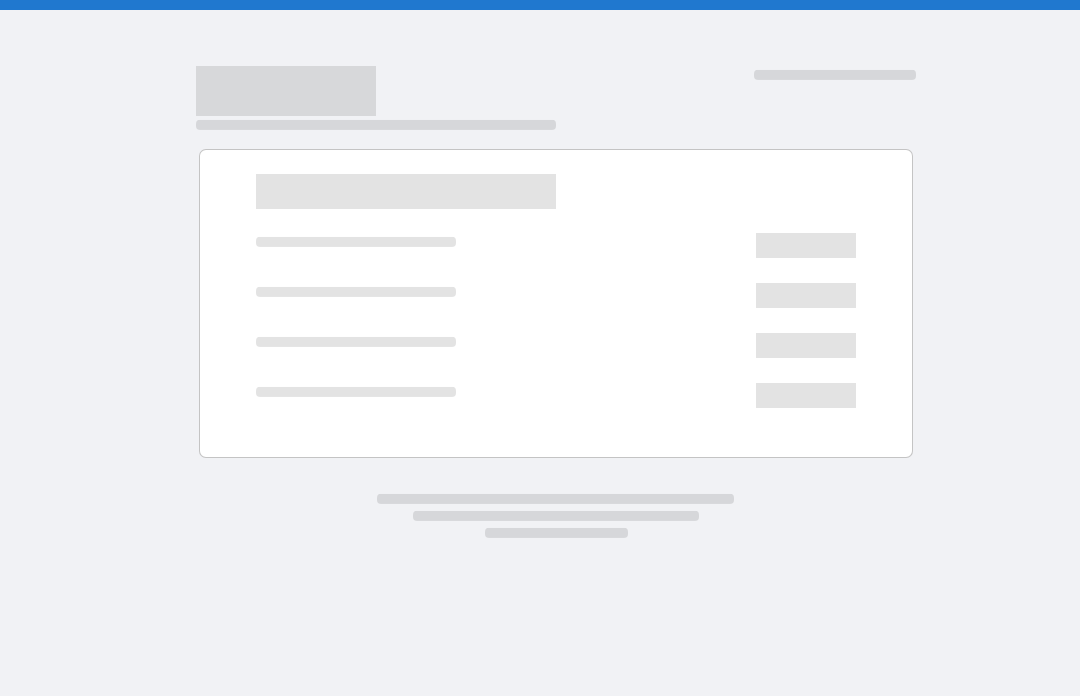 scroll, scrollTop: 0, scrollLeft: 0, axis: both 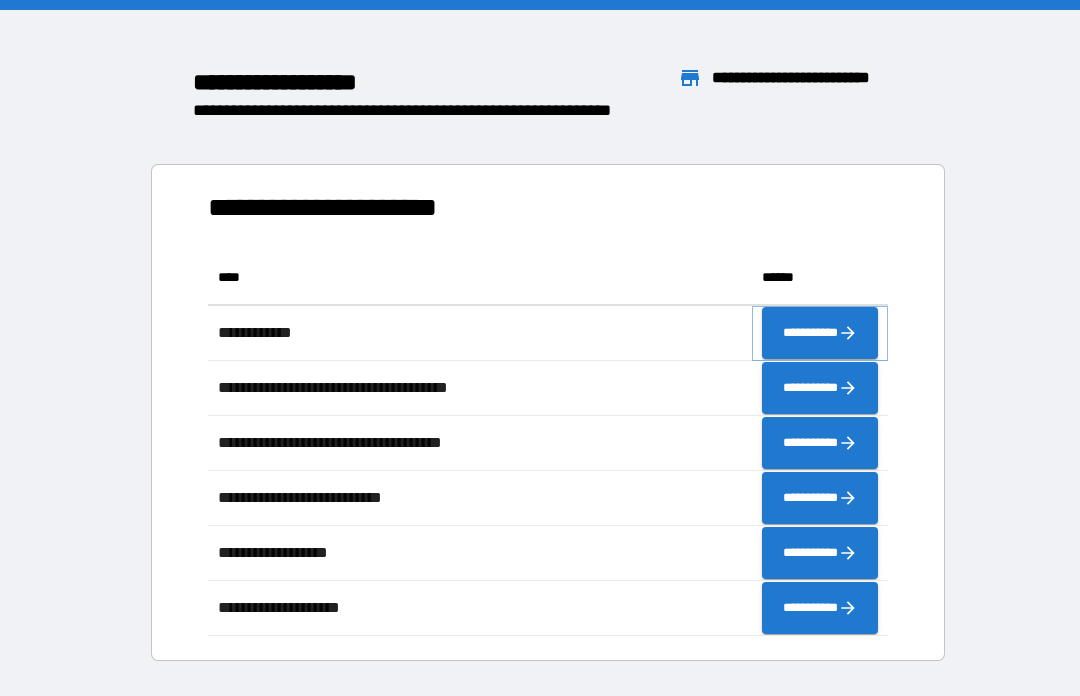 click on "**********" at bounding box center (820, 333) 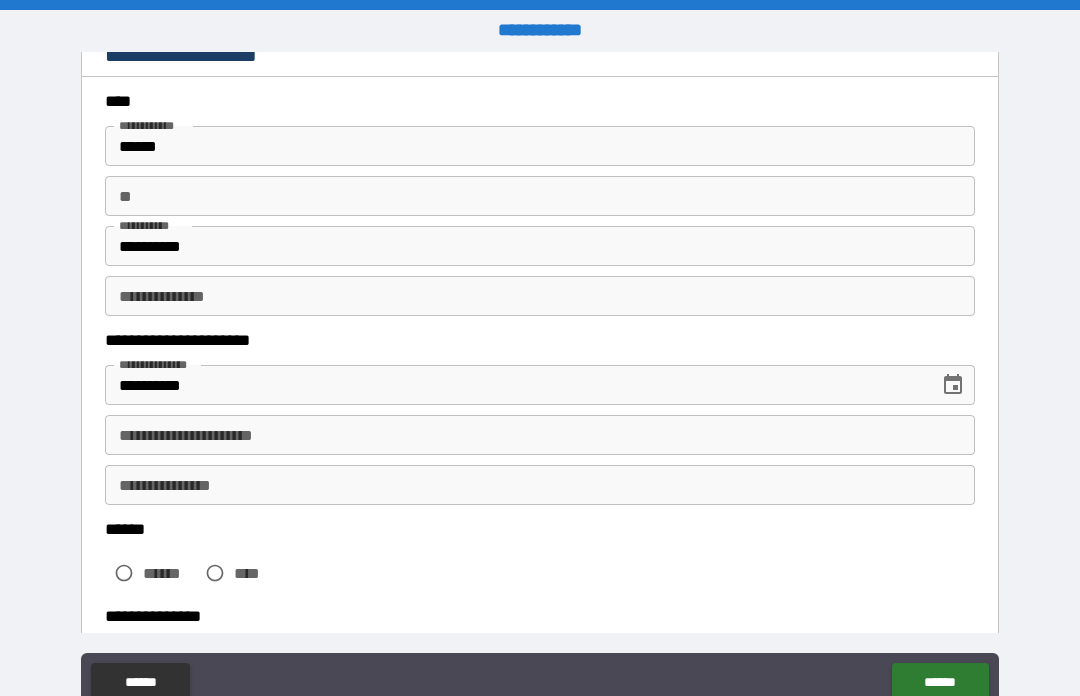 scroll, scrollTop: 76, scrollLeft: 0, axis: vertical 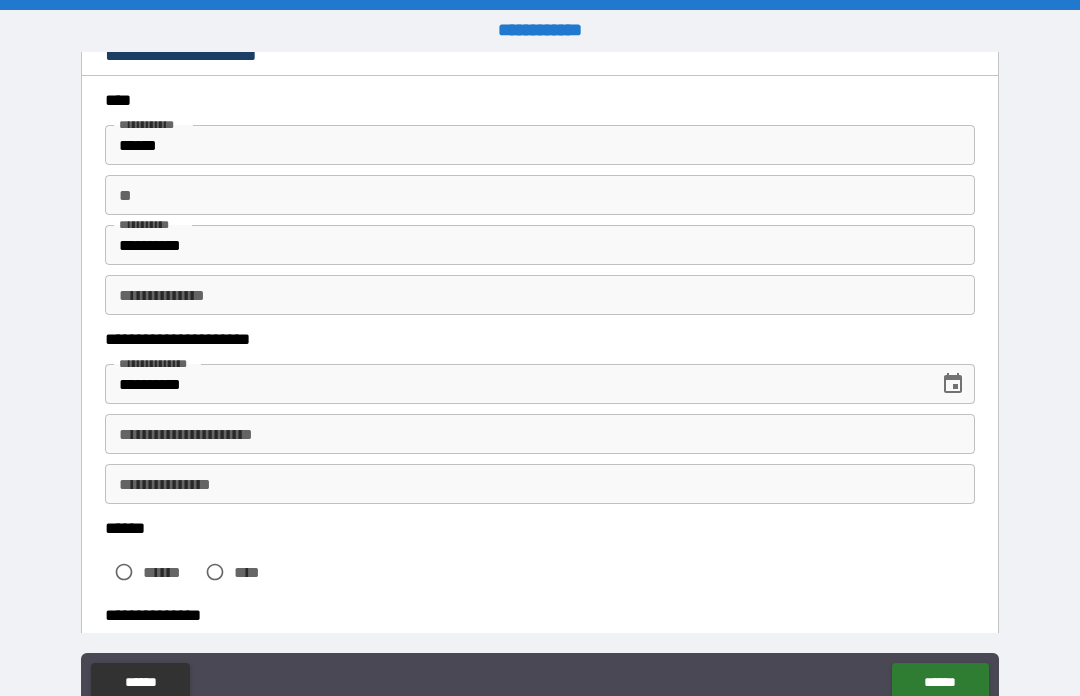 click on "**********" at bounding box center [540, 434] 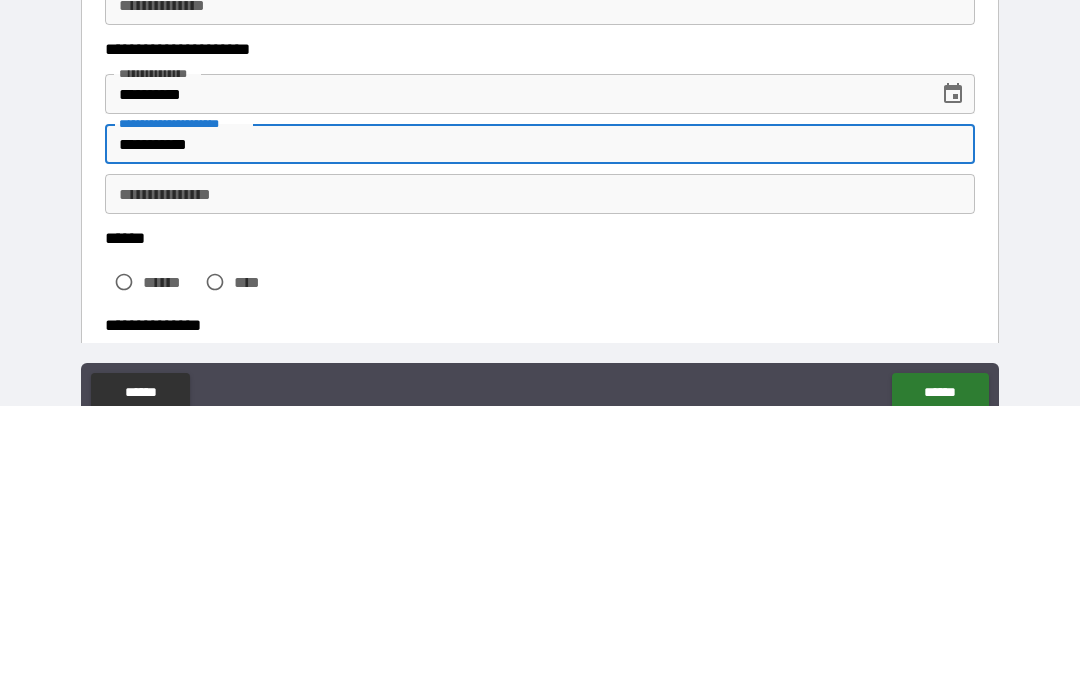 type on "**********" 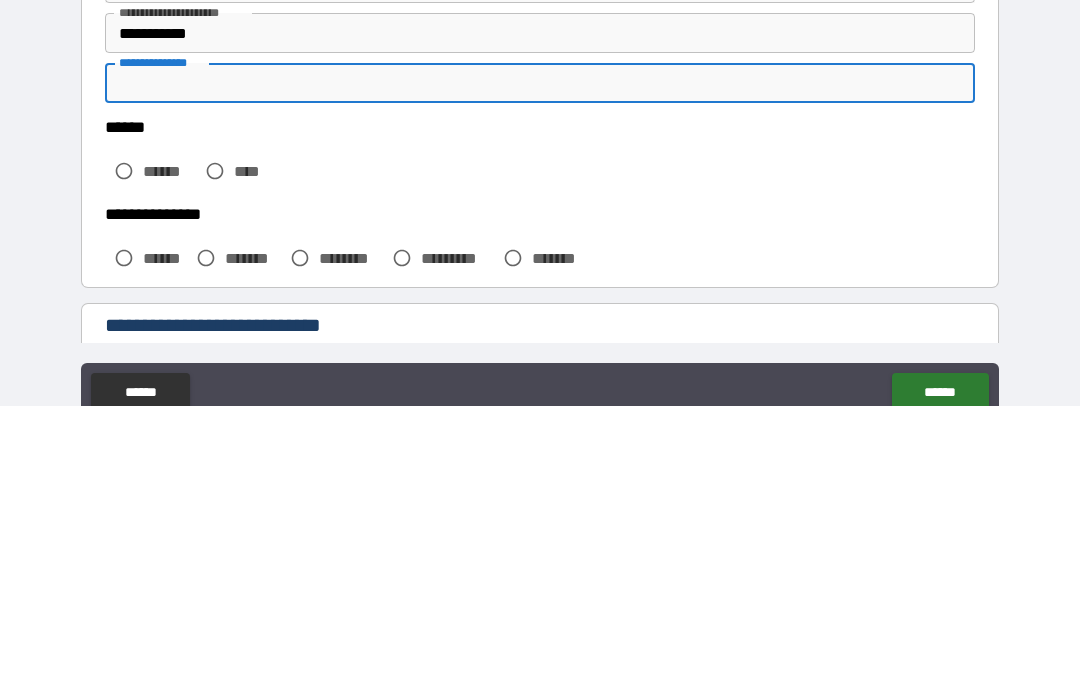 scroll, scrollTop: 232, scrollLeft: 0, axis: vertical 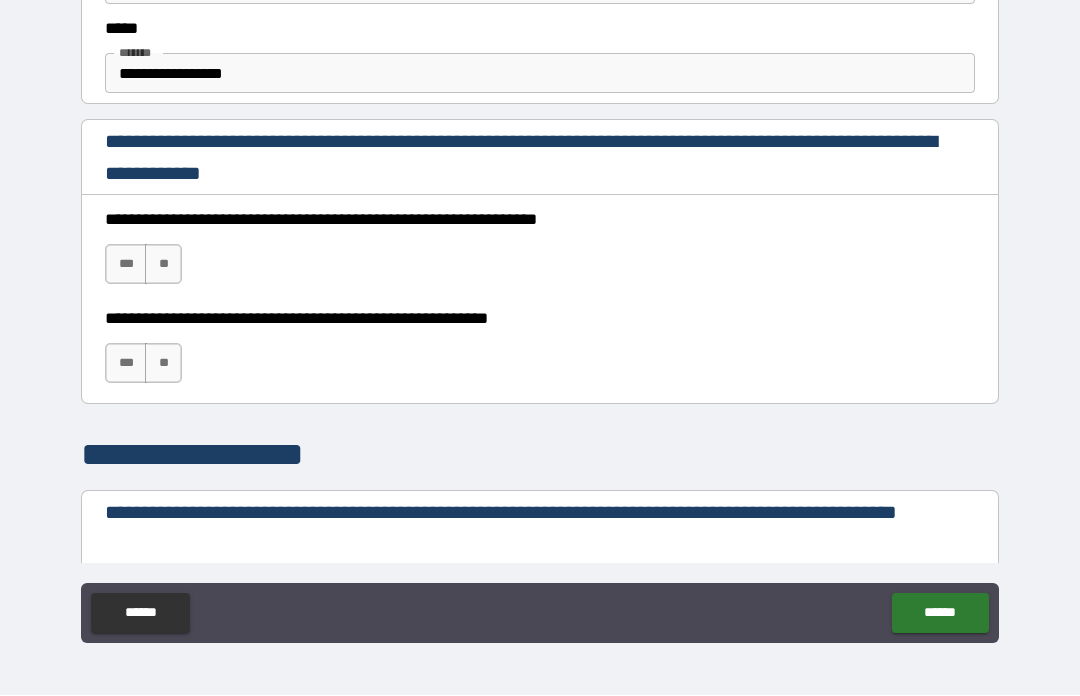 click on "***" at bounding box center (126, 265) 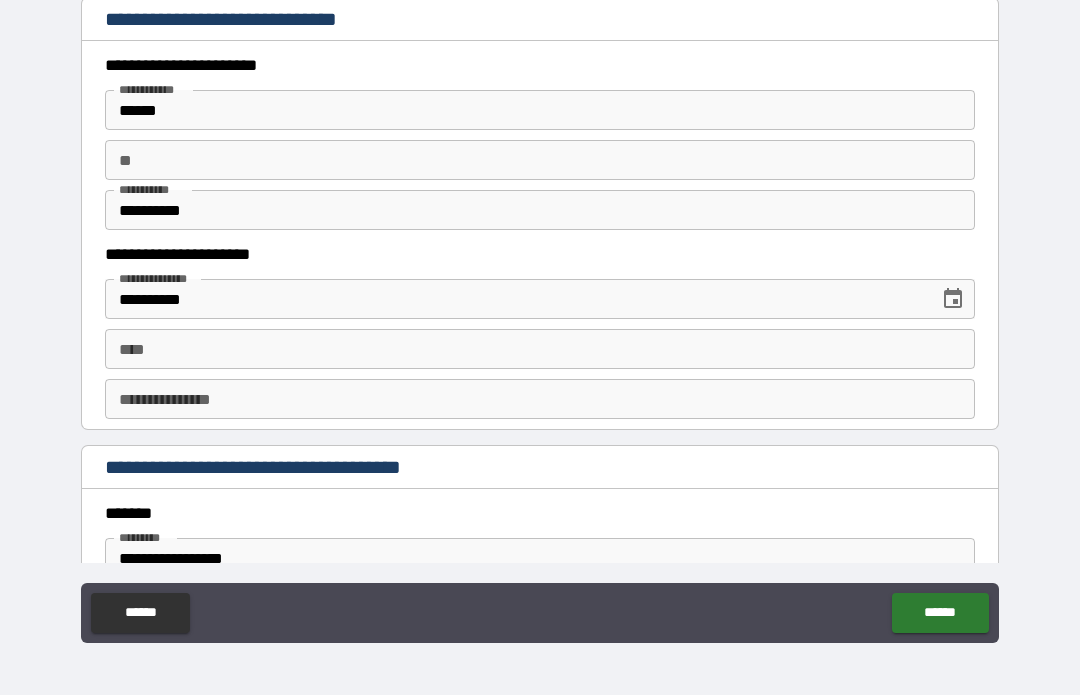 scroll, scrollTop: 1900, scrollLeft: 0, axis: vertical 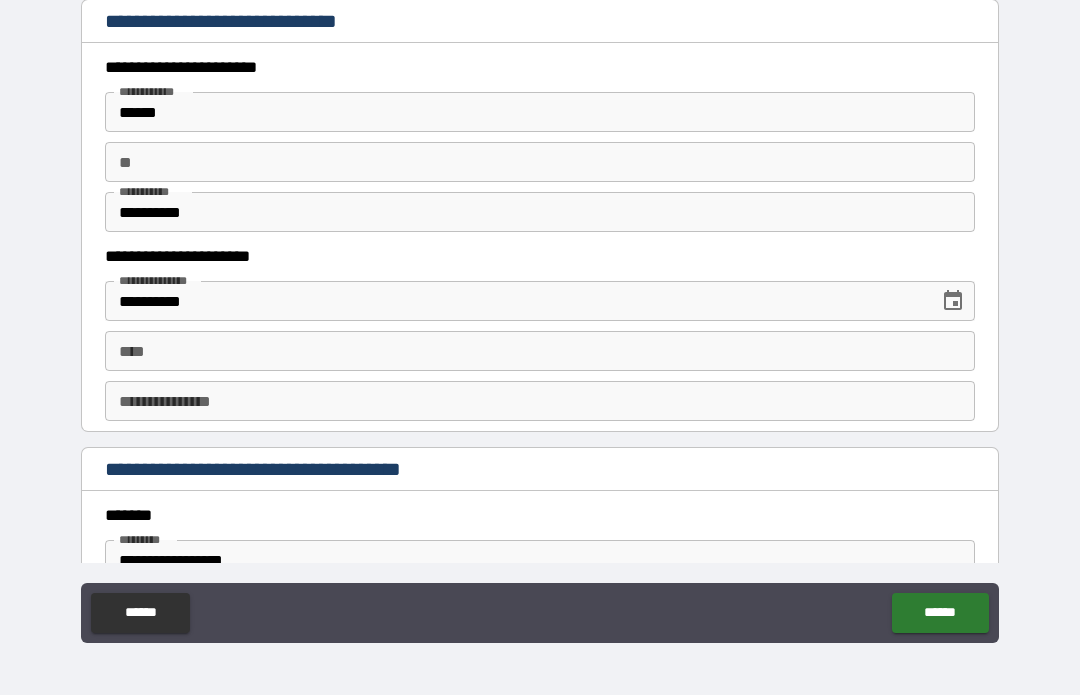 click on "**** ****" at bounding box center (540, 352) 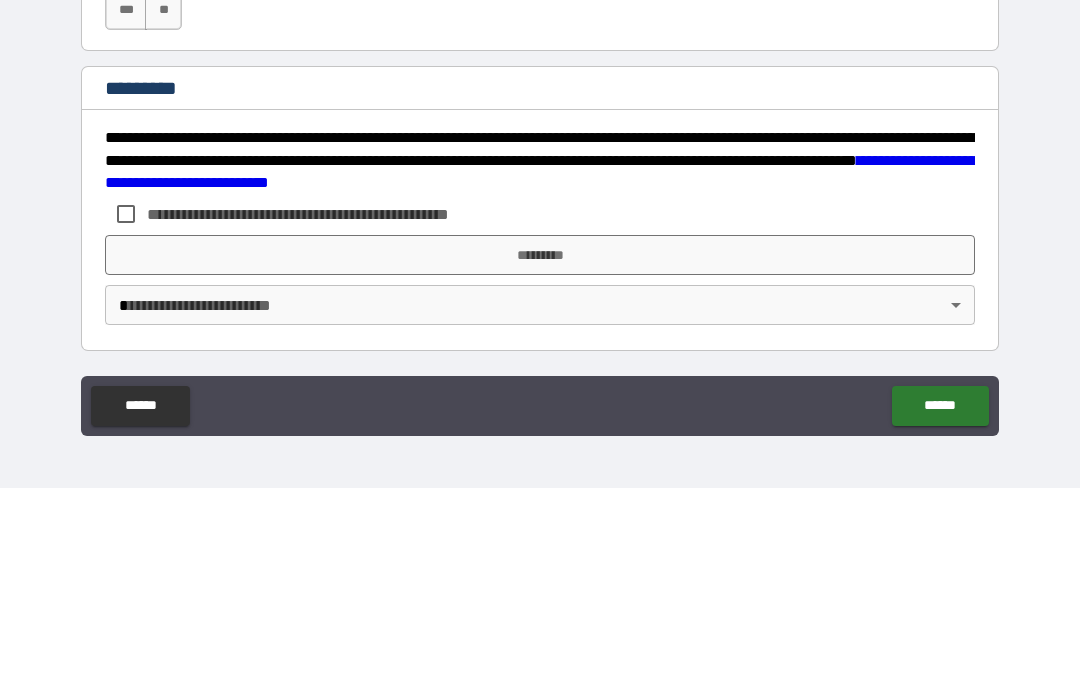 scroll, scrollTop: 3003, scrollLeft: 0, axis: vertical 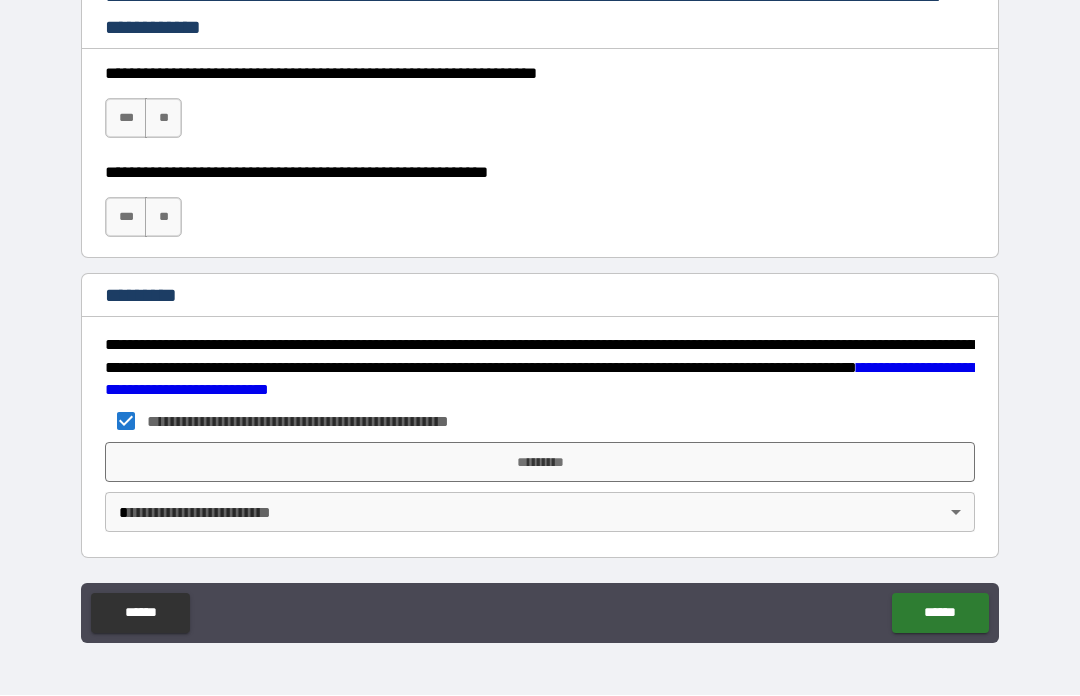click on "*********" at bounding box center (540, 463) 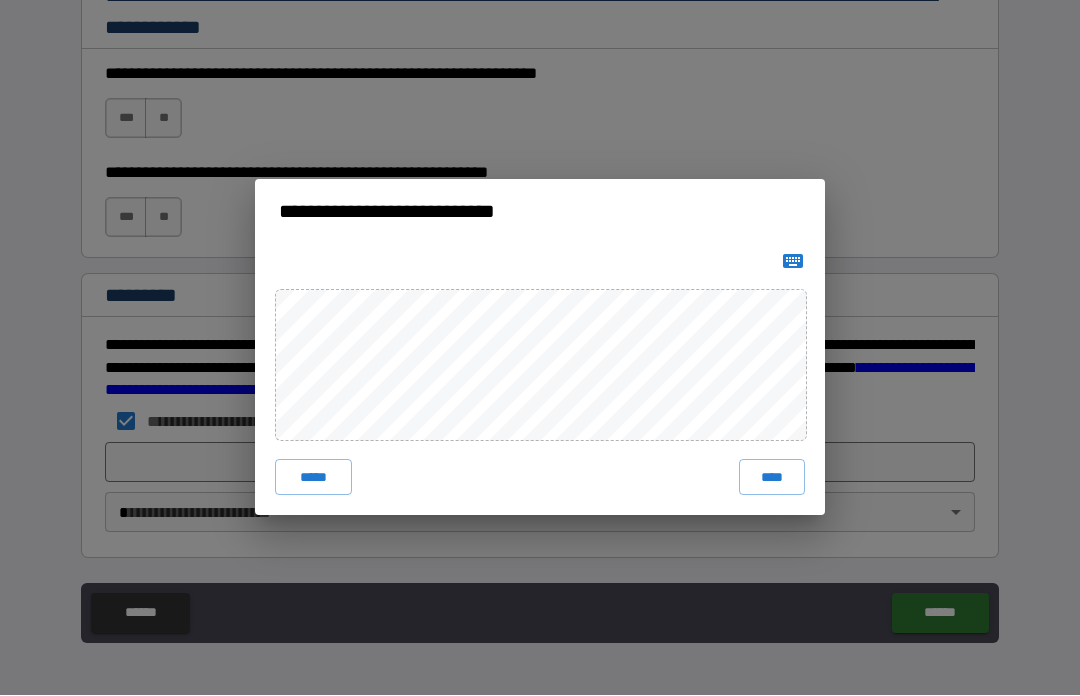 click on "****" at bounding box center [772, 478] 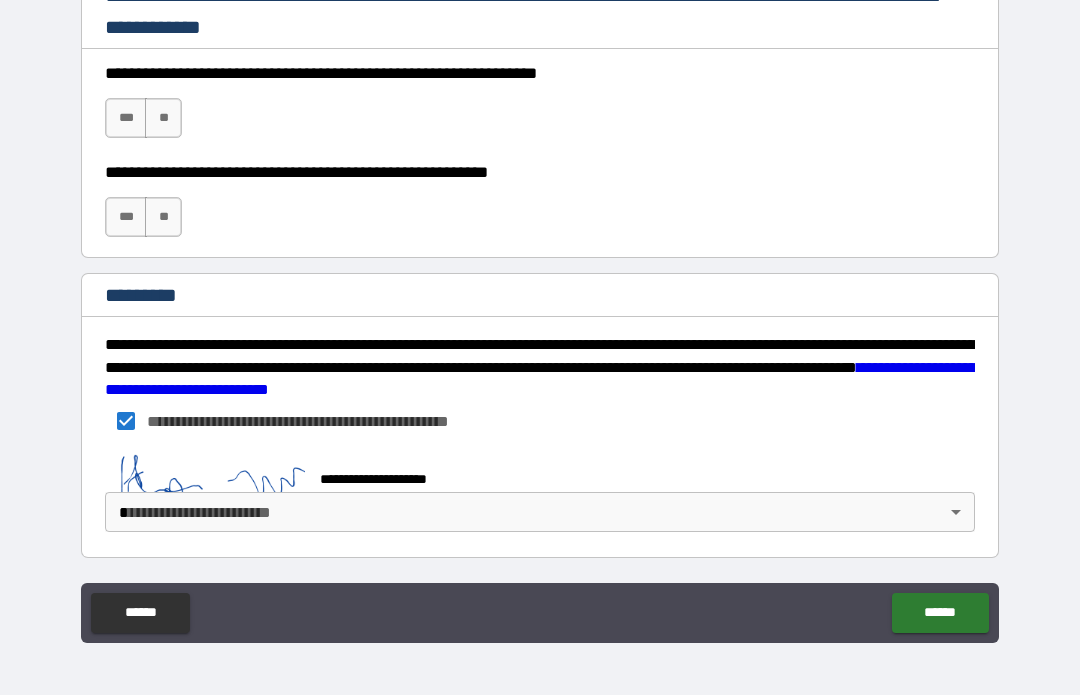 scroll, scrollTop: 2993, scrollLeft: 0, axis: vertical 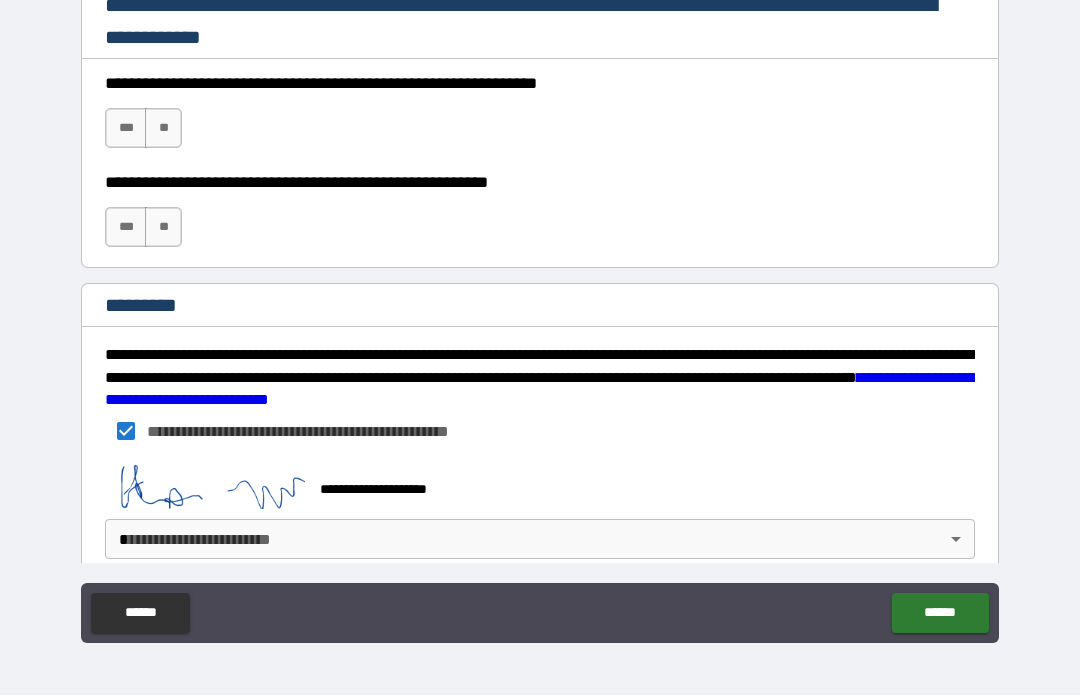 click on "******" at bounding box center (940, 614) 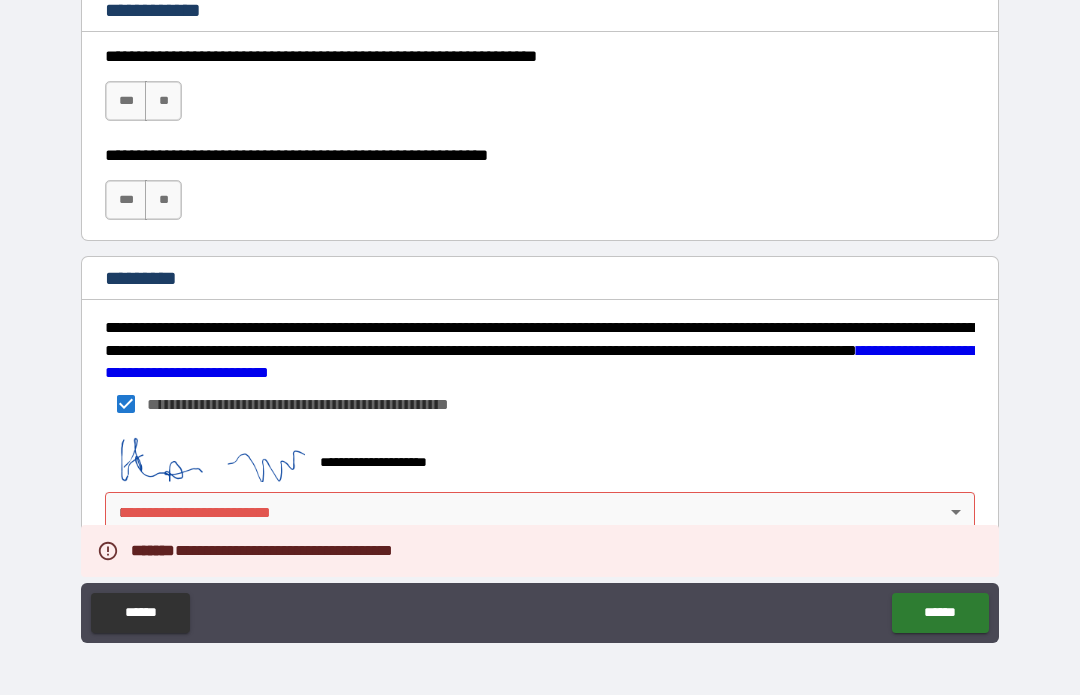 scroll, scrollTop: 3020, scrollLeft: 0, axis: vertical 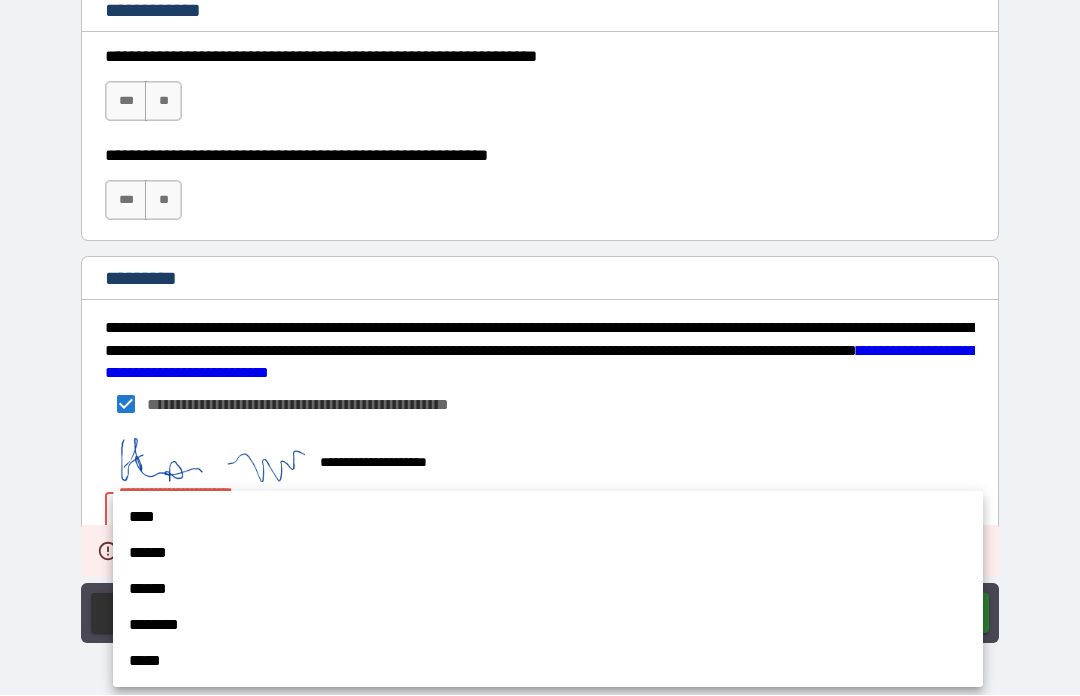 click on "****" at bounding box center [548, 518] 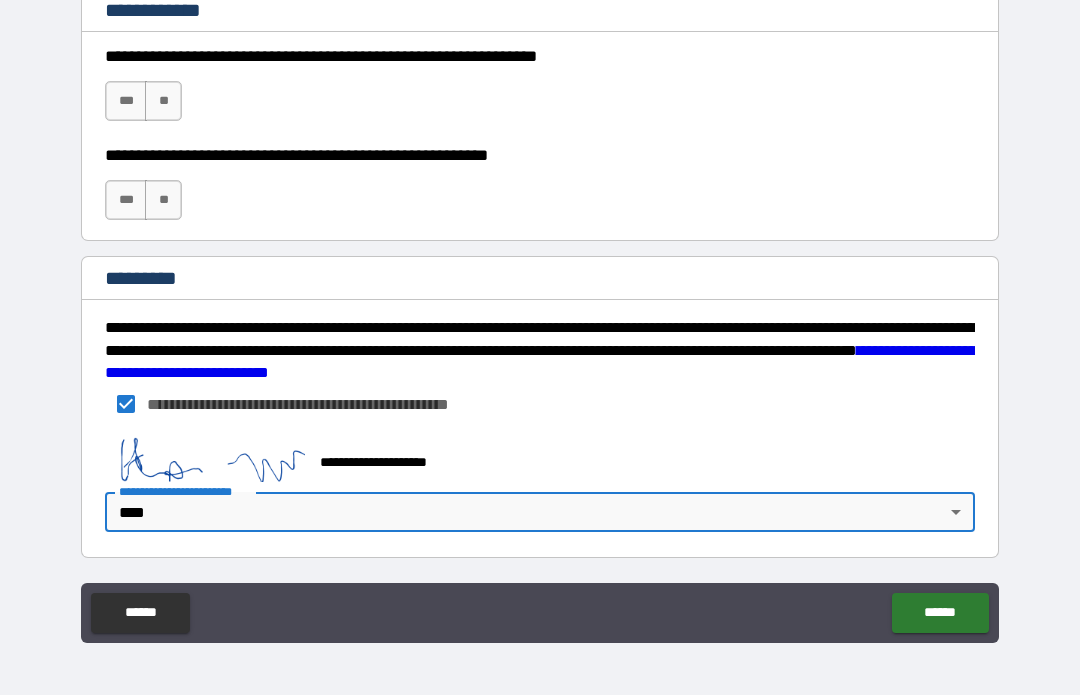 click on "******" at bounding box center [940, 614] 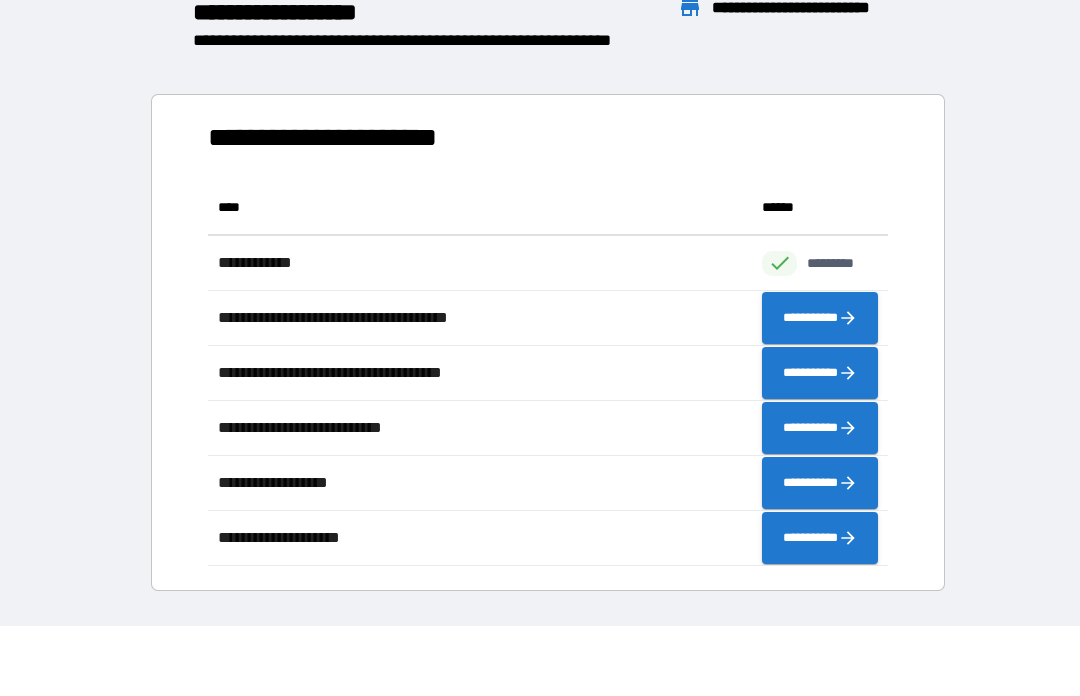 scroll, scrollTop: 1, scrollLeft: 1, axis: both 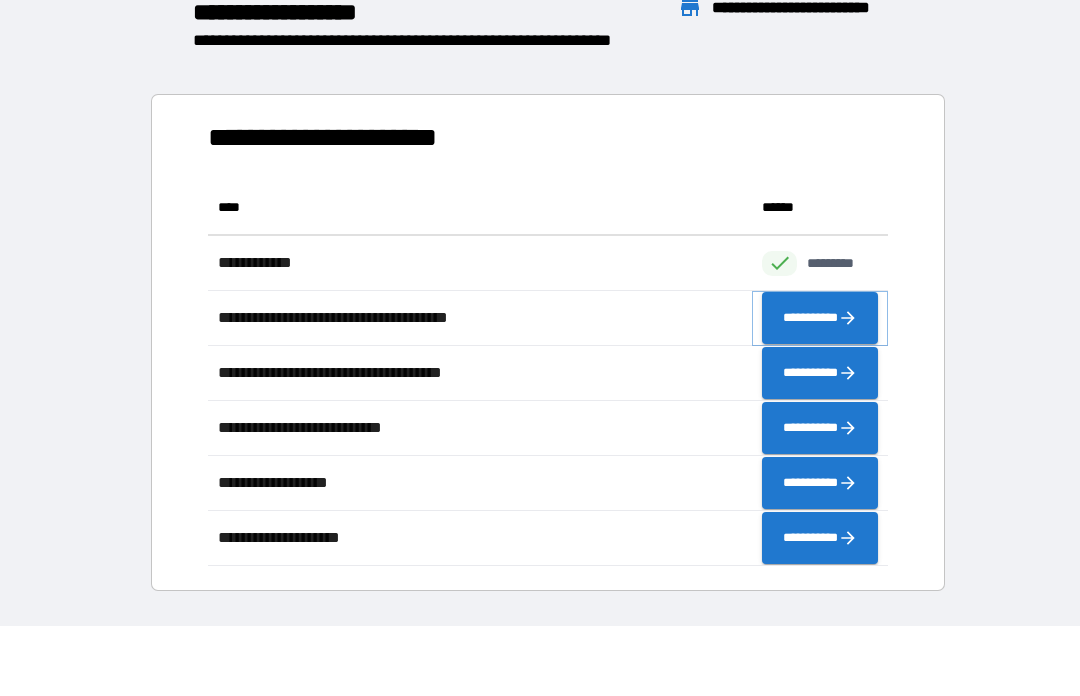 click on "**********" at bounding box center (820, 319) 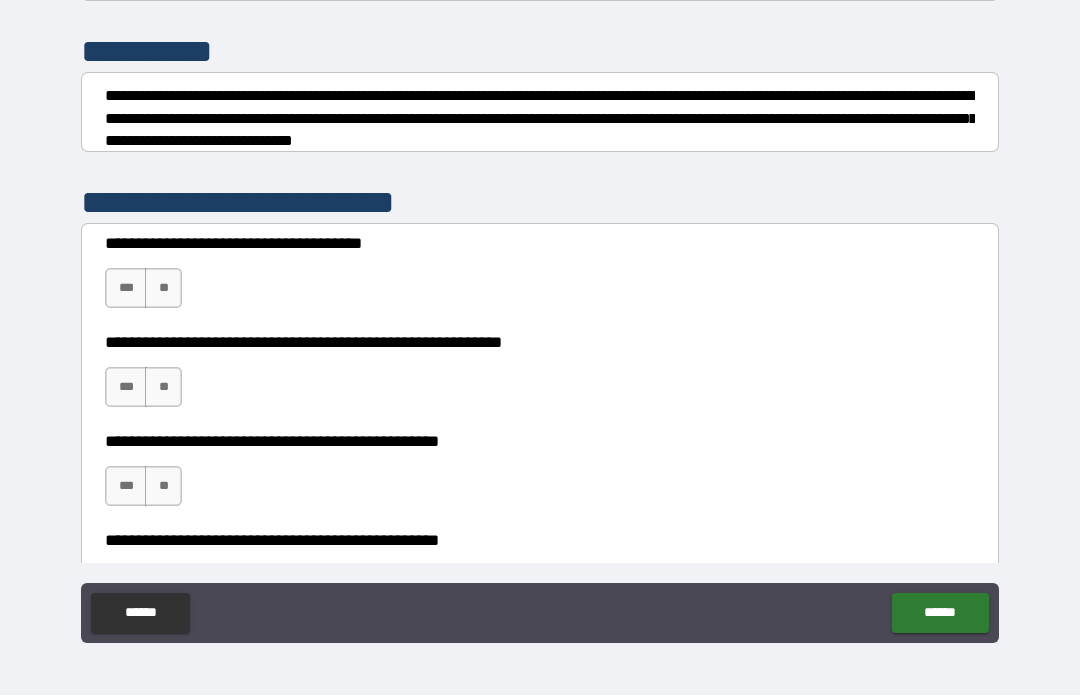 scroll, scrollTop: 276, scrollLeft: 0, axis: vertical 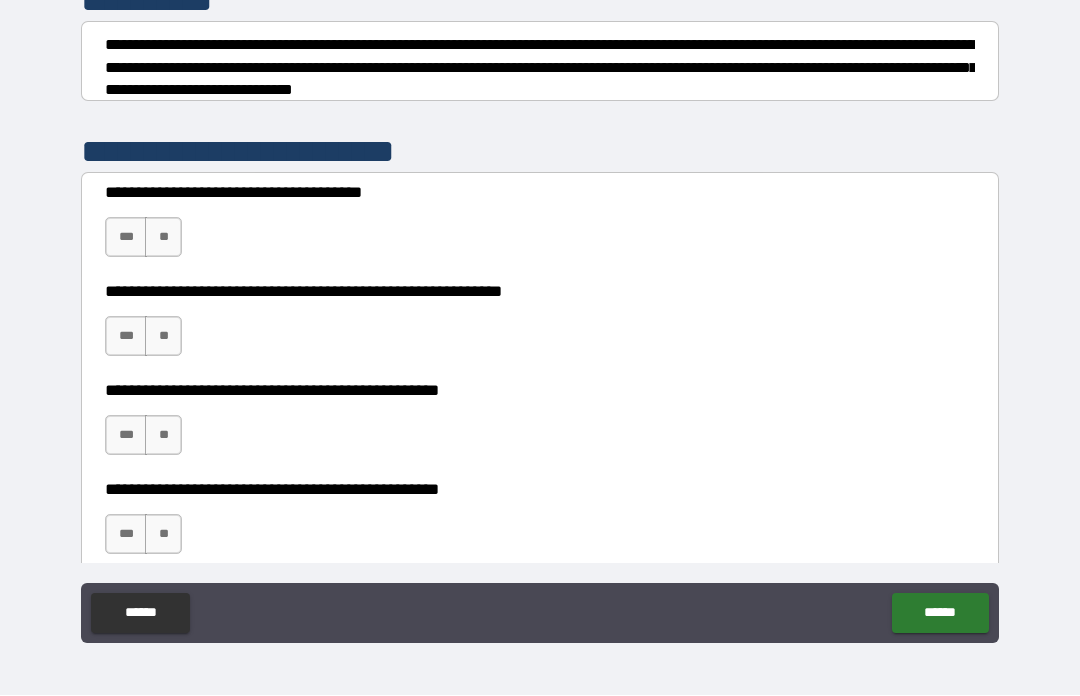 click on "**" at bounding box center (163, 238) 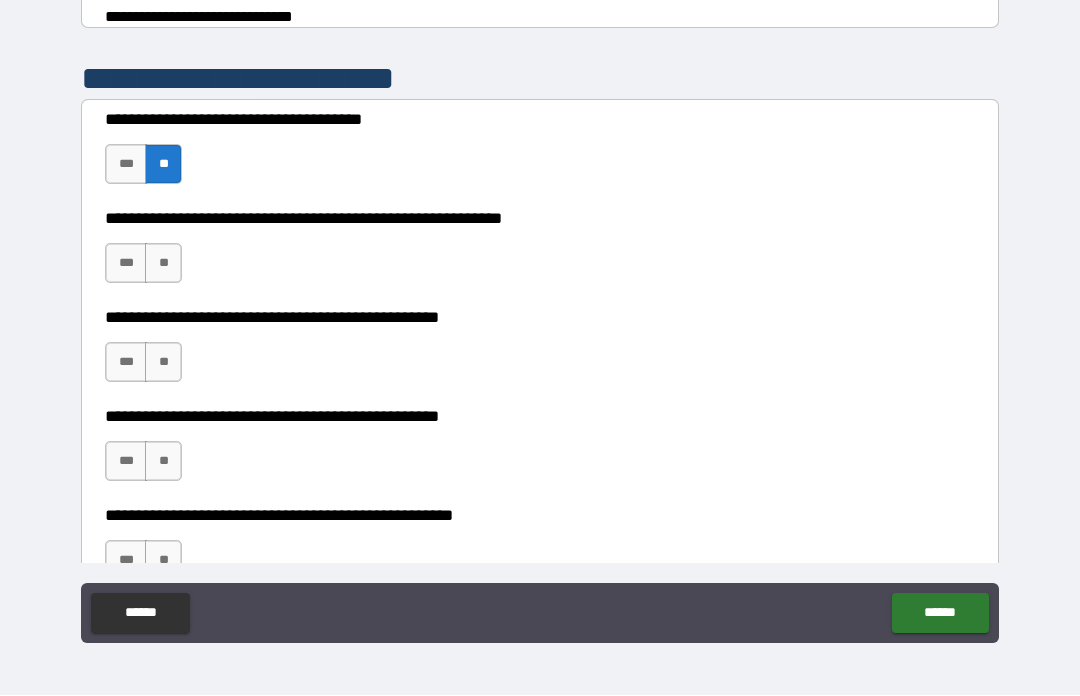 scroll, scrollTop: 344, scrollLeft: 0, axis: vertical 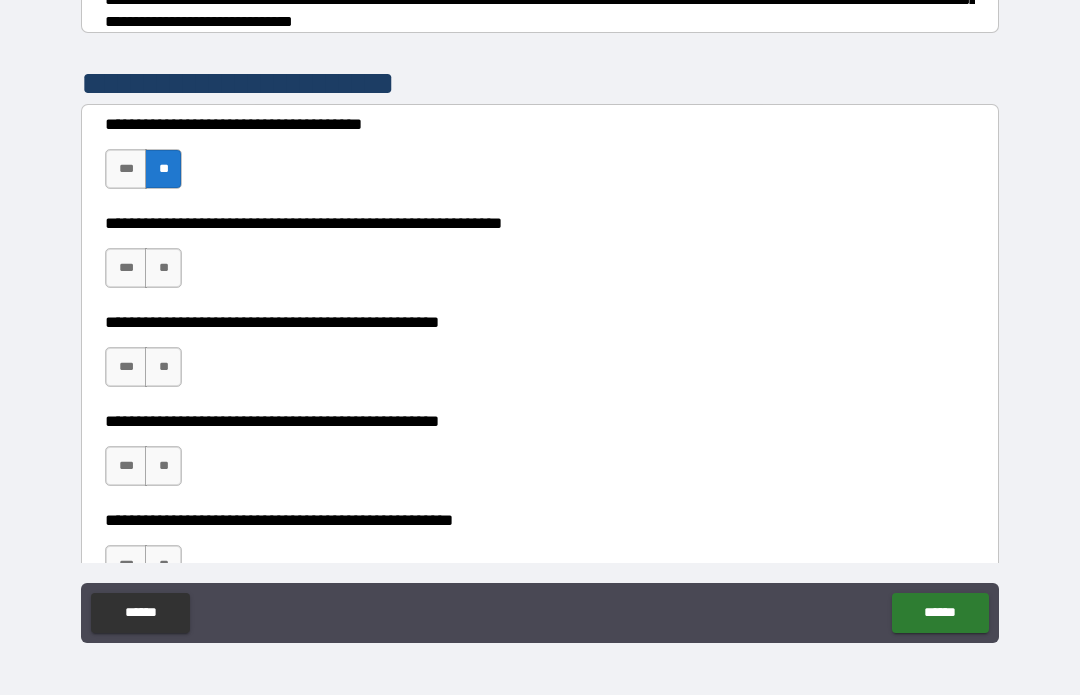 click on "***" at bounding box center [126, 269] 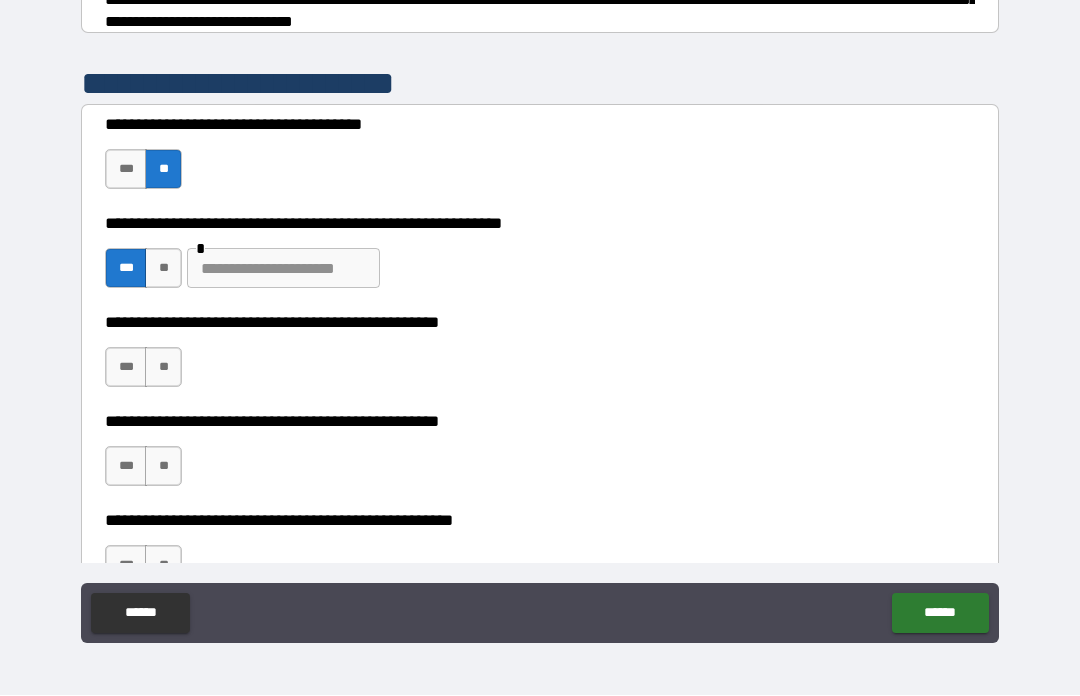 click on "***" at bounding box center (126, 269) 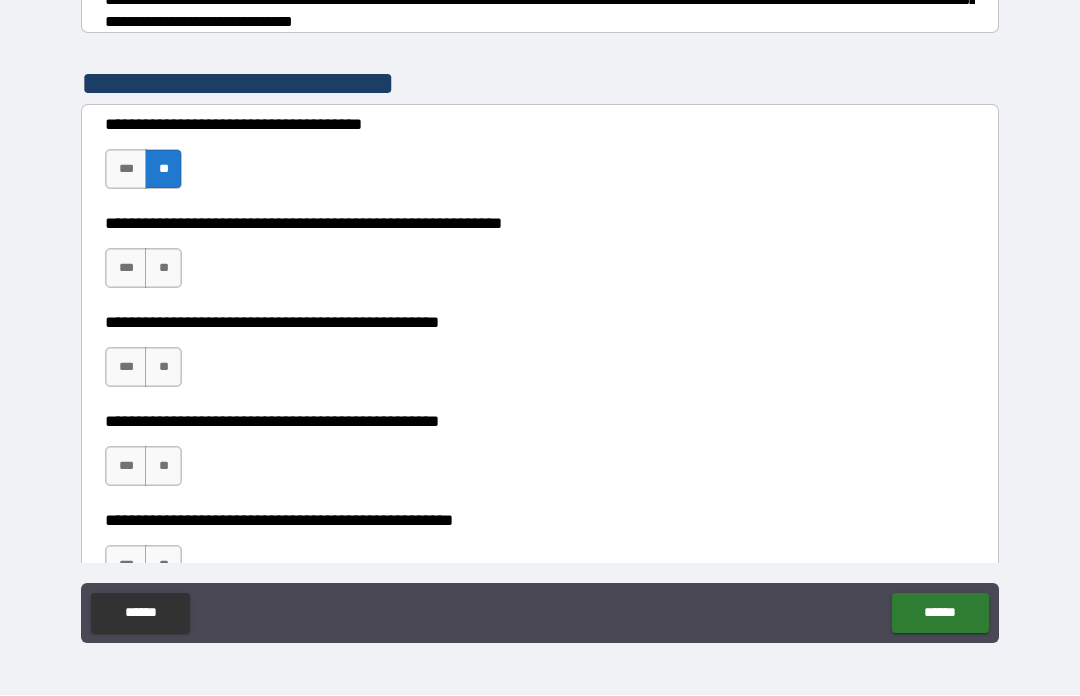 click on "***" at bounding box center [126, 269] 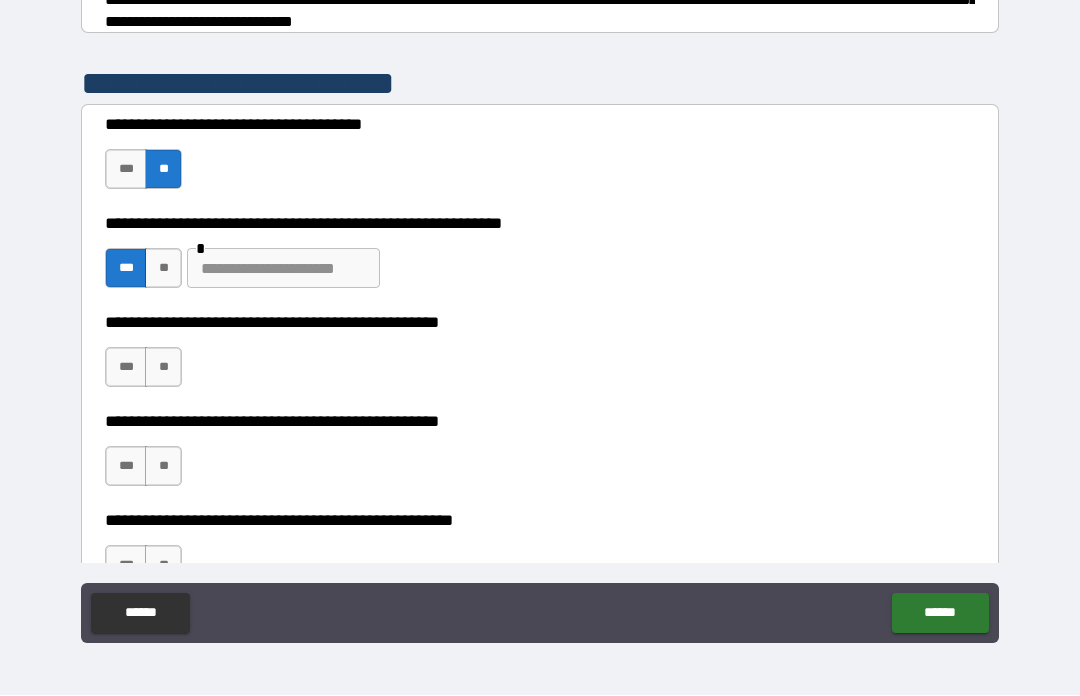 click at bounding box center [283, 269] 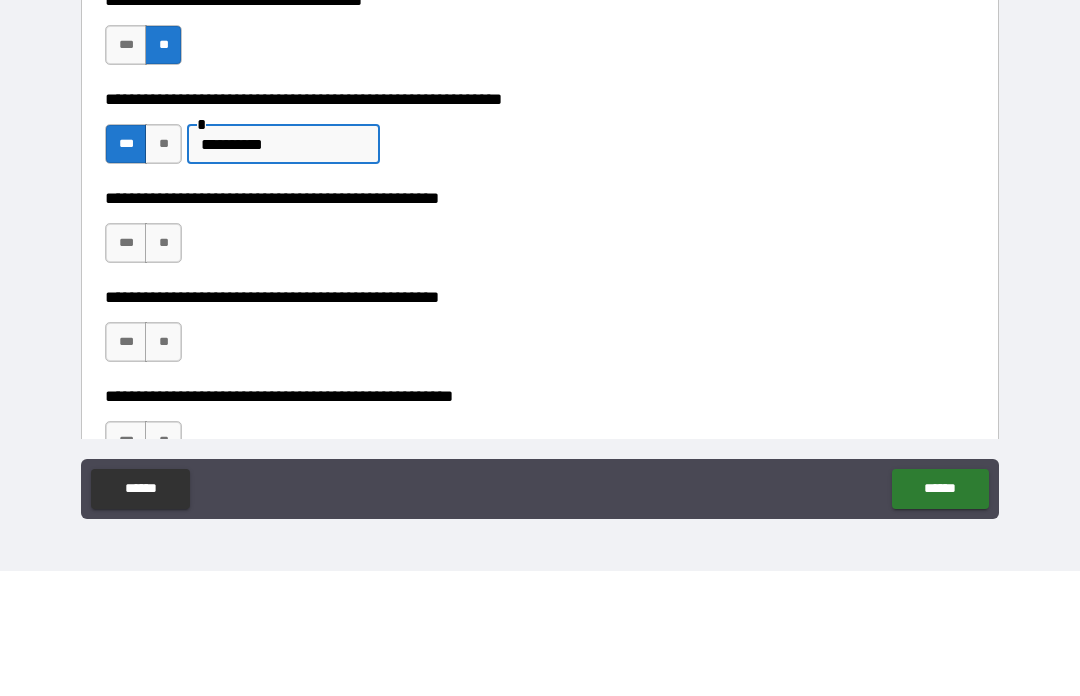 type on "**********" 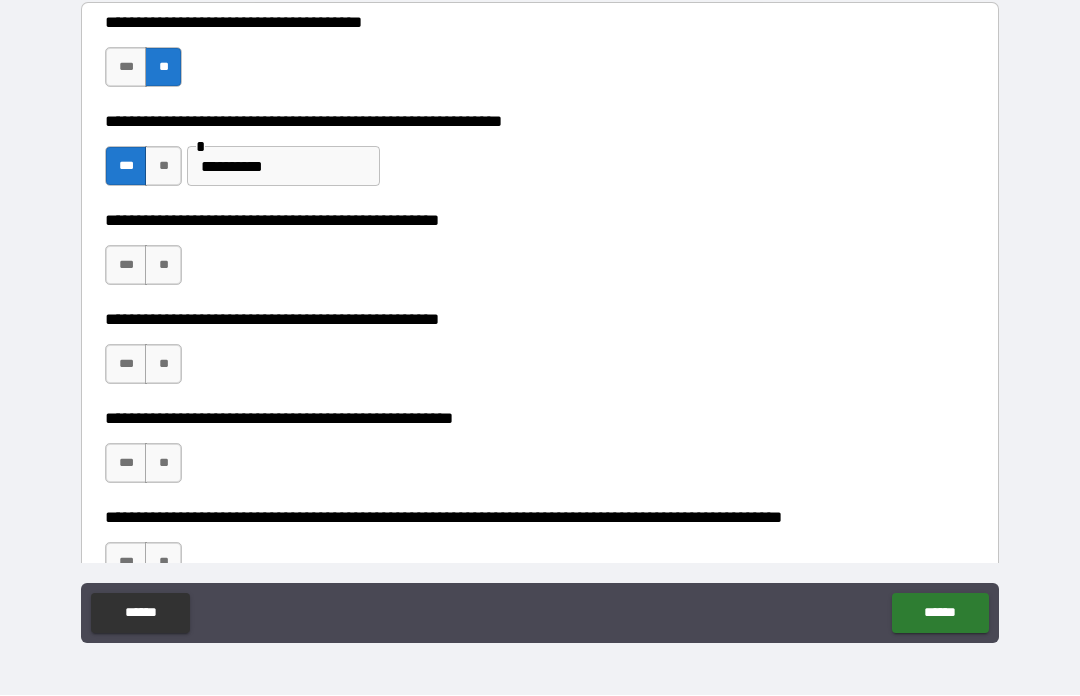 scroll, scrollTop: 452, scrollLeft: 0, axis: vertical 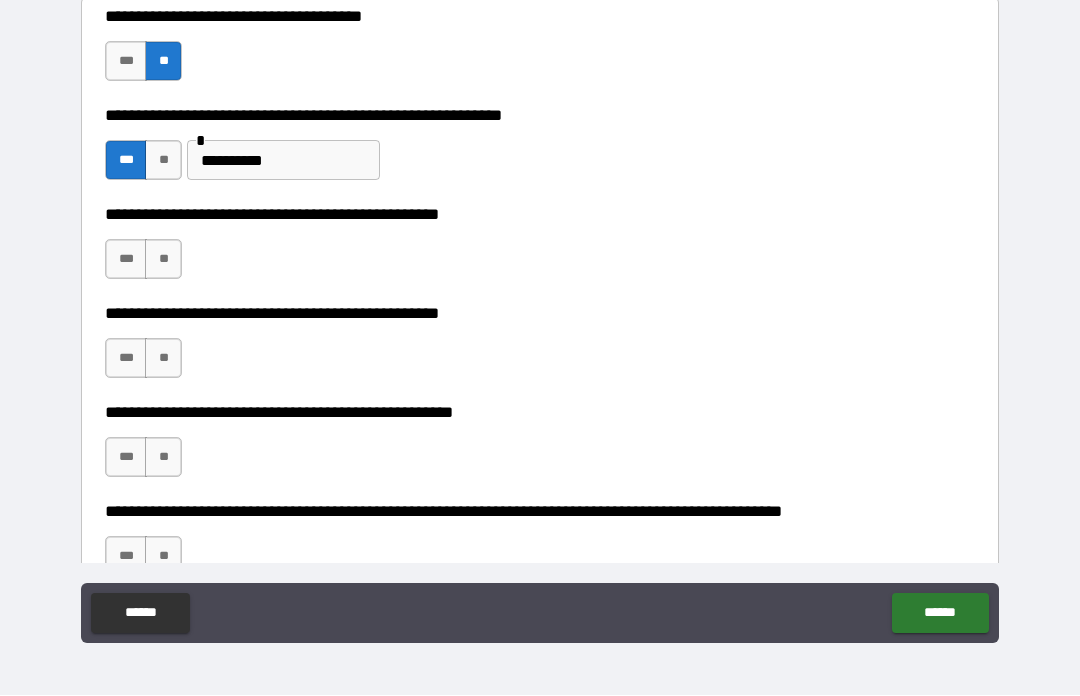 click on "**" at bounding box center (163, 260) 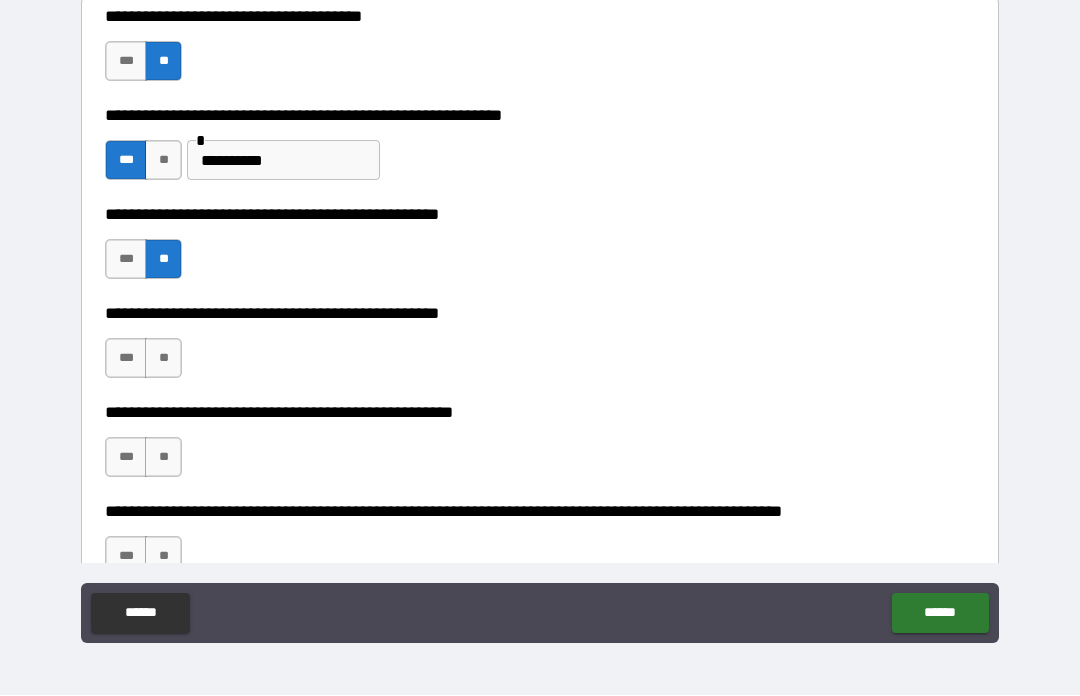 click on "***" at bounding box center (126, 359) 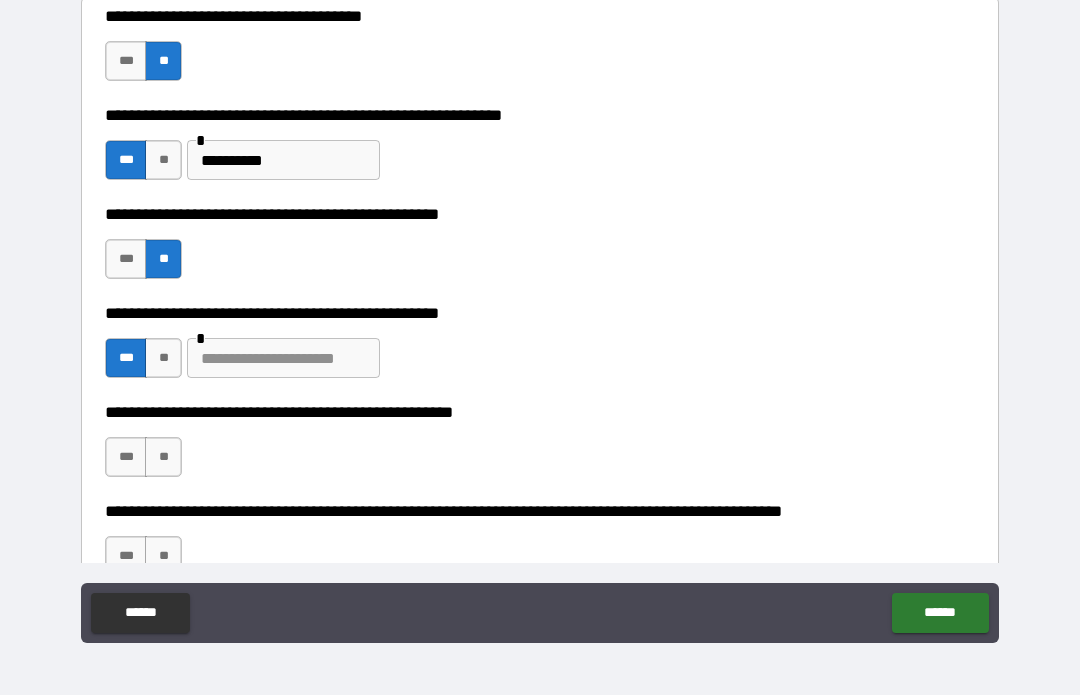 click at bounding box center (283, 359) 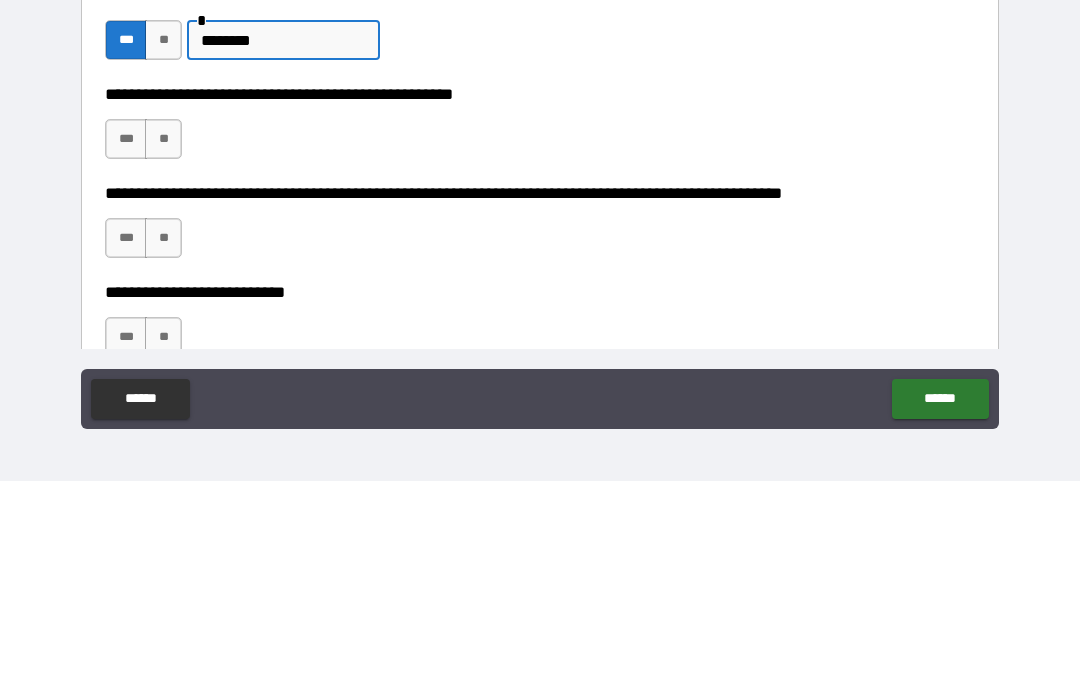 scroll, scrollTop: 565, scrollLeft: 0, axis: vertical 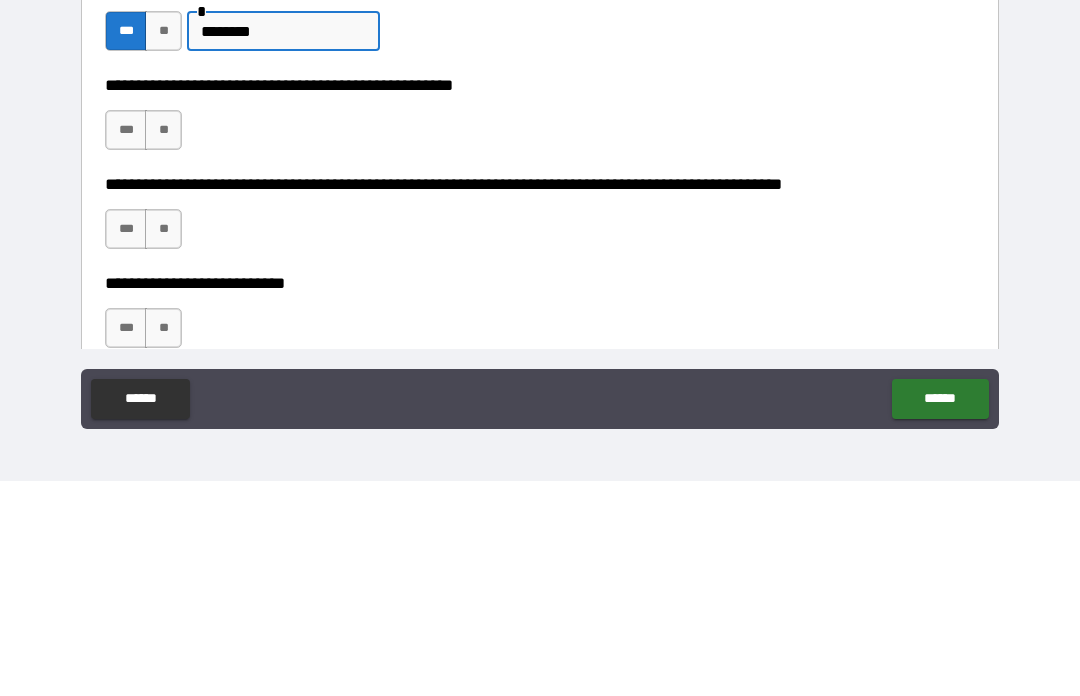 type on "*******" 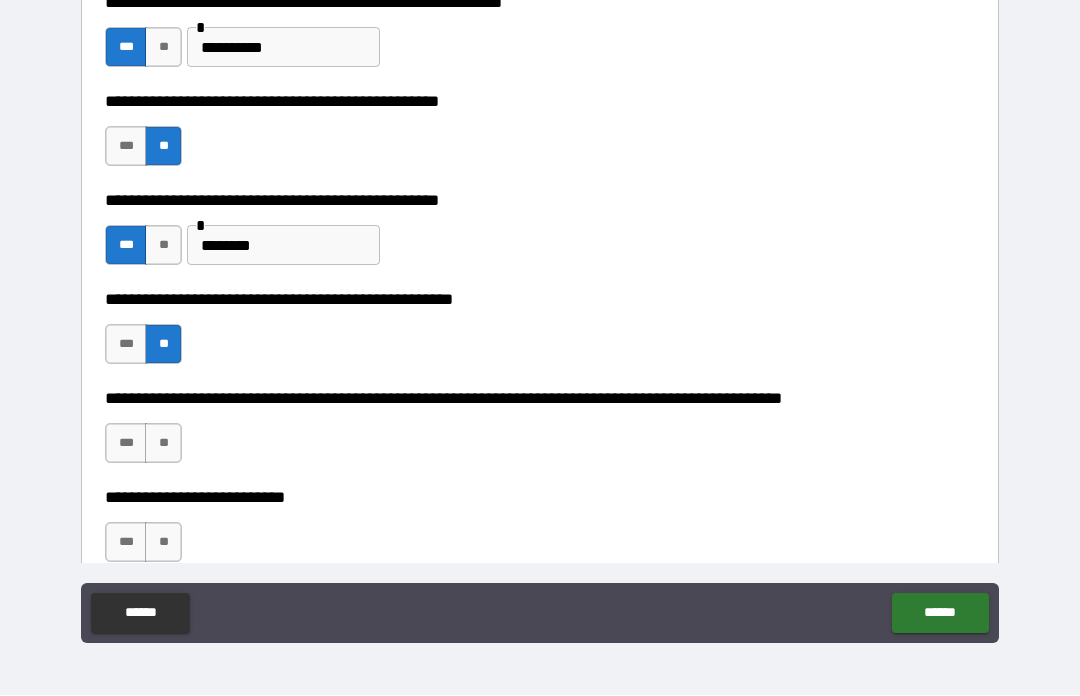 click on "**" at bounding box center (163, 444) 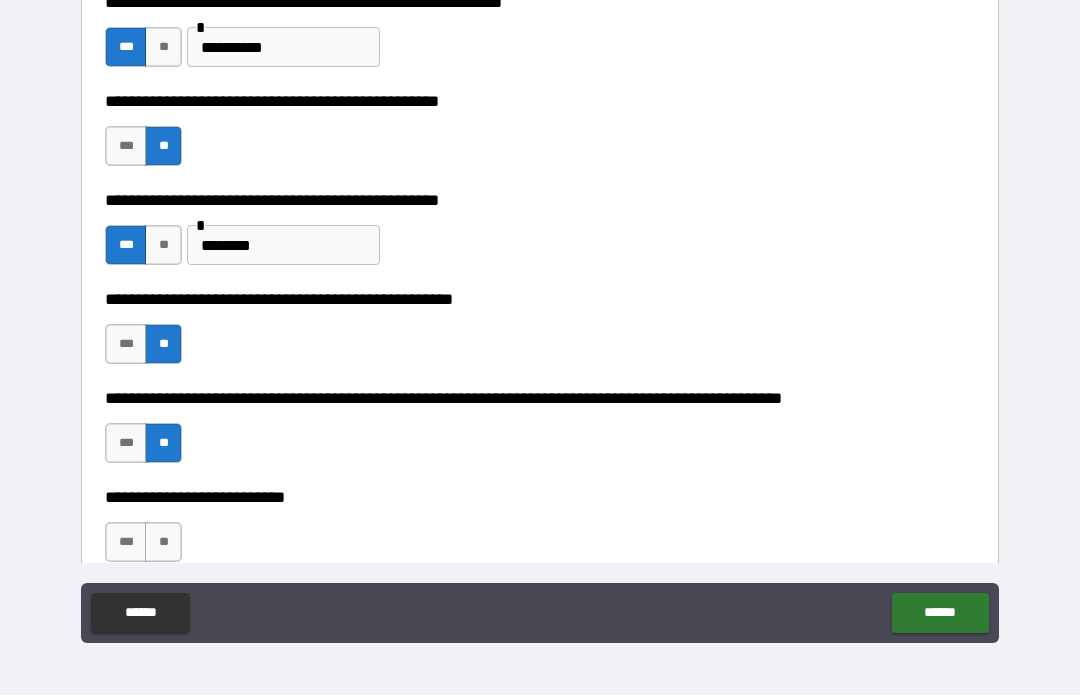 scroll, scrollTop: 610, scrollLeft: 0, axis: vertical 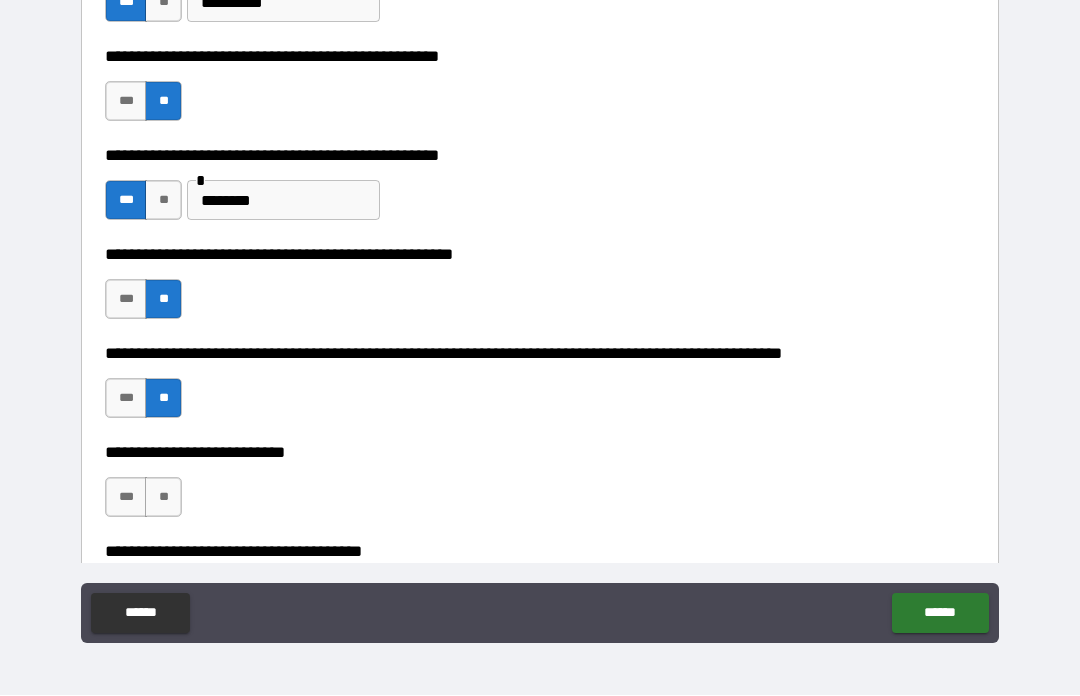 click on "**" at bounding box center [163, 498] 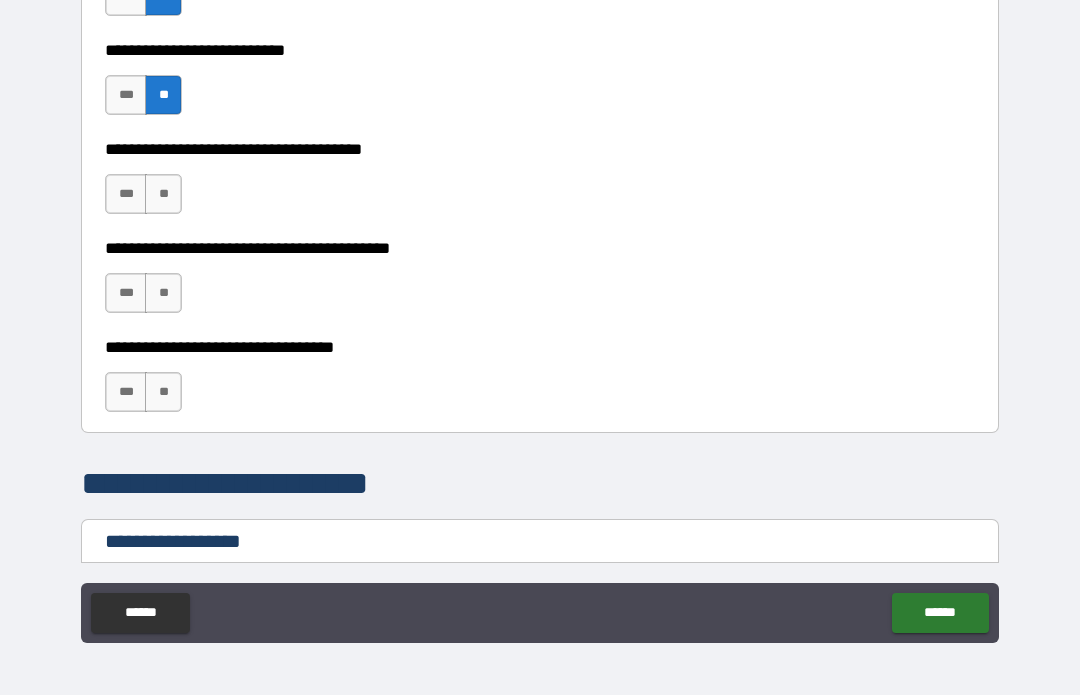scroll, scrollTop: 1052, scrollLeft: 0, axis: vertical 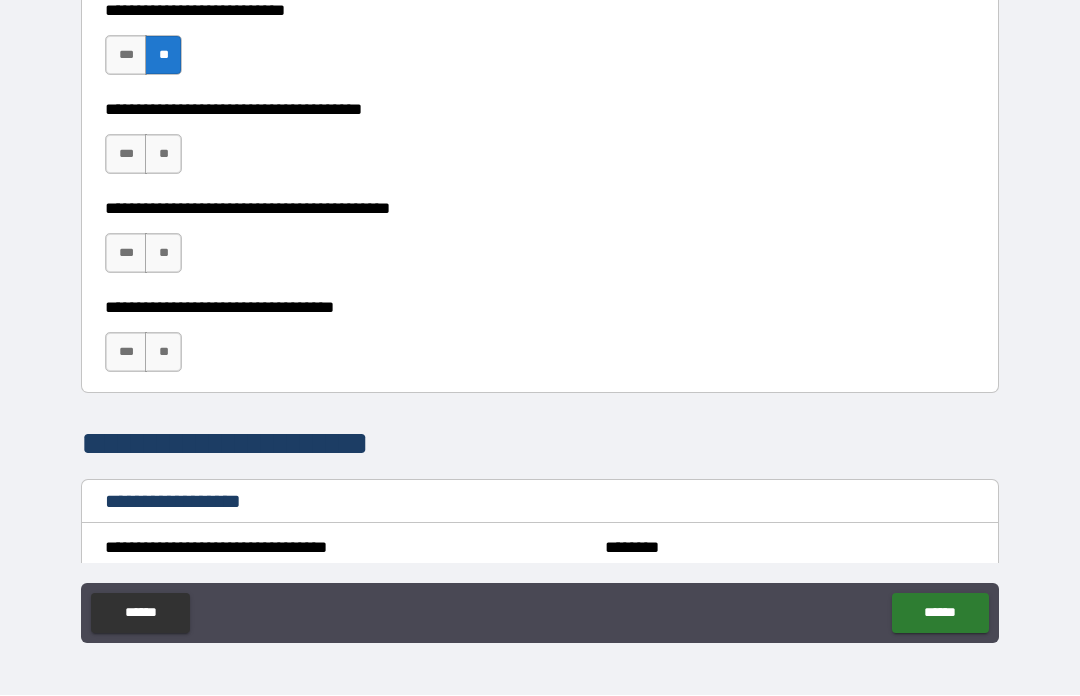 click on "**" at bounding box center (163, 155) 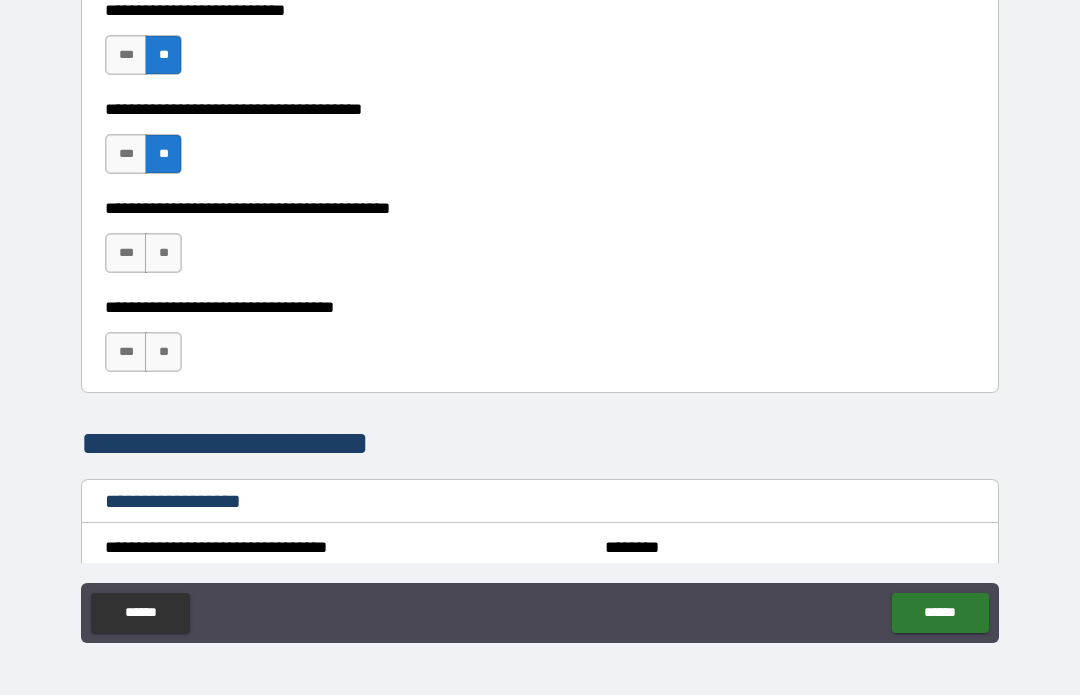 click on "**" at bounding box center [163, 254] 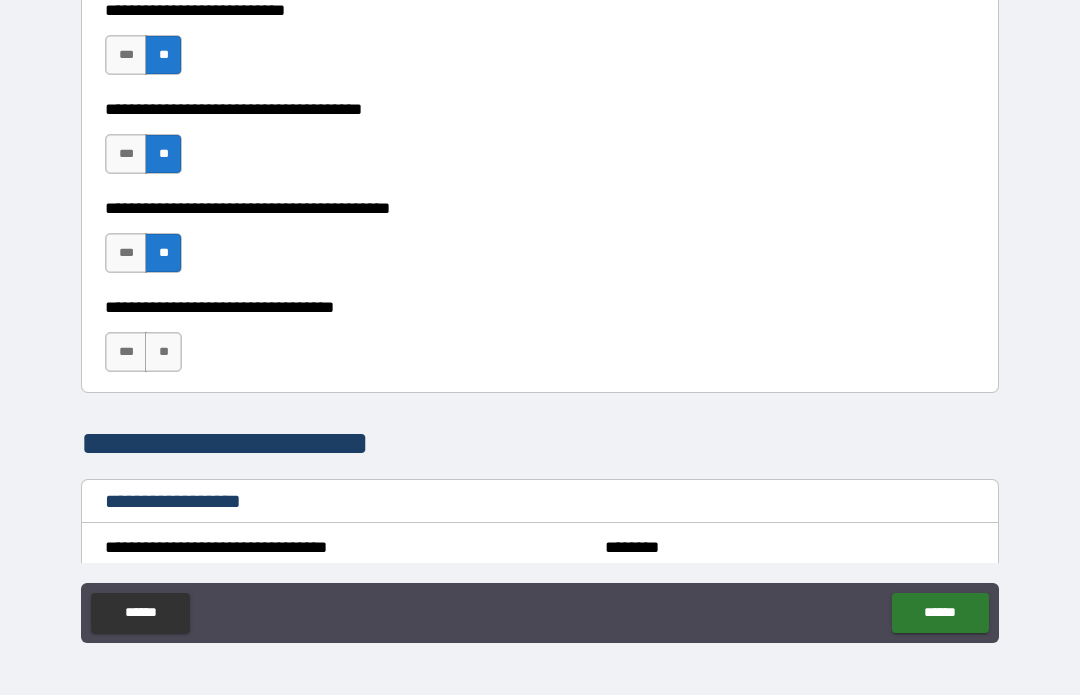click on "**" at bounding box center (163, 353) 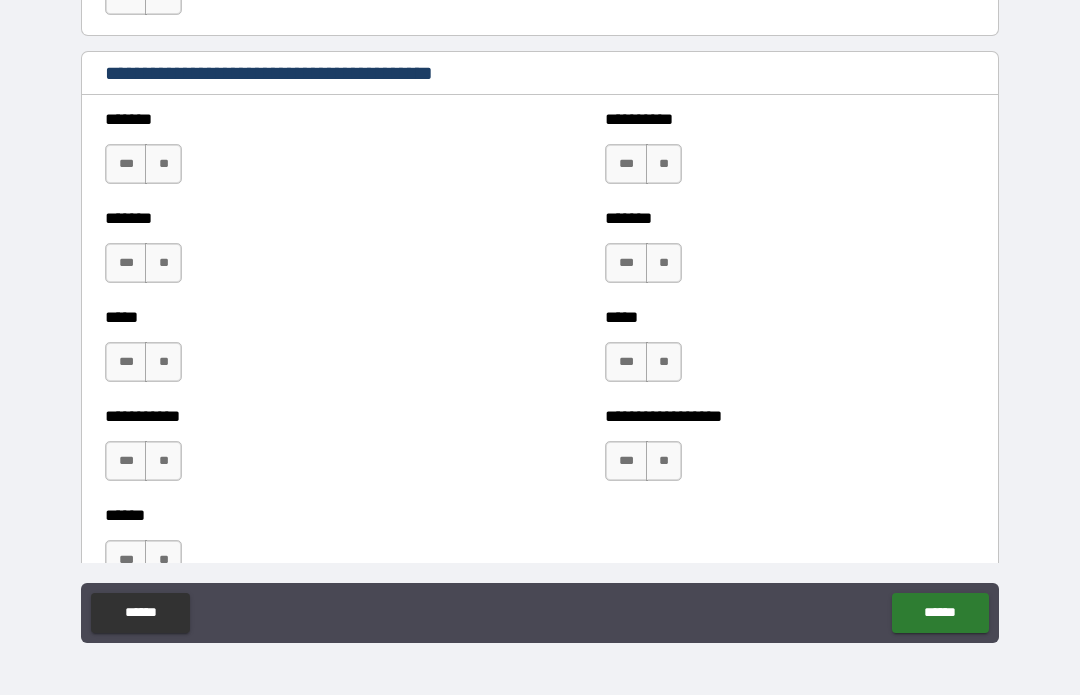 scroll, scrollTop: 1752, scrollLeft: 0, axis: vertical 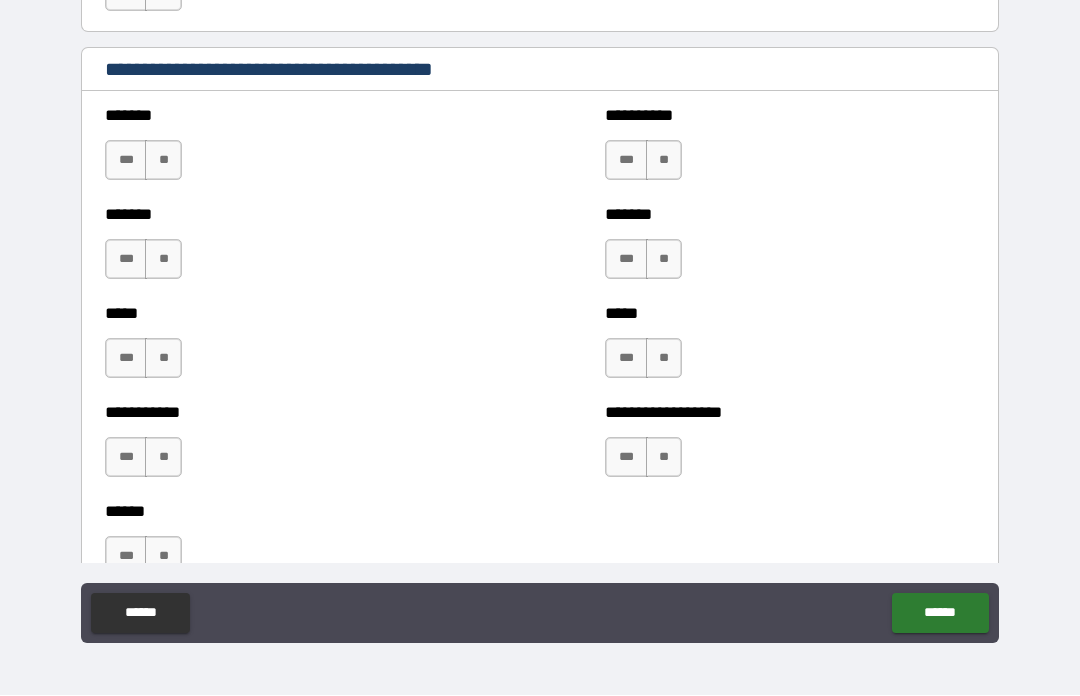 click on "**" at bounding box center (163, 161) 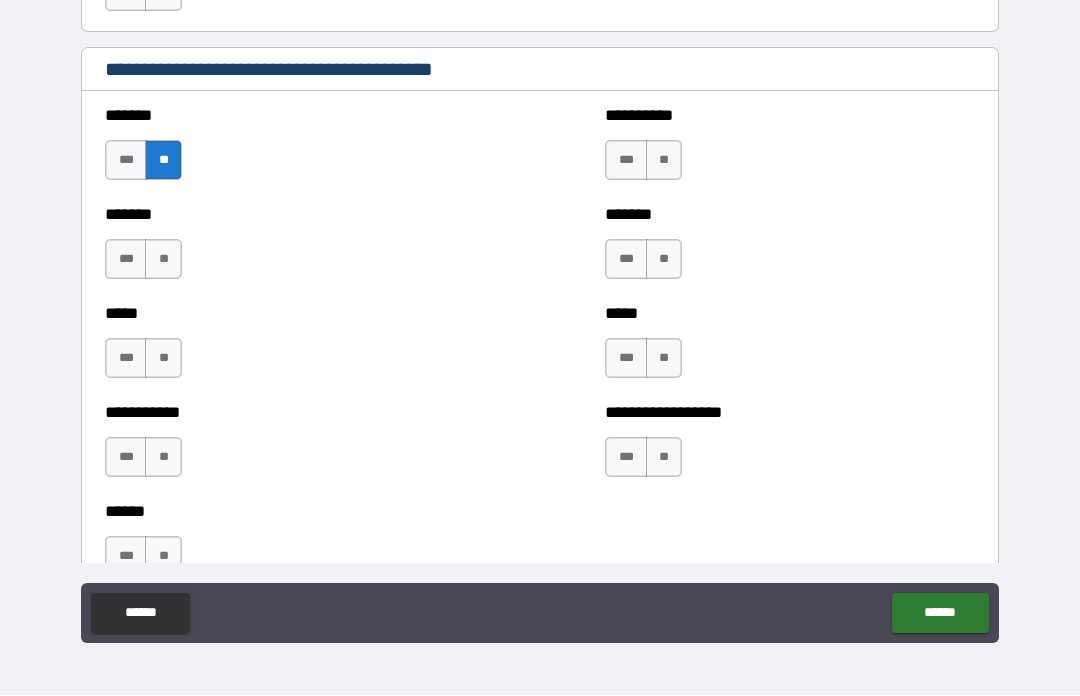 click on "**" at bounding box center (163, 260) 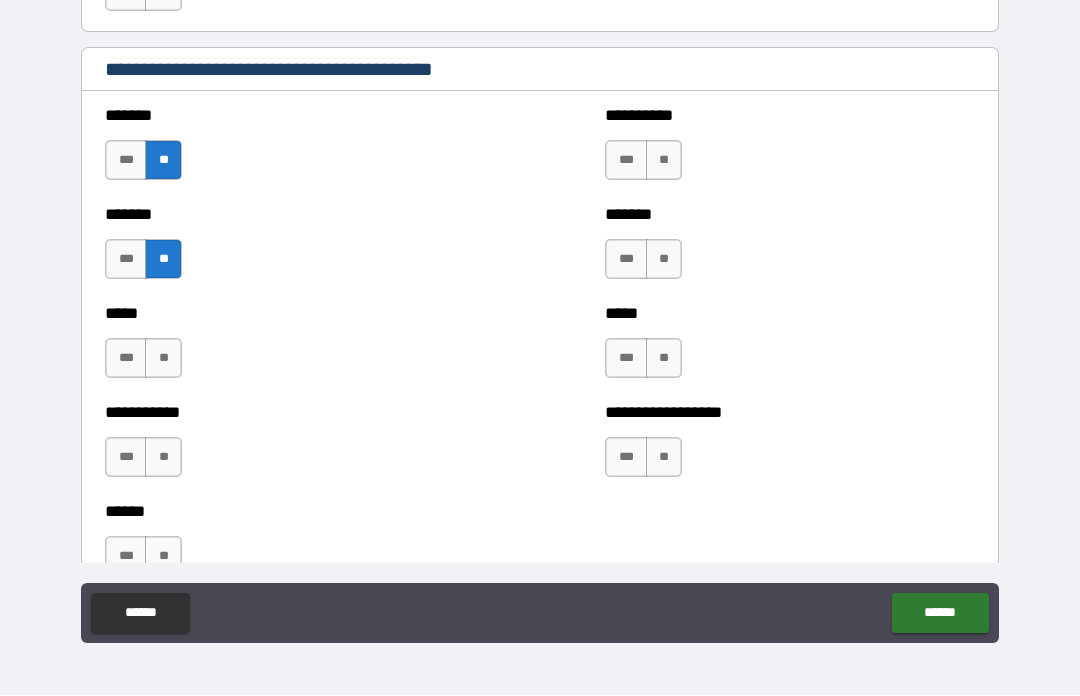 click on "**" at bounding box center [163, 359] 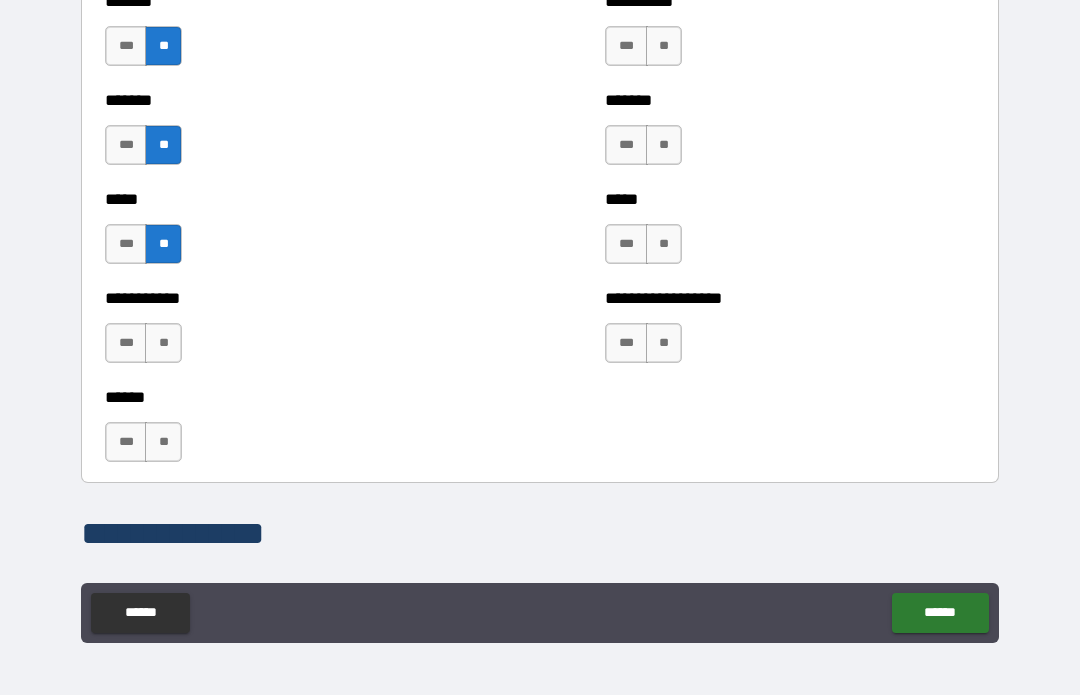 scroll, scrollTop: 1873, scrollLeft: 0, axis: vertical 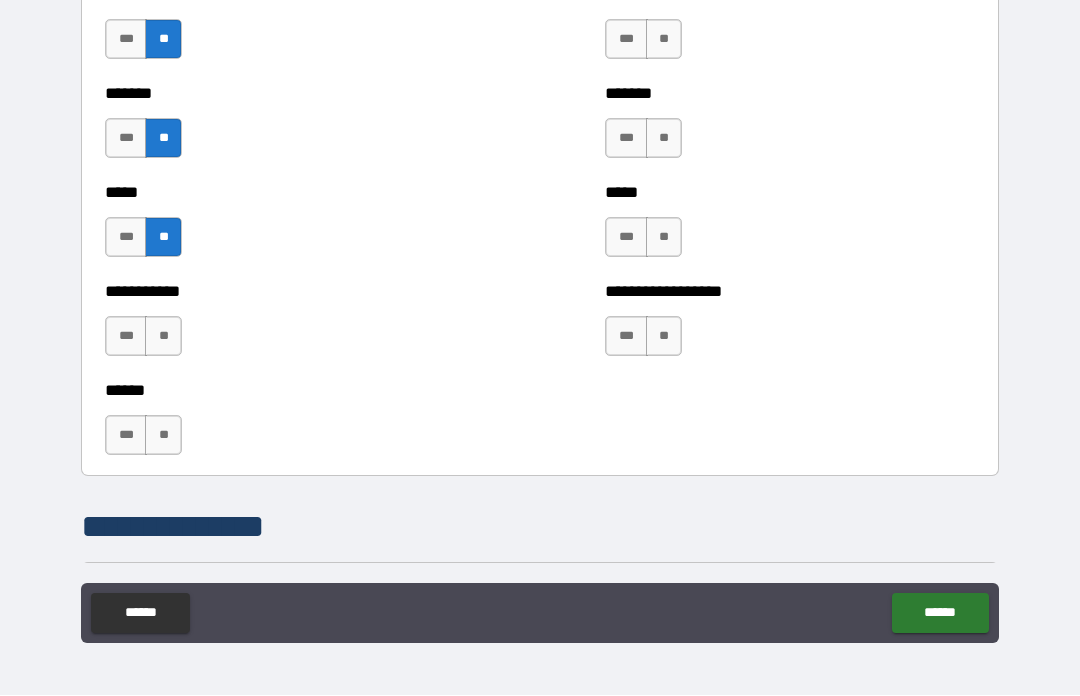 click on "**" at bounding box center [163, 337] 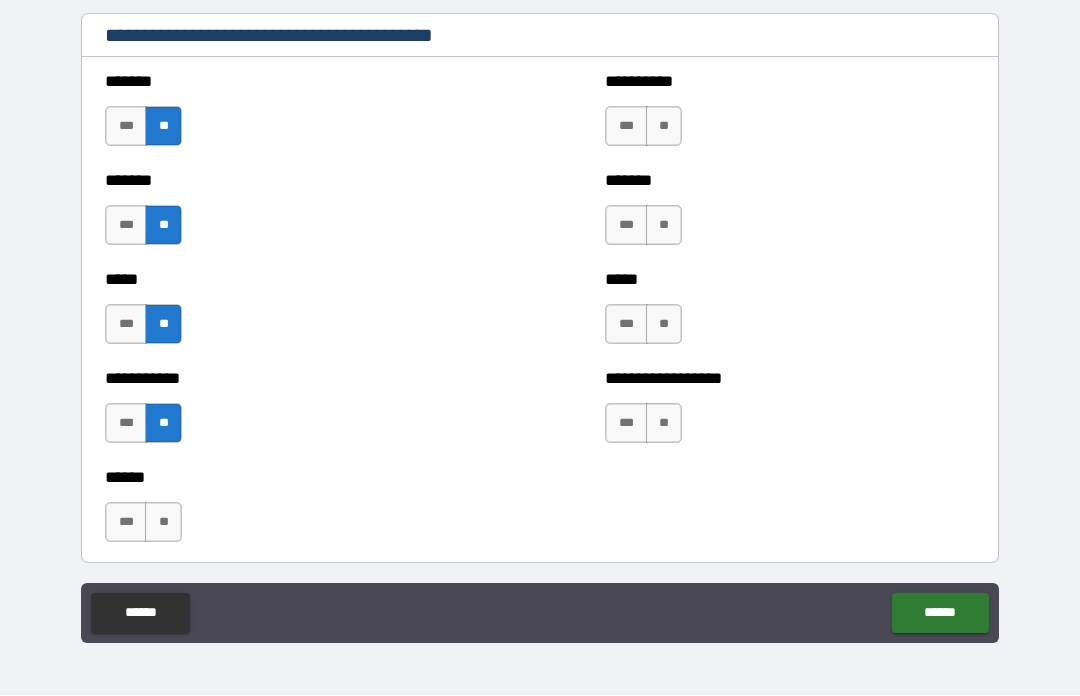 scroll, scrollTop: 1785, scrollLeft: 0, axis: vertical 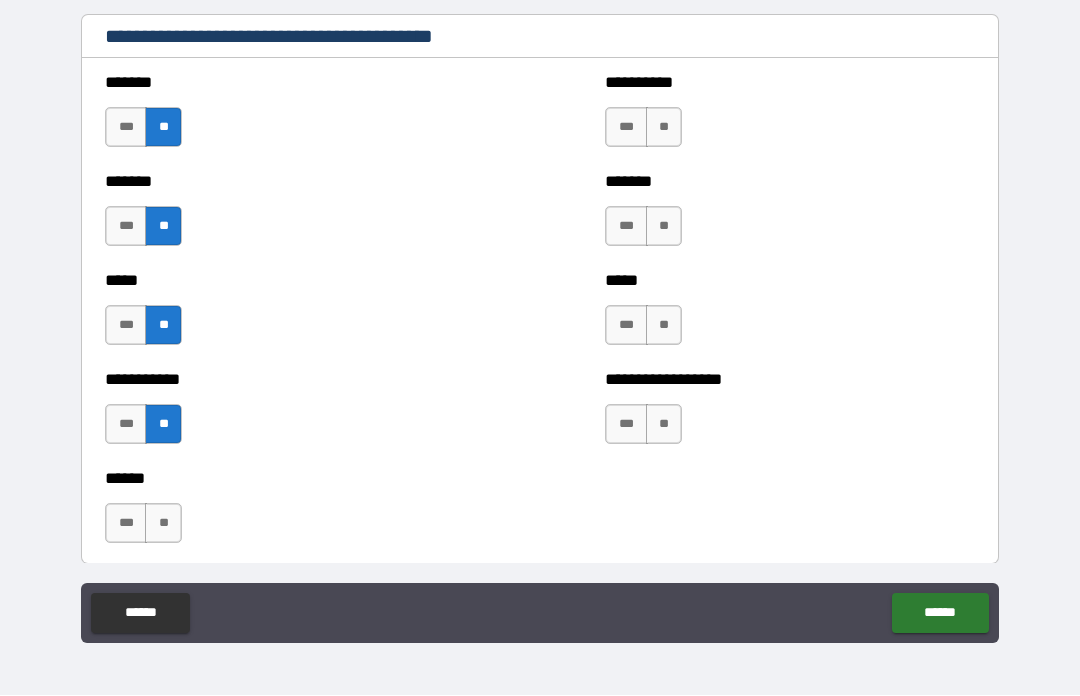 click on "**" at bounding box center (664, 128) 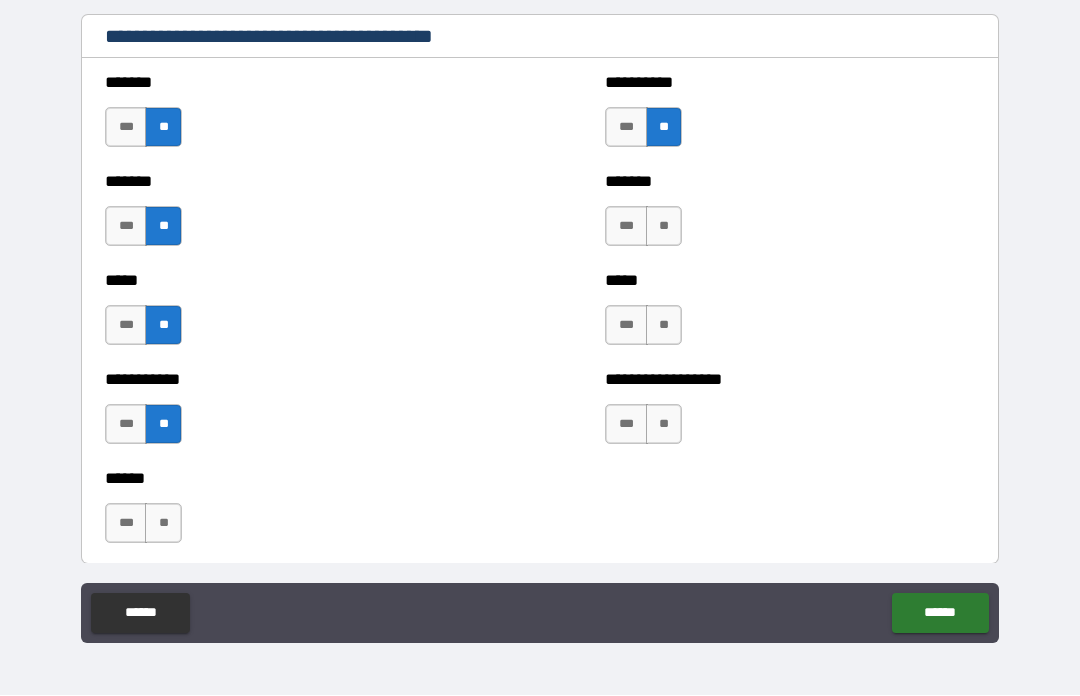 click on "**" at bounding box center [664, 227] 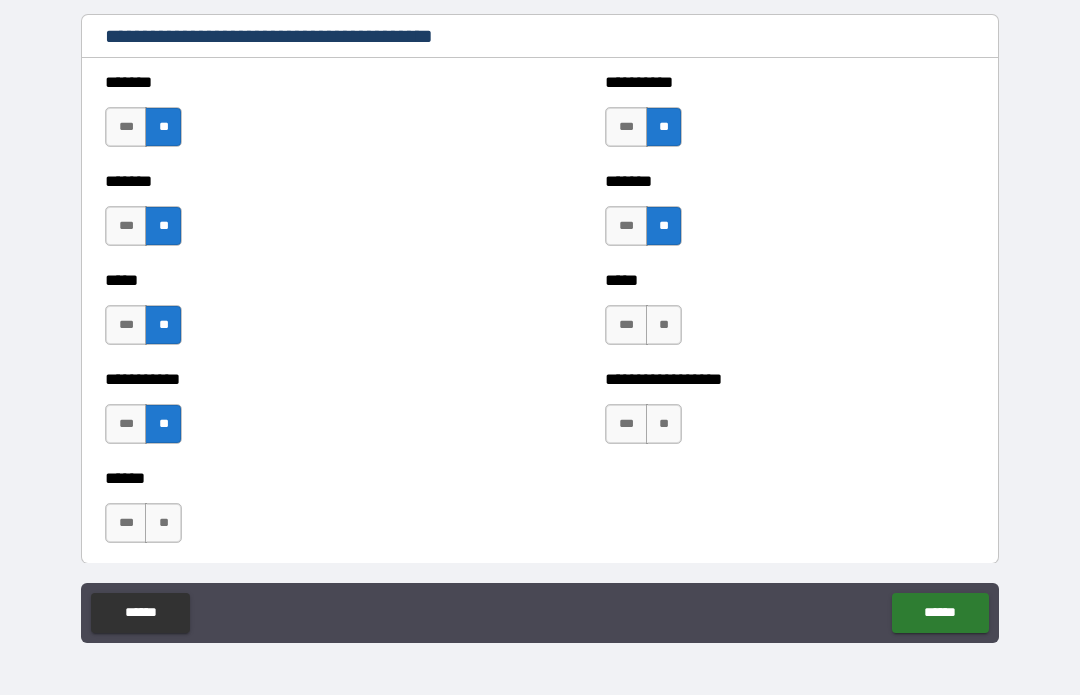 click on "**" at bounding box center (664, 326) 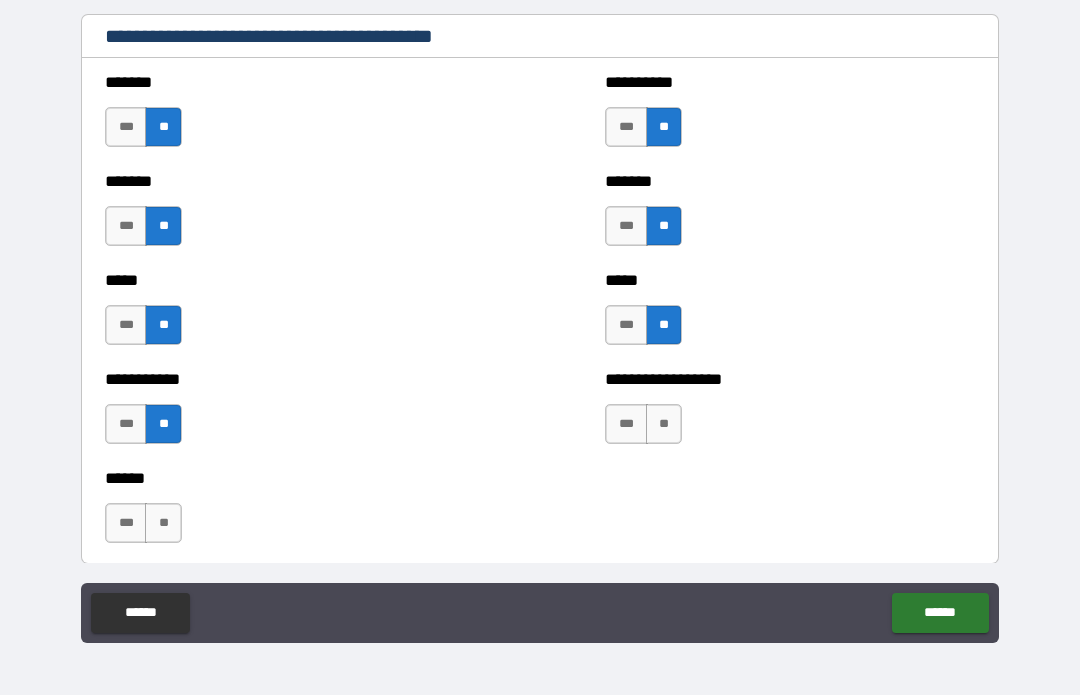 click on "**" at bounding box center (664, 425) 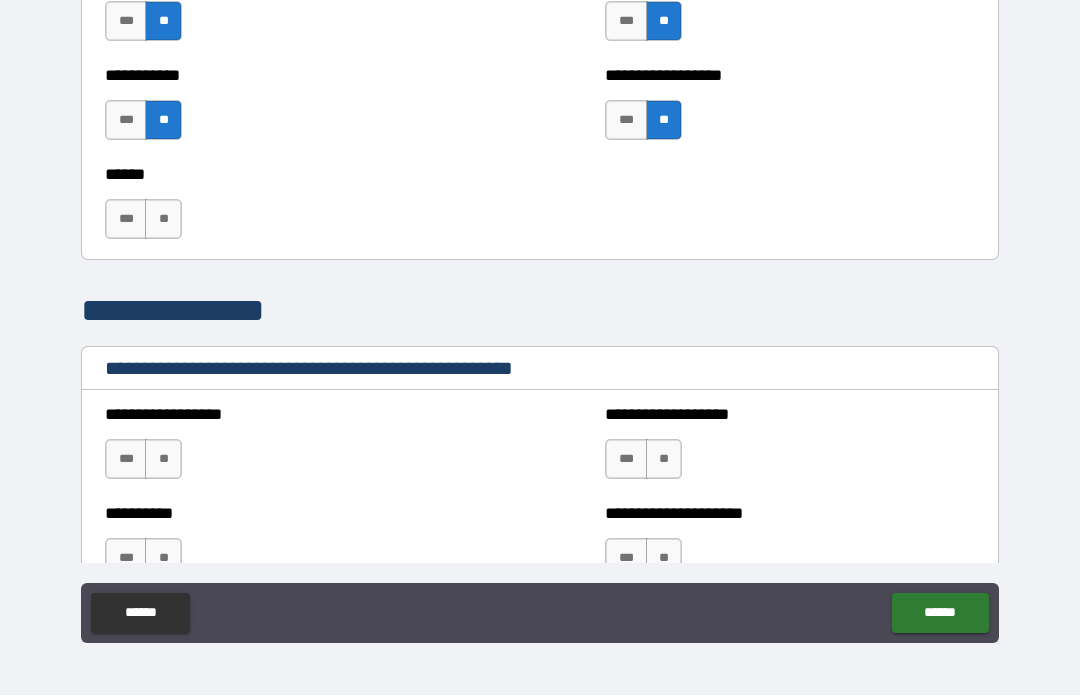 scroll, scrollTop: 2100, scrollLeft: 0, axis: vertical 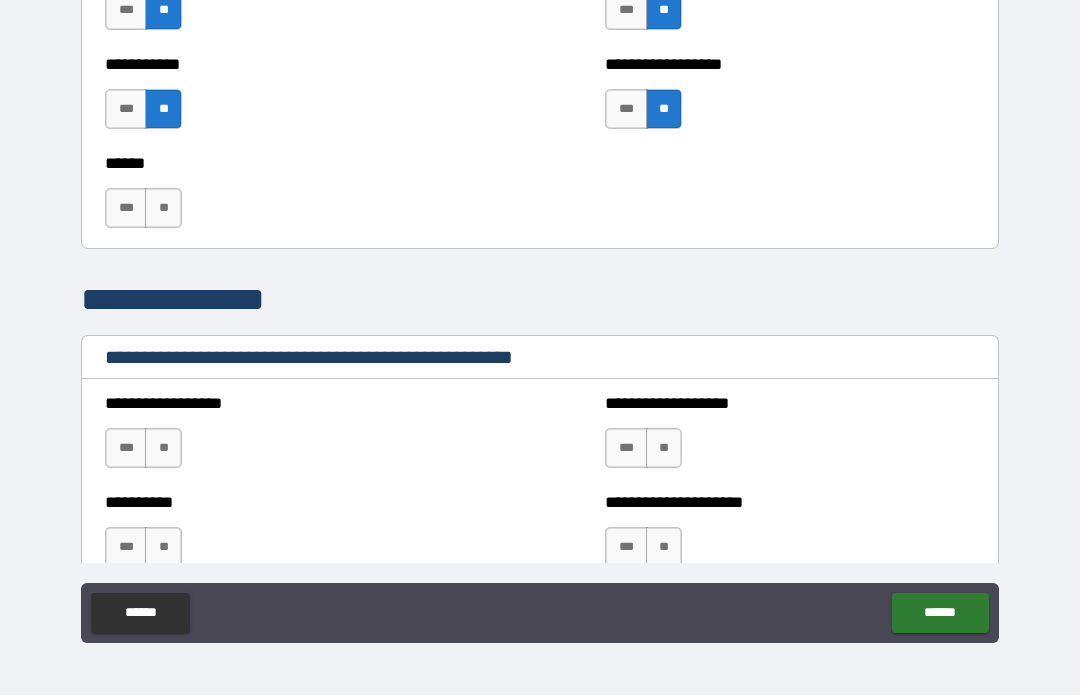 click on "**" at bounding box center (163, 209) 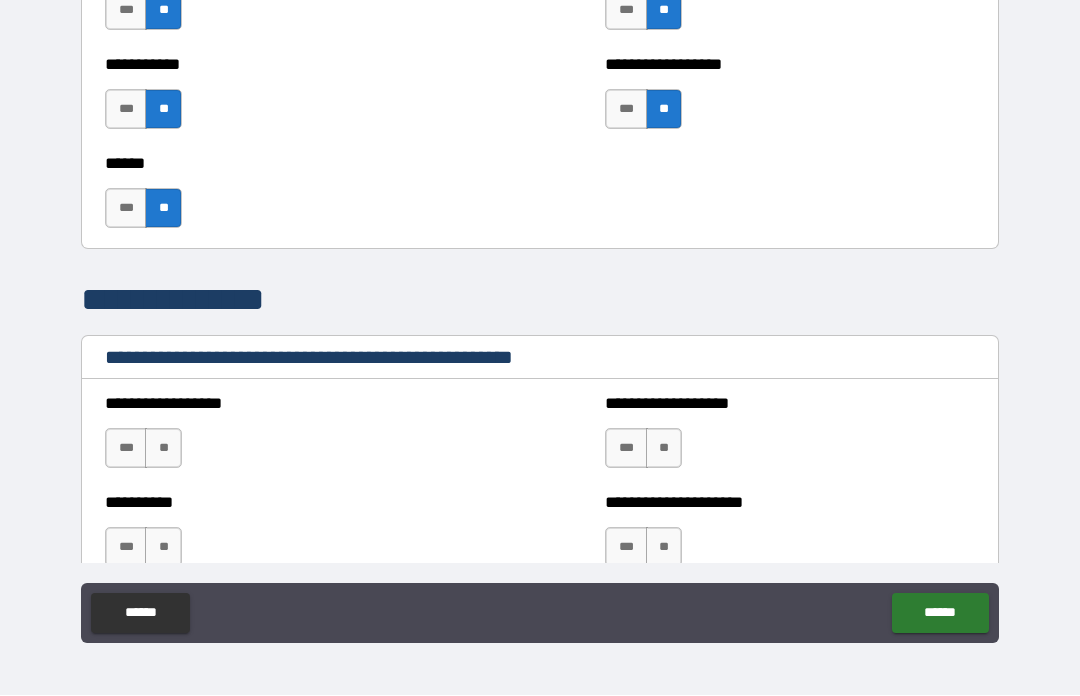 scroll, scrollTop: 2193, scrollLeft: 0, axis: vertical 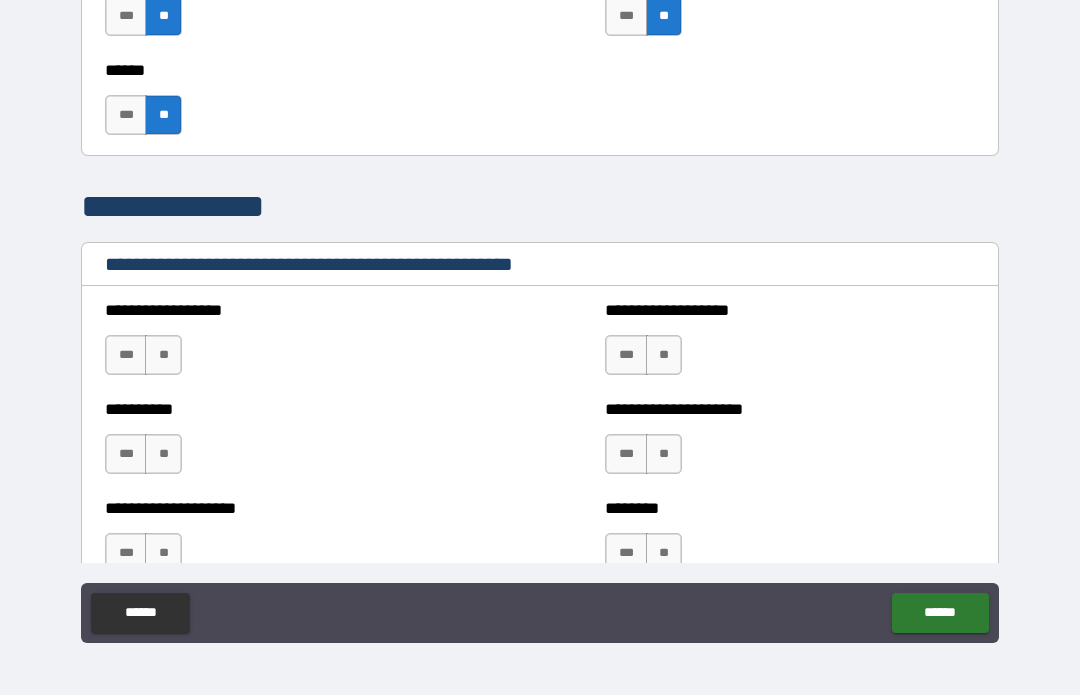 click on "**" at bounding box center [163, 356] 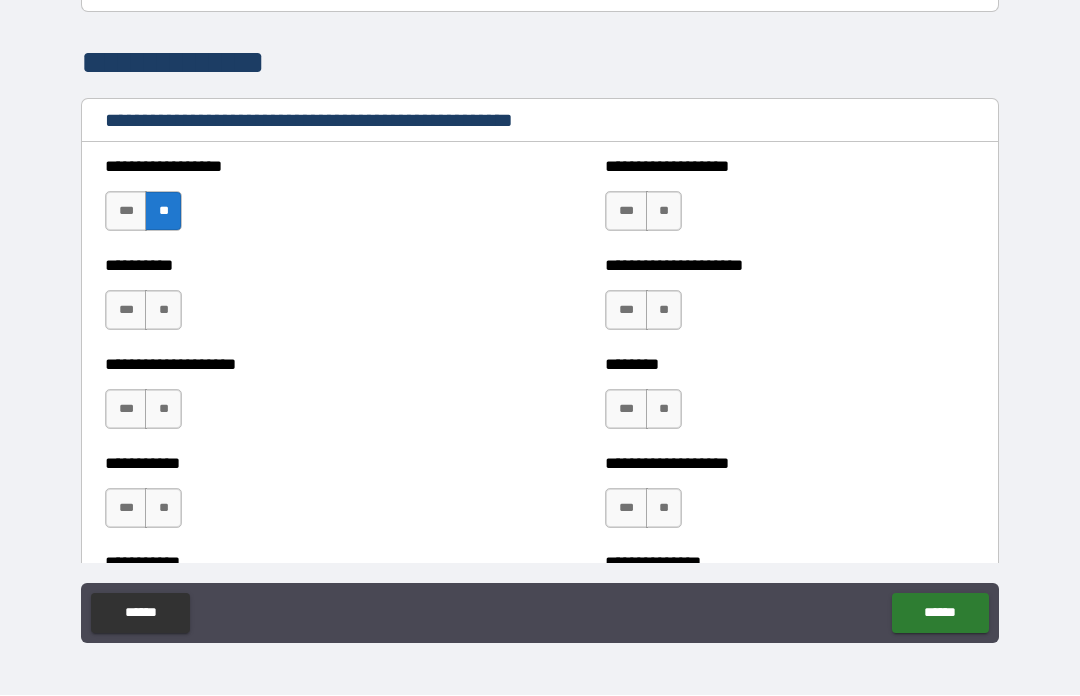 scroll, scrollTop: 2362, scrollLeft: 0, axis: vertical 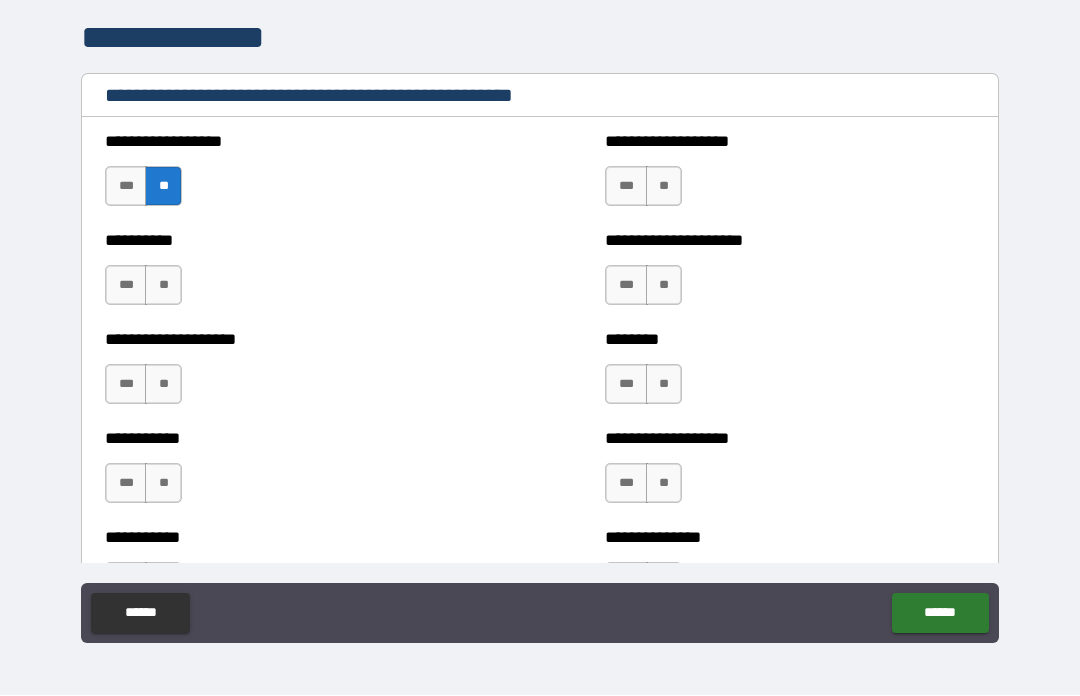 click on "**" at bounding box center (163, 286) 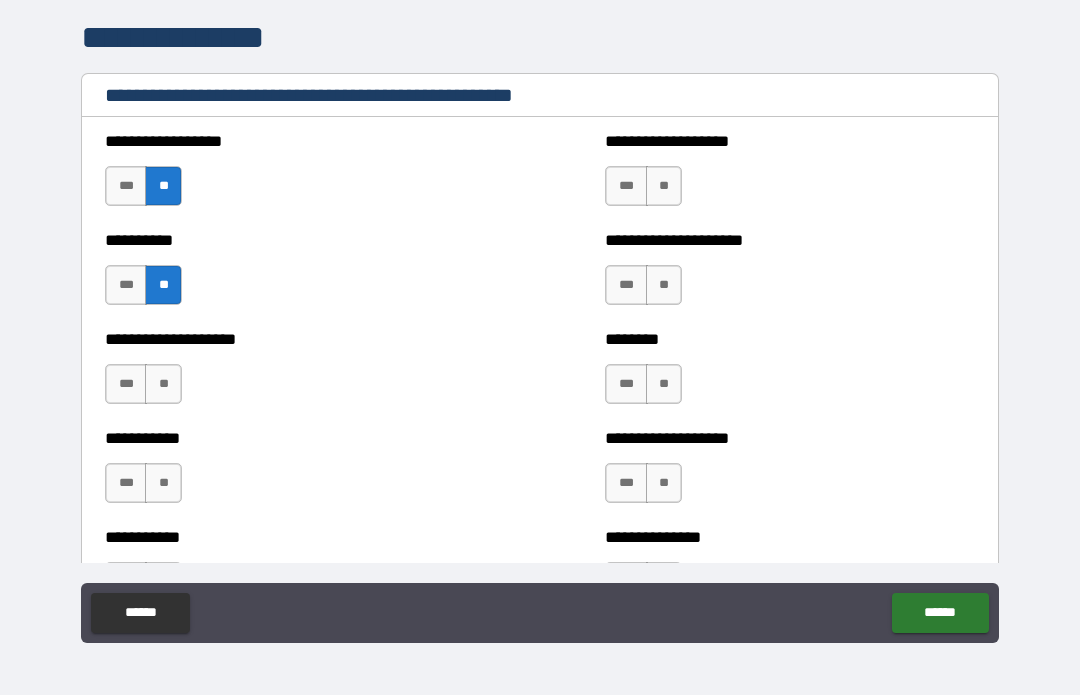 click on "**" at bounding box center (163, 385) 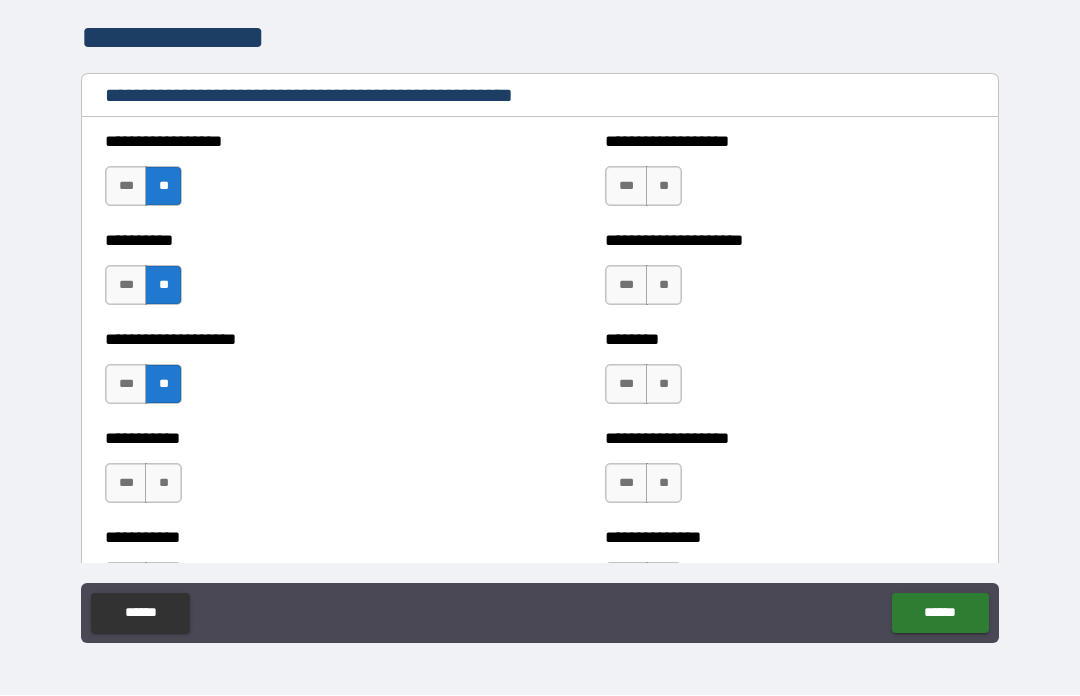 click on "**" at bounding box center [163, 484] 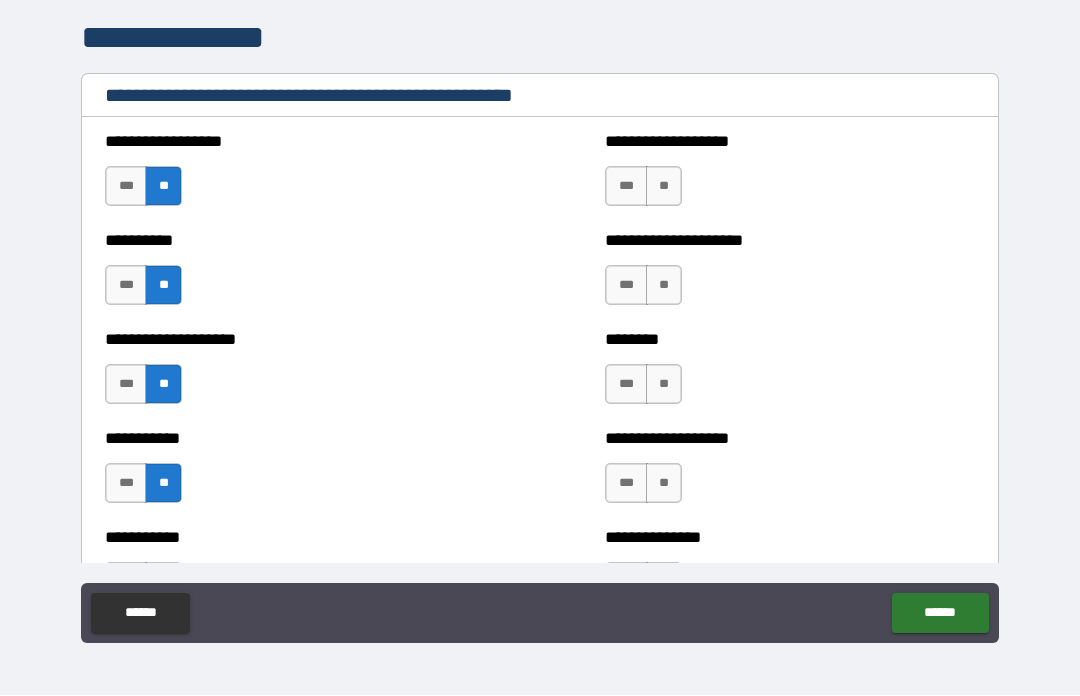 click on "**" at bounding box center (664, 187) 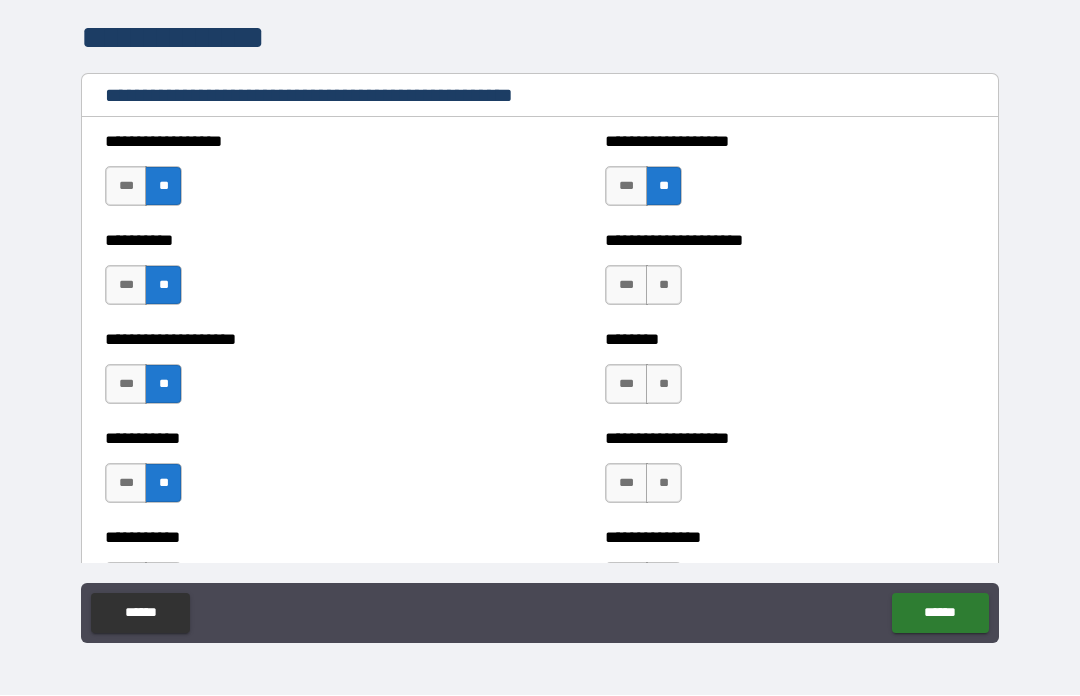 click on "**" at bounding box center [664, 286] 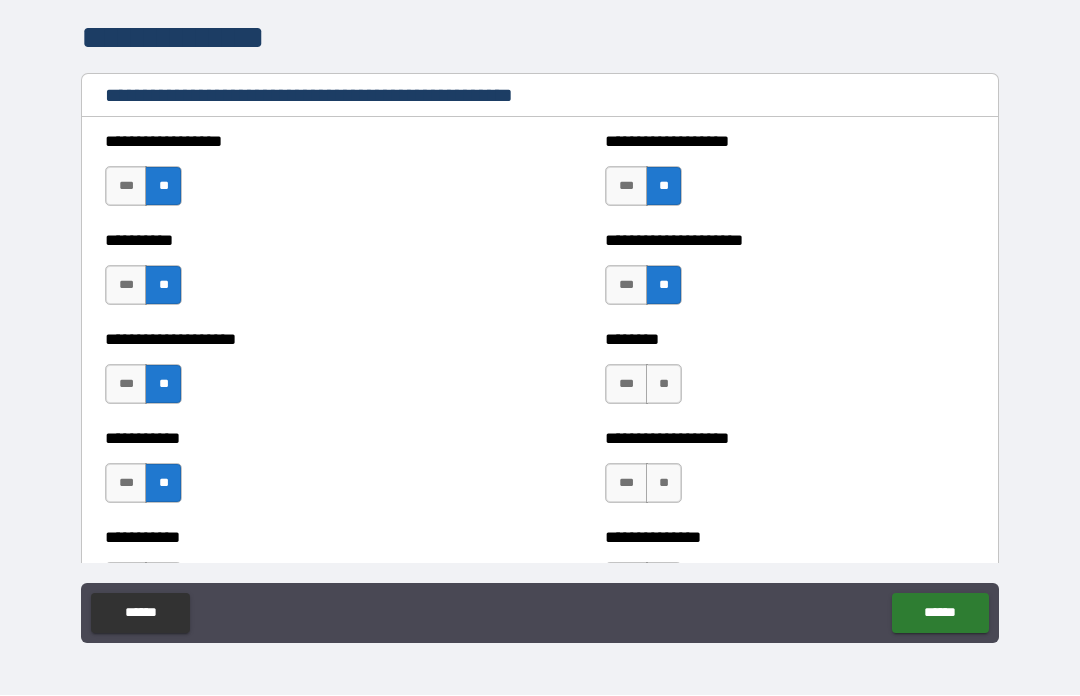 click on "**" at bounding box center [664, 385] 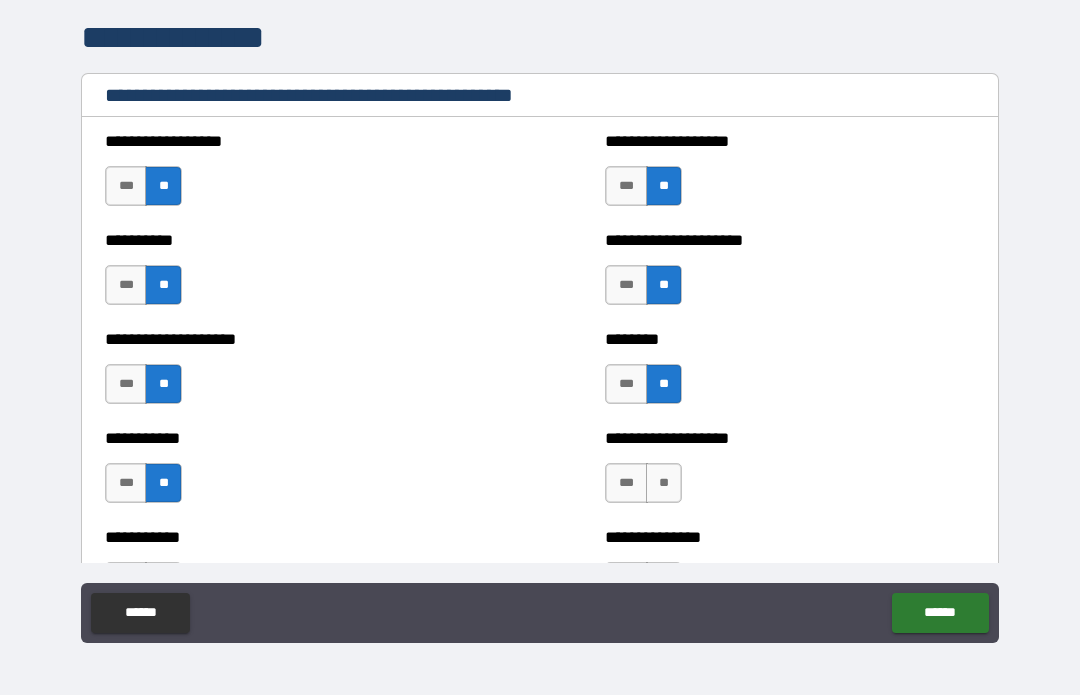 click on "**" at bounding box center (664, 484) 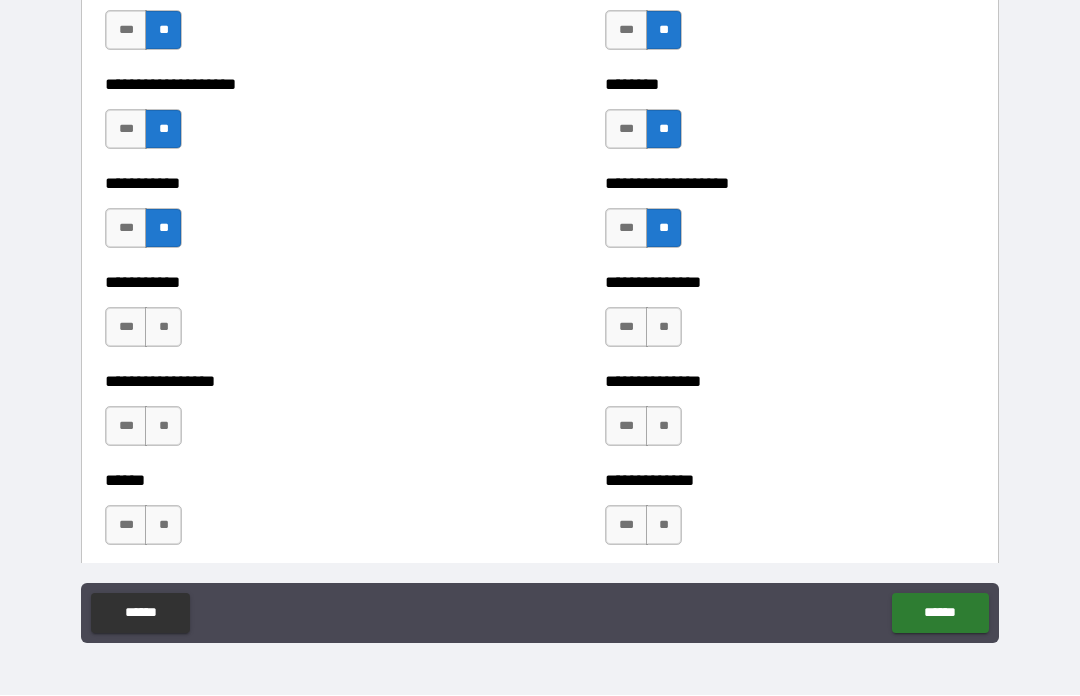 scroll, scrollTop: 2626, scrollLeft: 0, axis: vertical 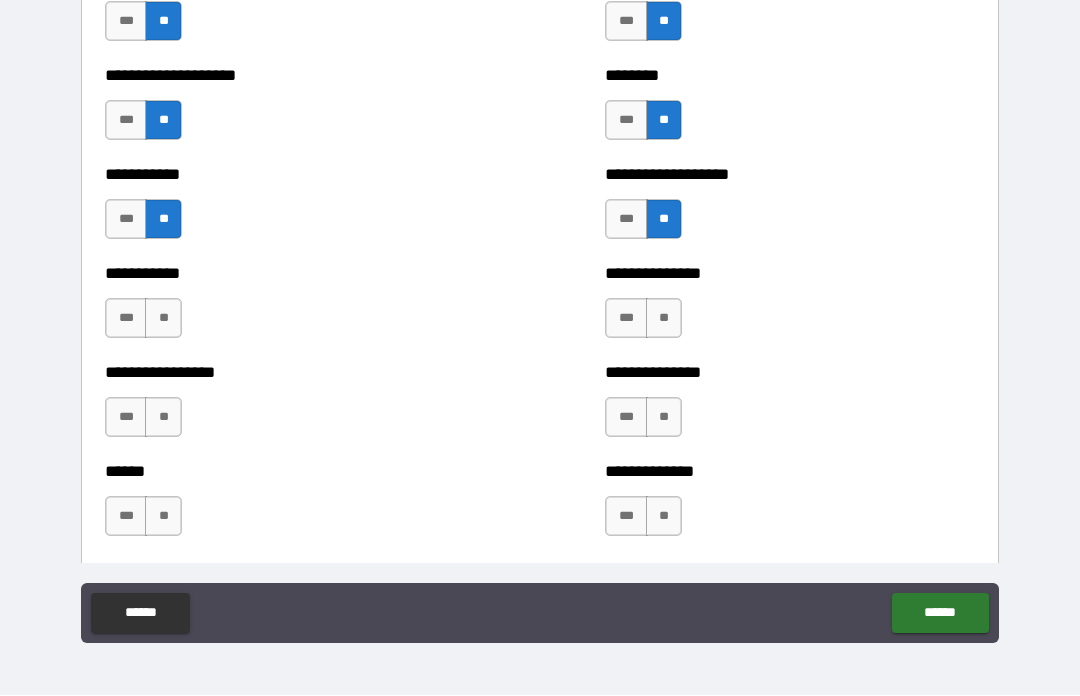 click on "**" at bounding box center [664, 319] 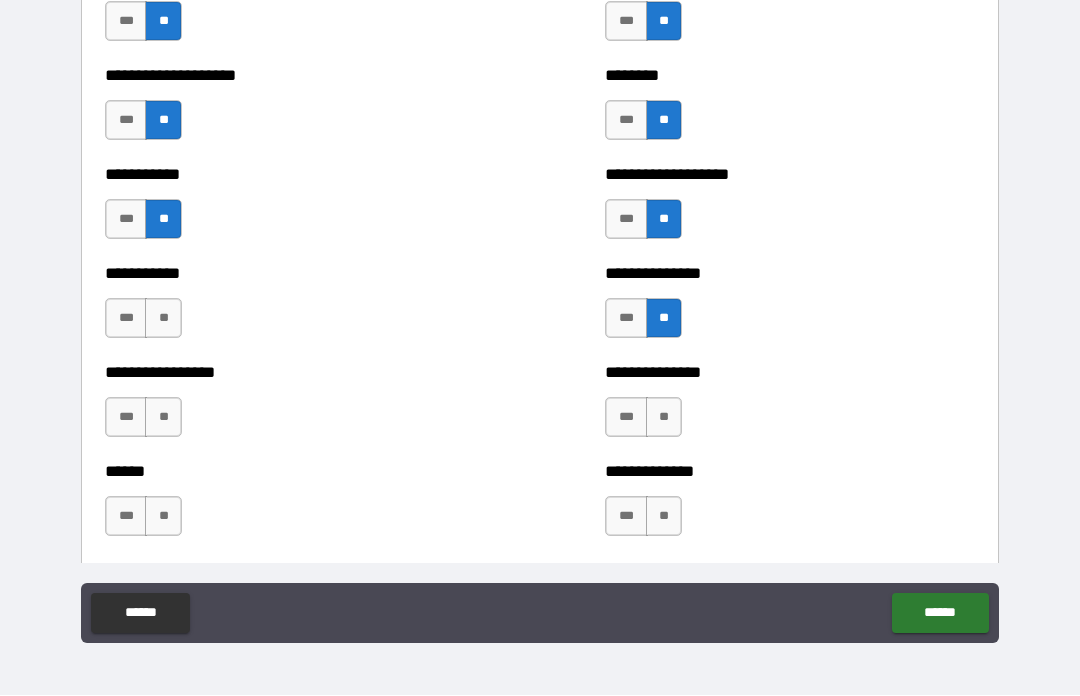 click on "**" at bounding box center [664, 418] 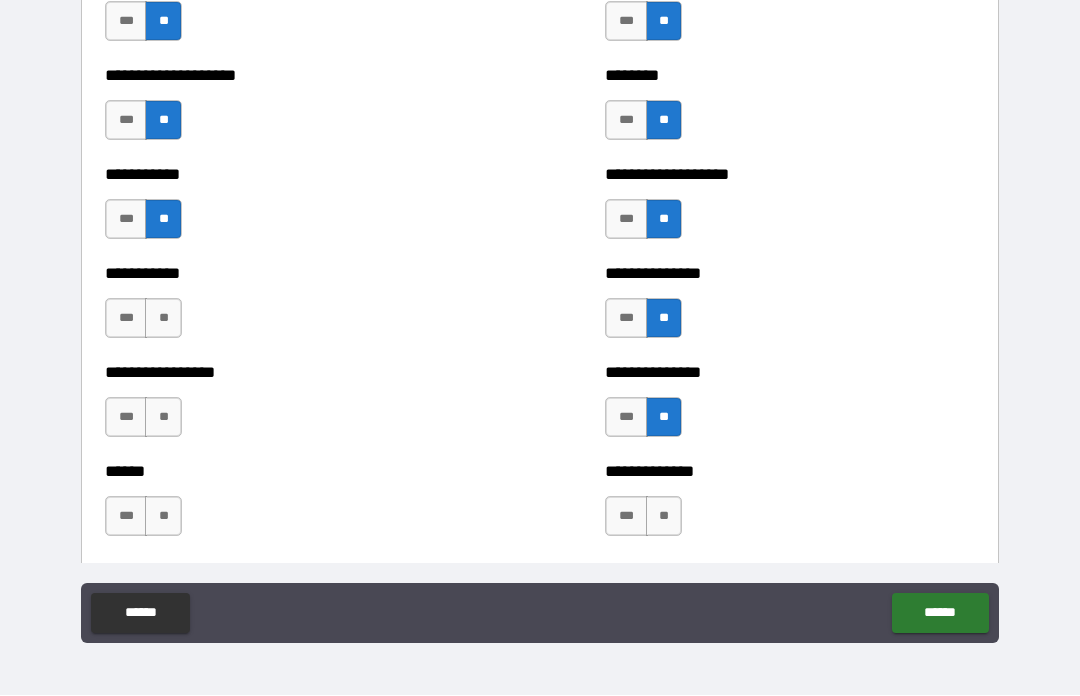 click on "**" at bounding box center [664, 517] 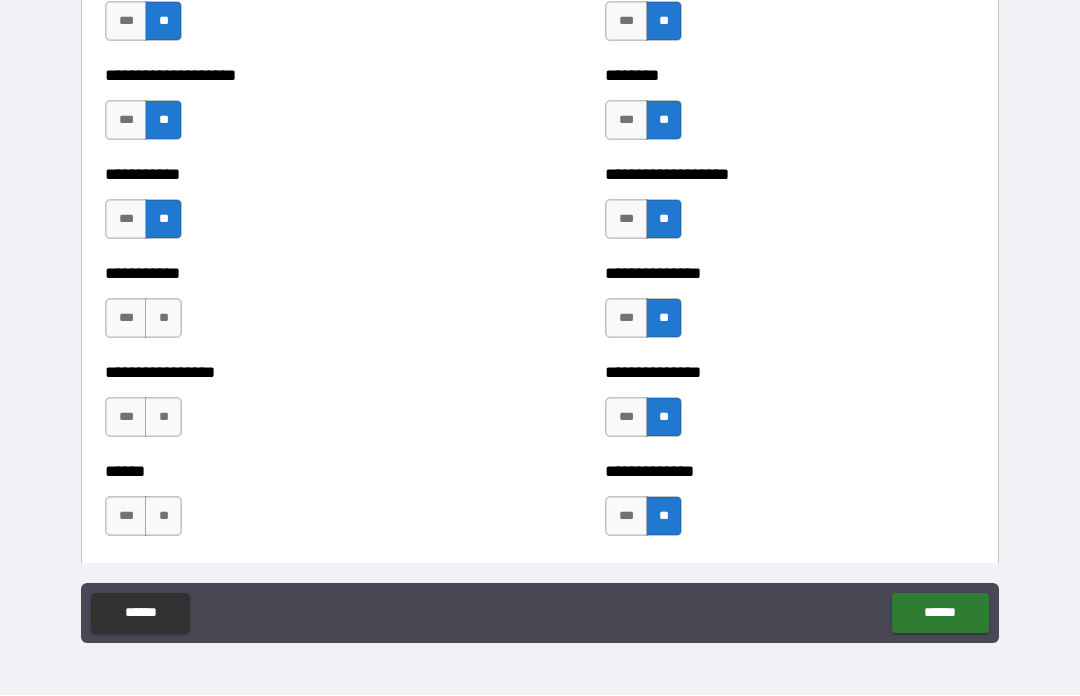 click on "**" at bounding box center [163, 319] 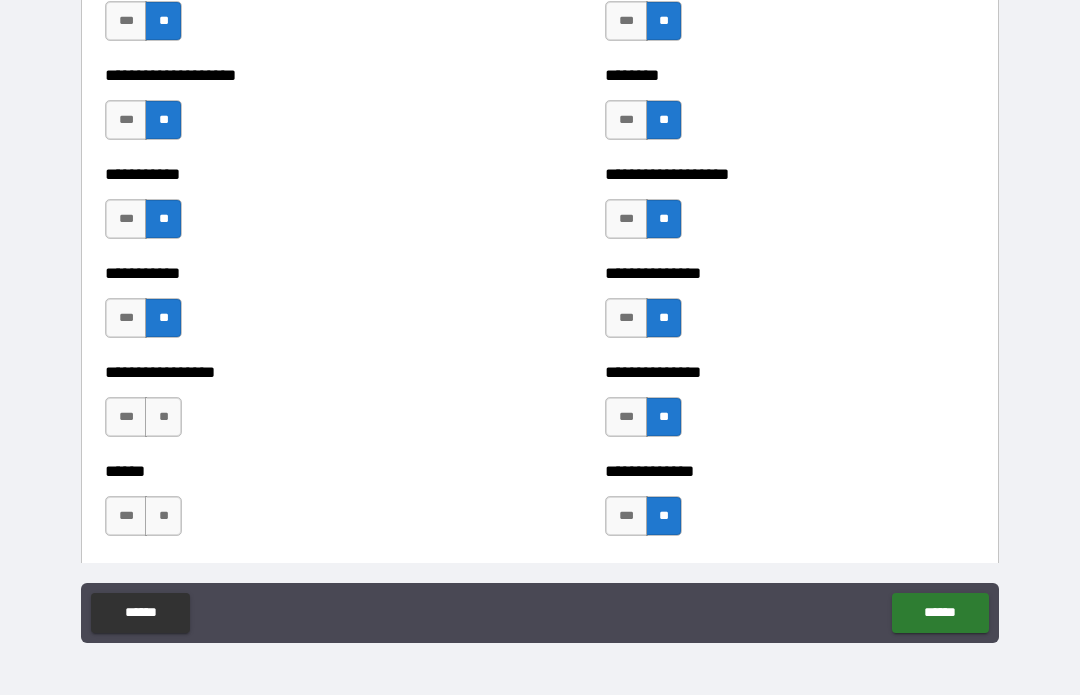 click on "**********" at bounding box center [290, 408] 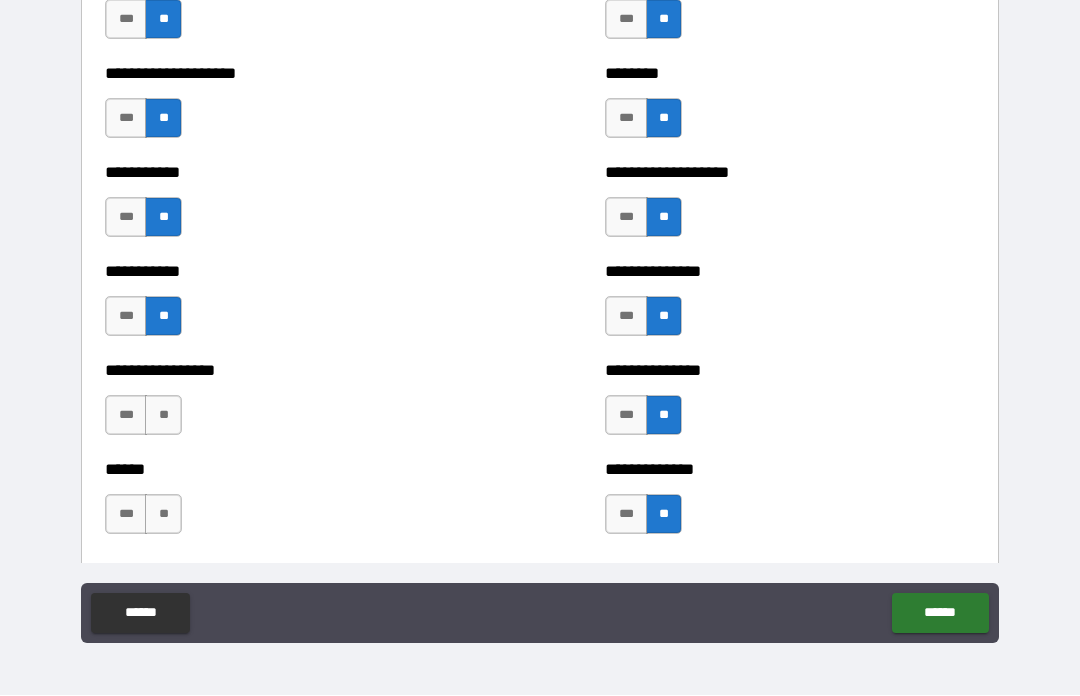 scroll, scrollTop: 2630, scrollLeft: 0, axis: vertical 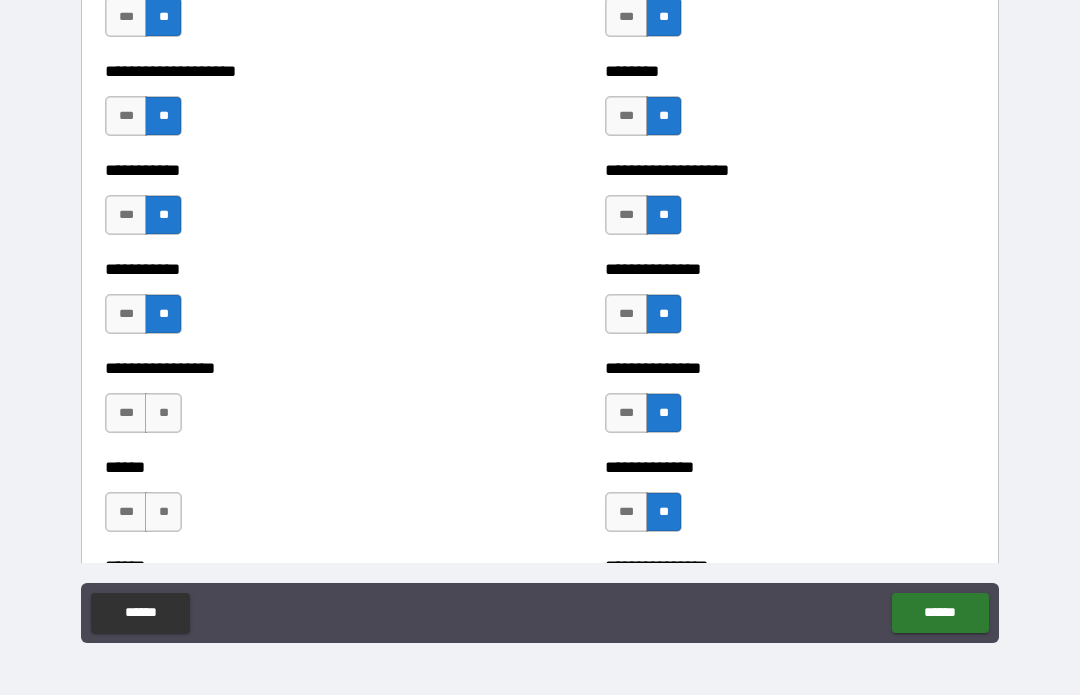 click on "**" at bounding box center (163, 414) 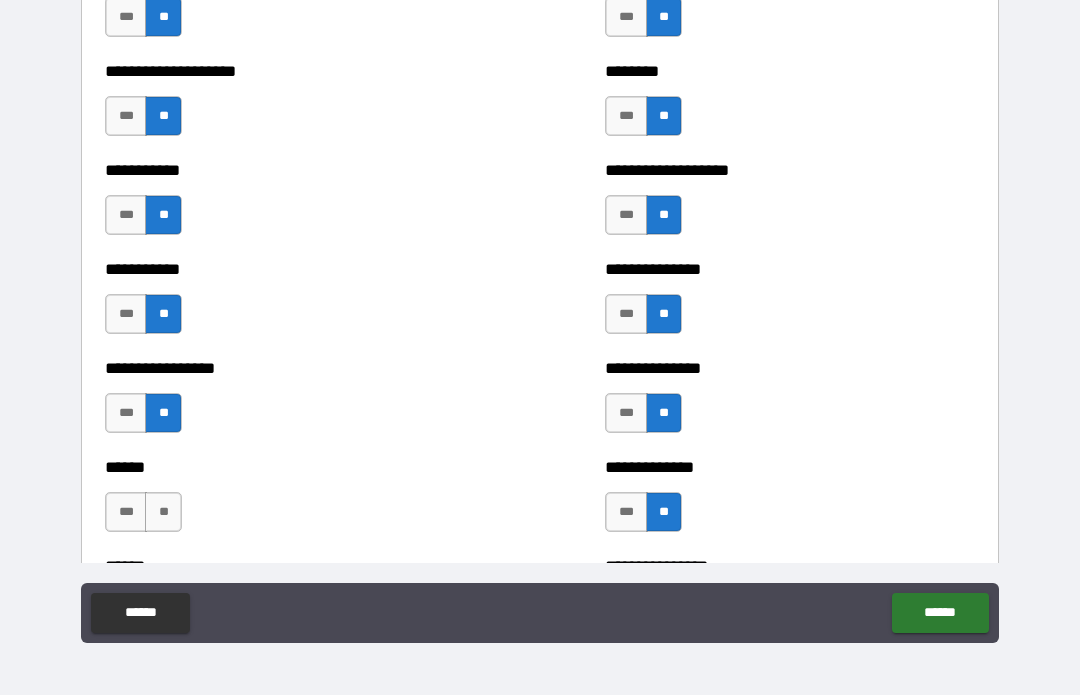click on "**" at bounding box center (163, 513) 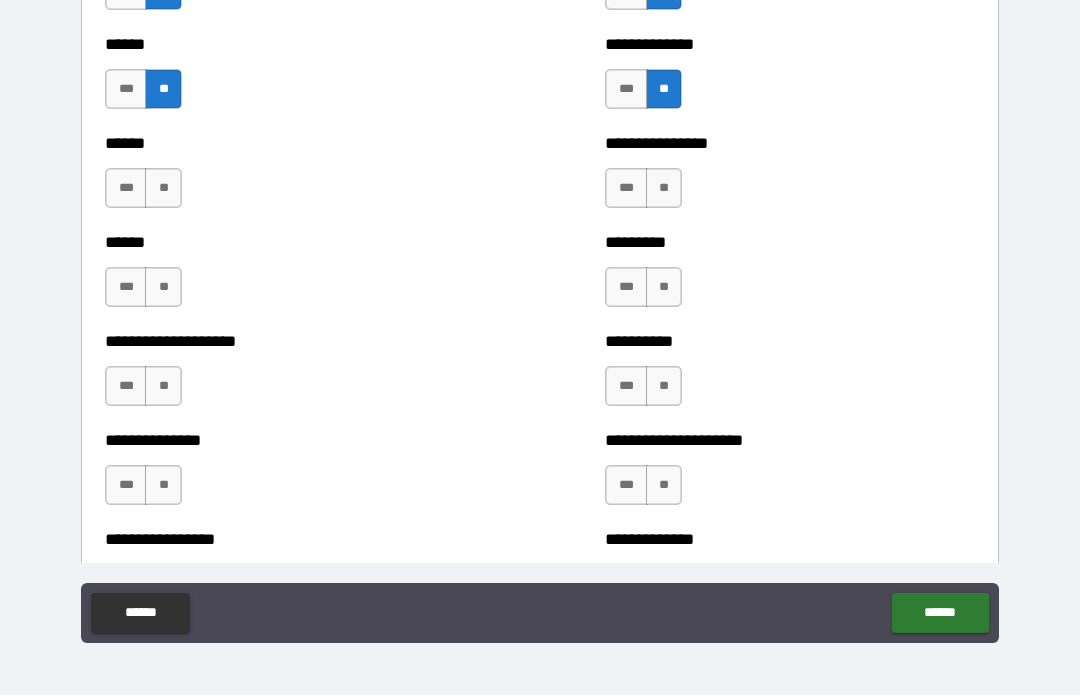 scroll, scrollTop: 3050, scrollLeft: 0, axis: vertical 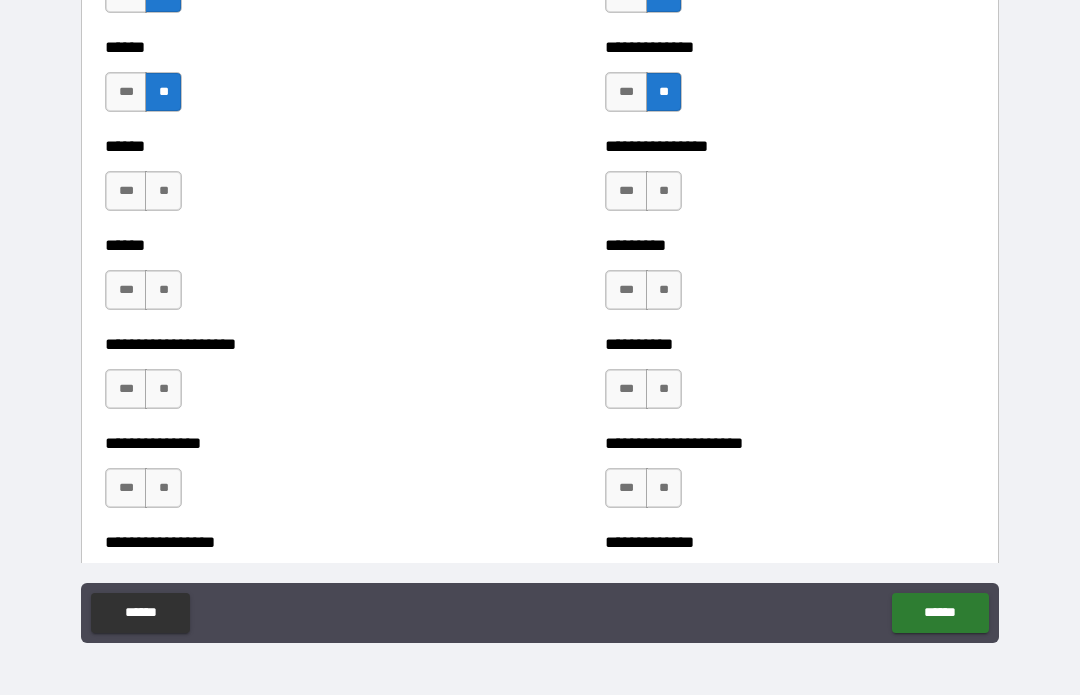 click on "**" at bounding box center [163, 192] 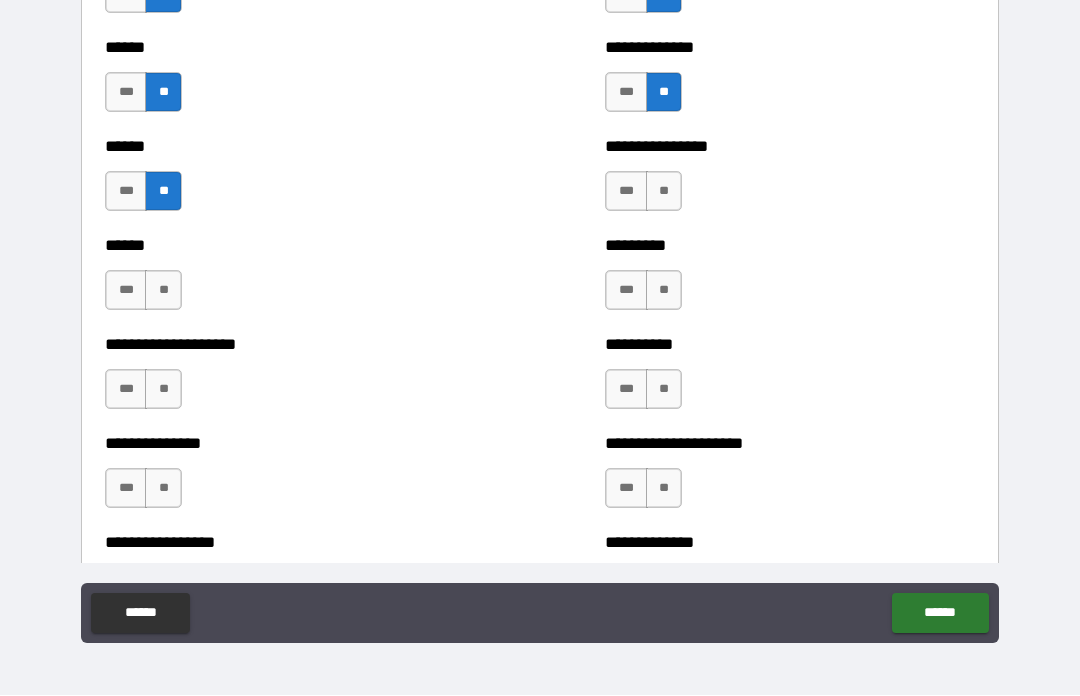 click on "**" at bounding box center (163, 291) 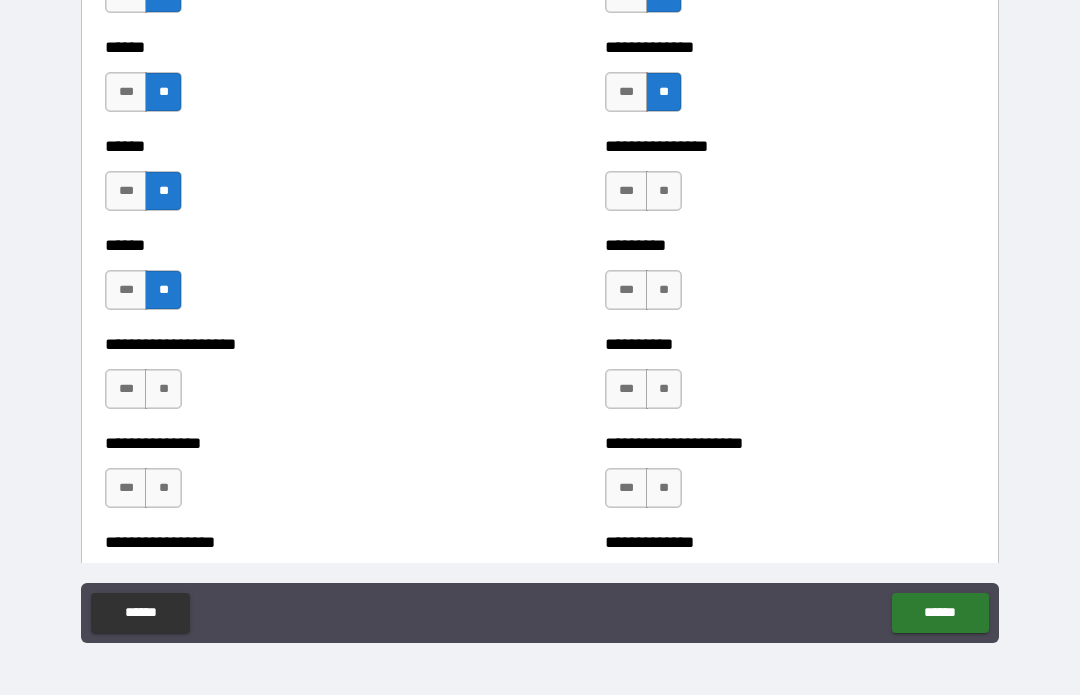 click on "**" at bounding box center (163, 390) 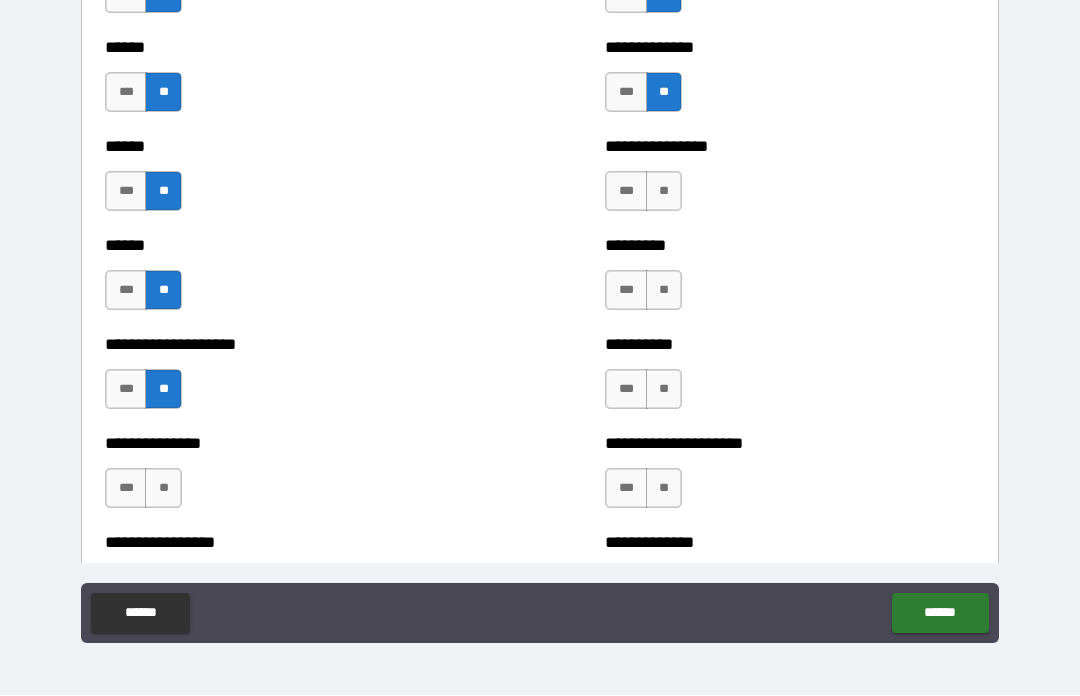 click on "***" at bounding box center [126, 489] 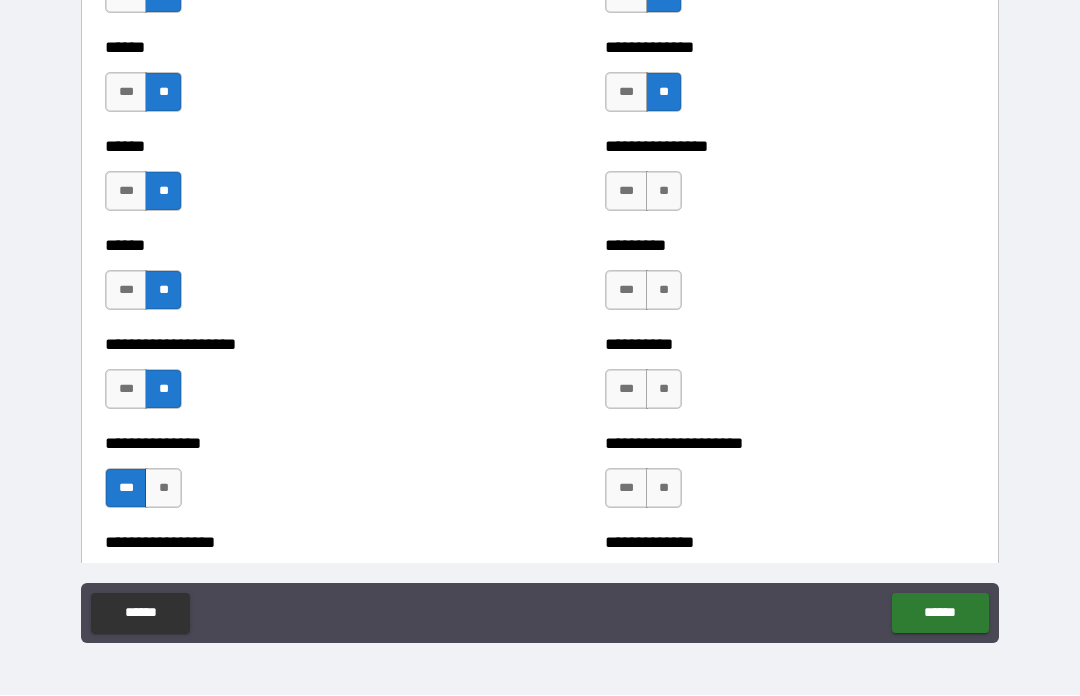 click on "**" at bounding box center (664, 489) 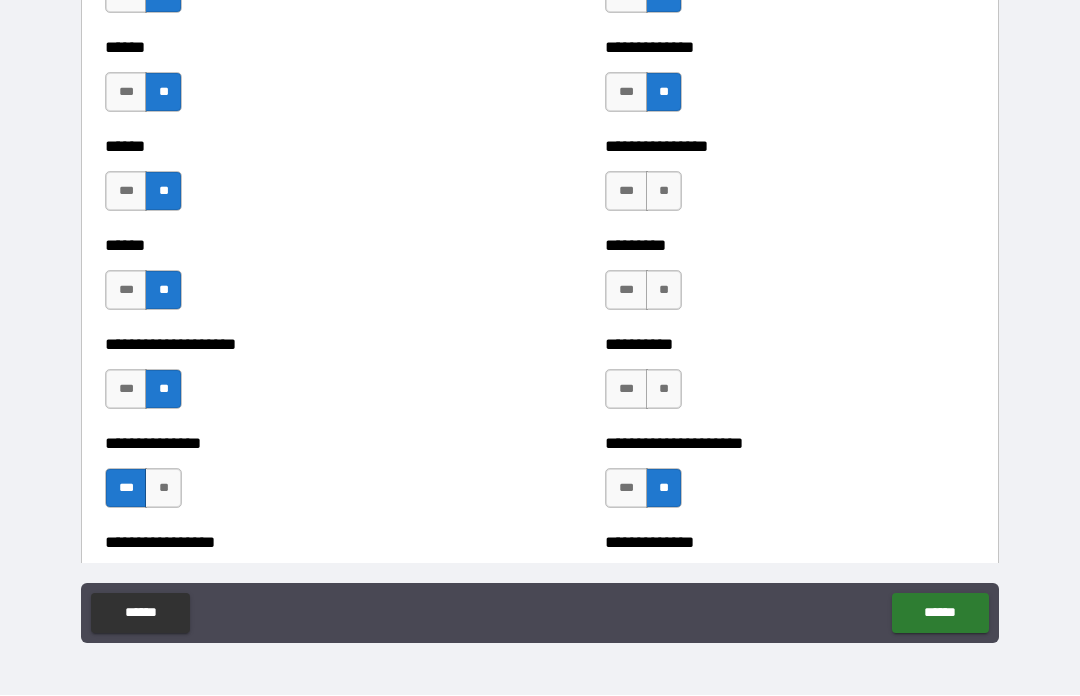 click on "**" at bounding box center (664, 390) 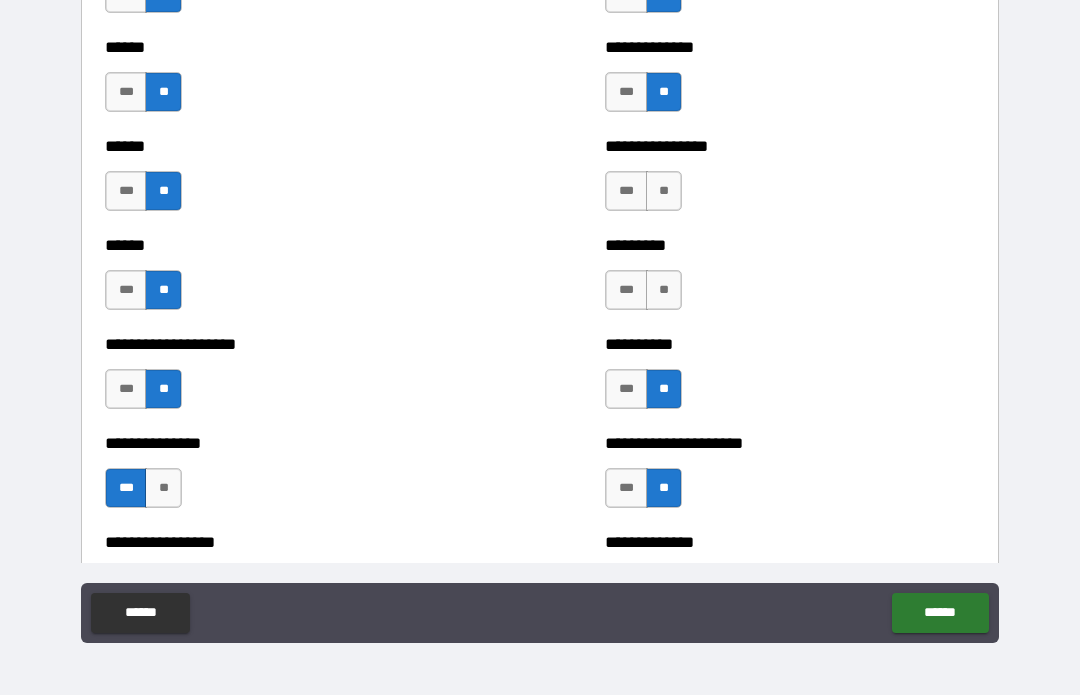click on "**" at bounding box center (664, 291) 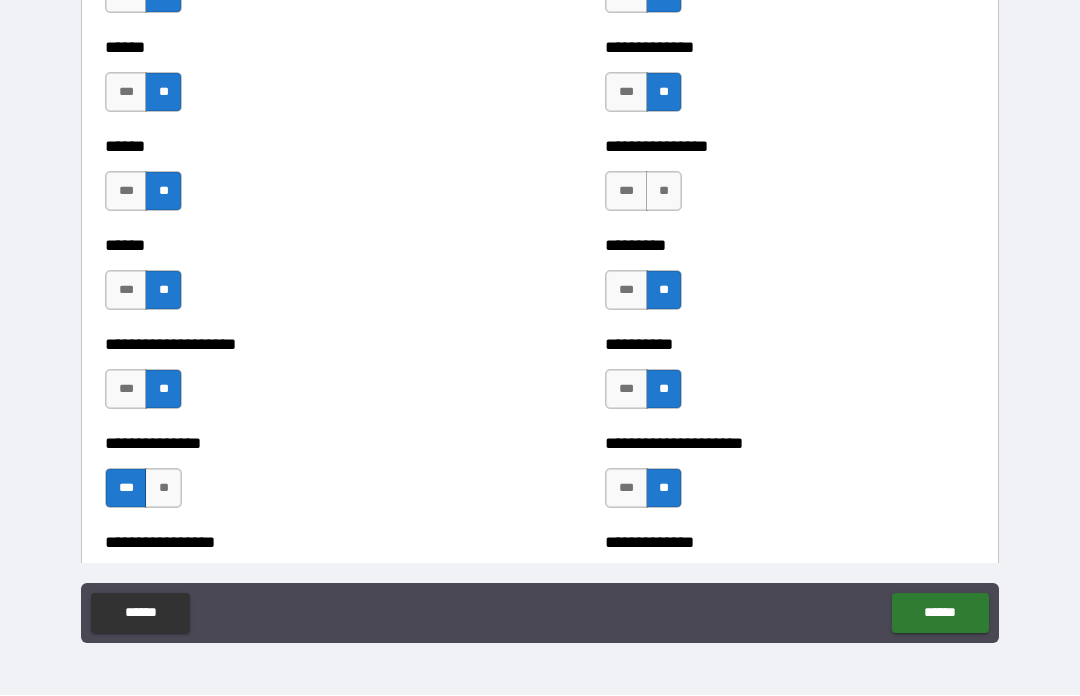 click on "**" at bounding box center (664, 192) 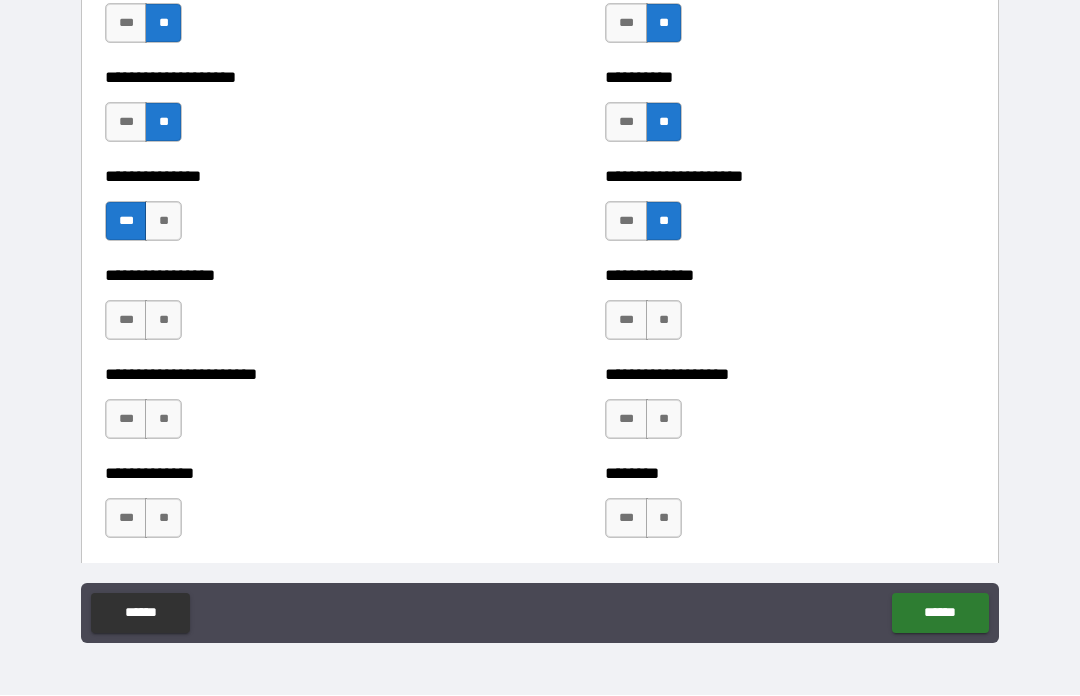 scroll, scrollTop: 3335, scrollLeft: 0, axis: vertical 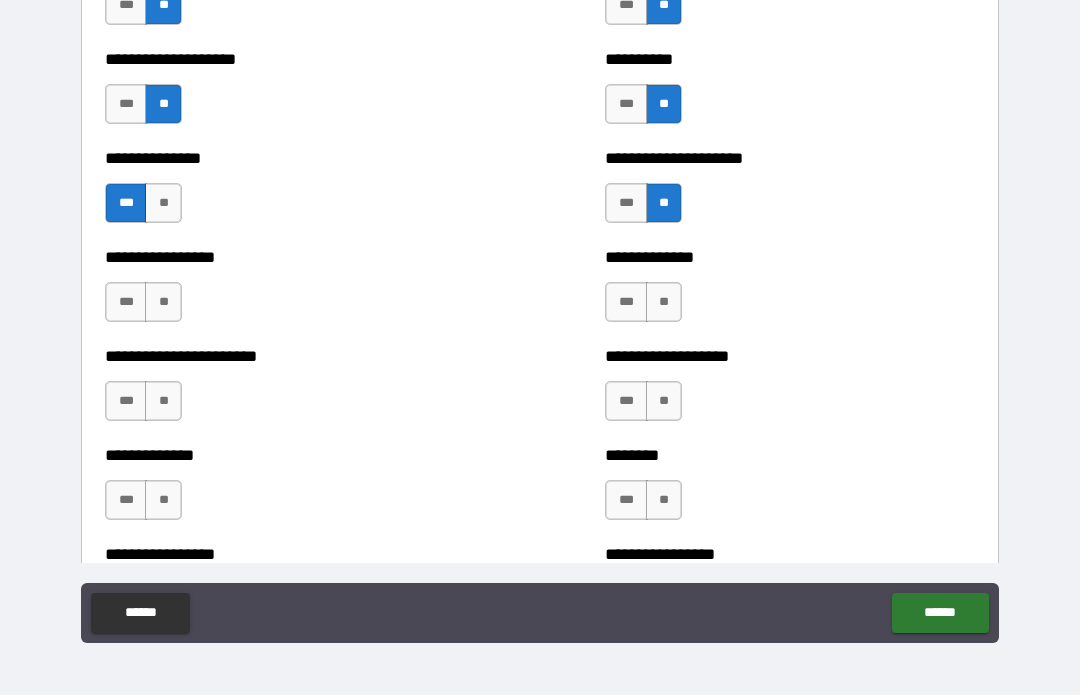 click on "**" at bounding box center (163, 303) 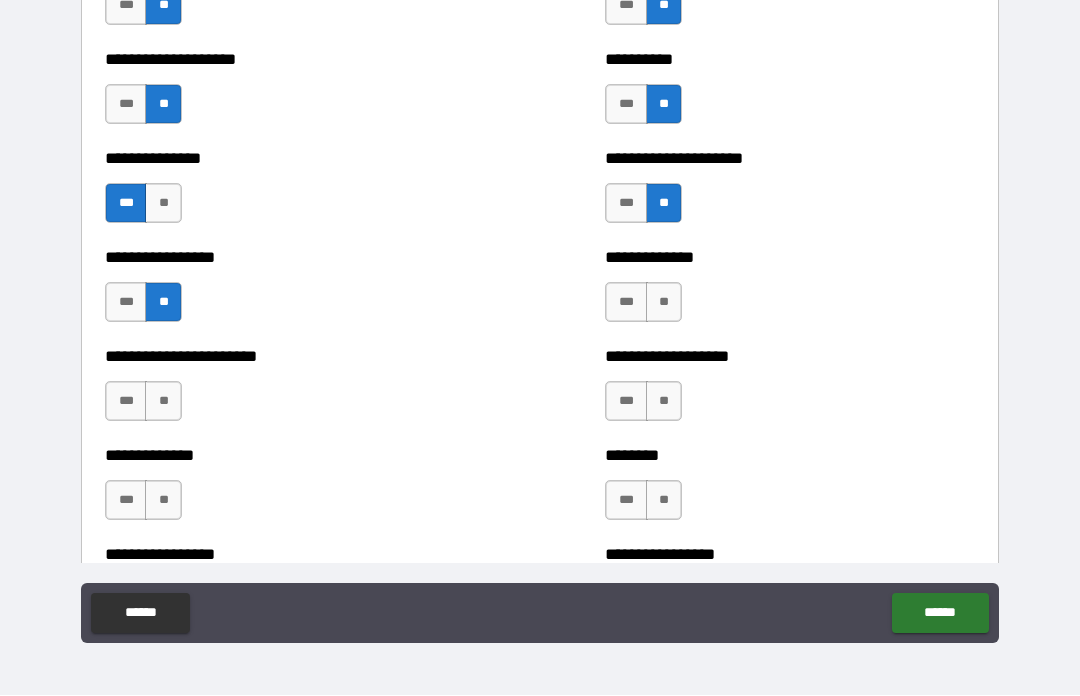 click on "**" at bounding box center [163, 402] 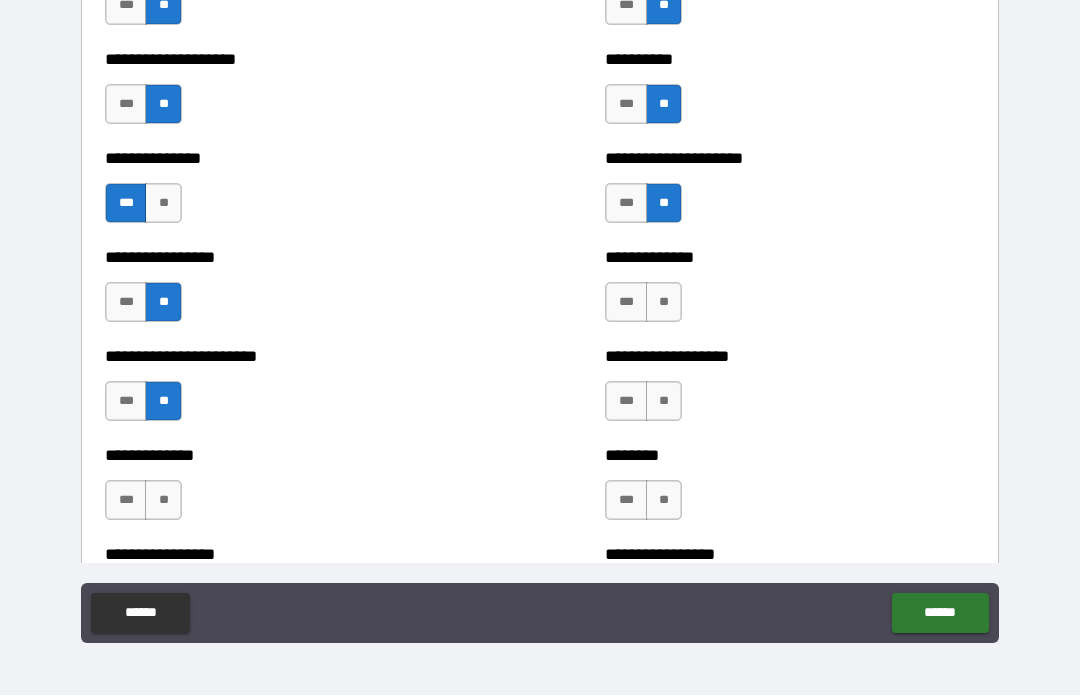click on "**" at bounding box center (163, 501) 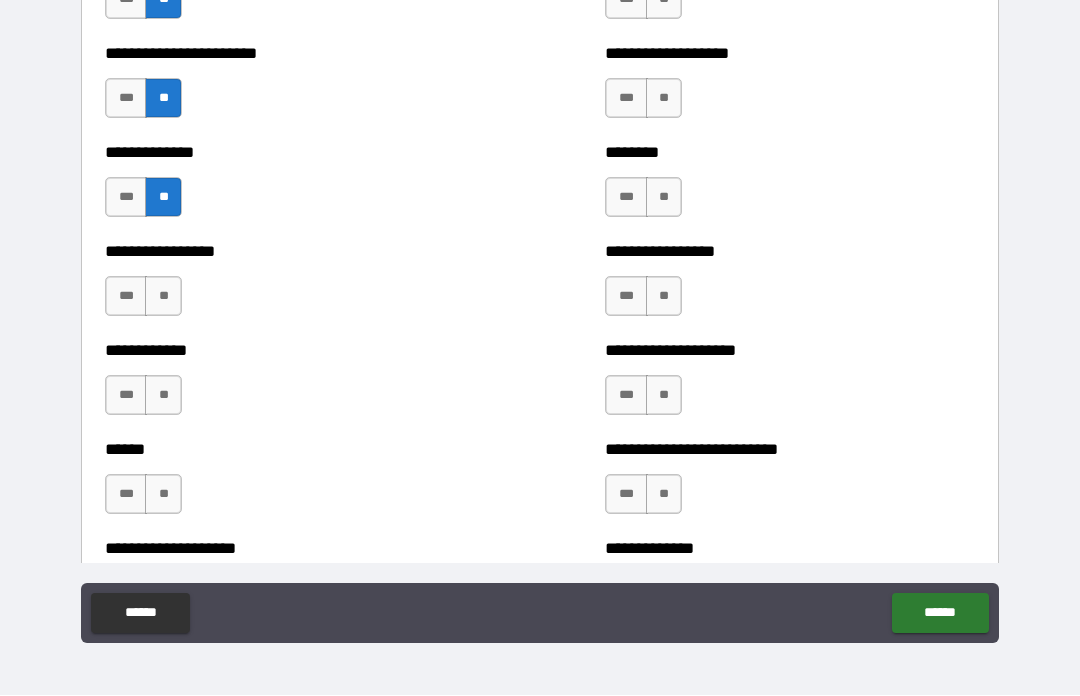 scroll, scrollTop: 3692, scrollLeft: 0, axis: vertical 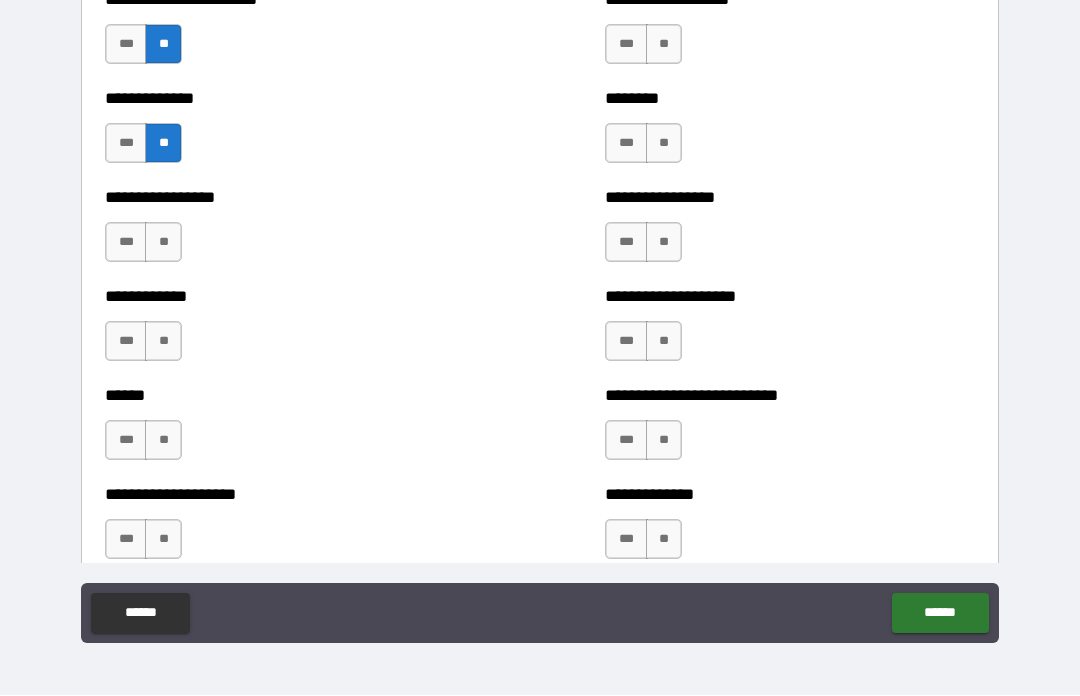 click on "**" at bounding box center [163, 243] 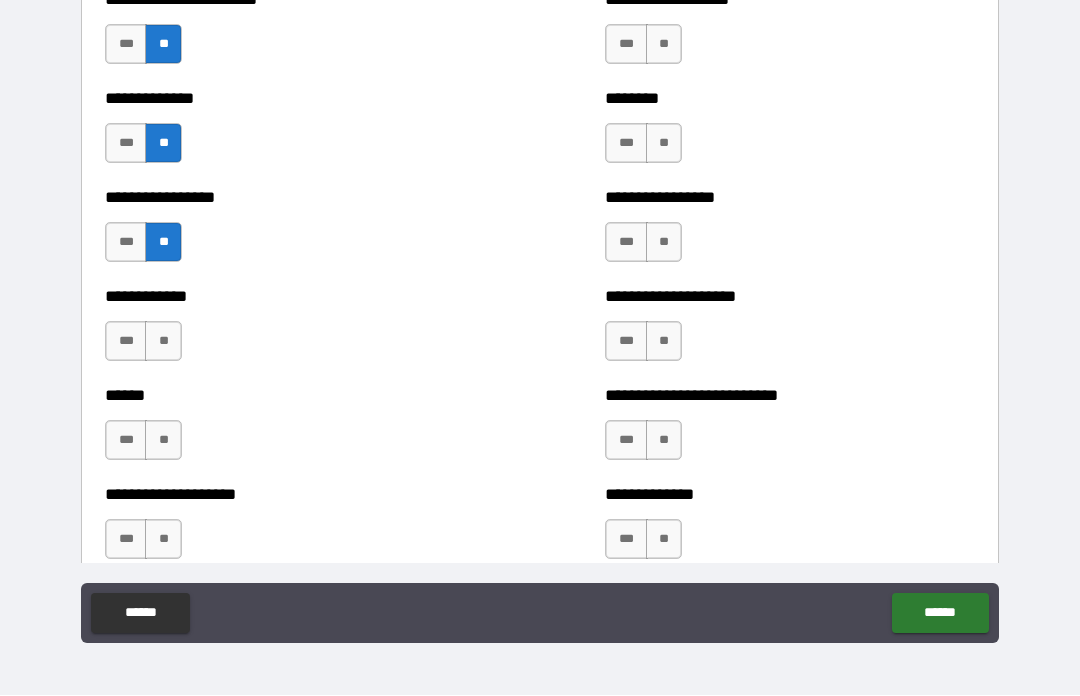 click on "**" at bounding box center [163, 342] 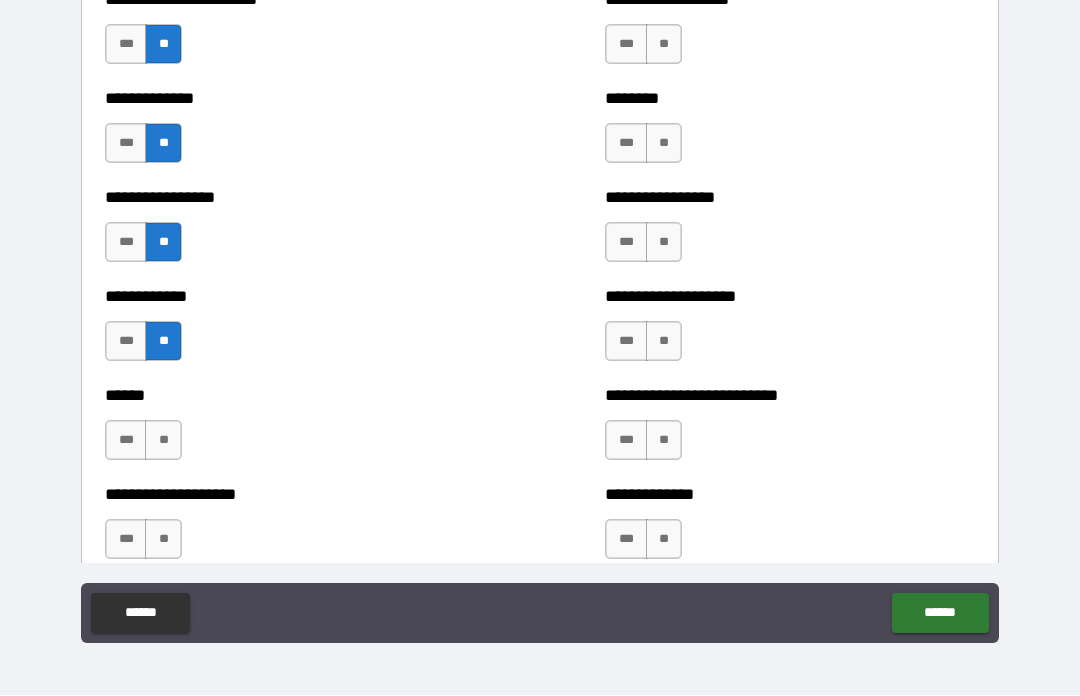 click on "**" at bounding box center (163, 441) 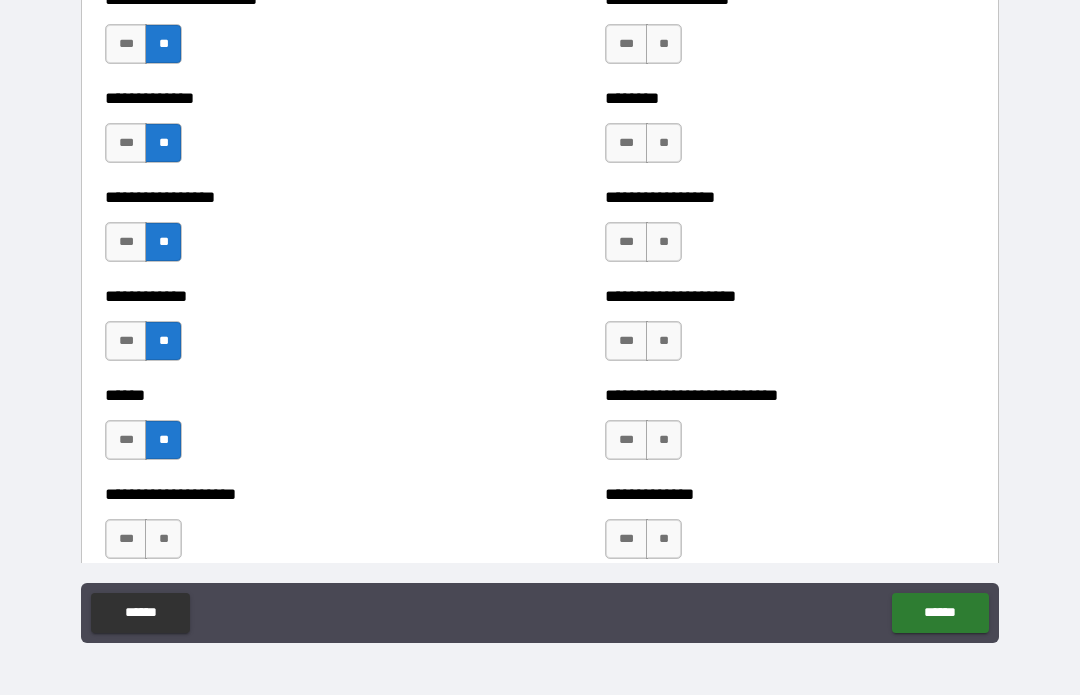 click on "**" at bounding box center (163, 540) 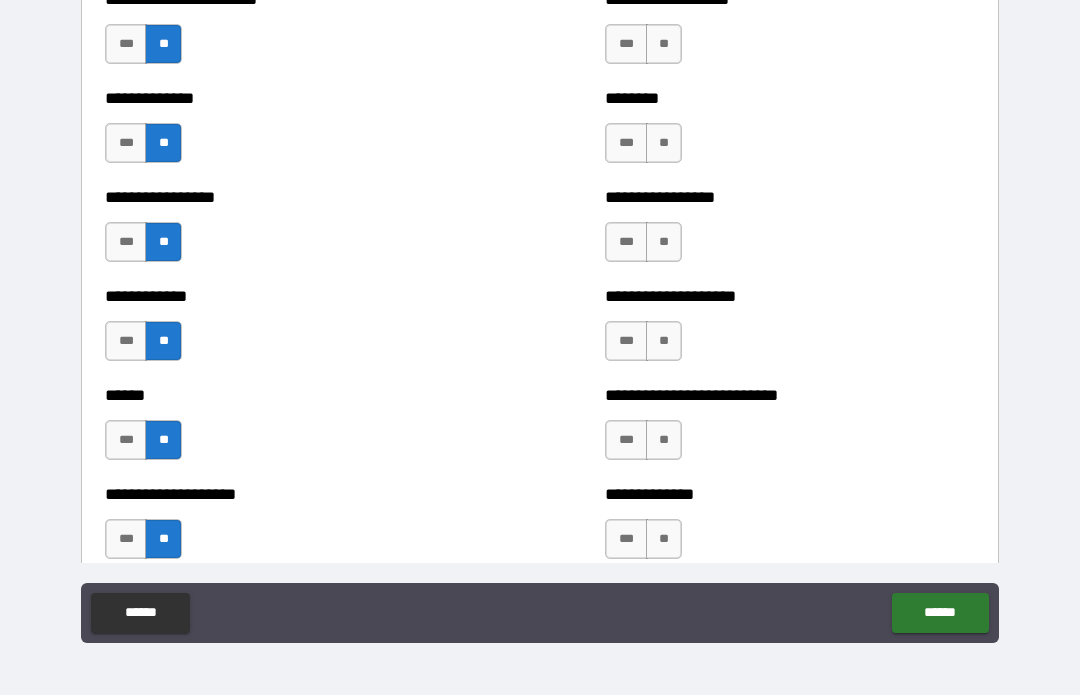 click on "**" at bounding box center (664, 540) 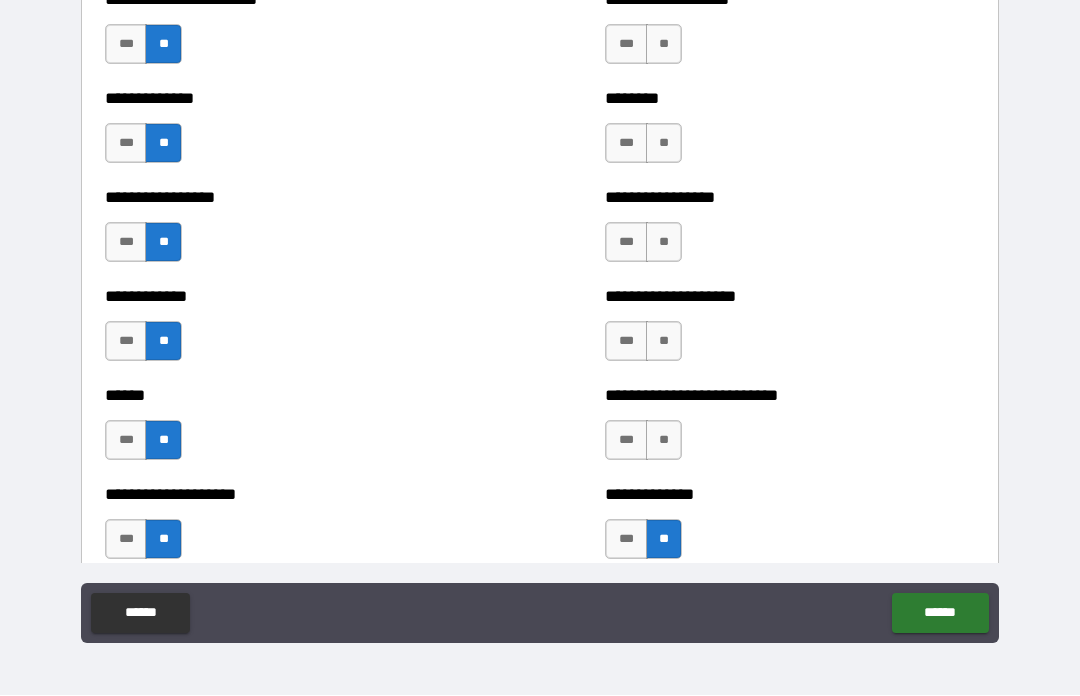 click on "**" at bounding box center [664, 441] 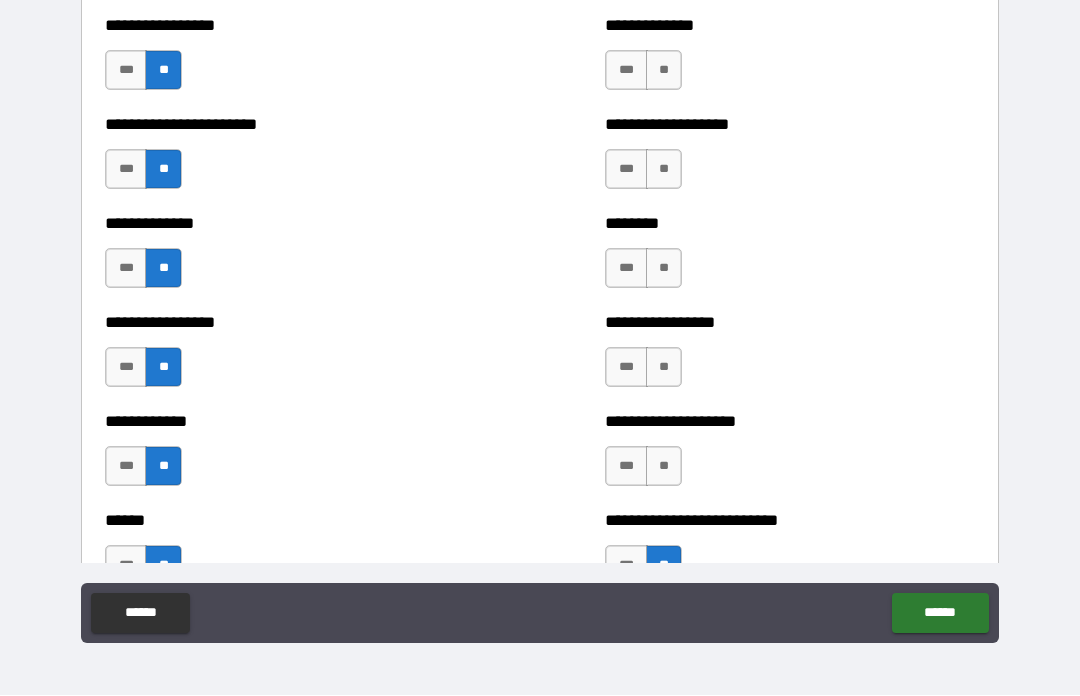 scroll, scrollTop: 3565, scrollLeft: 0, axis: vertical 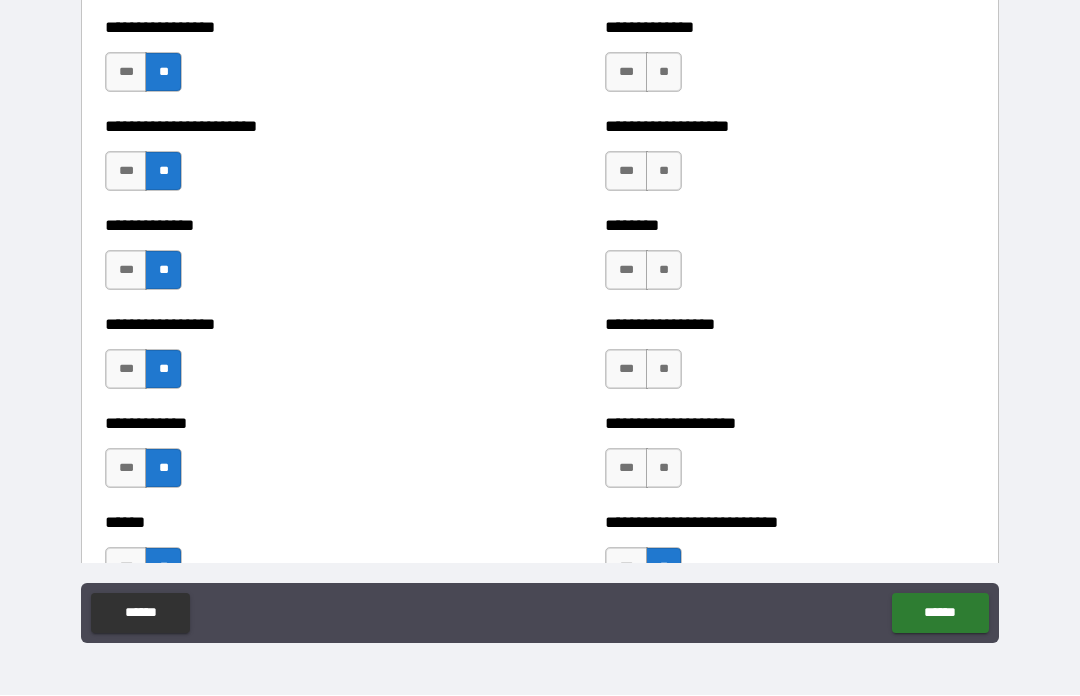 click on "**" at bounding box center (664, 370) 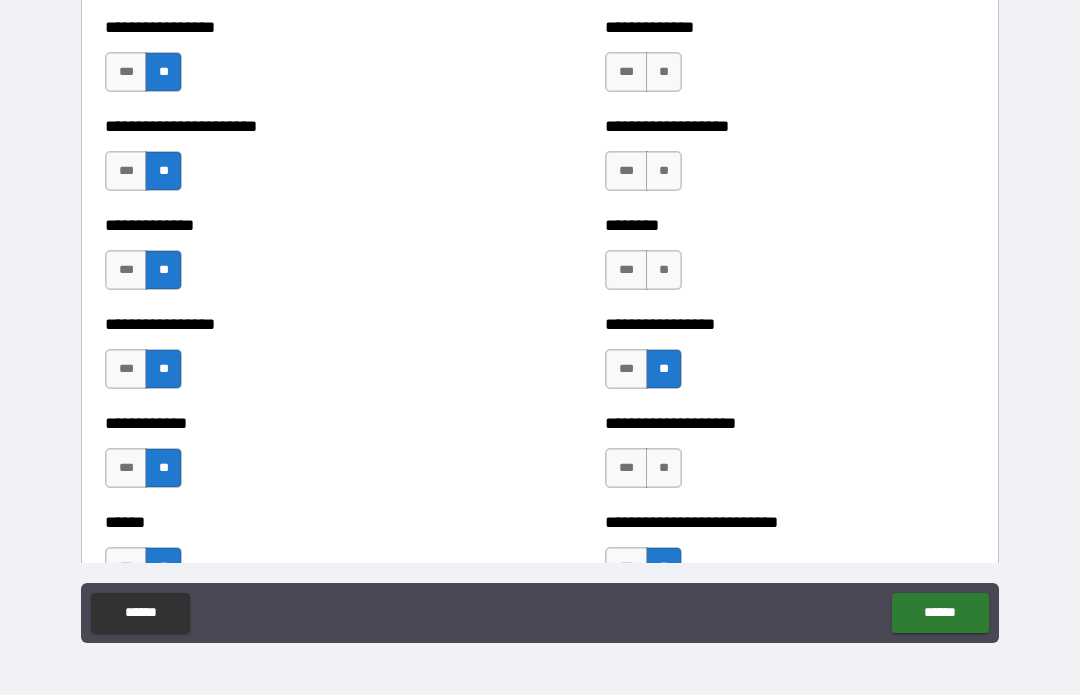 click on "**" at bounding box center (664, 271) 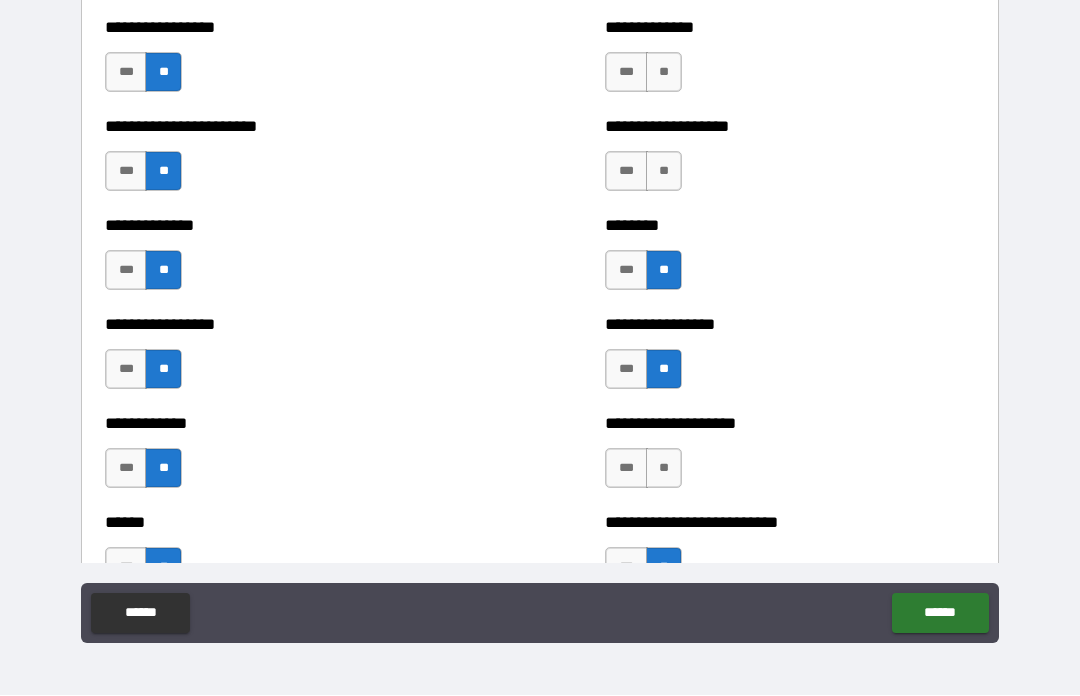 click on "**" at bounding box center (664, 172) 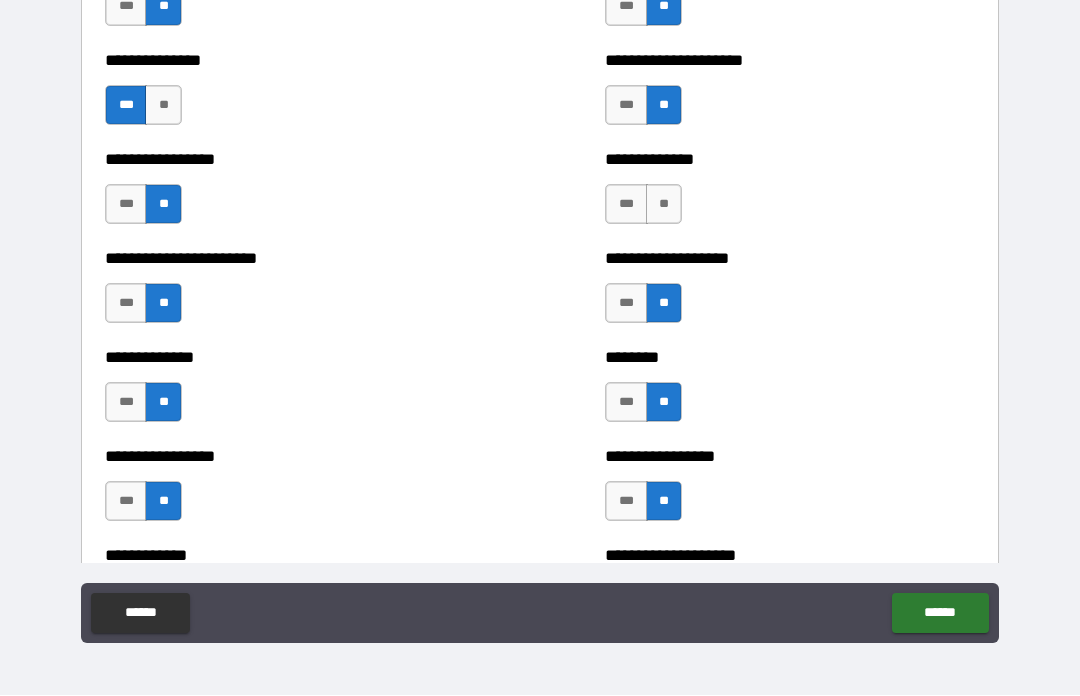 scroll, scrollTop: 3433, scrollLeft: 0, axis: vertical 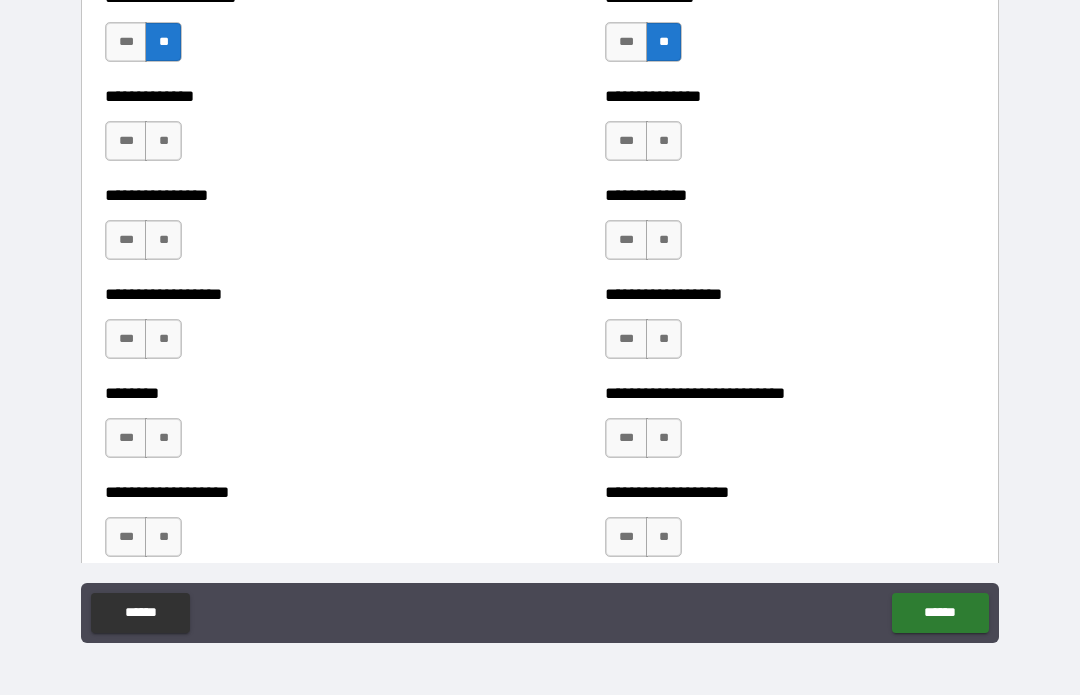 click on "**" at bounding box center [163, 142] 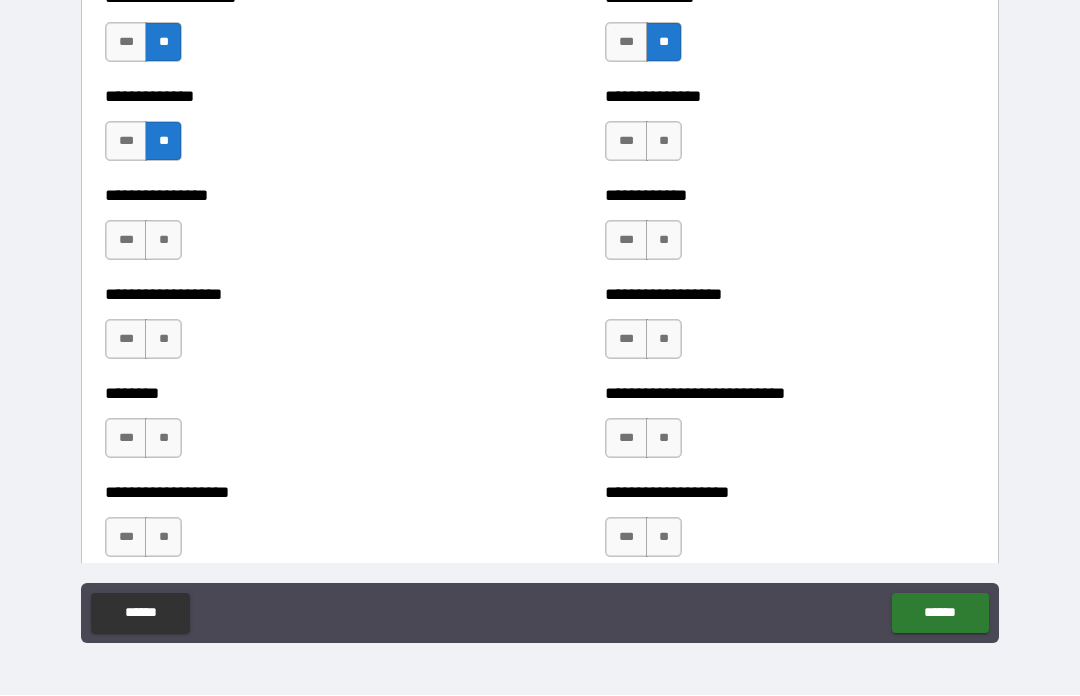 click on "**" at bounding box center (664, 142) 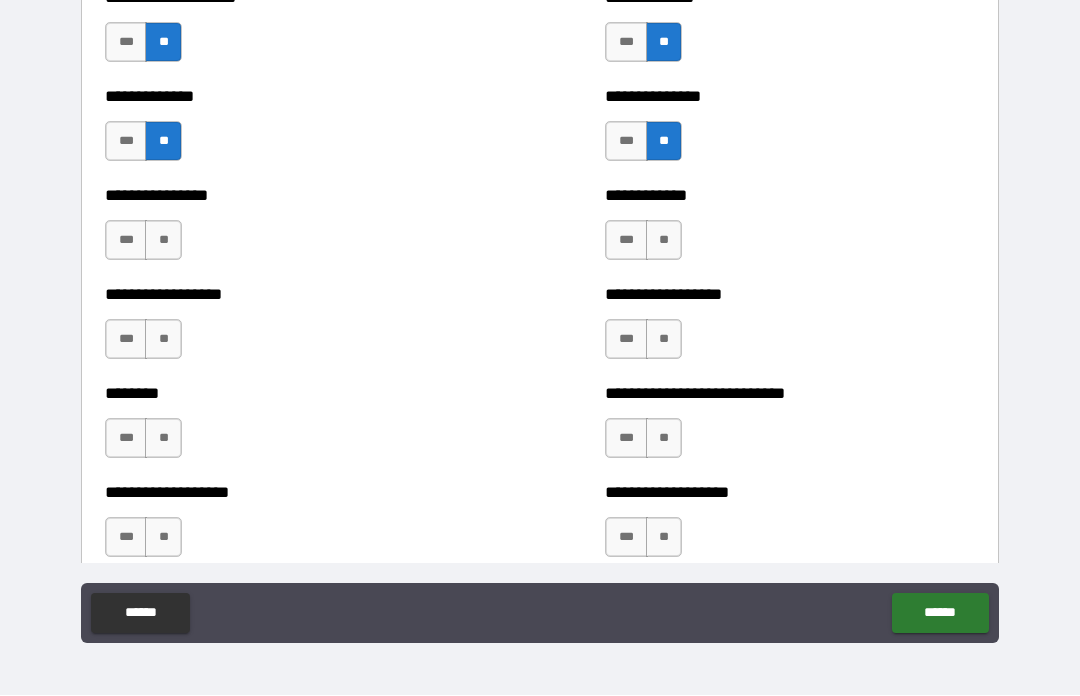 click on "**" at bounding box center [163, 241] 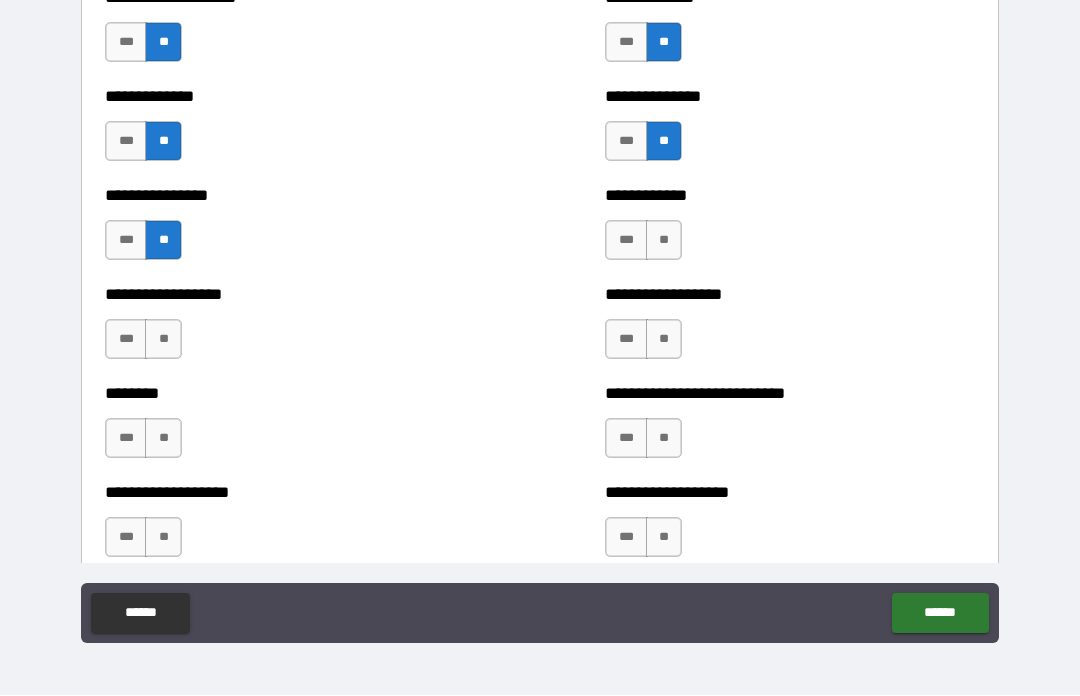 click on "**" at bounding box center [163, 340] 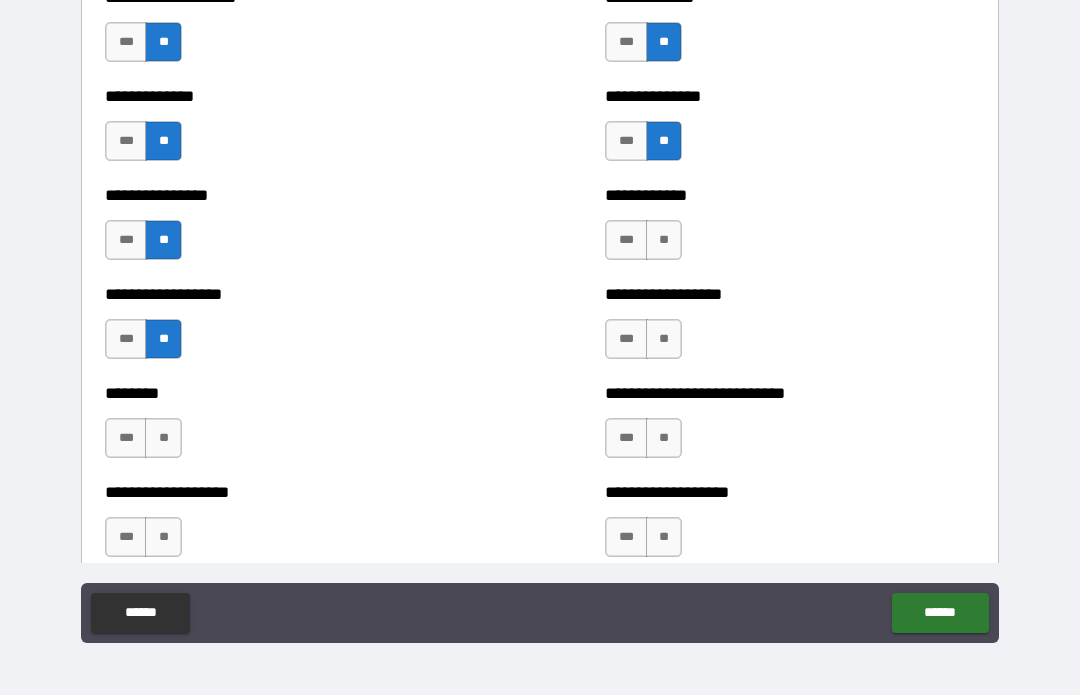 click on "**" at bounding box center [163, 439] 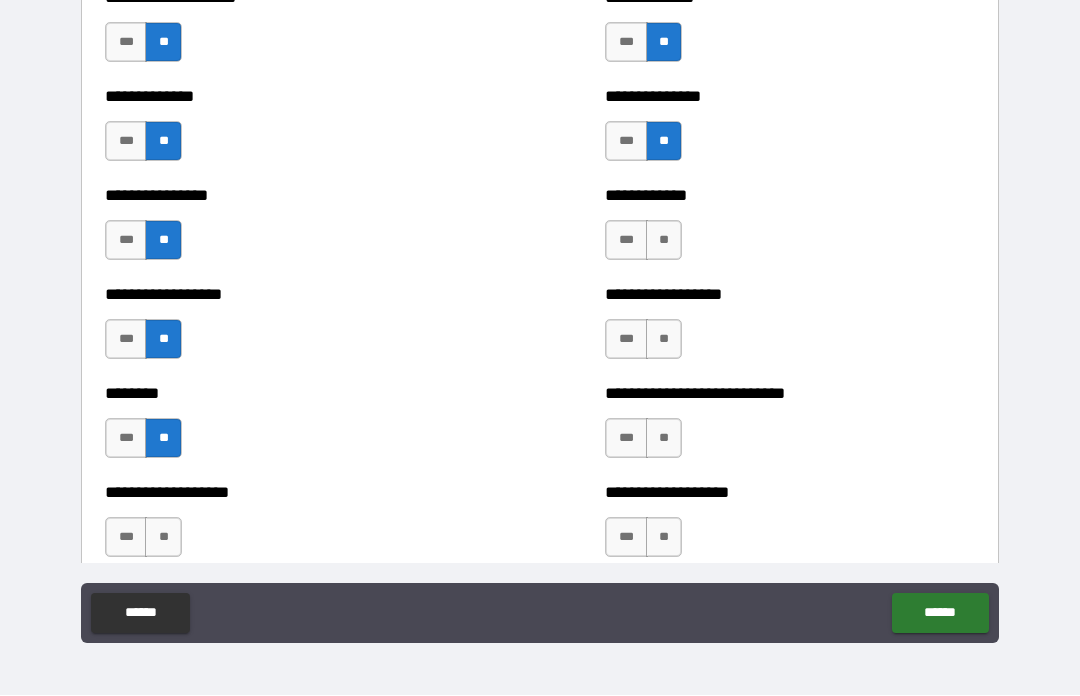 click on "**" at bounding box center (163, 538) 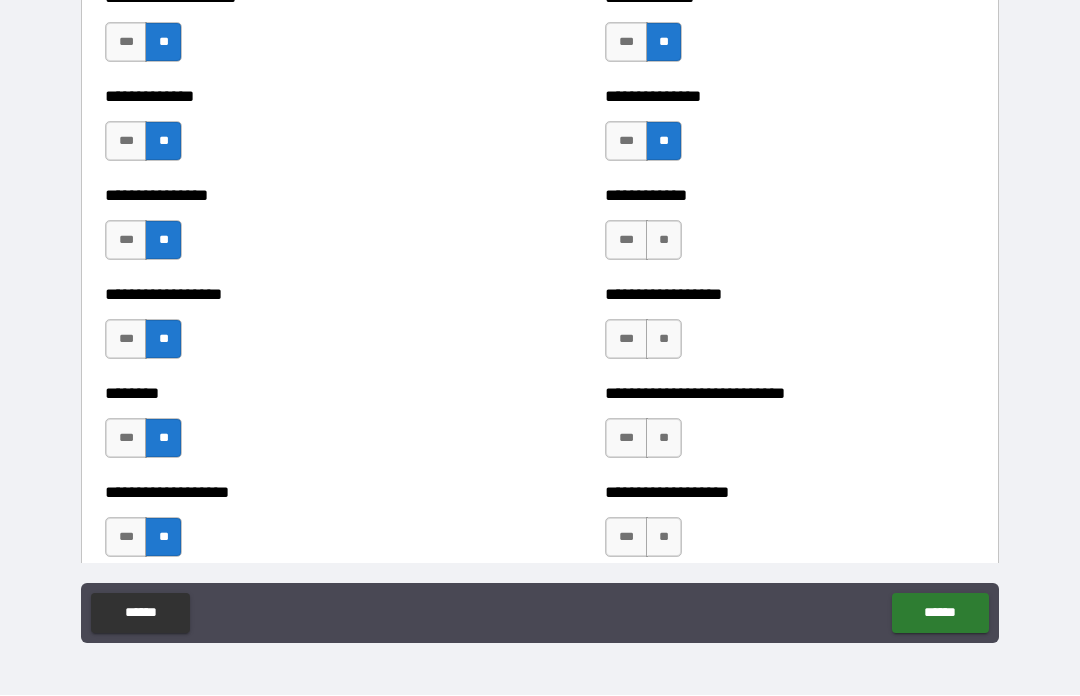 click on "**" at bounding box center (664, 538) 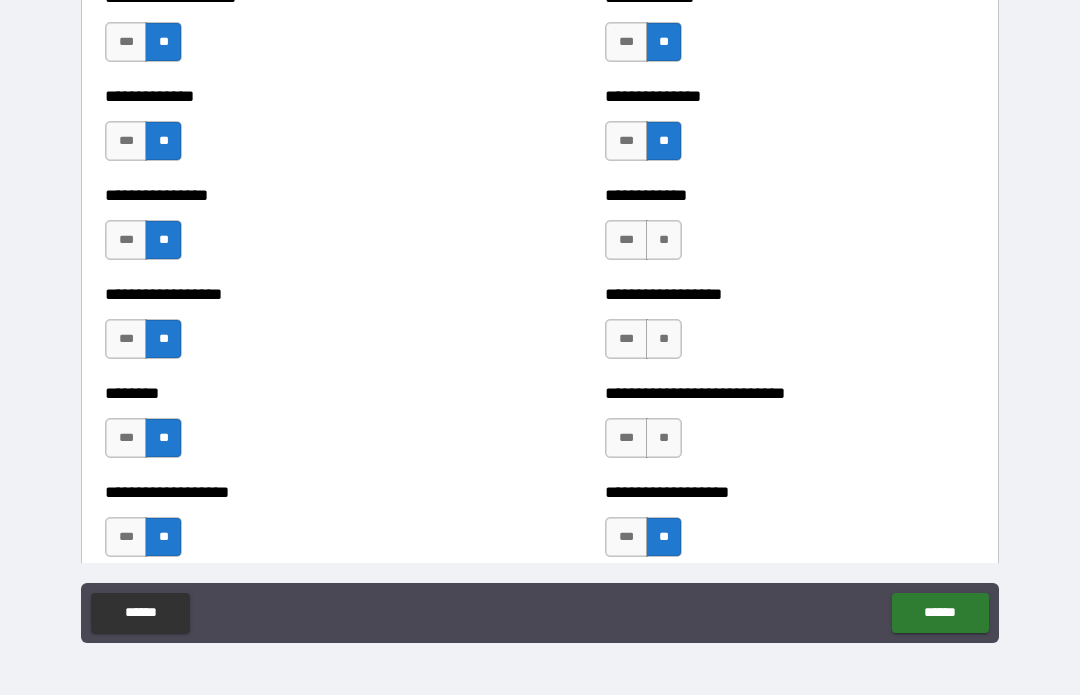 click on "**" at bounding box center (664, 439) 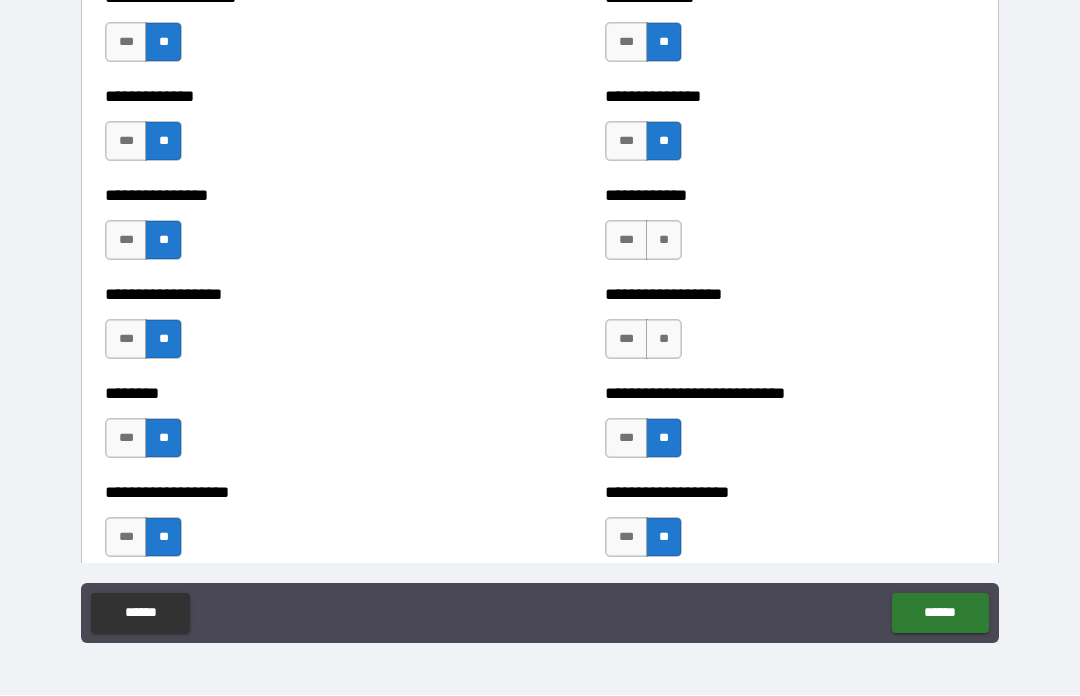 click on "**" at bounding box center (664, 340) 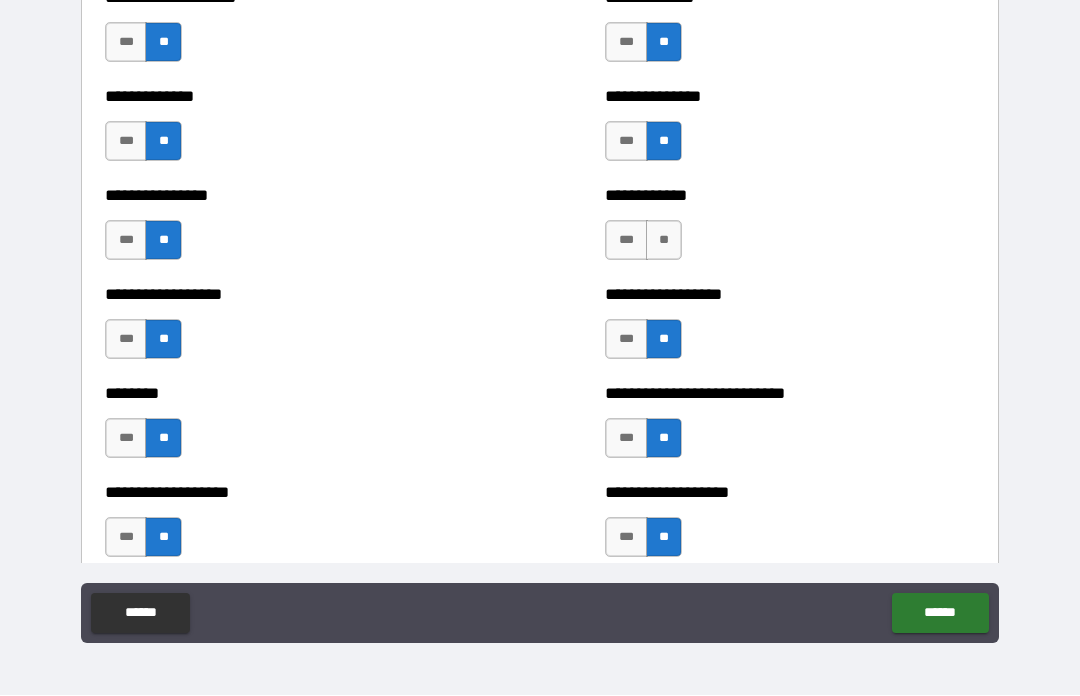 click on "**" at bounding box center (664, 241) 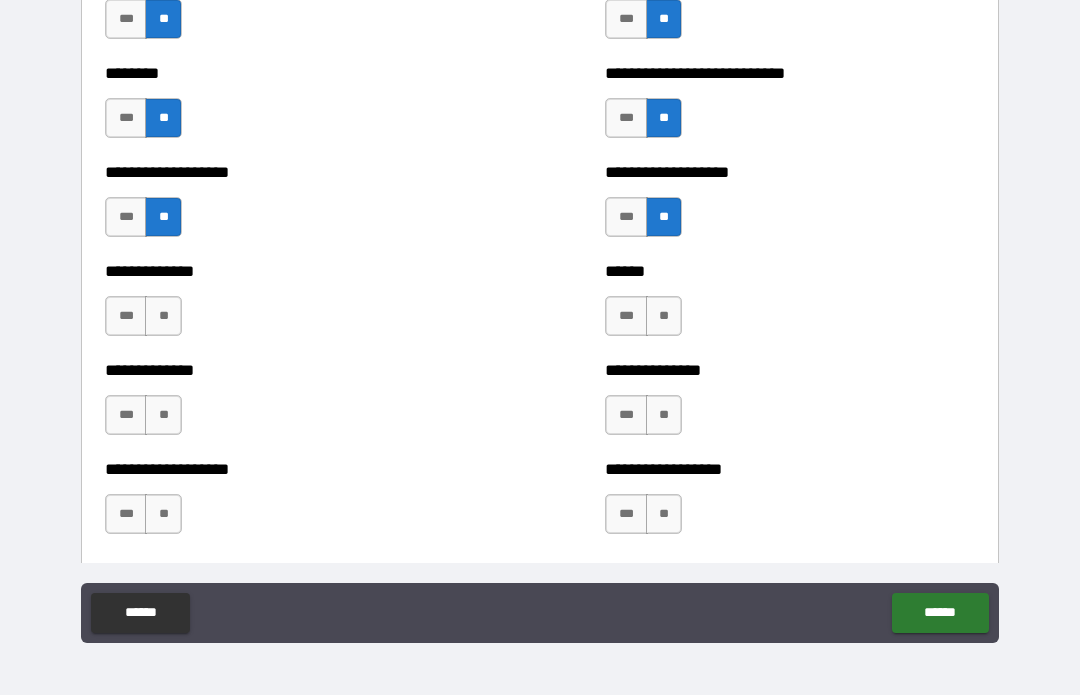 scroll, scrollTop: 4514, scrollLeft: 0, axis: vertical 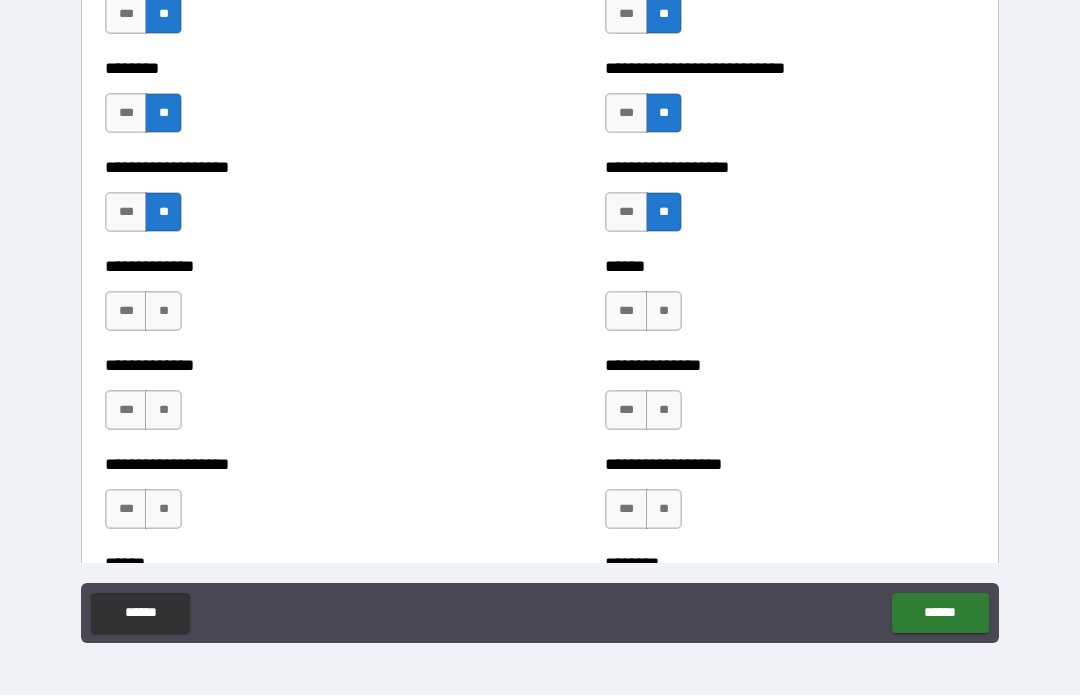 click on "**" at bounding box center [163, 312] 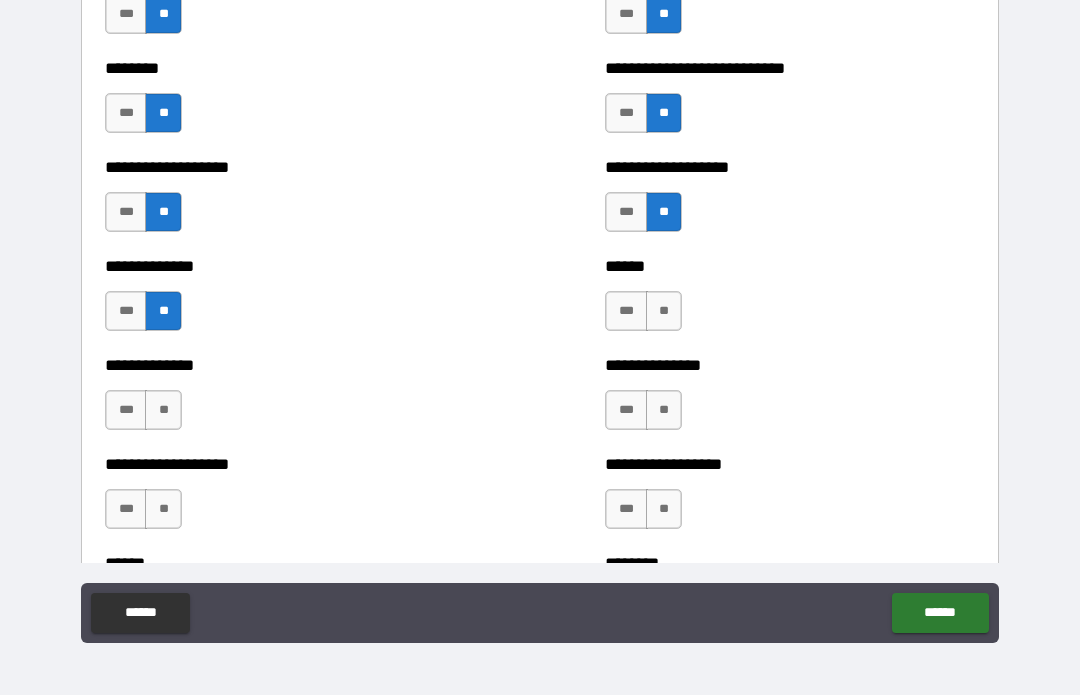 click on "**" at bounding box center (163, 411) 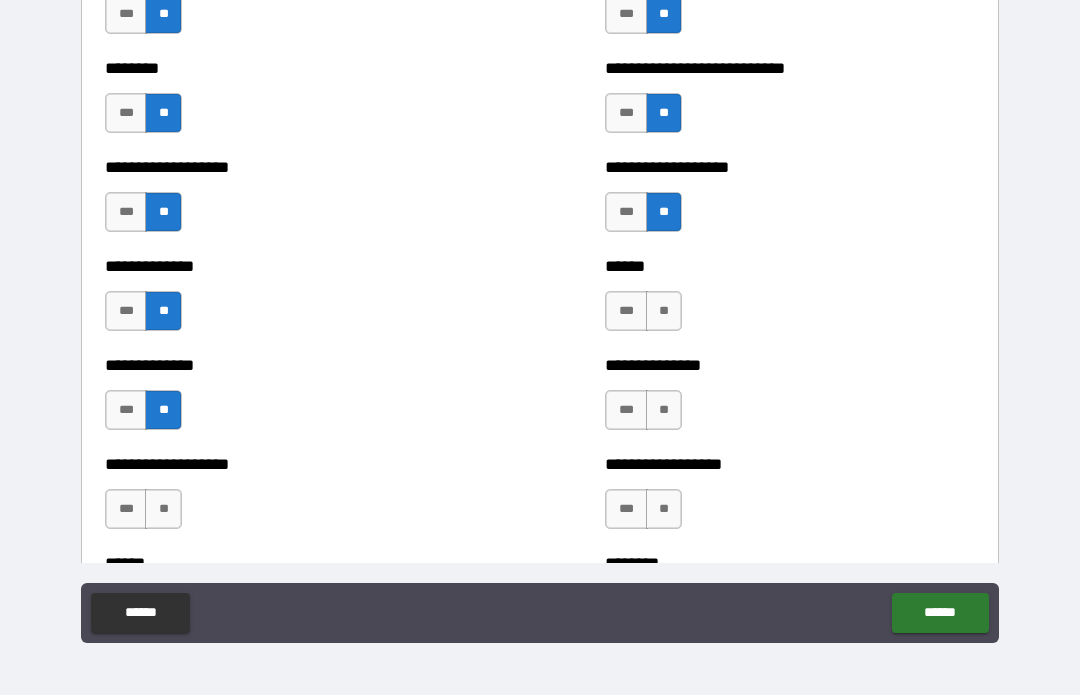 click on "**" at bounding box center [163, 510] 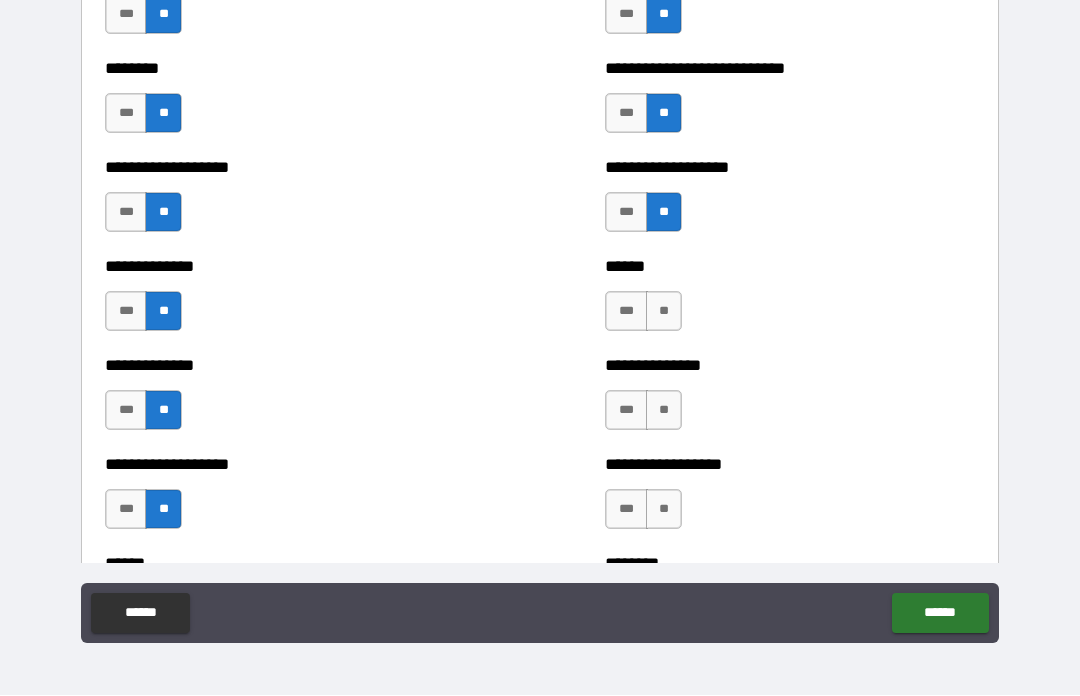 click on "**" at bounding box center [664, 411] 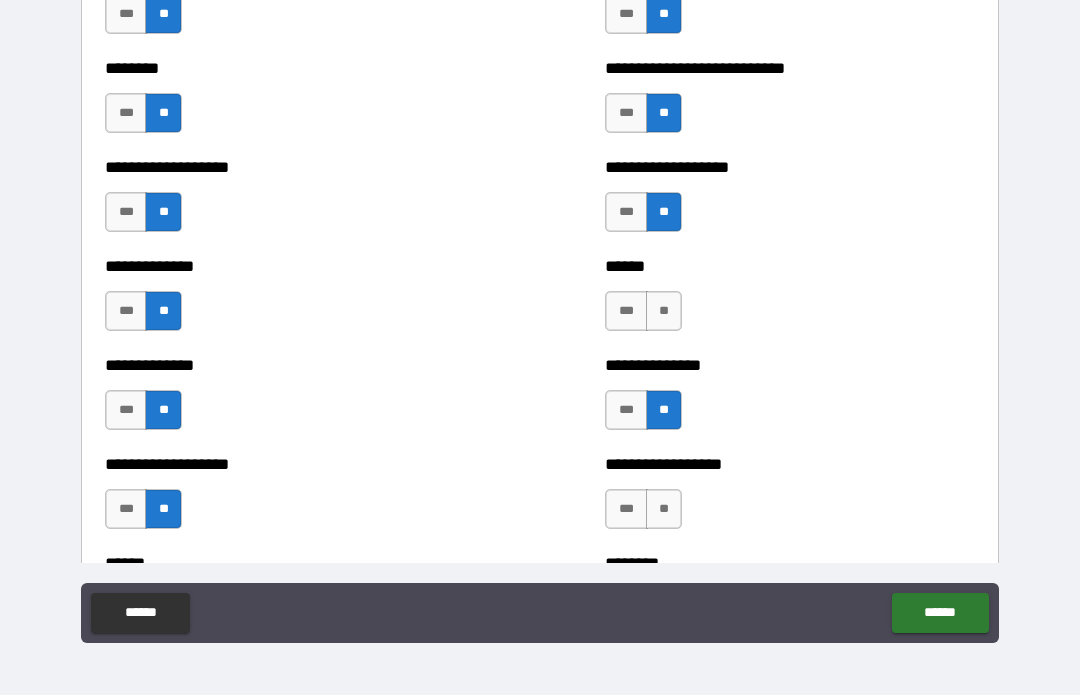 click on "**" at bounding box center (664, 510) 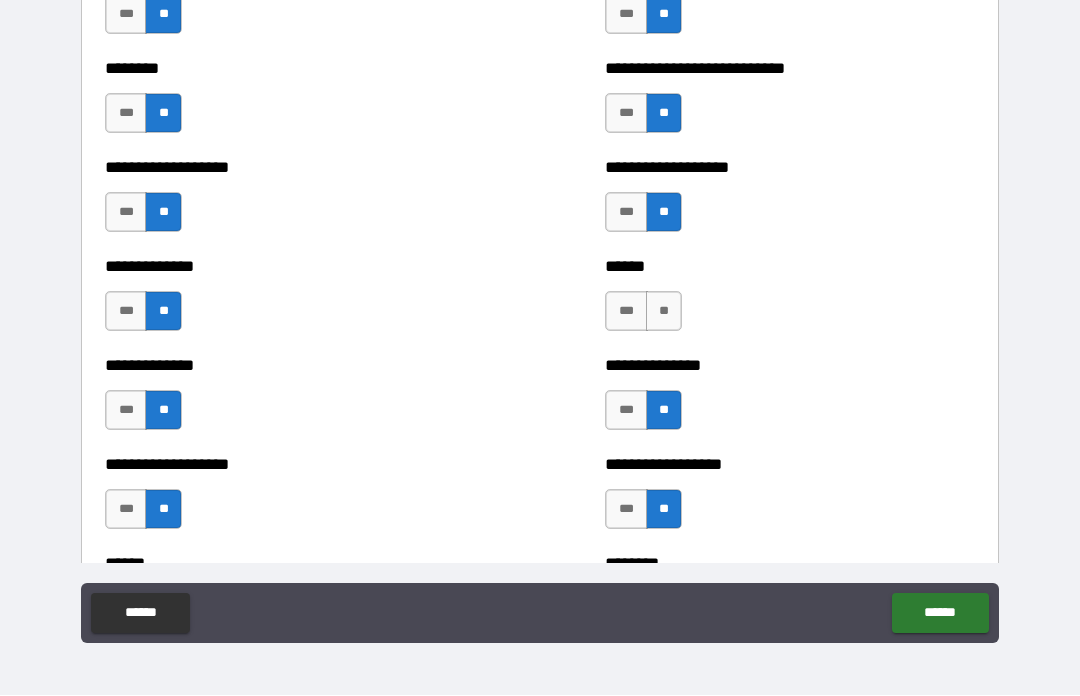 click on "**" at bounding box center (664, 312) 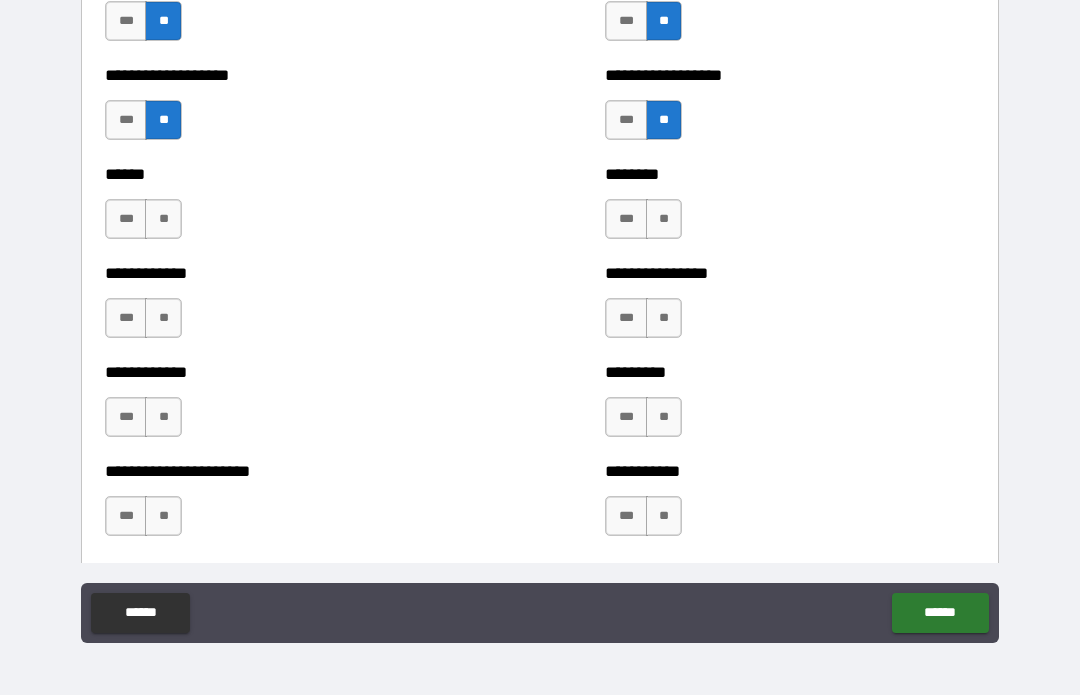scroll, scrollTop: 4915, scrollLeft: 0, axis: vertical 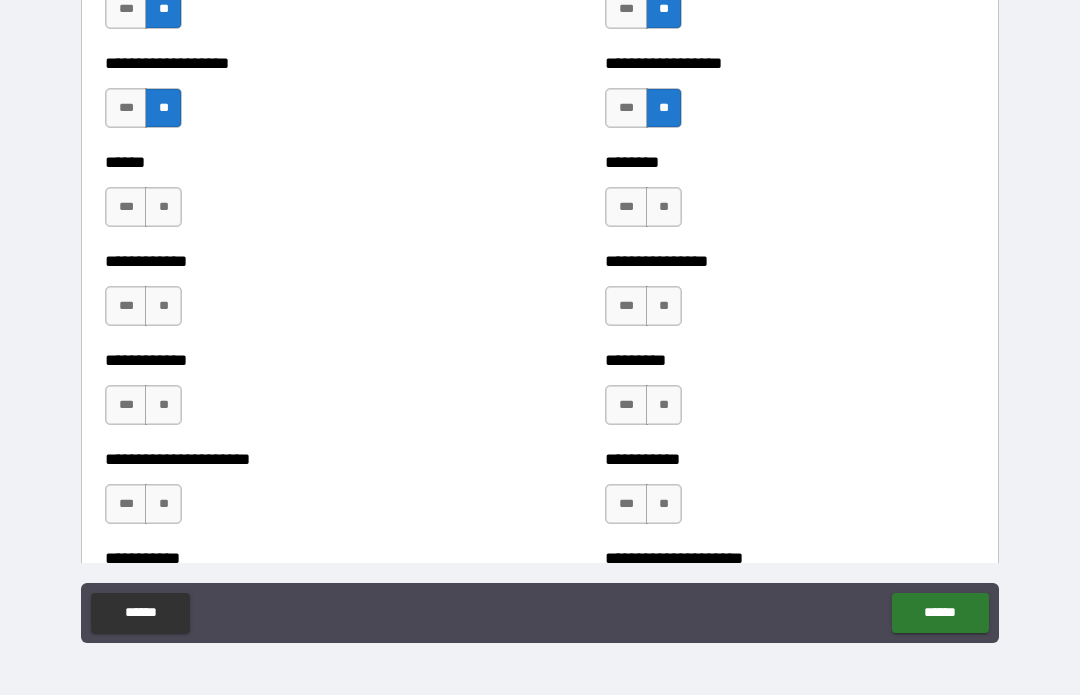 click on "**" at bounding box center [163, 208] 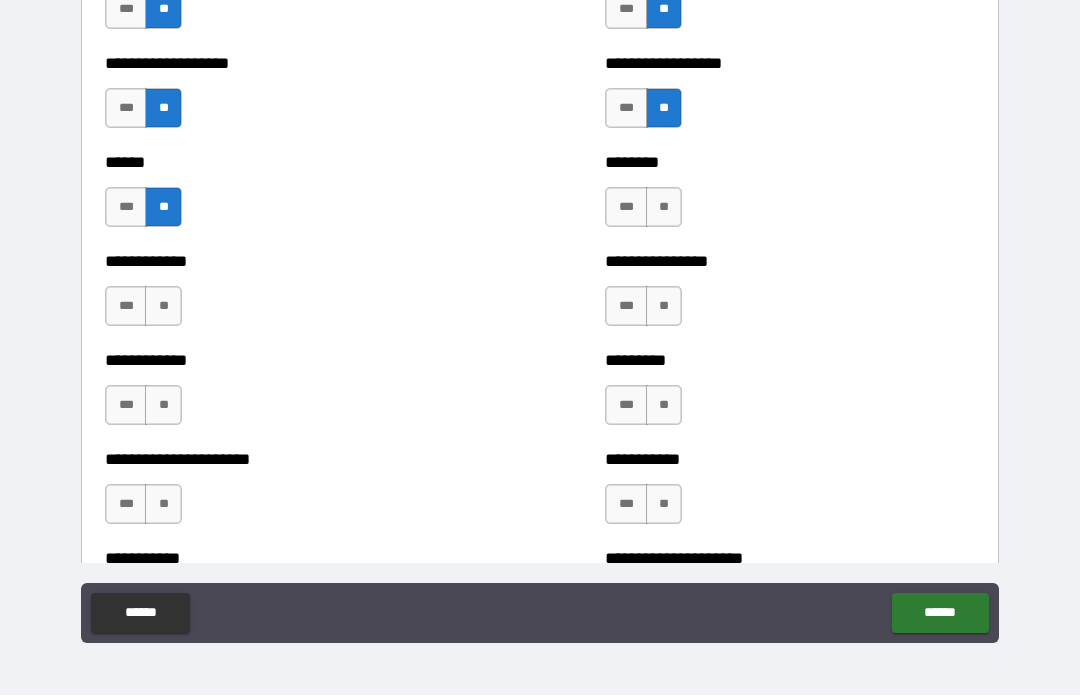 click on "**" at bounding box center (163, 307) 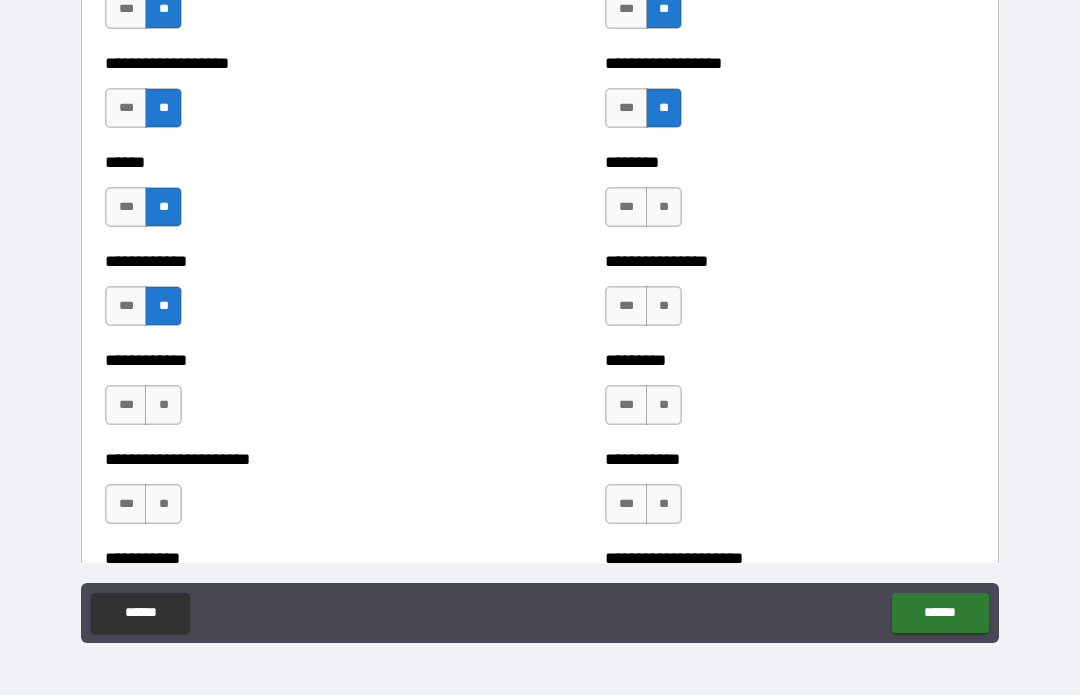 click on "**" at bounding box center [163, 406] 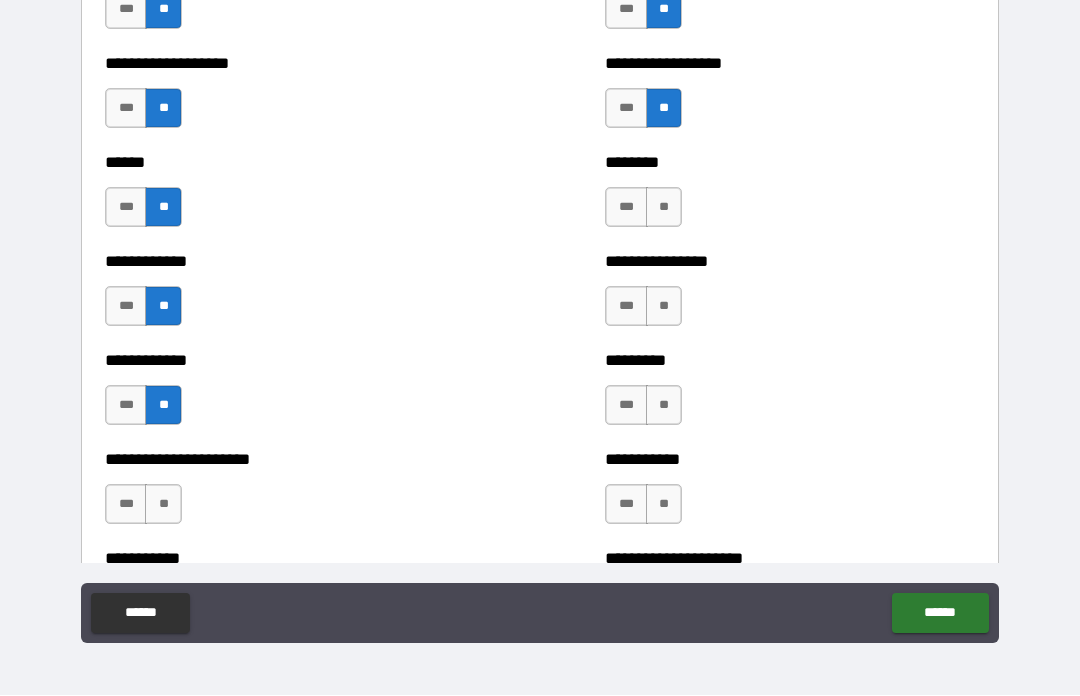 click on "**" at bounding box center (163, 505) 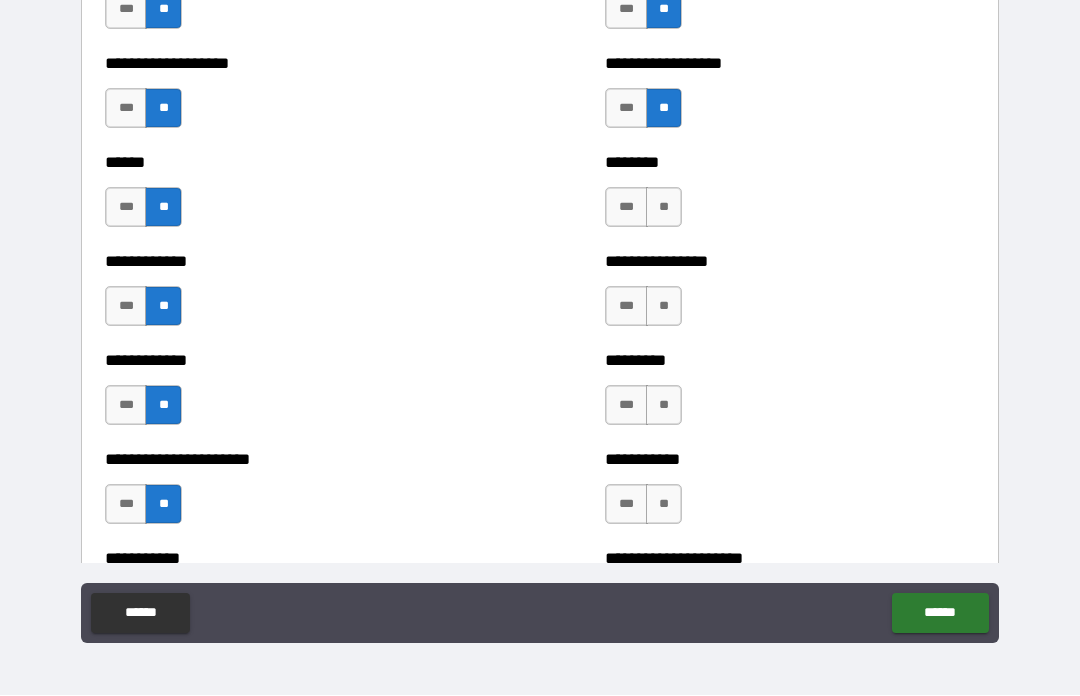click on "**" at bounding box center [664, 208] 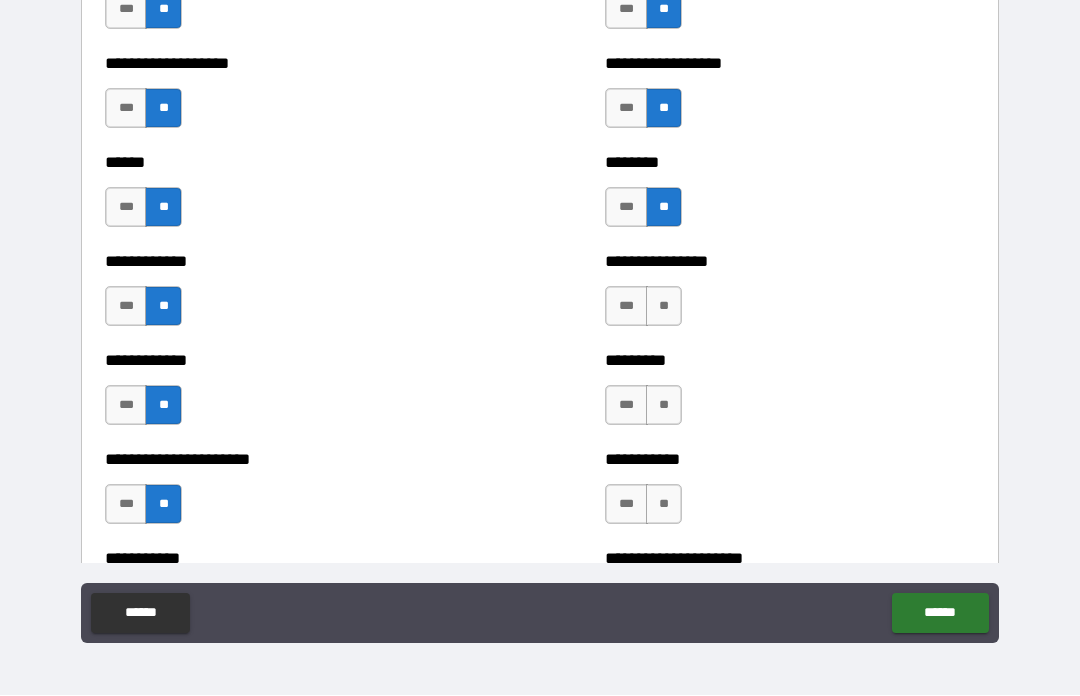 click on "**" at bounding box center (664, 307) 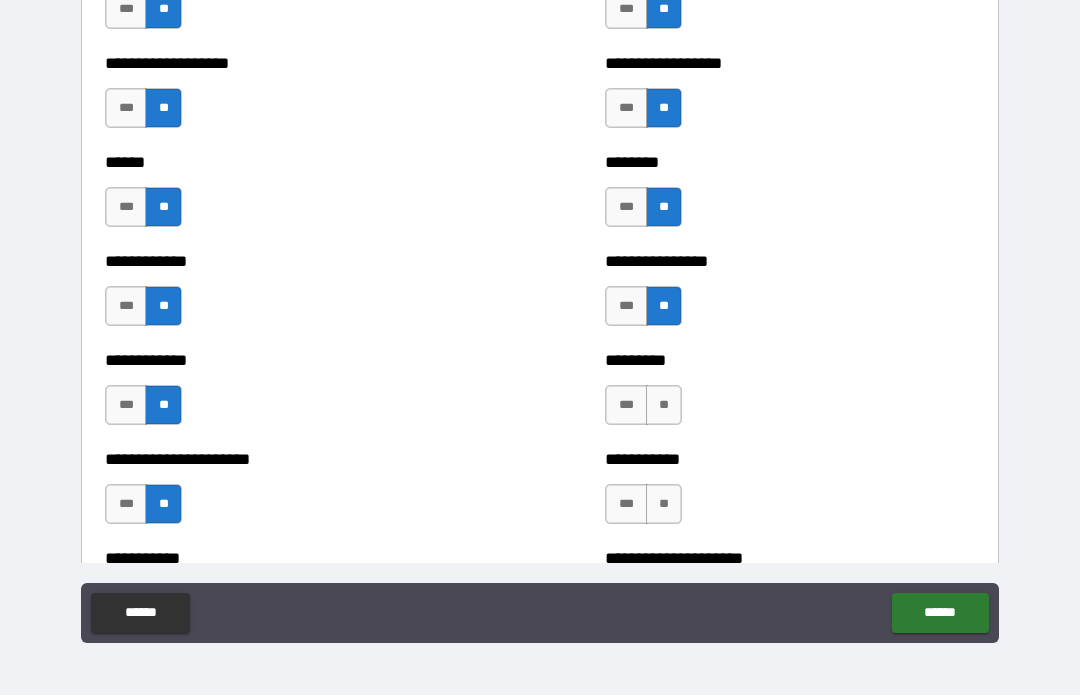click on "**" at bounding box center [664, 406] 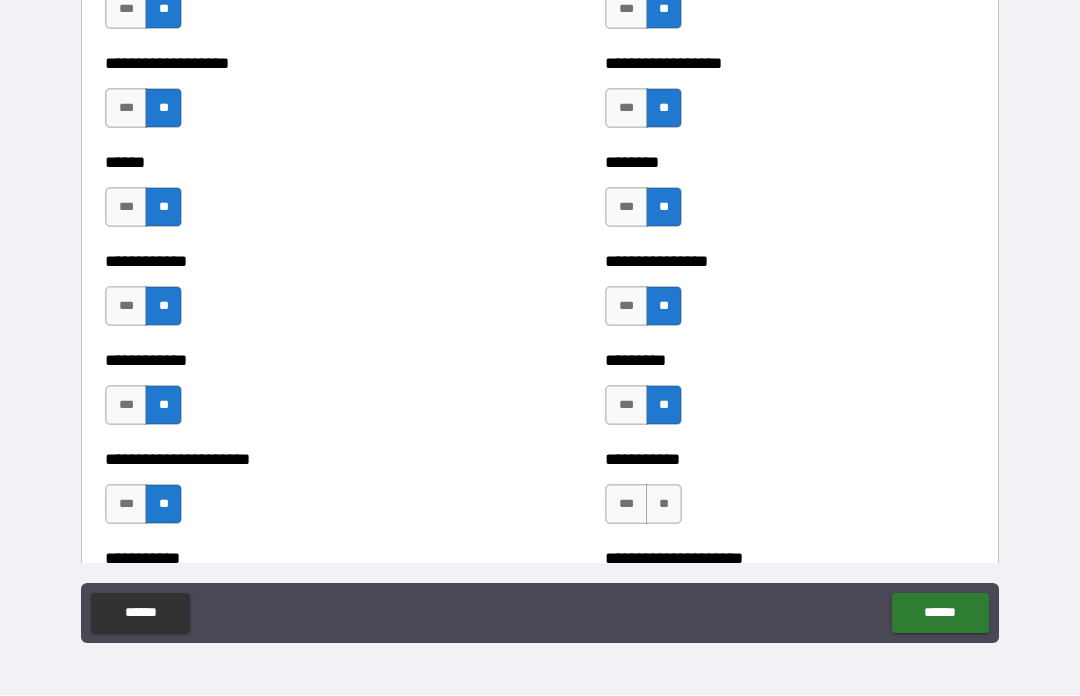 click on "**" at bounding box center [664, 505] 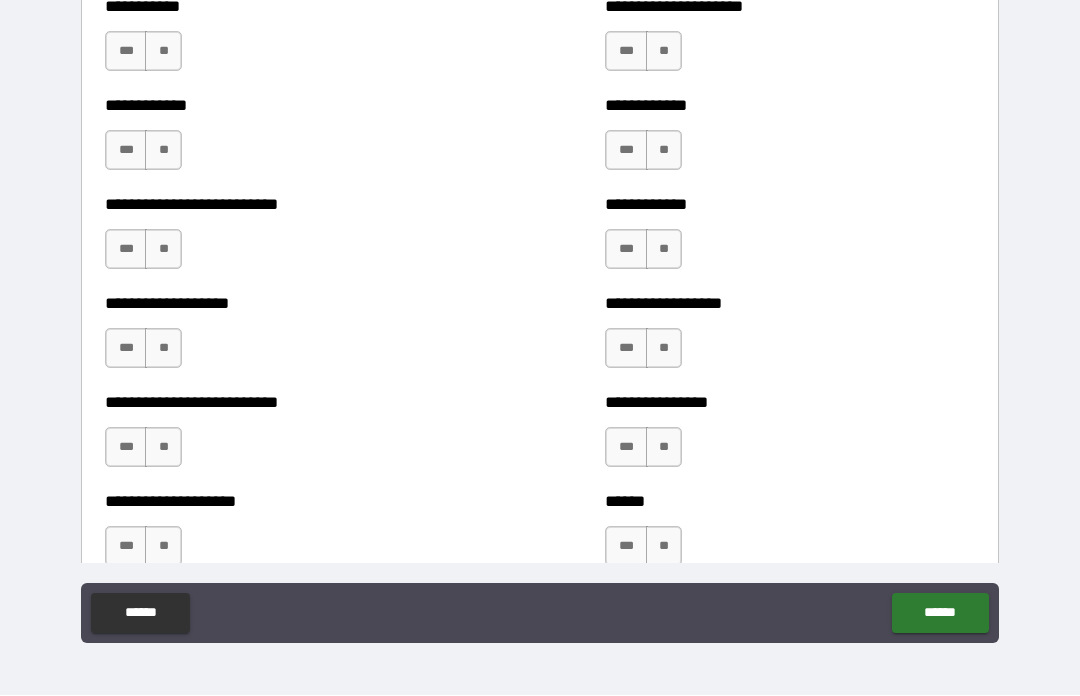 scroll, scrollTop: 5469, scrollLeft: 0, axis: vertical 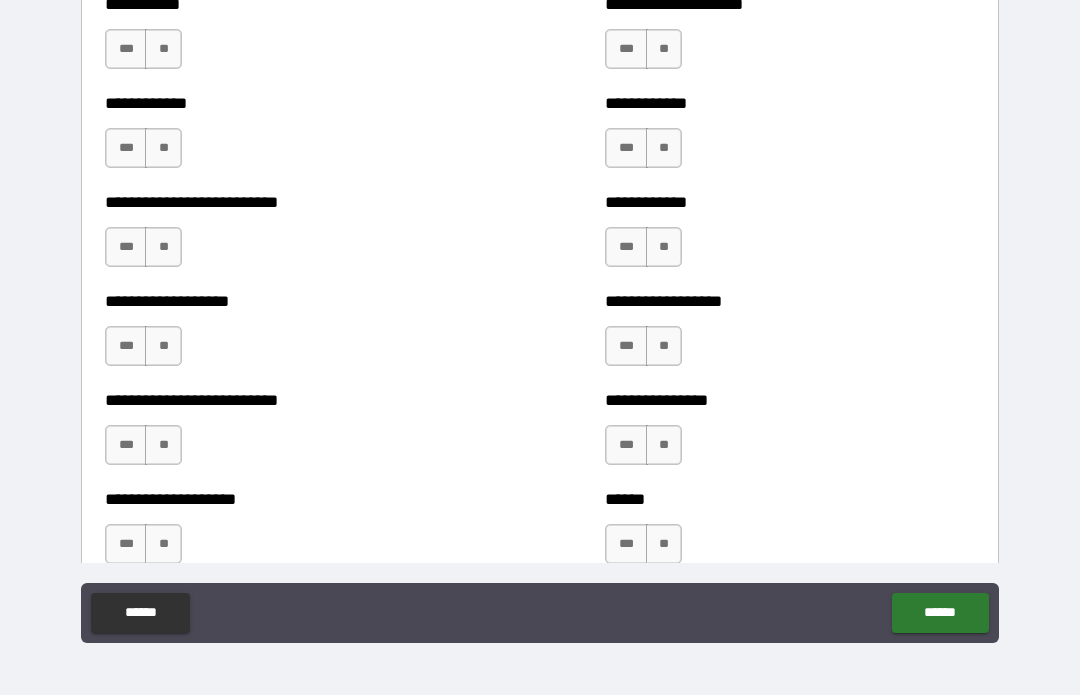 click on "**" at bounding box center [163, 50] 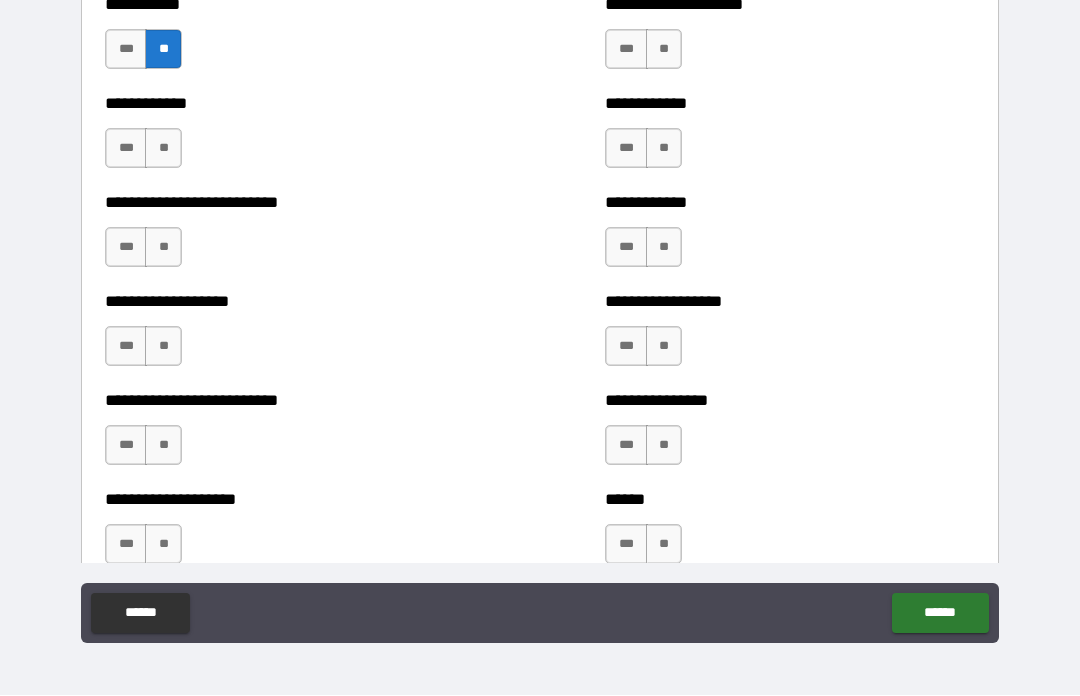 click on "**" at bounding box center [664, 50] 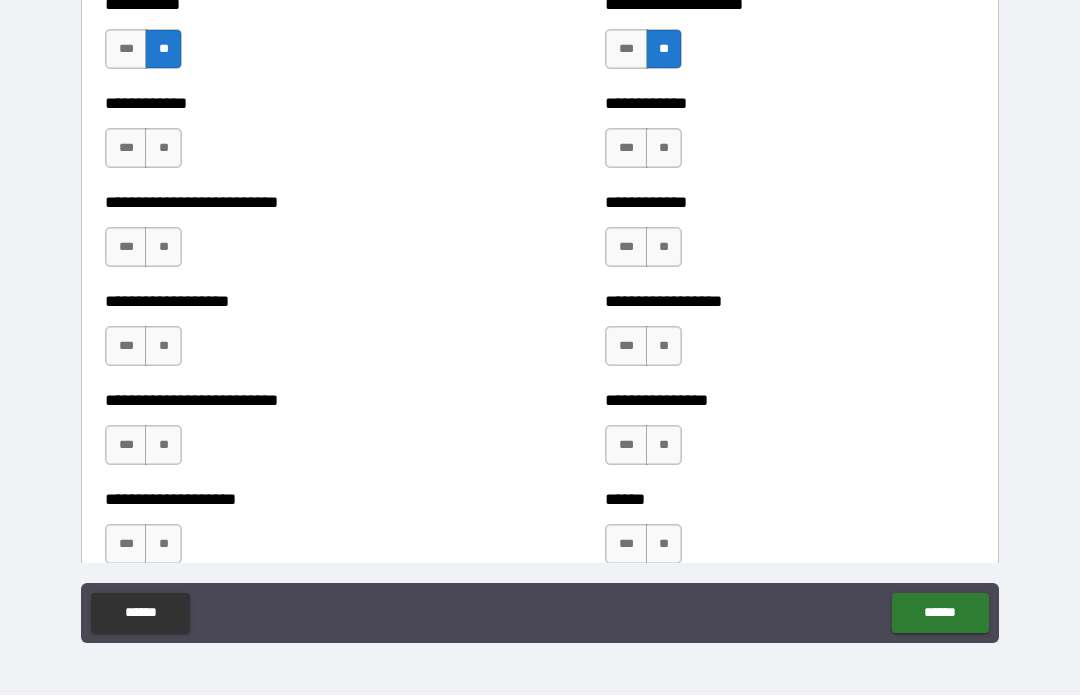 click on "**" at bounding box center (163, 149) 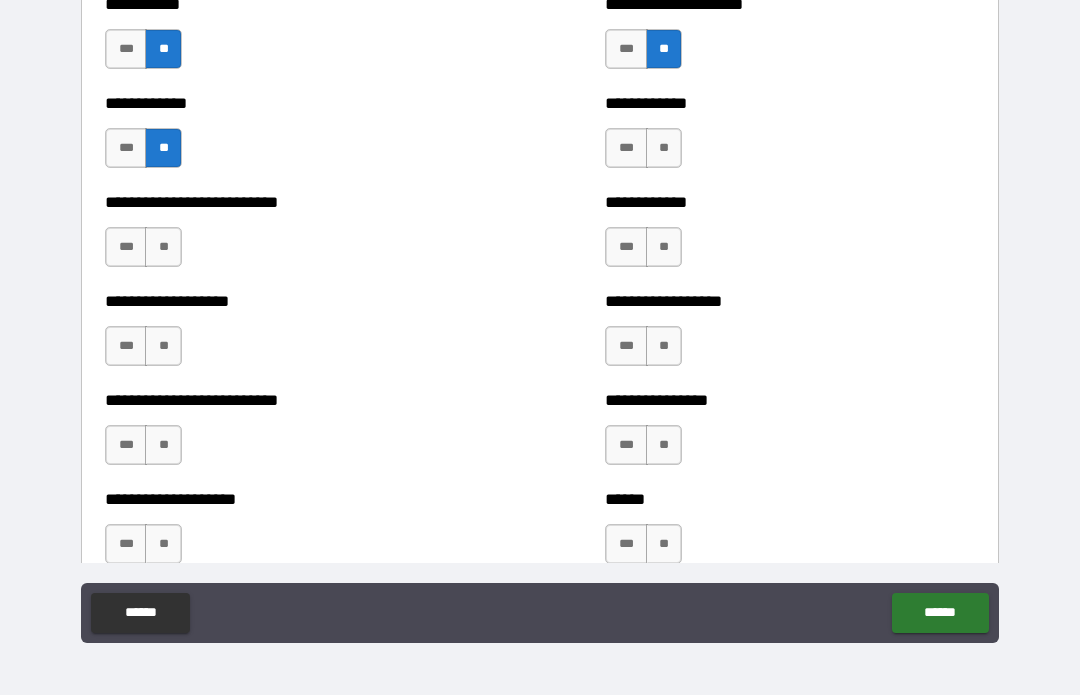 click on "**" at bounding box center [163, 248] 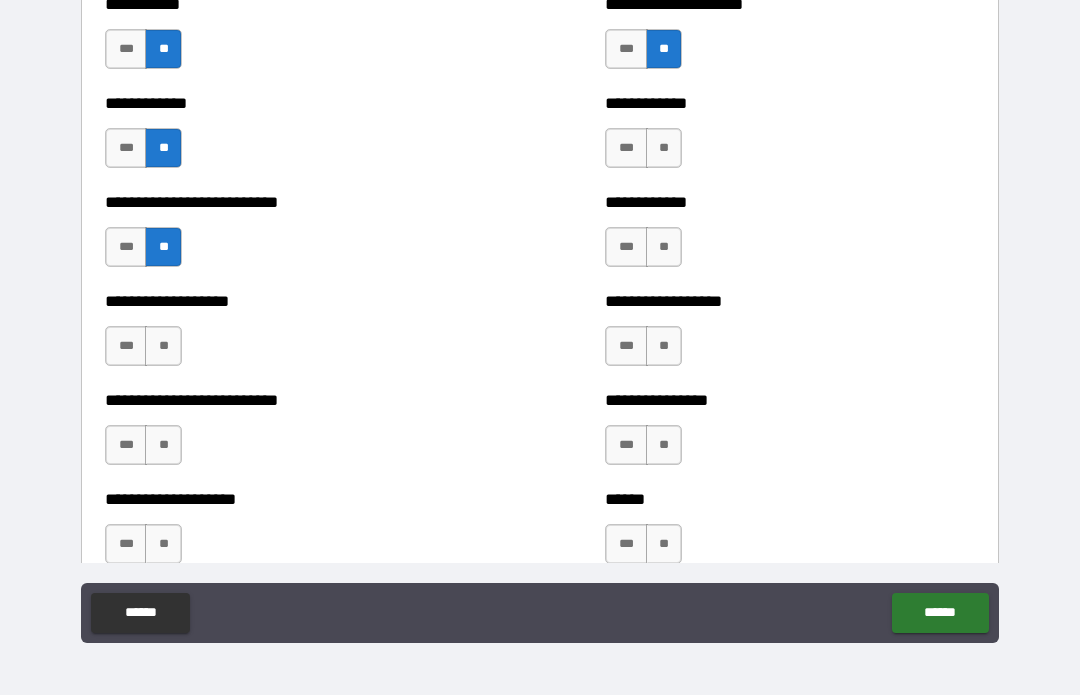 click on "**" at bounding box center (163, 347) 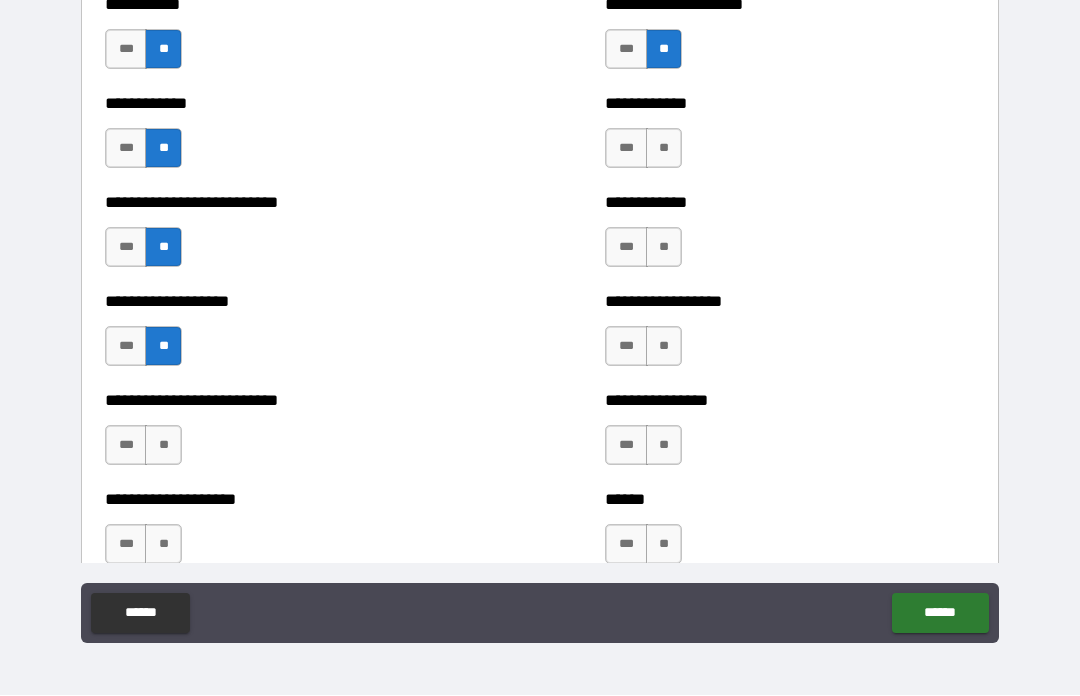 click on "**" at bounding box center (163, 446) 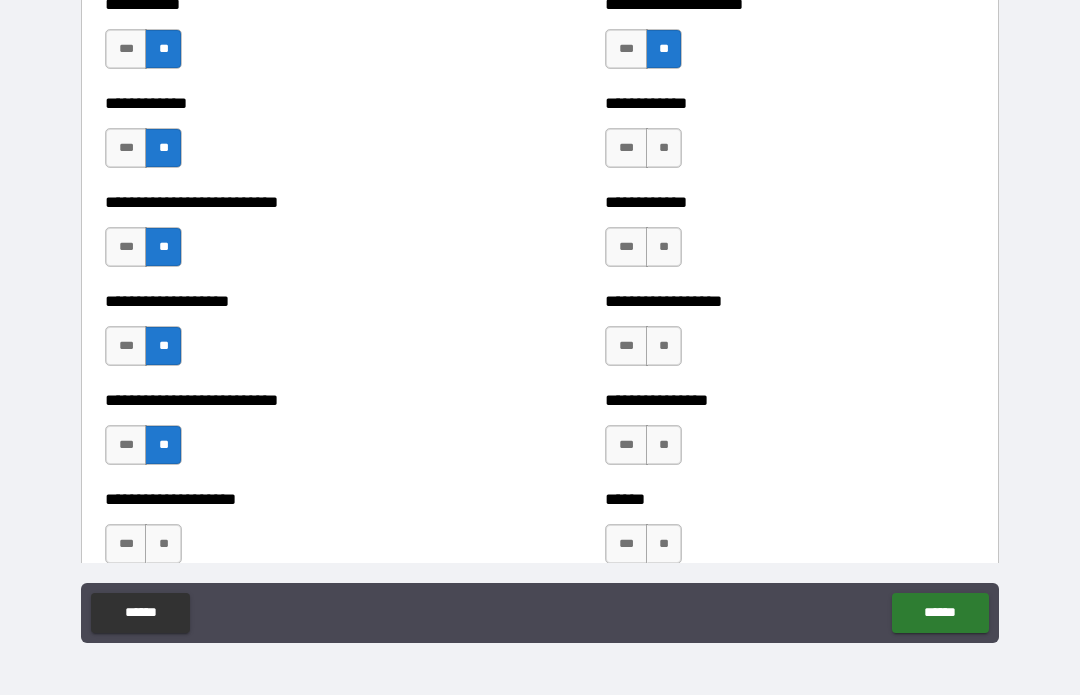 click on "**" at bounding box center [163, 545] 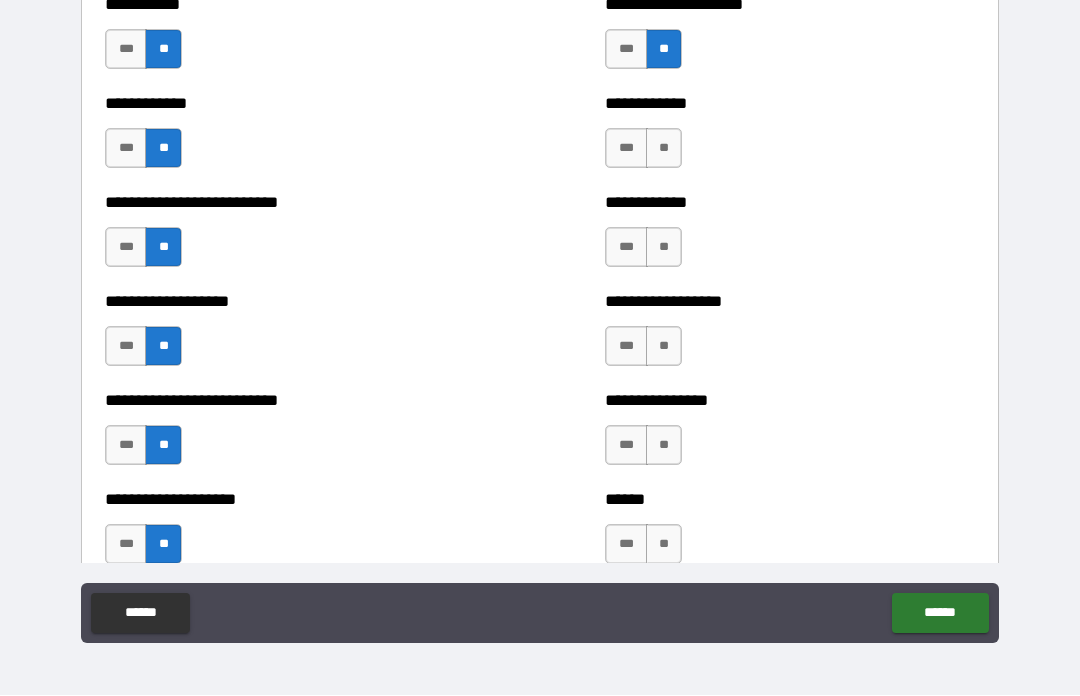 click on "**" at bounding box center (664, 149) 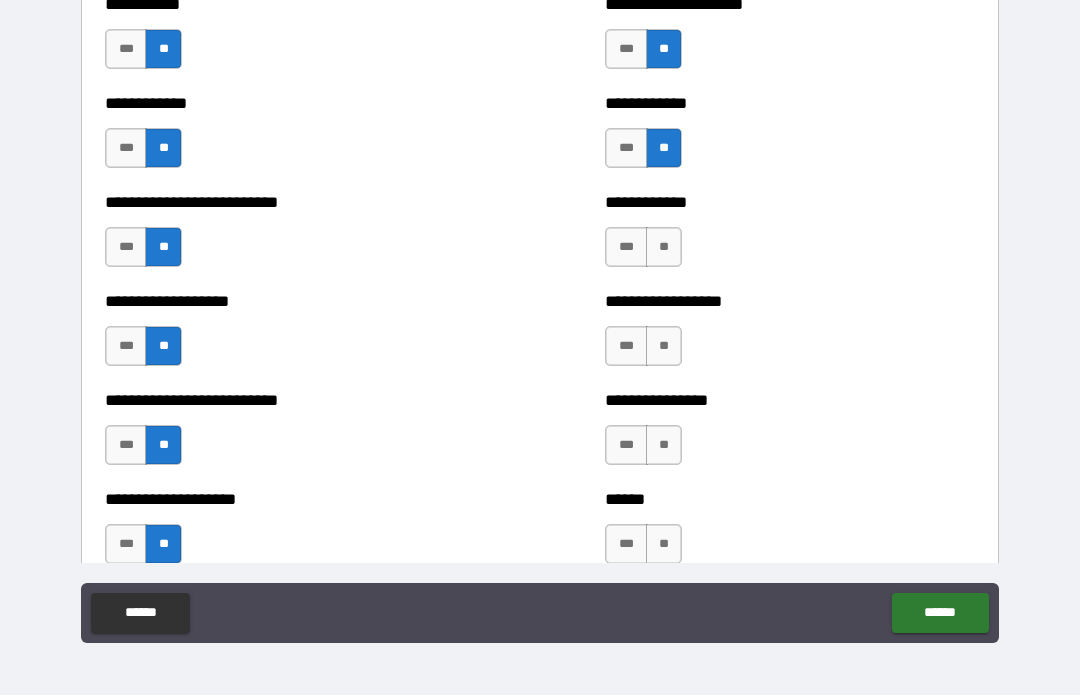 click on "**********" at bounding box center (790, 238) 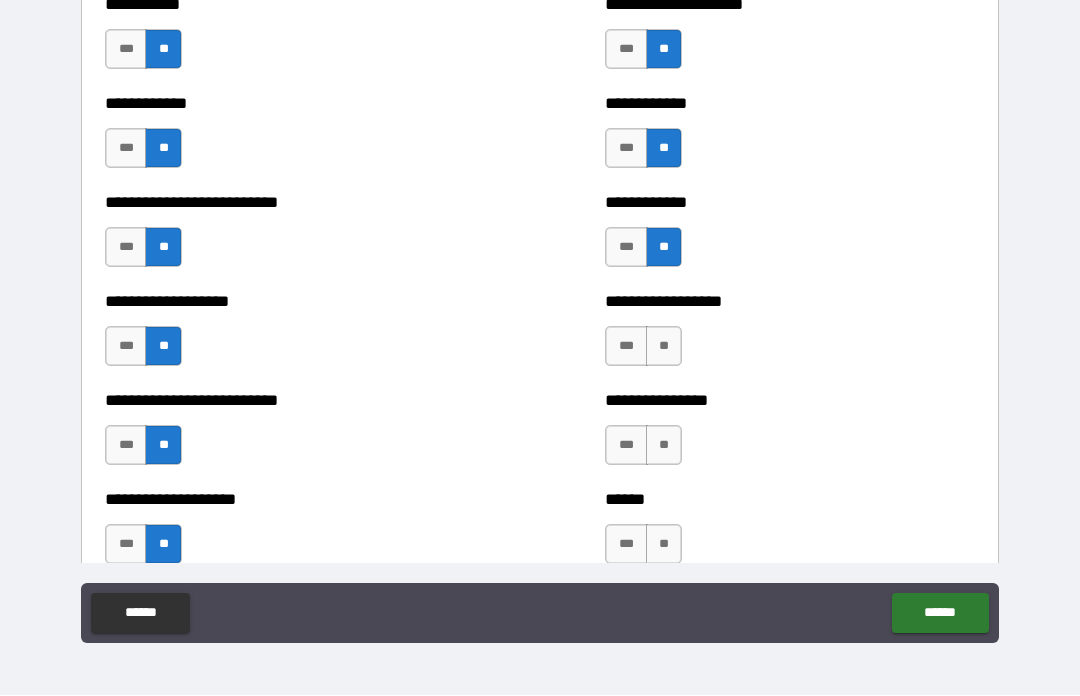 click on "**" at bounding box center (664, 347) 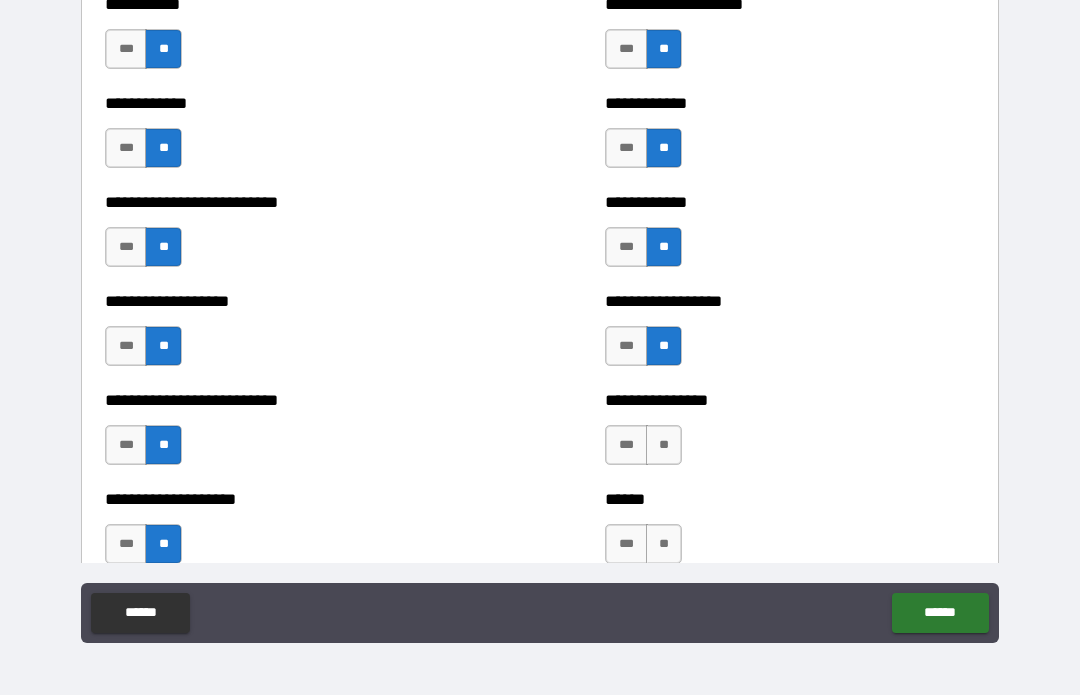 click on "**" at bounding box center (664, 446) 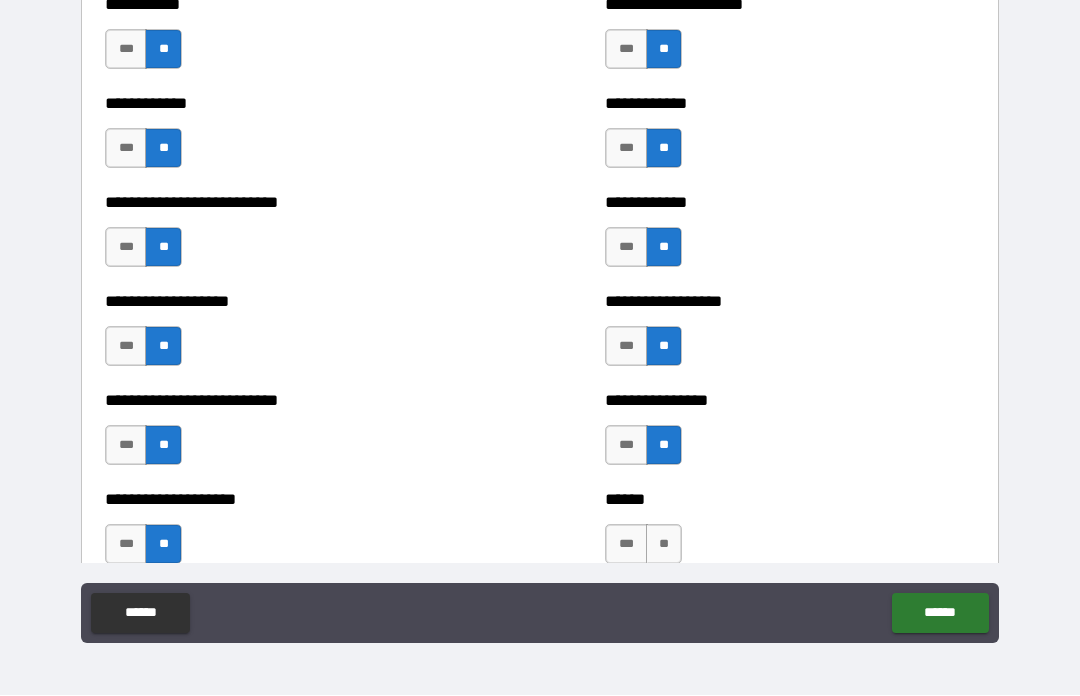 click on "**" at bounding box center [664, 545] 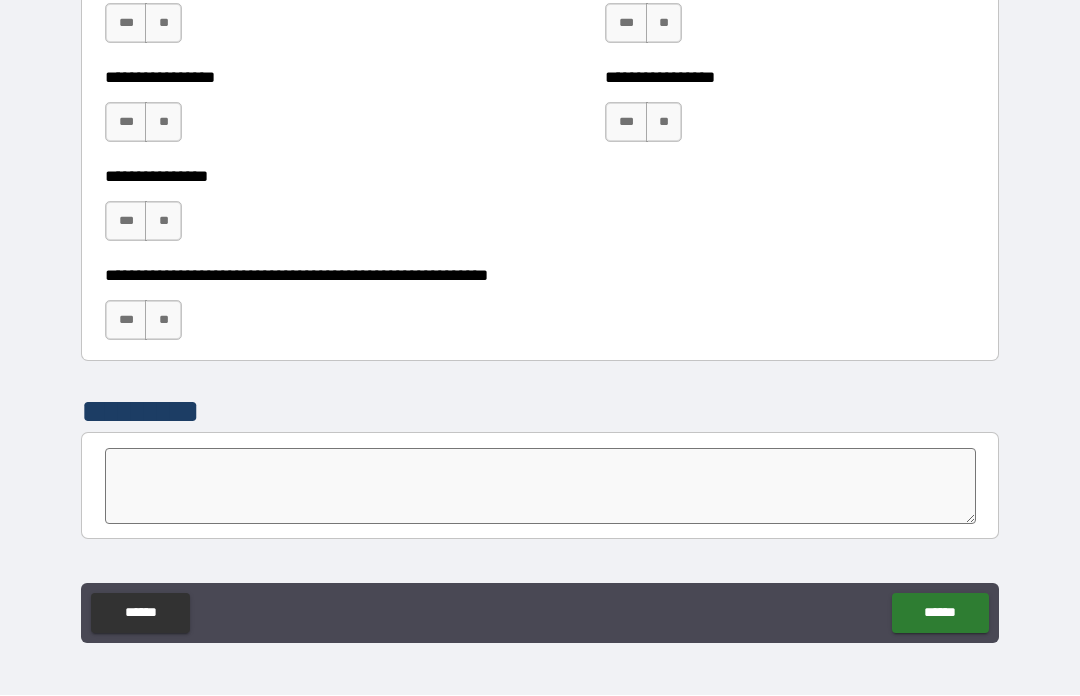 scroll, scrollTop: 6079, scrollLeft: 0, axis: vertical 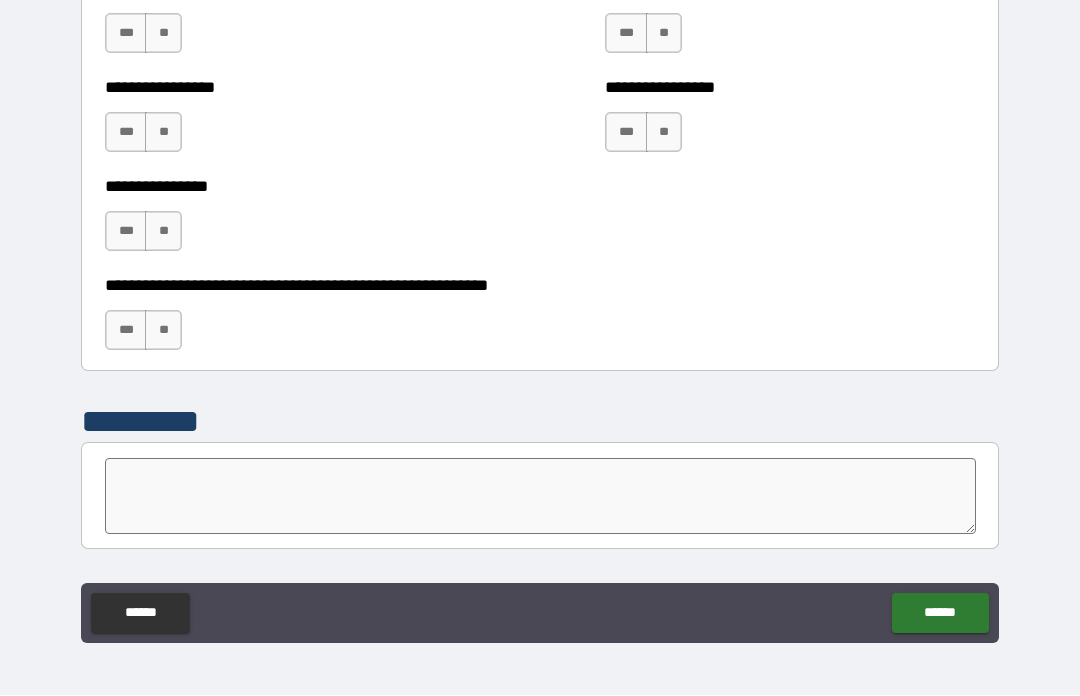 click on "**" at bounding box center (163, 34) 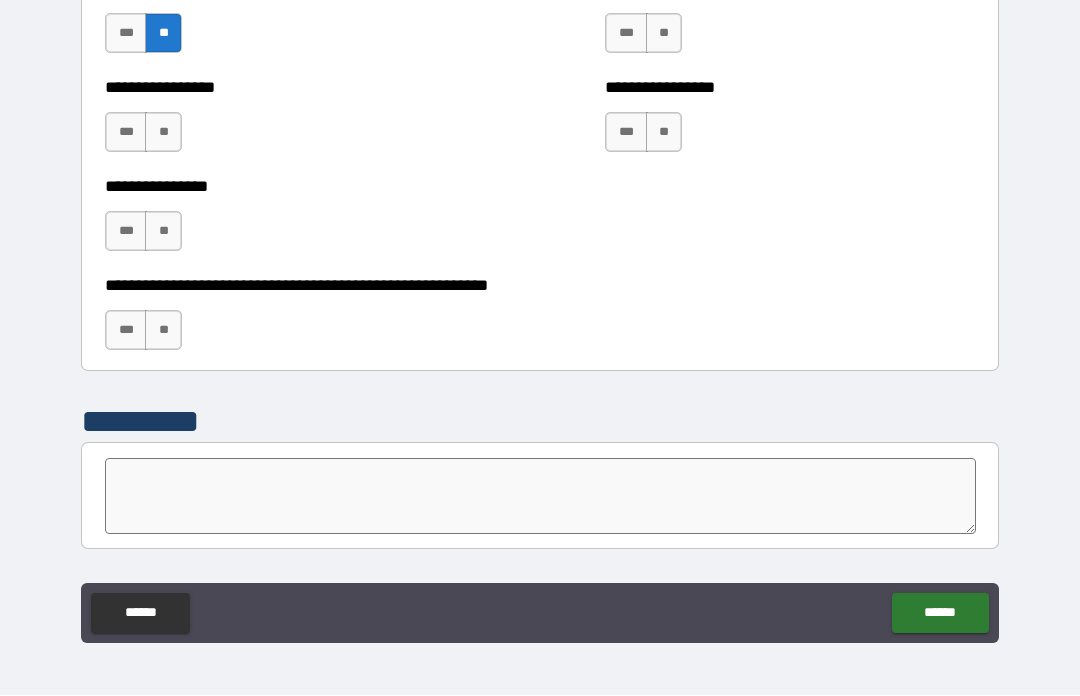 click on "**" at bounding box center [163, 133] 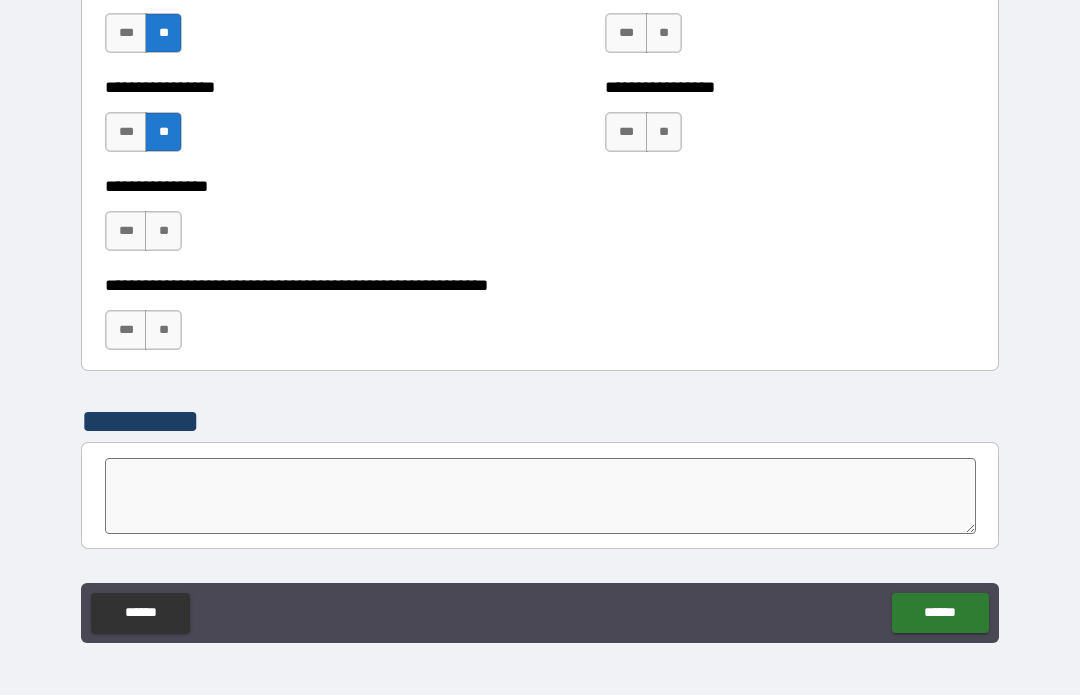 click on "**" at bounding box center [163, 232] 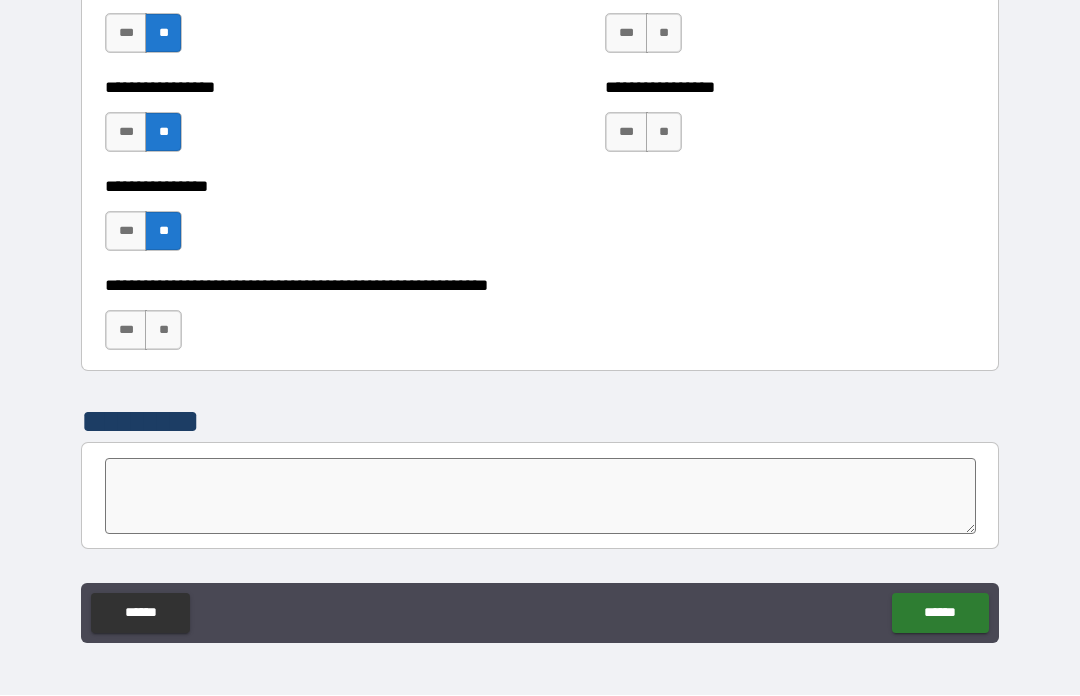 click on "**" at bounding box center [163, 331] 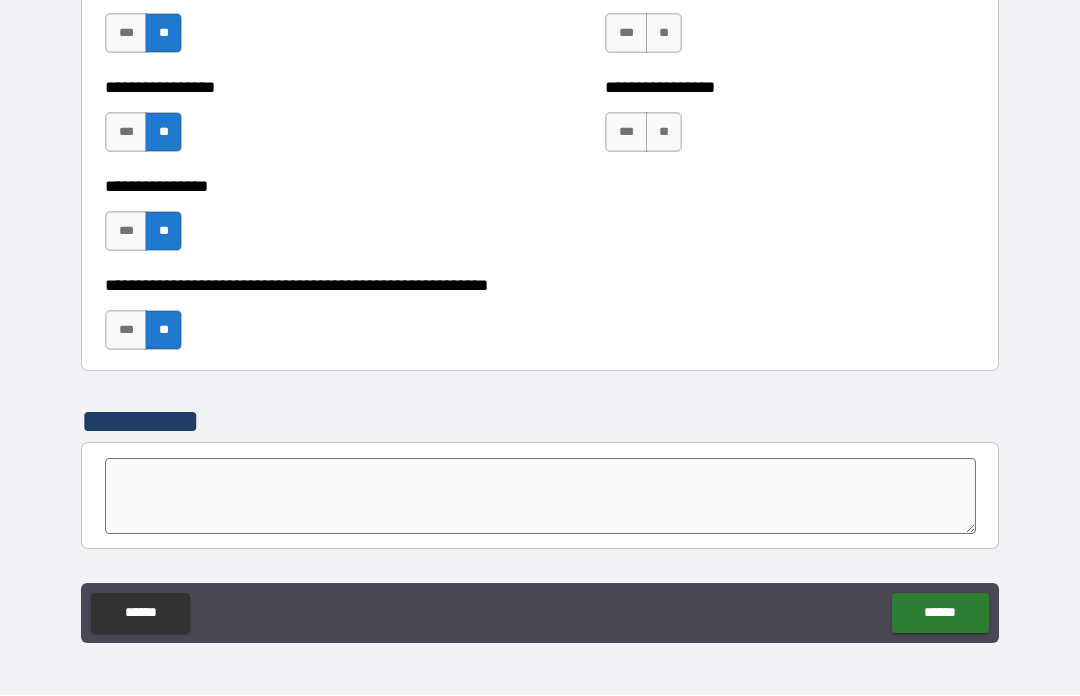 click on "**" at bounding box center [664, 34] 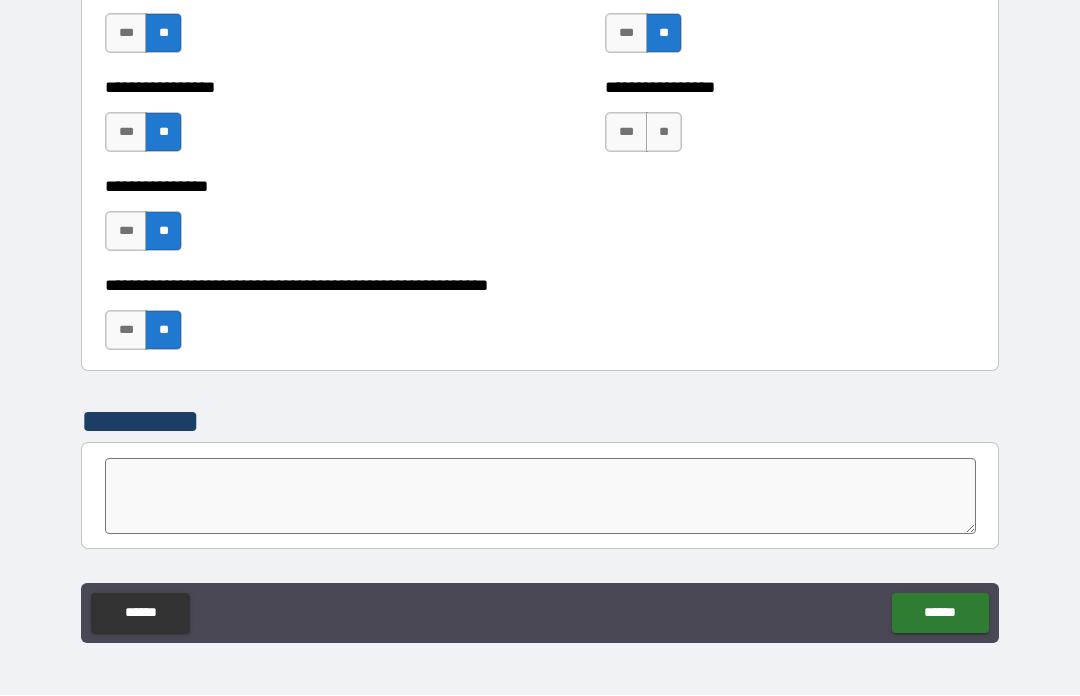 click on "**" at bounding box center (664, 133) 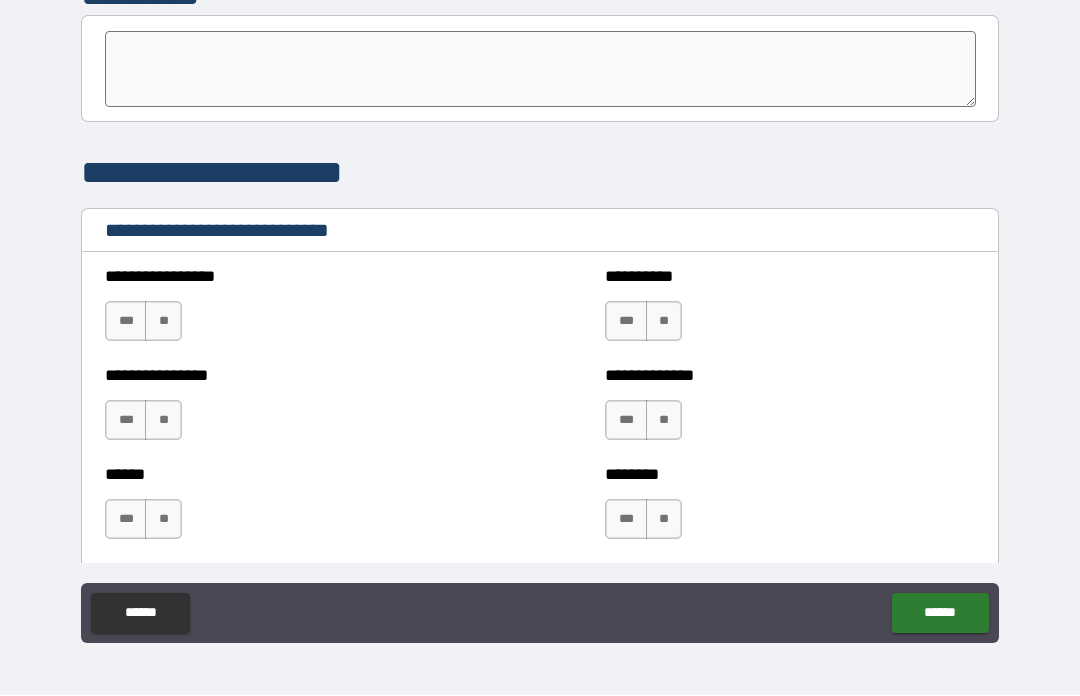 scroll, scrollTop: 6510, scrollLeft: 0, axis: vertical 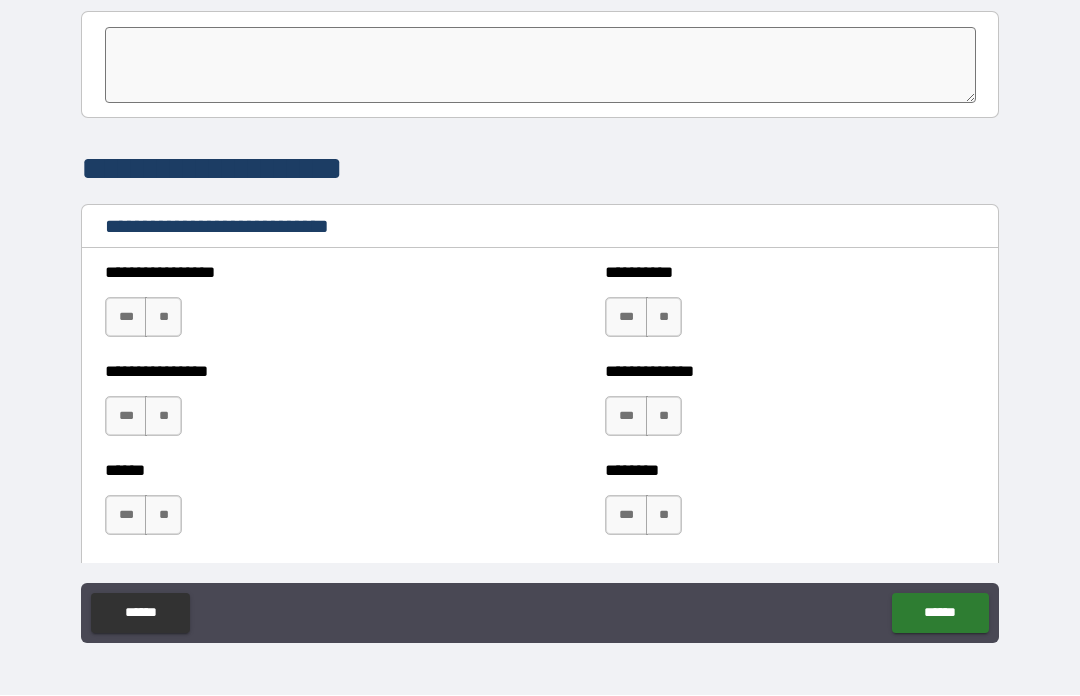 click on "**" at bounding box center [163, 318] 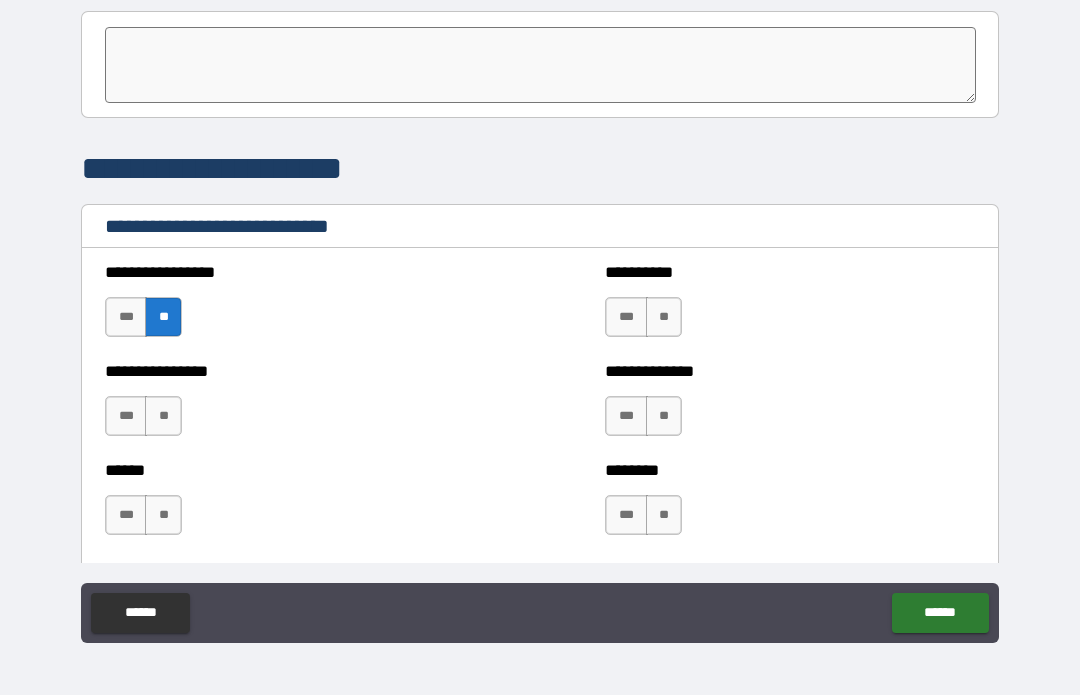 click on "**" at bounding box center [664, 318] 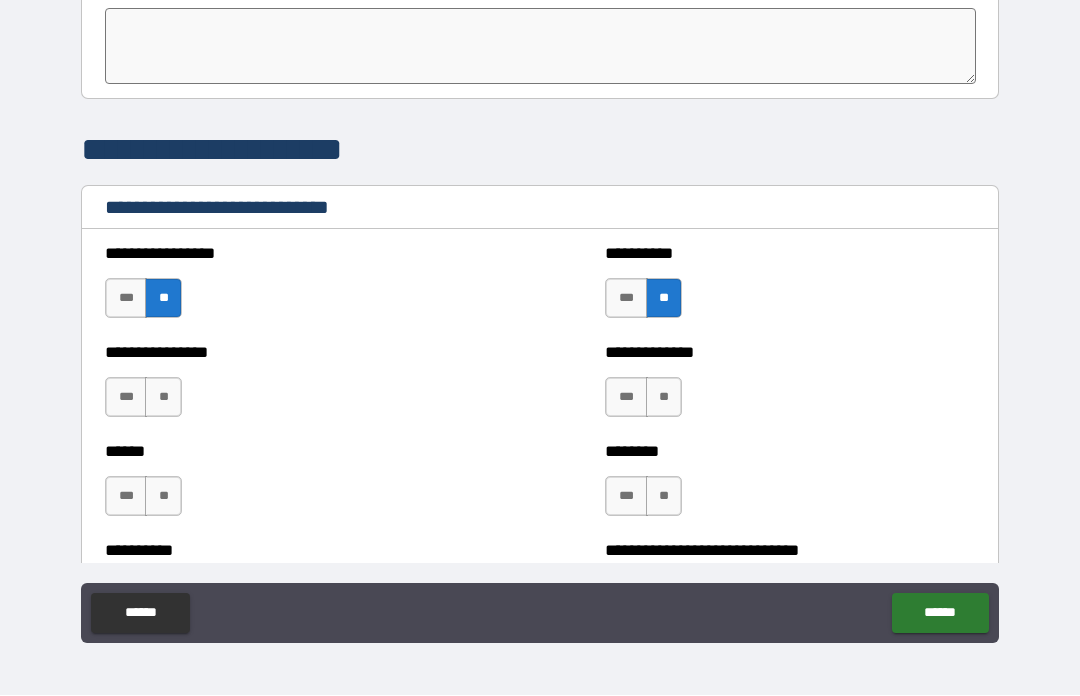 scroll, scrollTop: 6543, scrollLeft: 0, axis: vertical 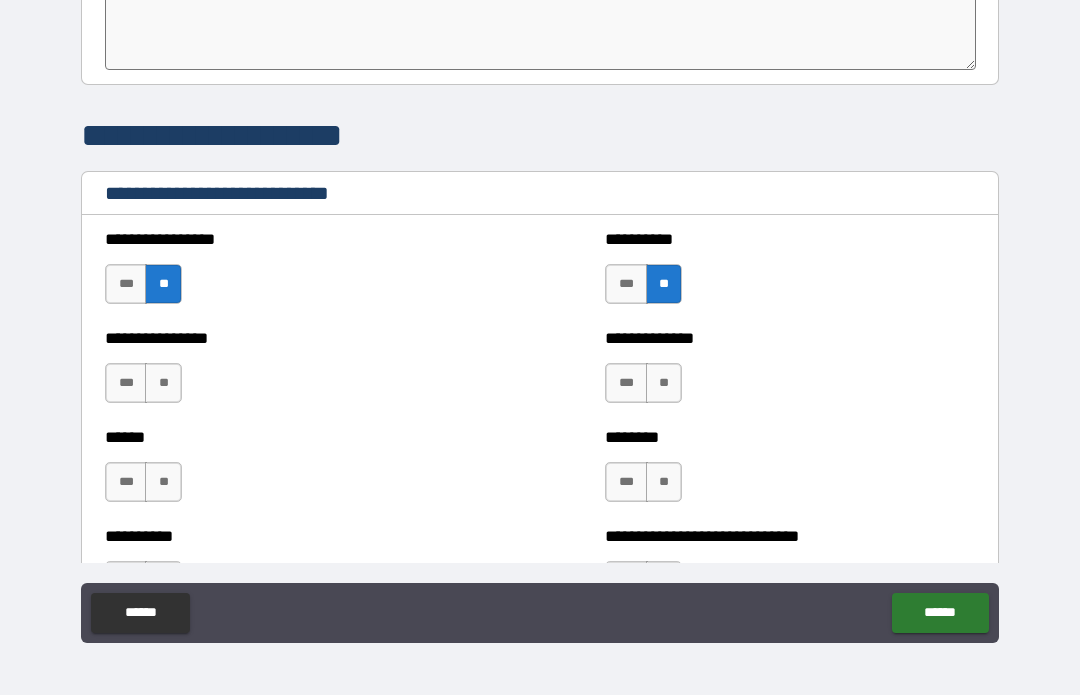 click on "**" at bounding box center [163, 384] 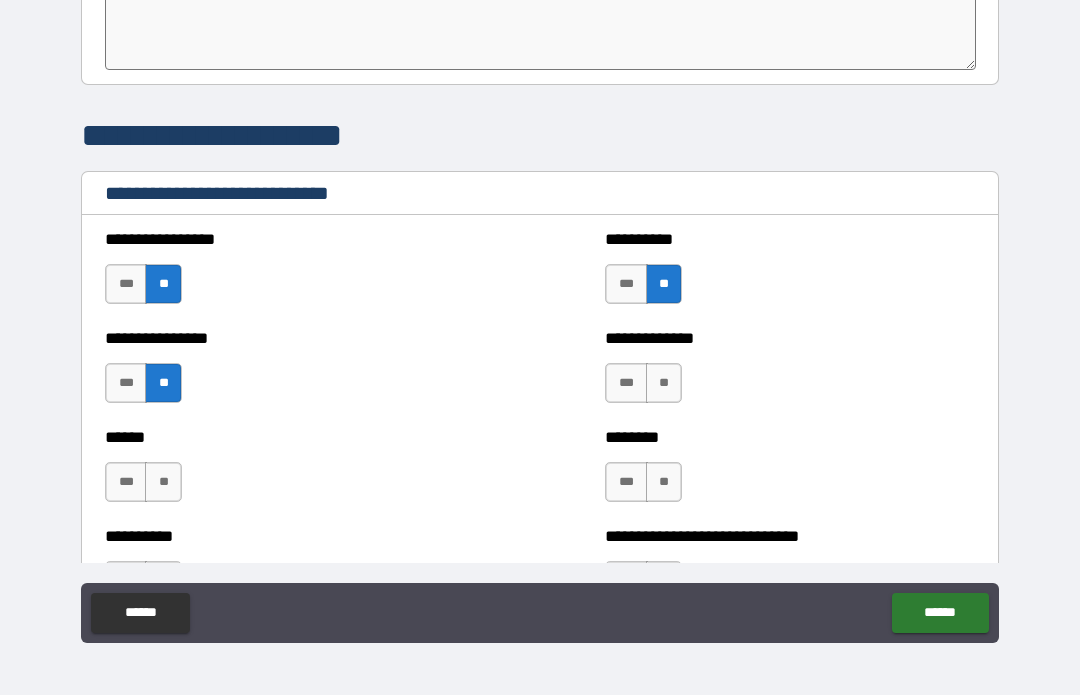 click on "***" at bounding box center (126, 384) 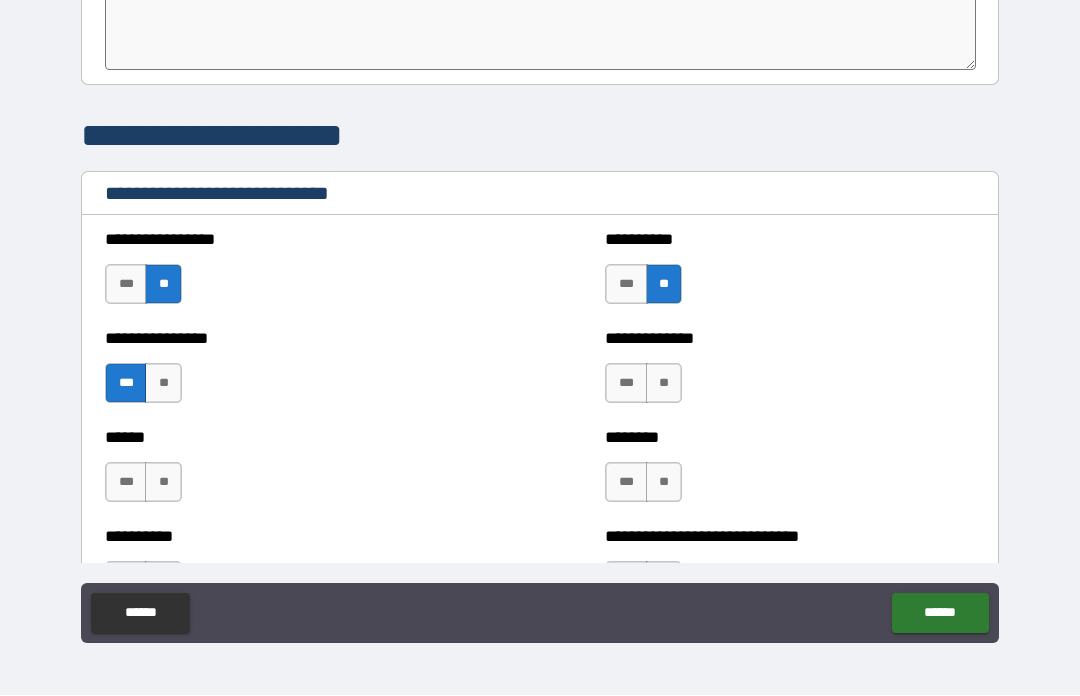 click on "**" at bounding box center (163, 384) 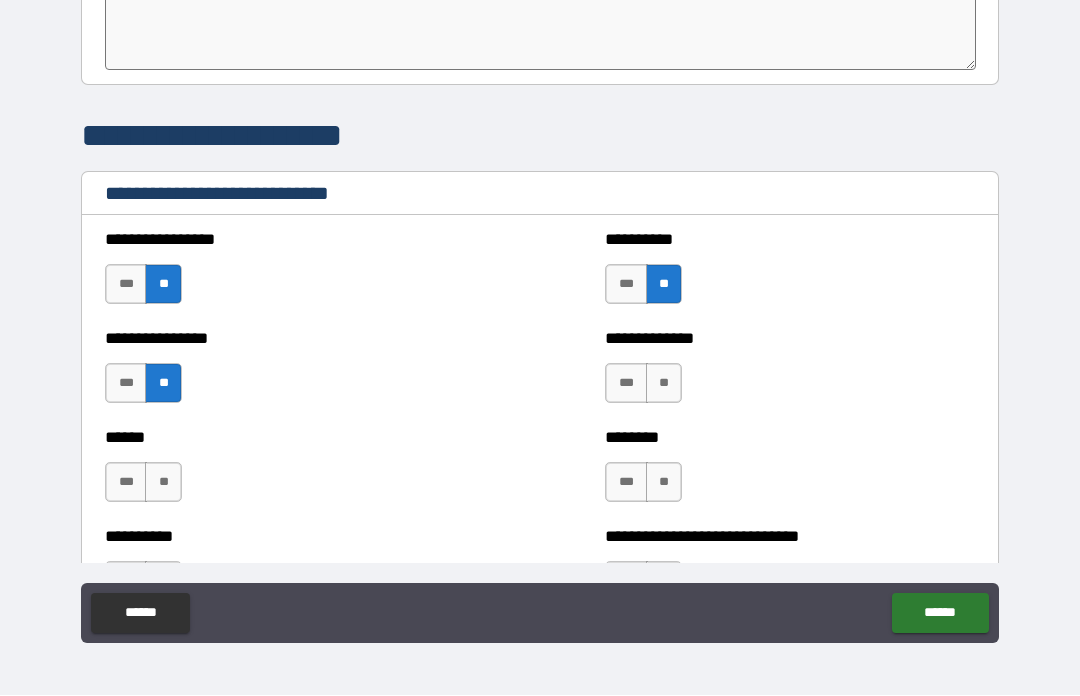 click on "***" at bounding box center [626, 384] 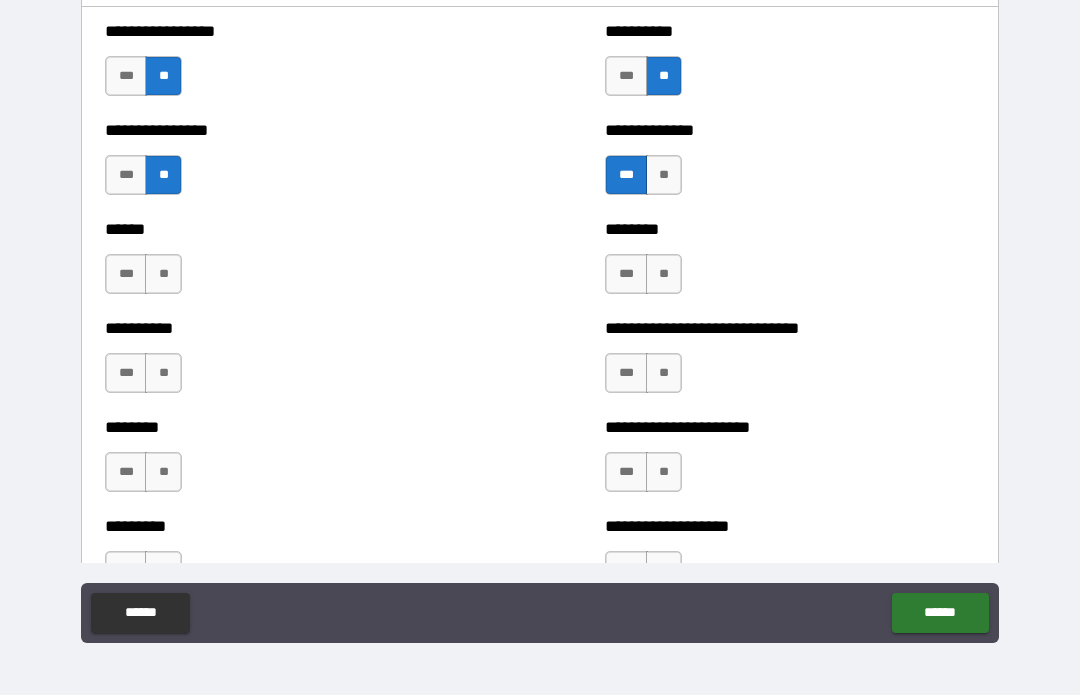 scroll, scrollTop: 6748, scrollLeft: 0, axis: vertical 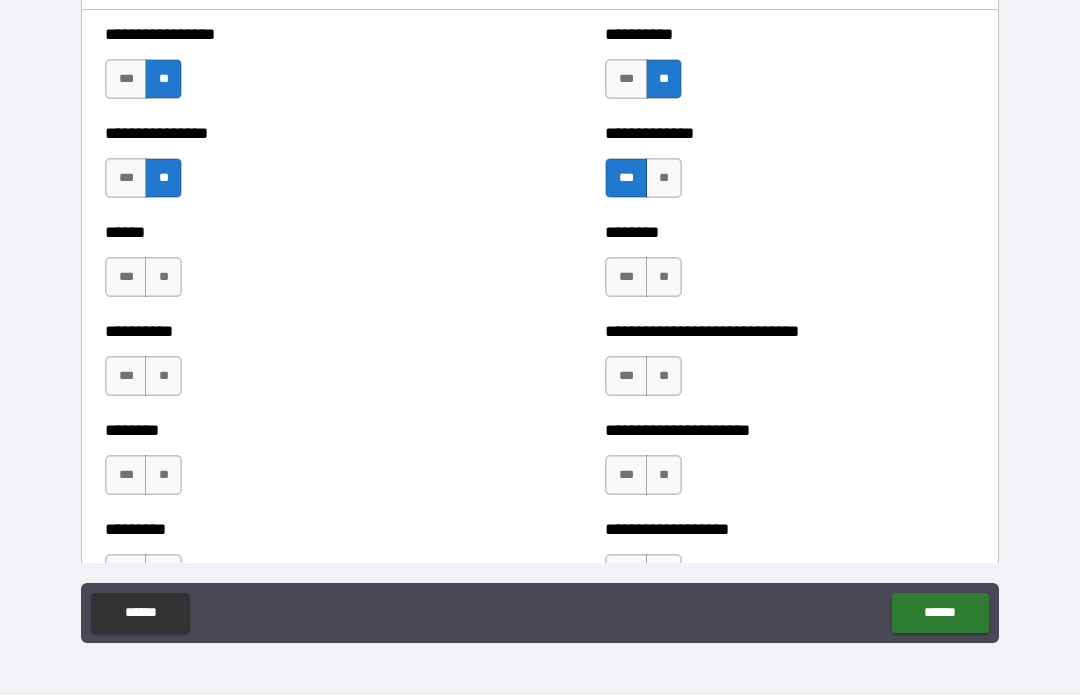 click on "**" at bounding box center [163, 278] 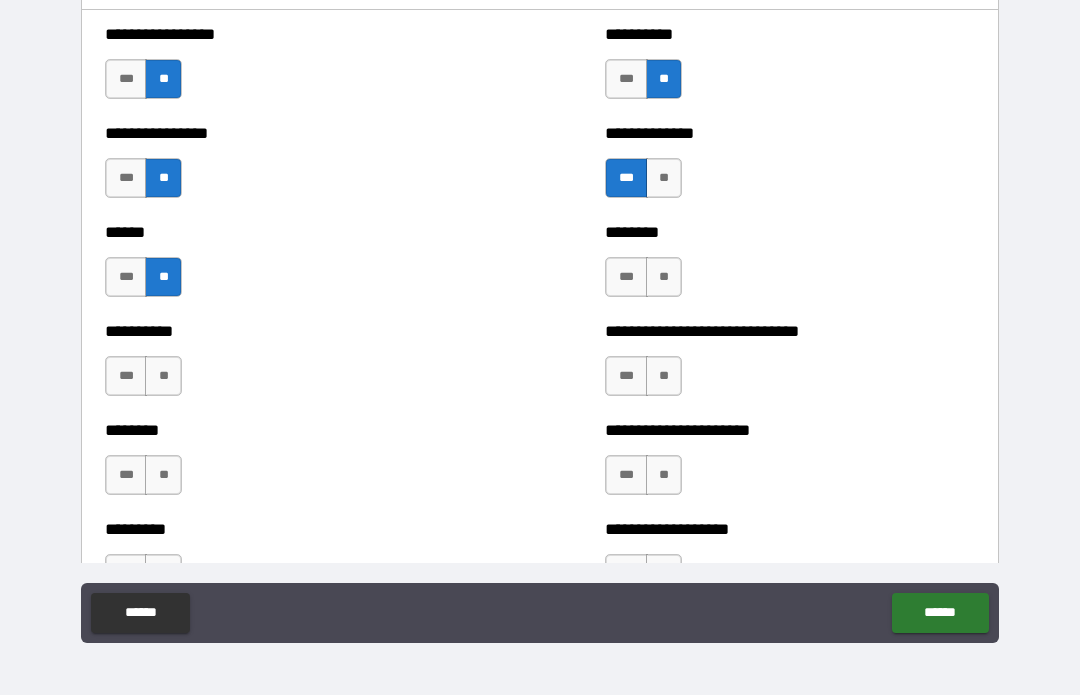 click on "***" at bounding box center [626, 278] 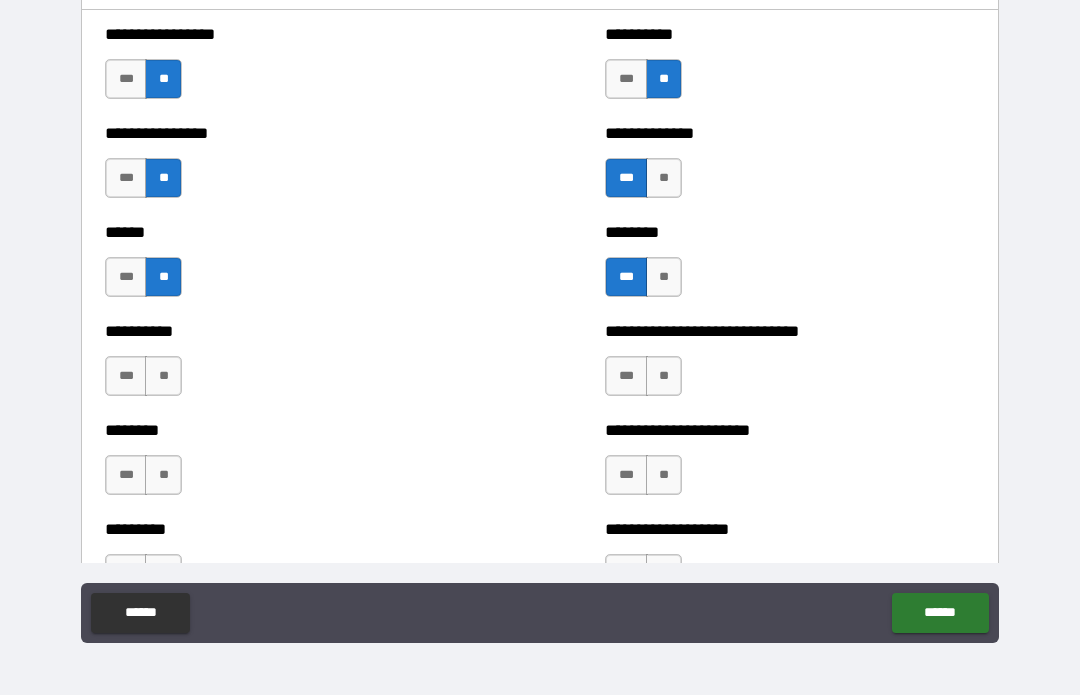 click on "**" at bounding box center [163, 377] 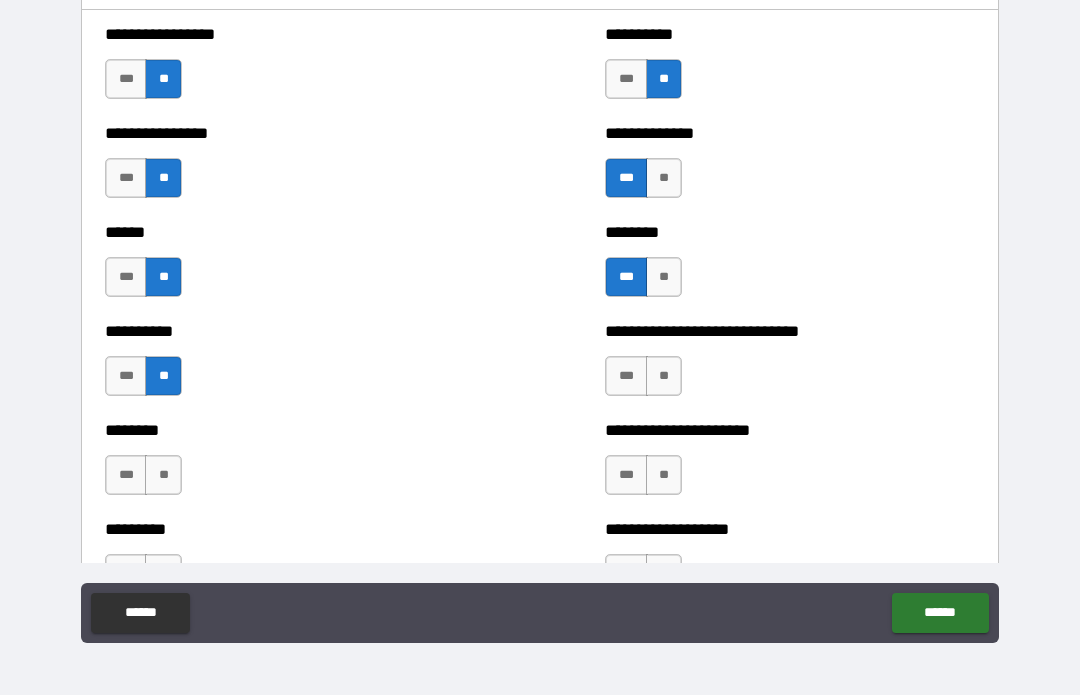 click on "**" at bounding box center (664, 377) 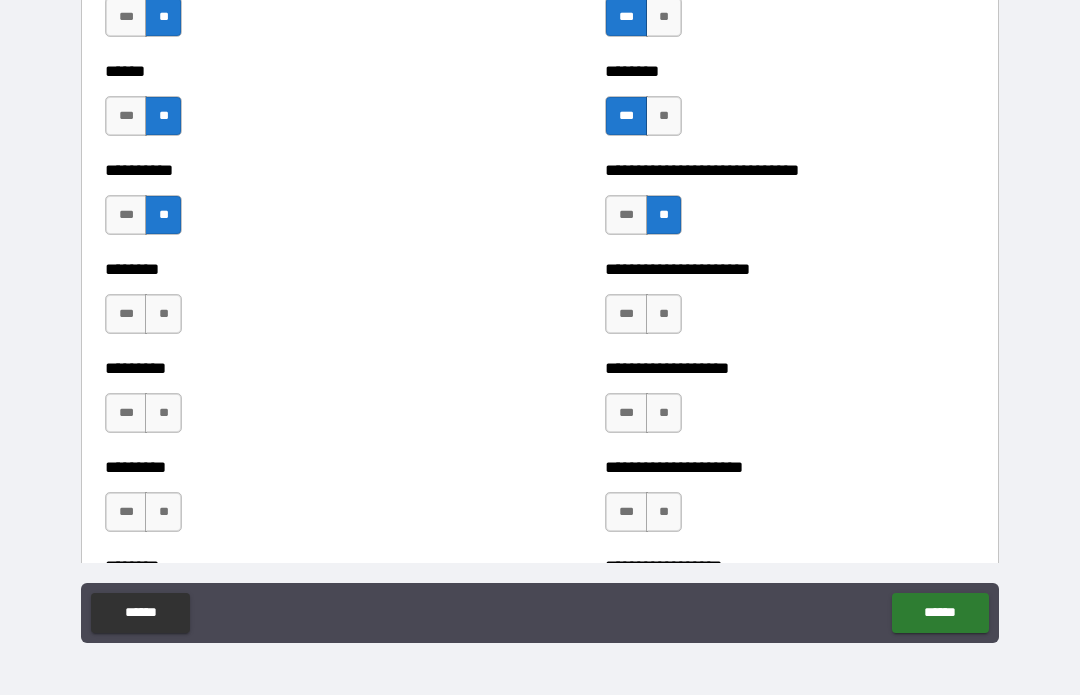 scroll, scrollTop: 6930, scrollLeft: 0, axis: vertical 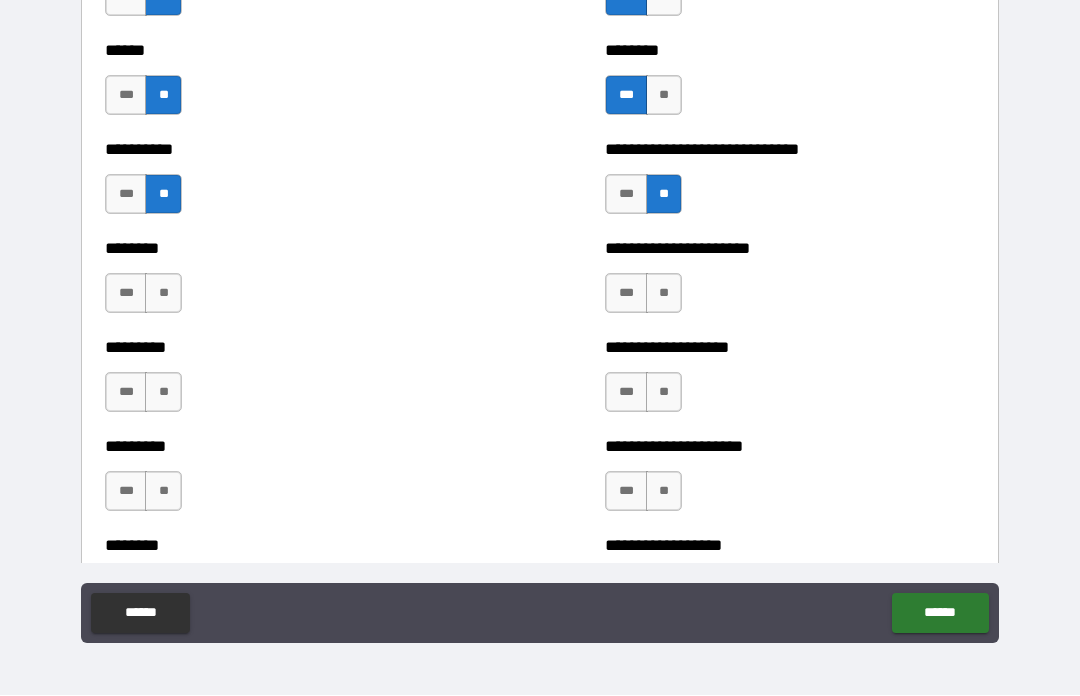 click on "**" at bounding box center (163, 294) 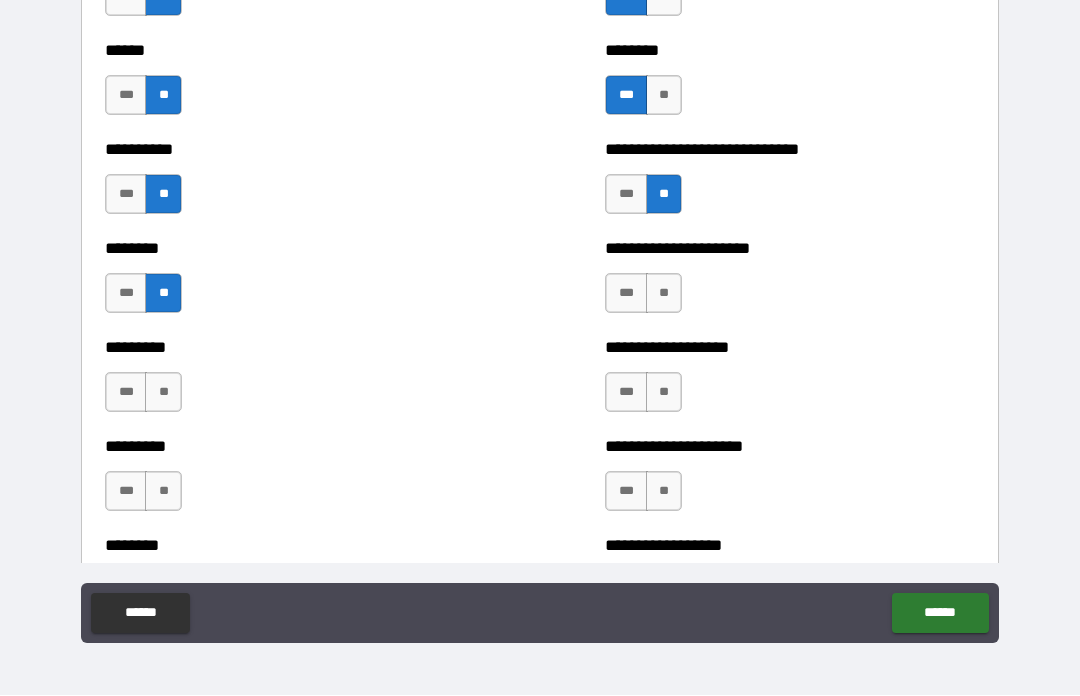 click on "**" at bounding box center [163, 393] 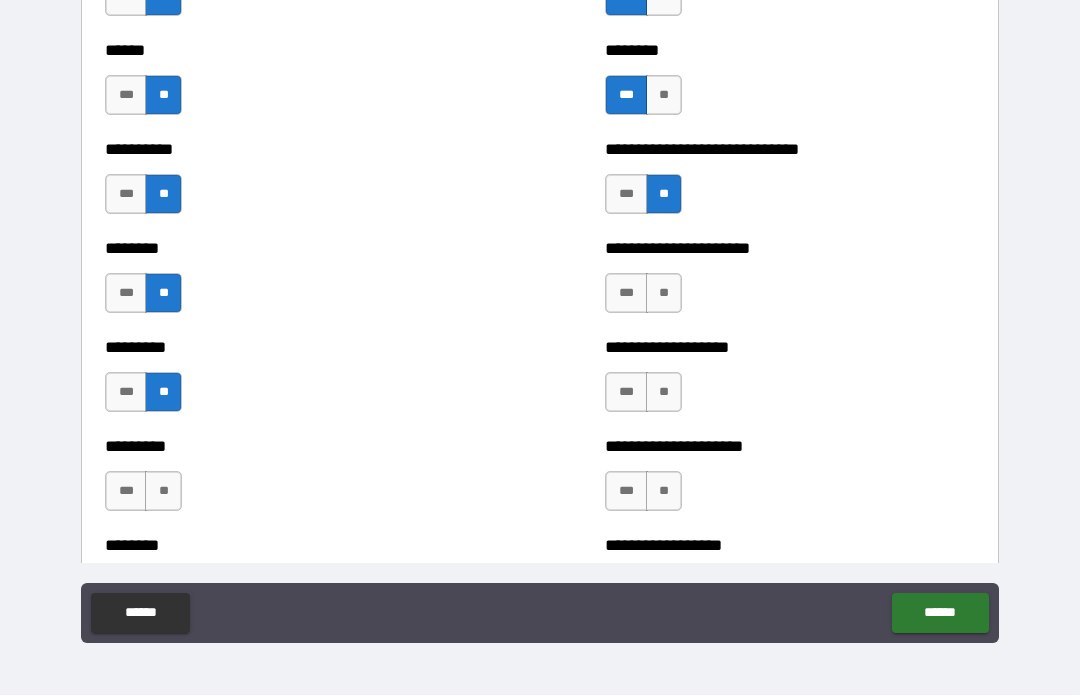 click on "**" at bounding box center [163, 492] 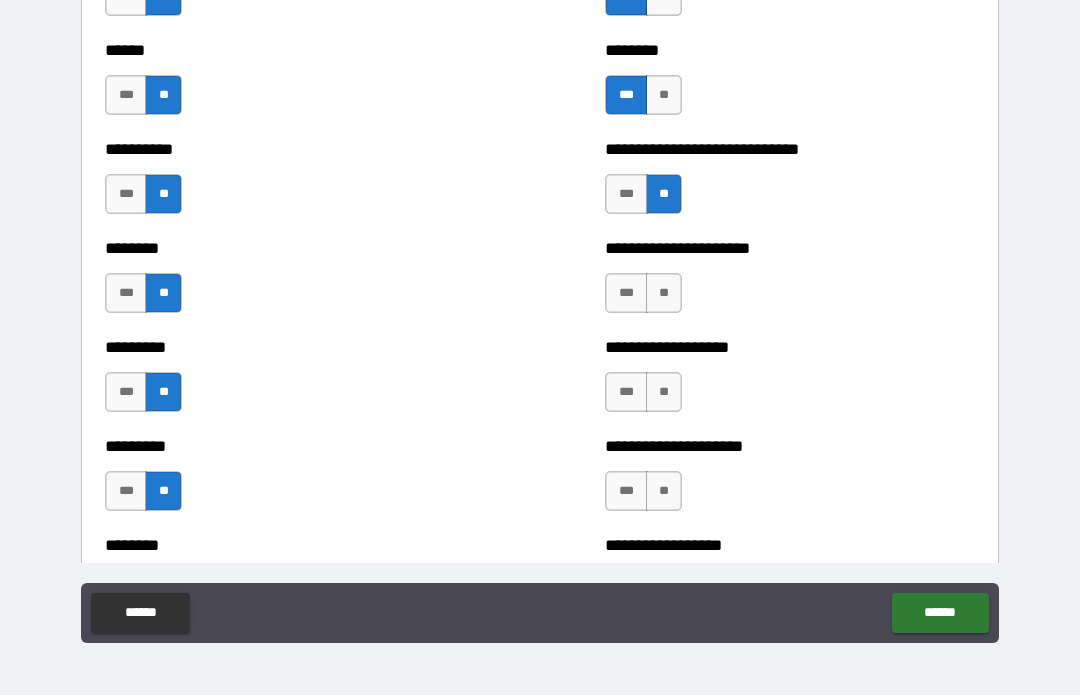 click on "**" at bounding box center [664, 294] 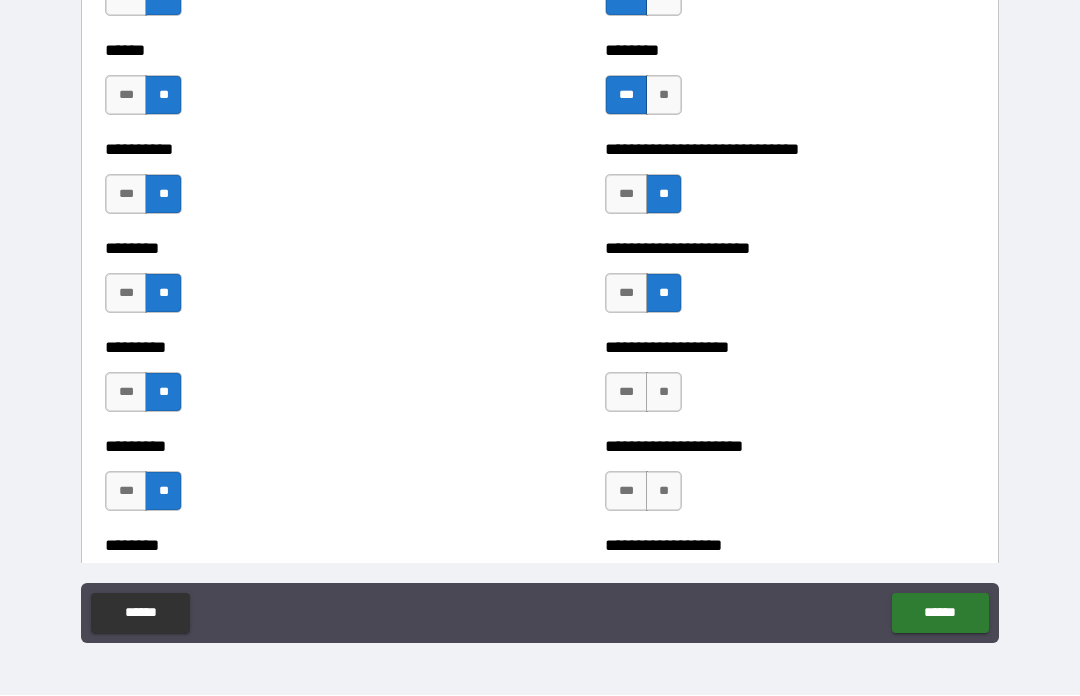 click on "**" at bounding box center (664, 393) 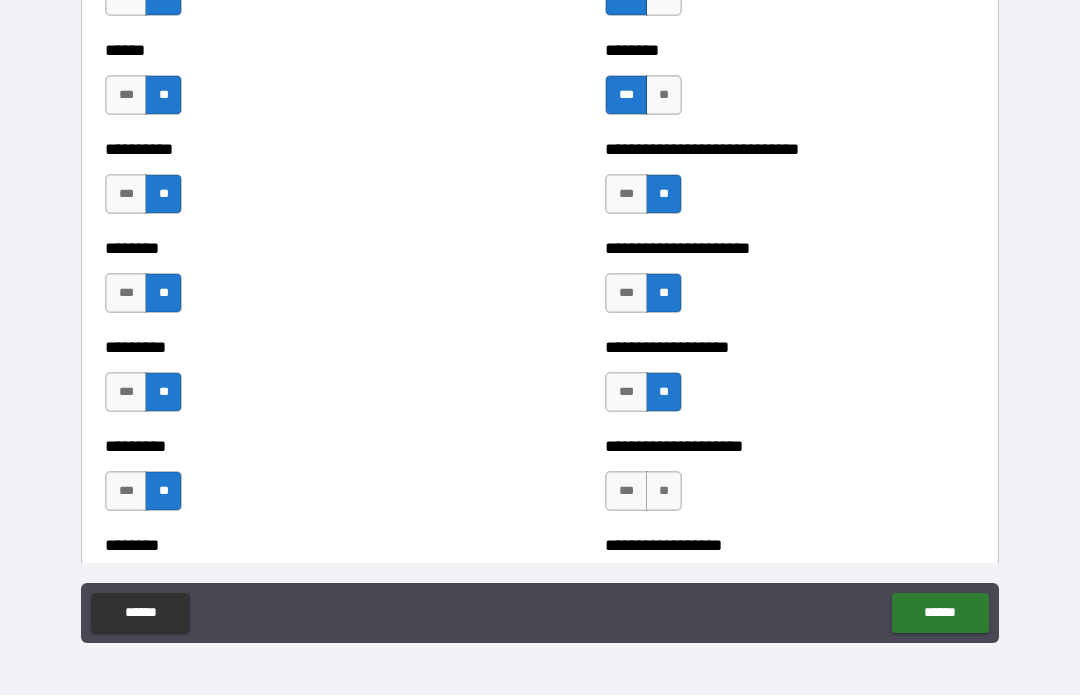 click on "***" at bounding box center (626, 294) 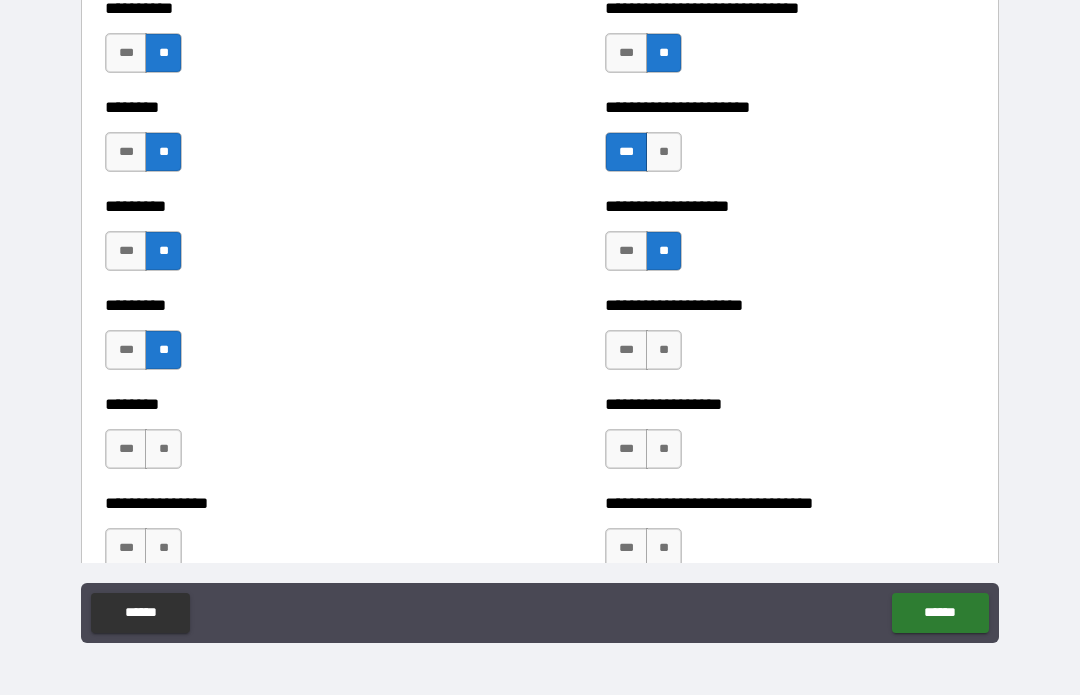 scroll, scrollTop: 7073, scrollLeft: 0, axis: vertical 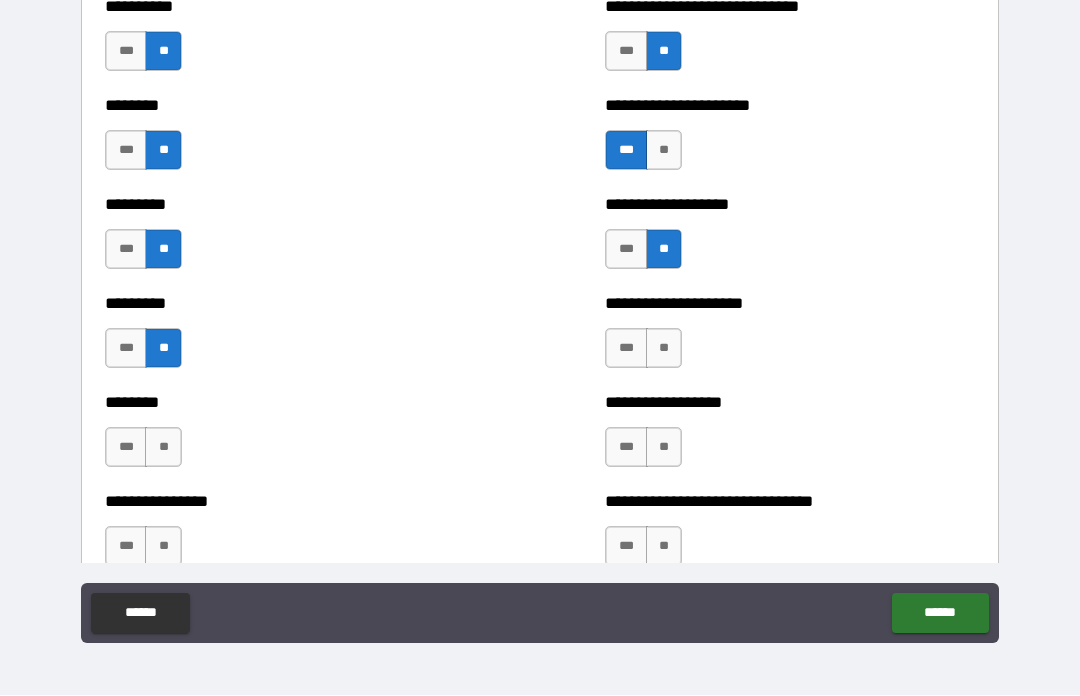 click on "**" at bounding box center (664, 349) 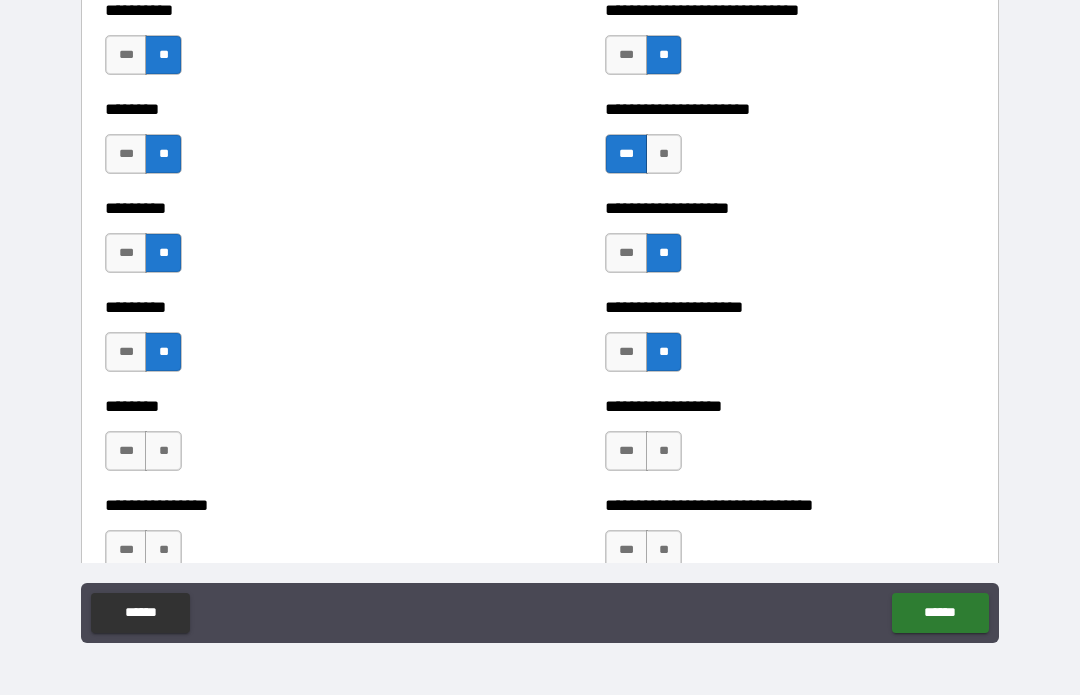 scroll, scrollTop: 7080, scrollLeft: 0, axis: vertical 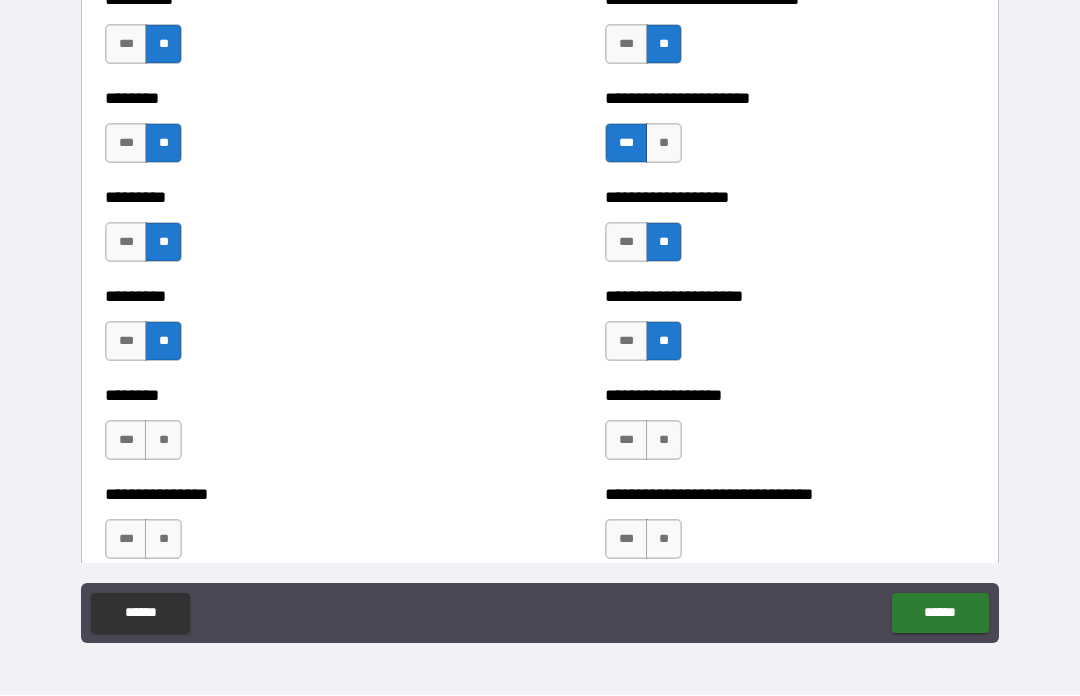 click on "**" at bounding box center [664, 441] 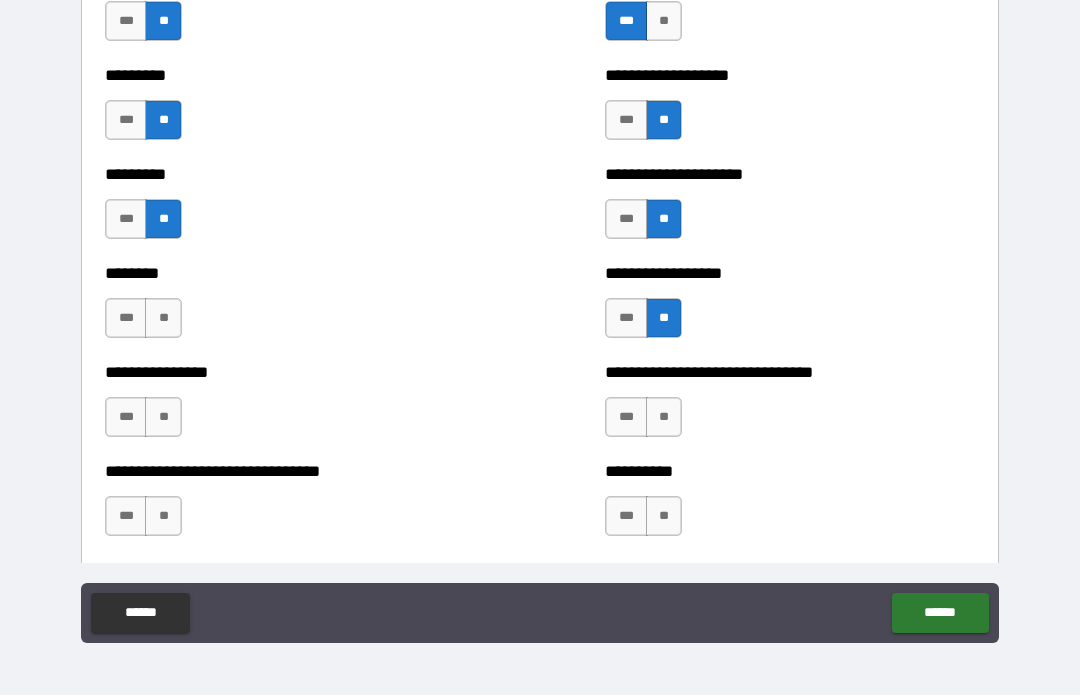 scroll, scrollTop: 7217, scrollLeft: 0, axis: vertical 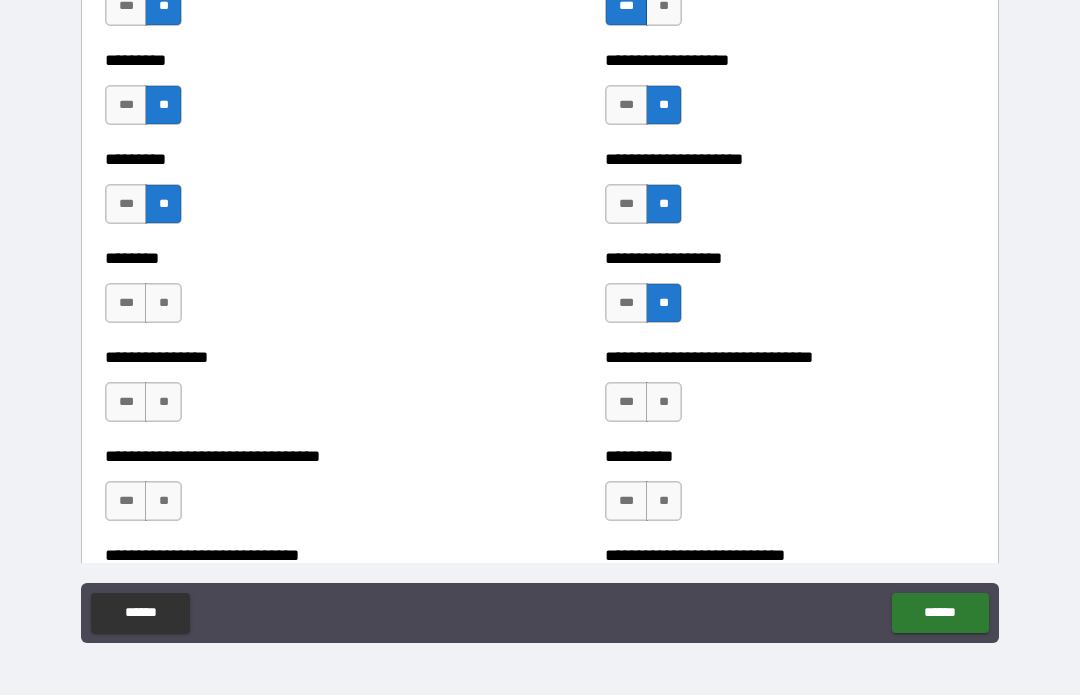 click on "**" at bounding box center [163, 304] 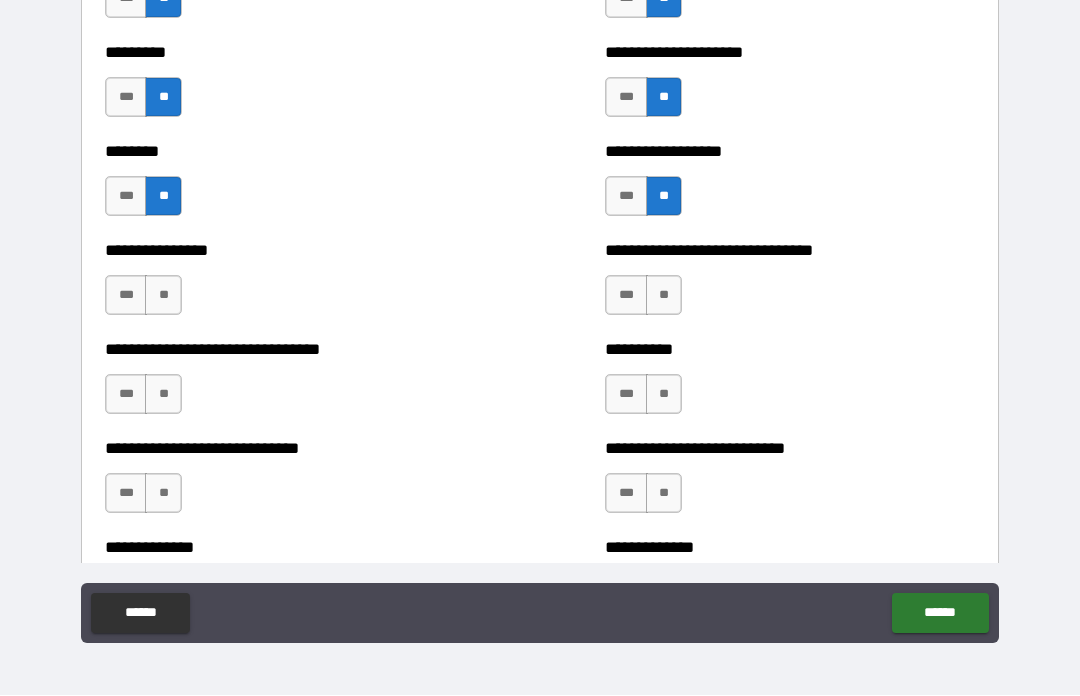 scroll, scrollTop: 7422, scrollLeft: 0, axis: vertical 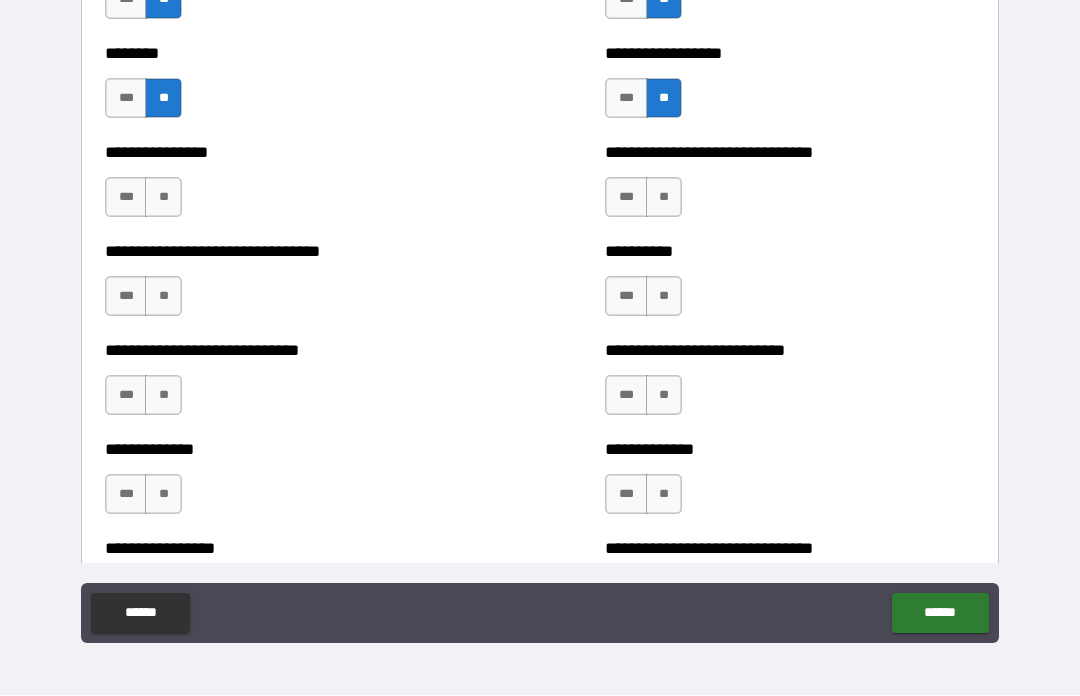 click on "**" at bounding box center (163, 198) 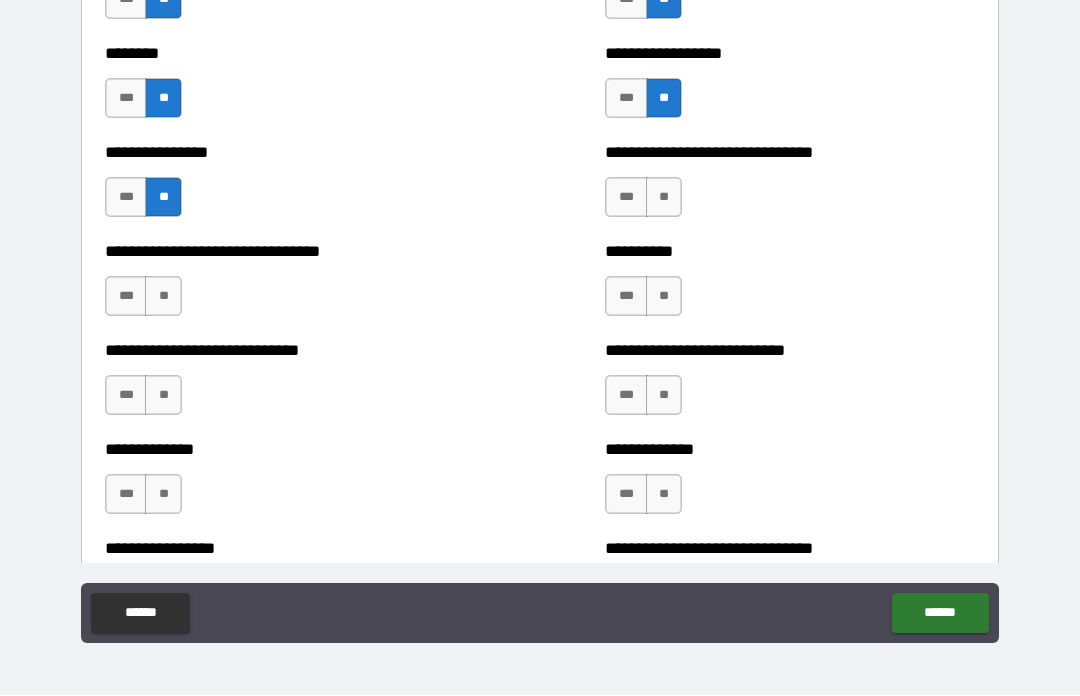 click on "**" at bounding box center [163, 297] 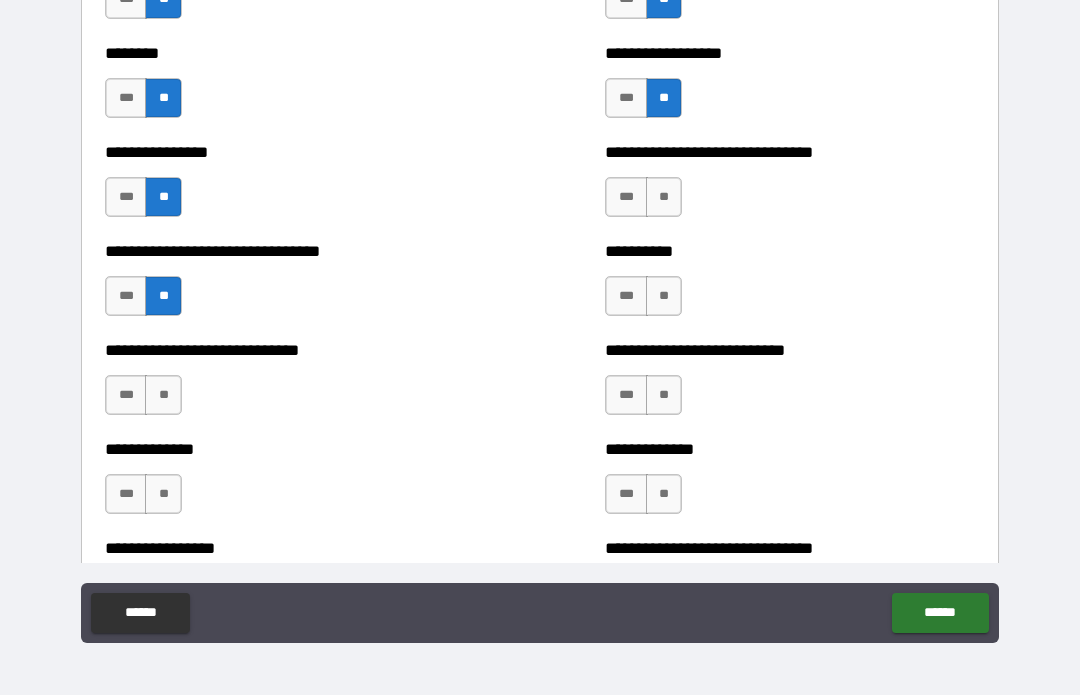 click on "**" at bounding box center [163, 396] 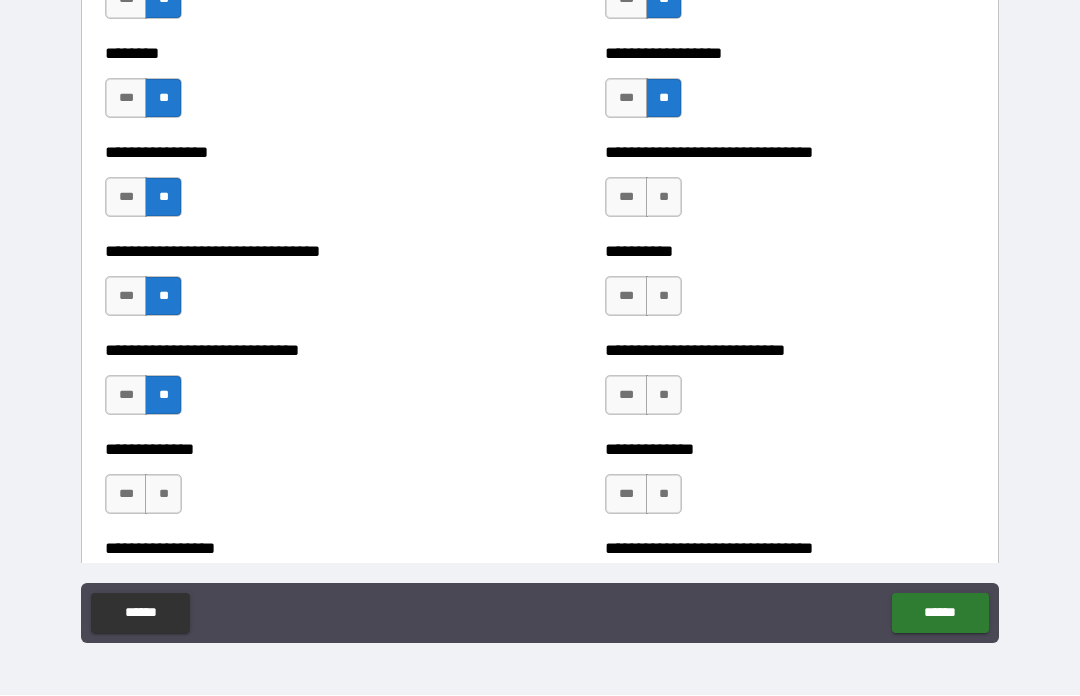 click on "**" at bounding box center (163, 495) 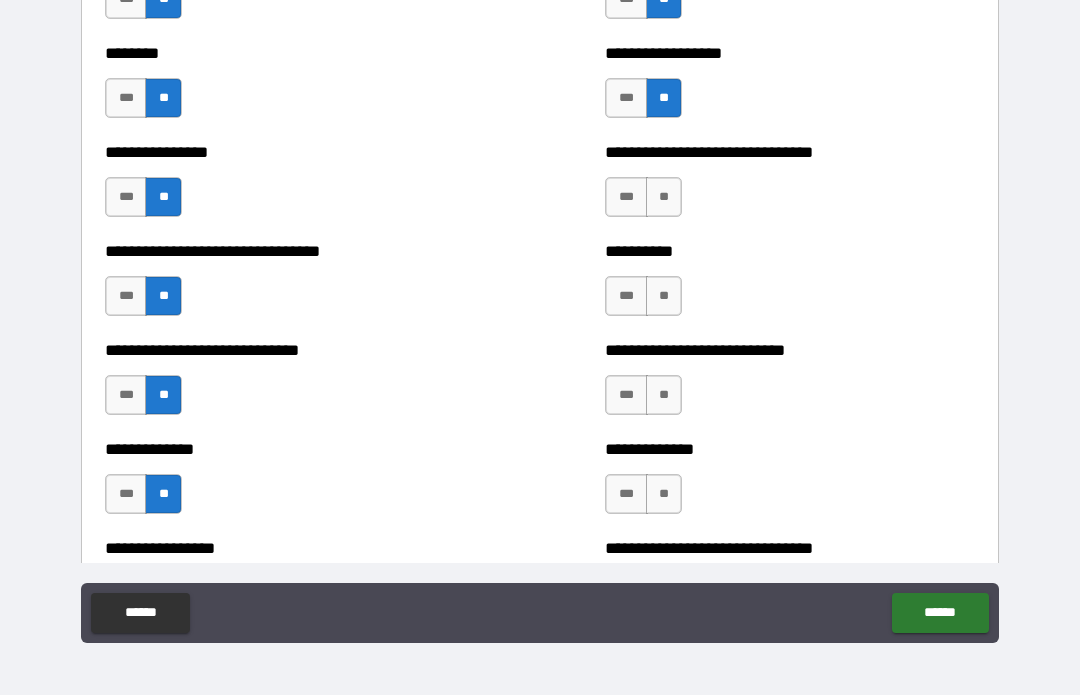 click on "**" at bounding box center [664, 198] 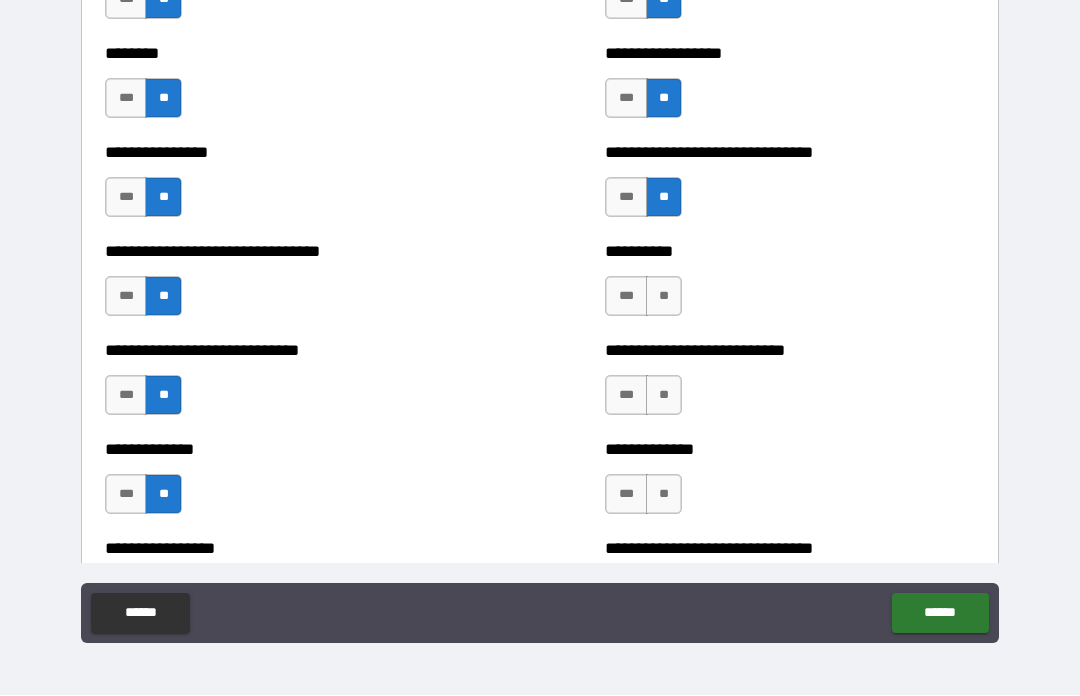 click on "**" at bounding box center [664, 297] 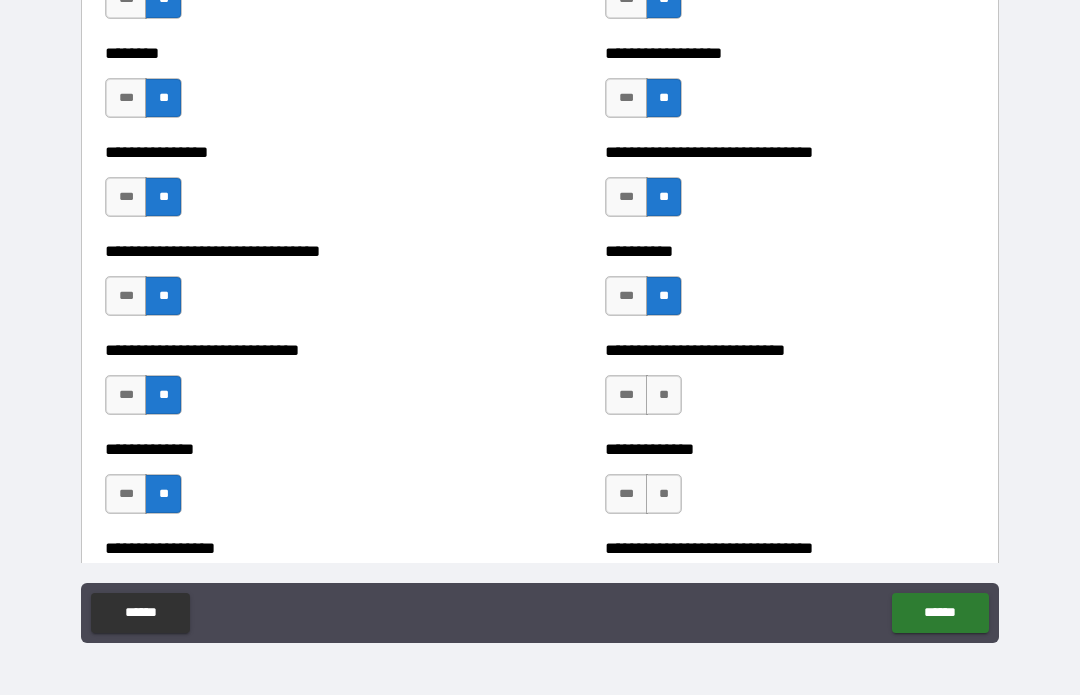 click on "**" at bounding box center (664, 495) 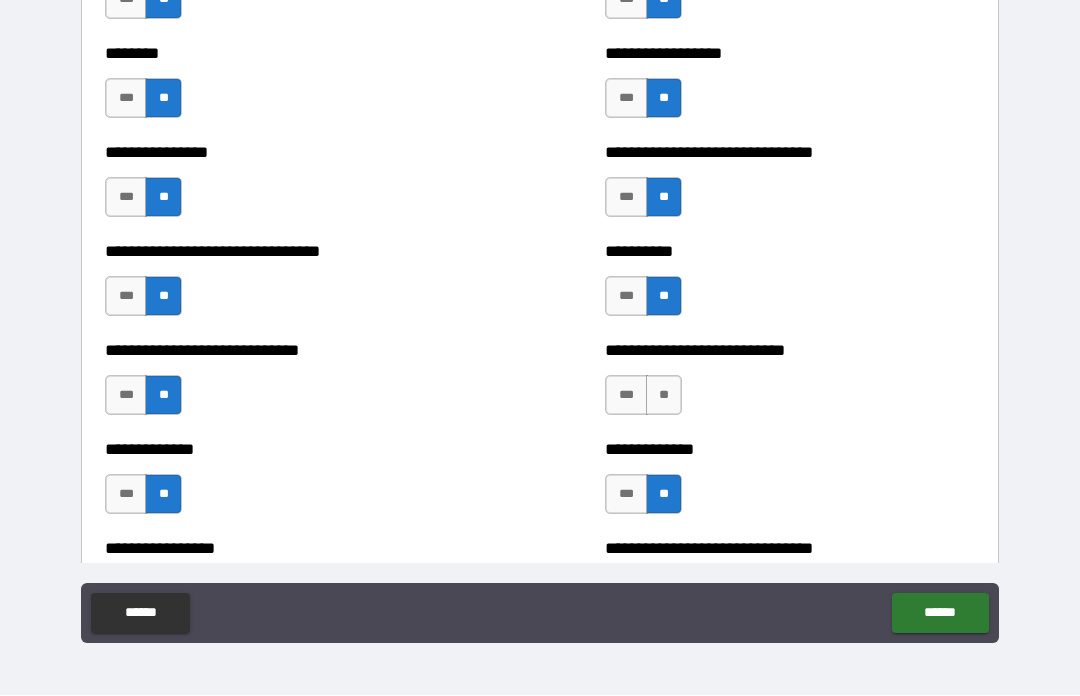 click on "**" at bounding box center [664, 396] 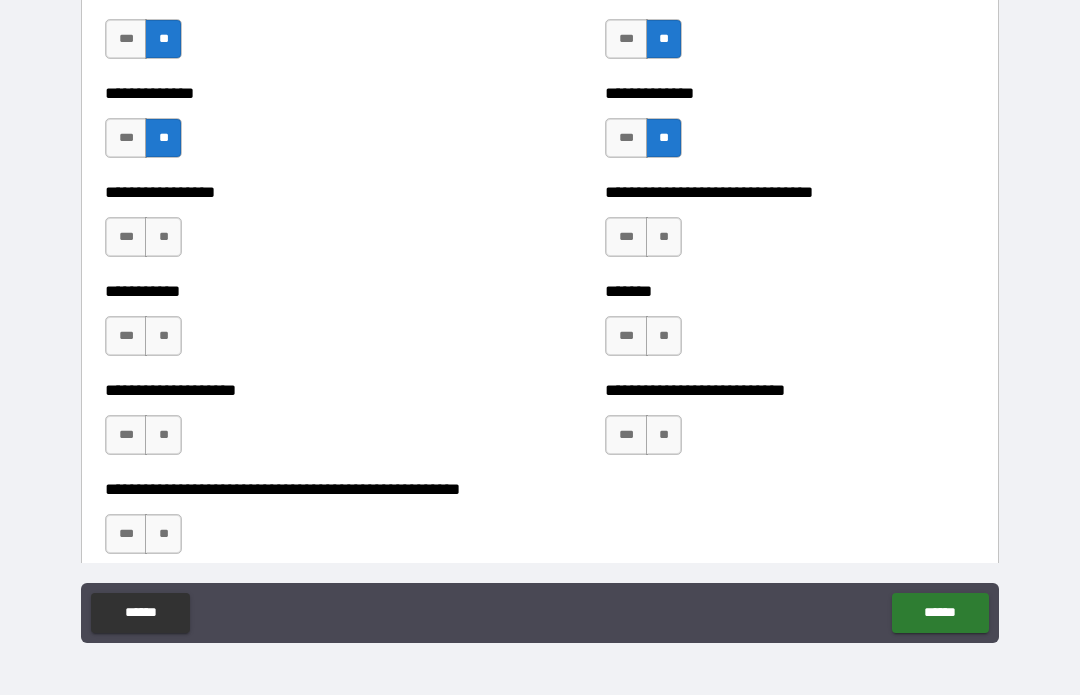 scroll, scrollTop: 7797, scrollLeft: 0, axis: vertical 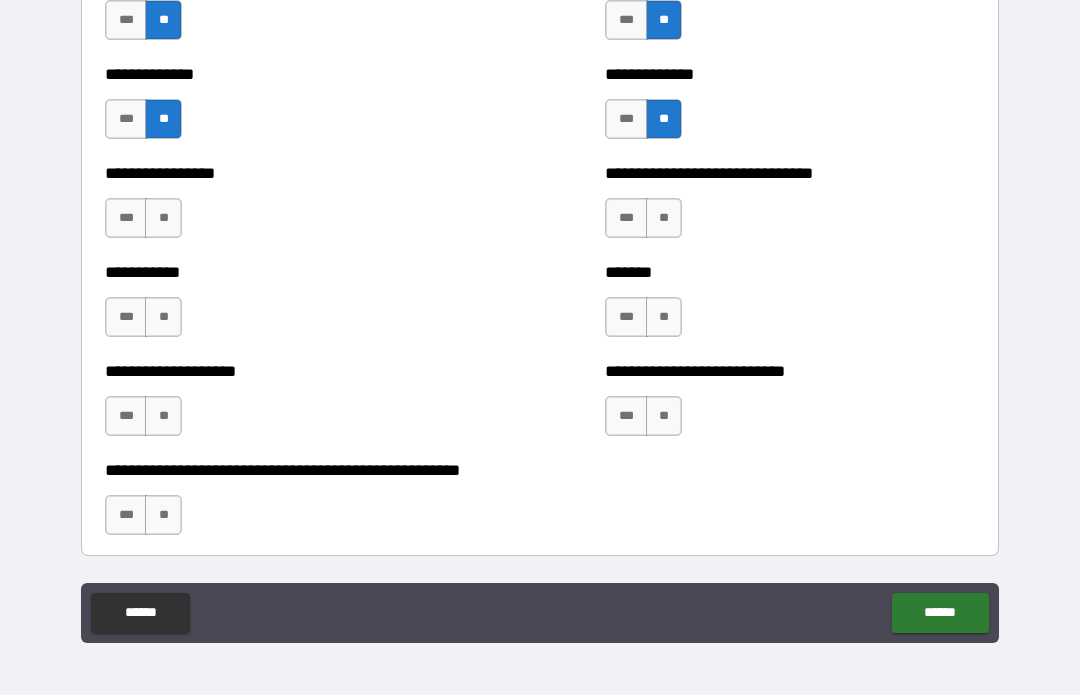 click on "**" at bounding box center (163, 219) 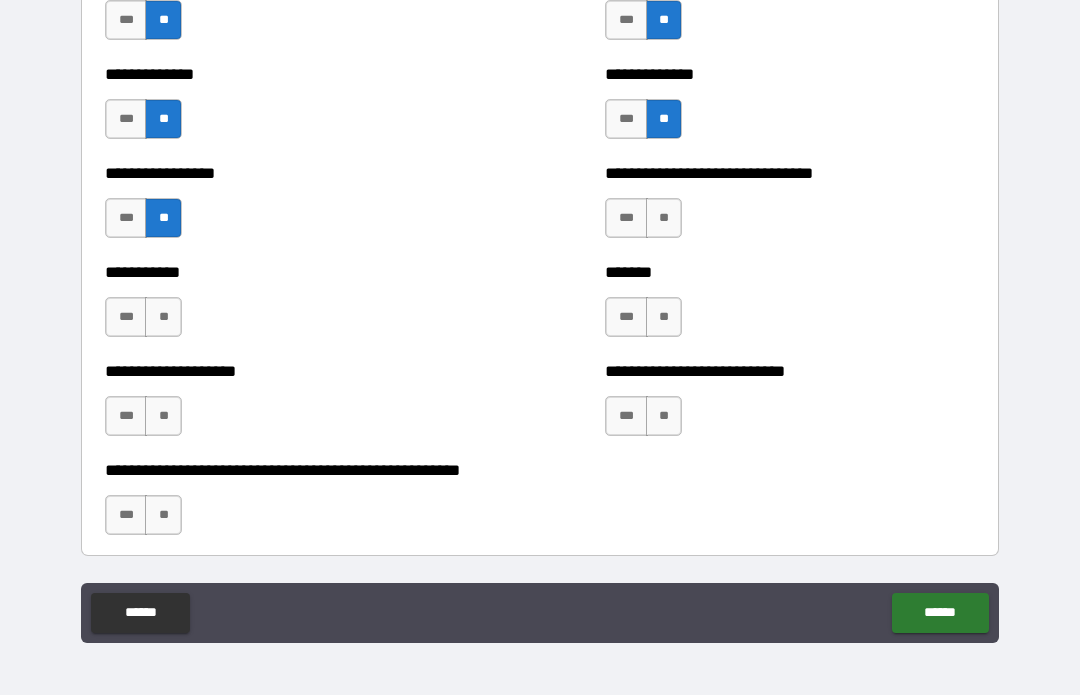 click on "**" at bounding box center [163, 318] 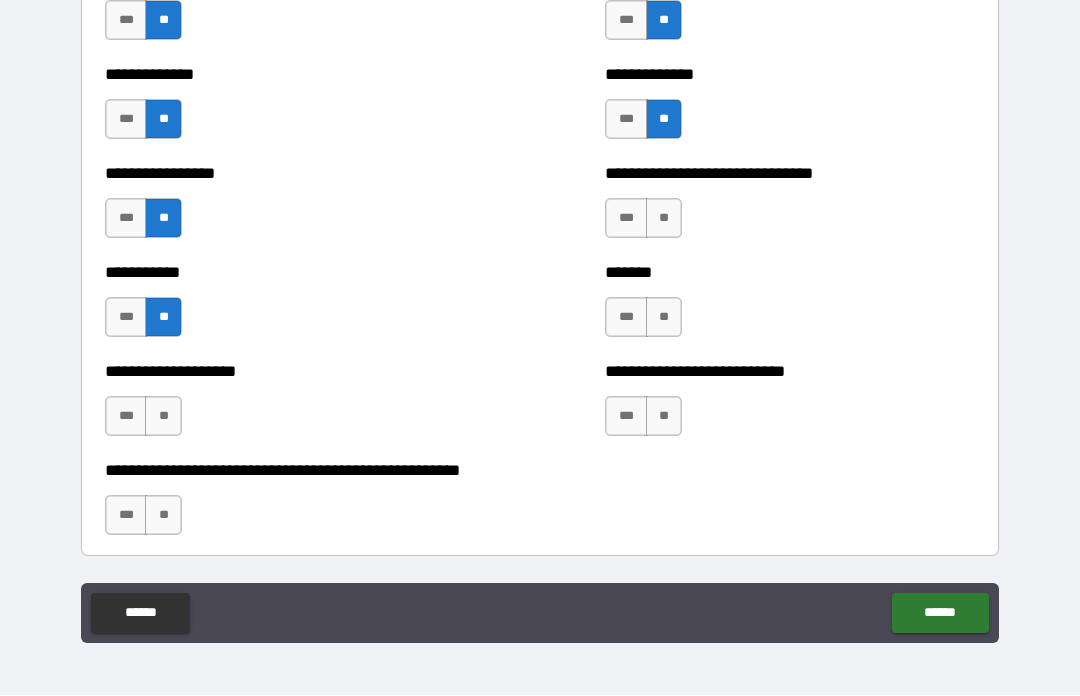 click on "**" at bounding box center [163, 516] 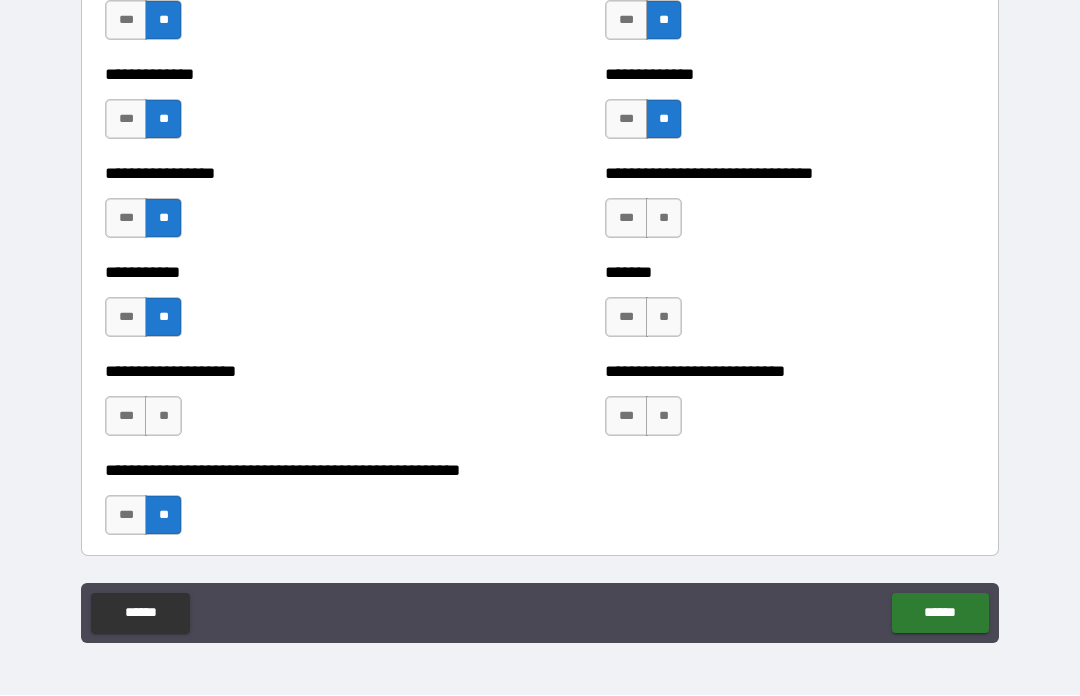 click on "**" at bounding box center [163, 417] 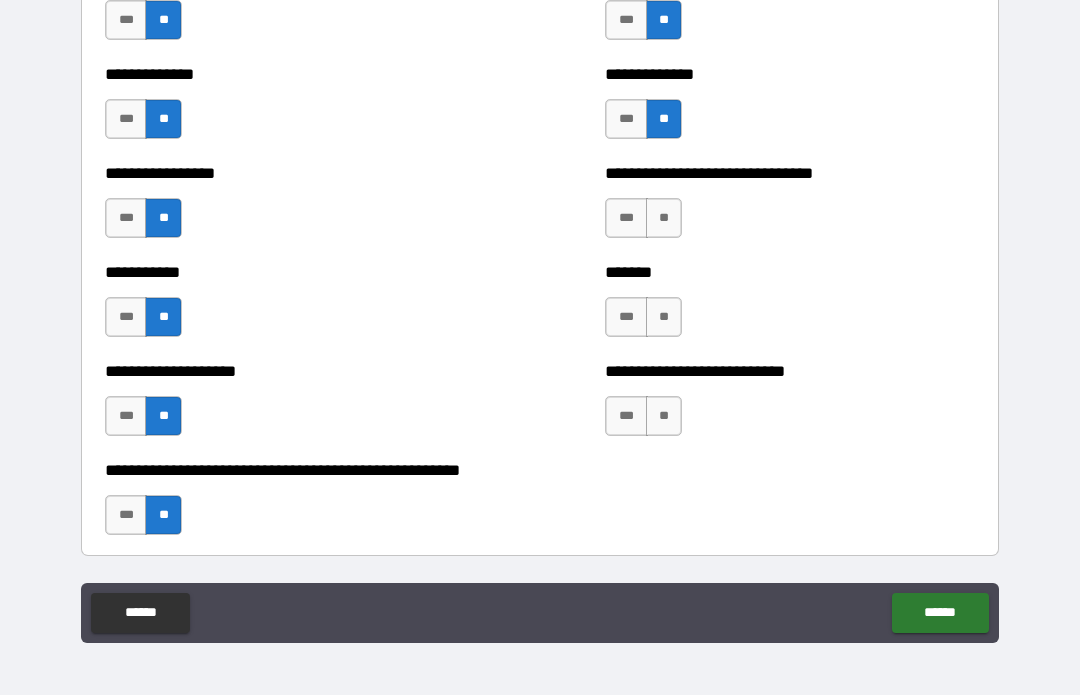click on "**" at bounding box center [664, 219] 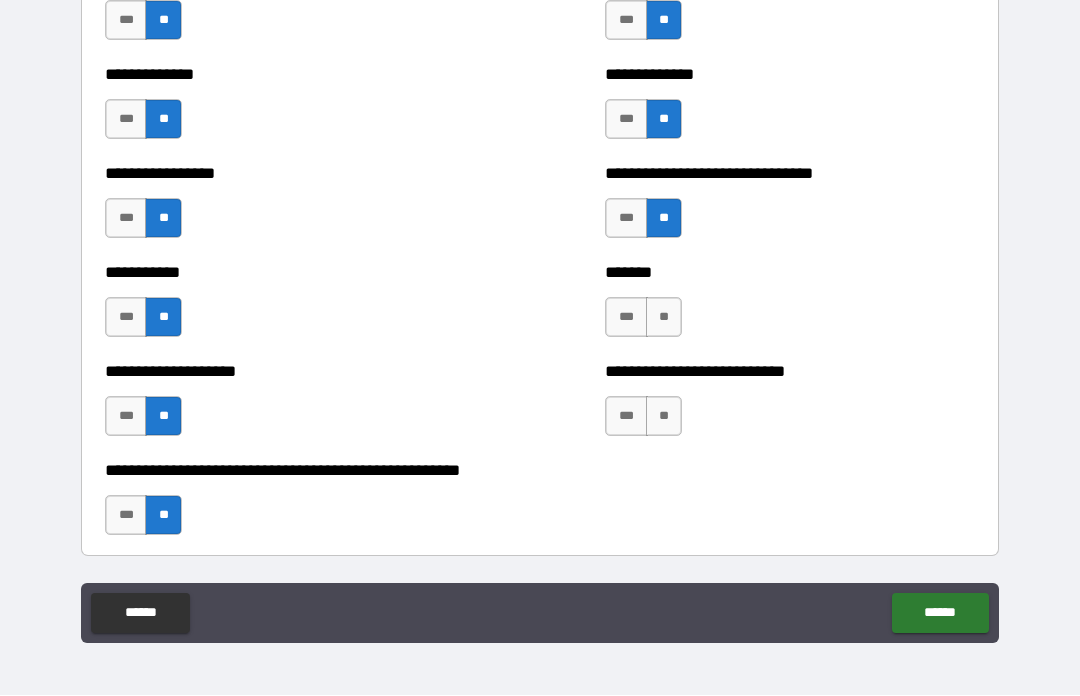 click on "**" at bounding box center (664, 318) 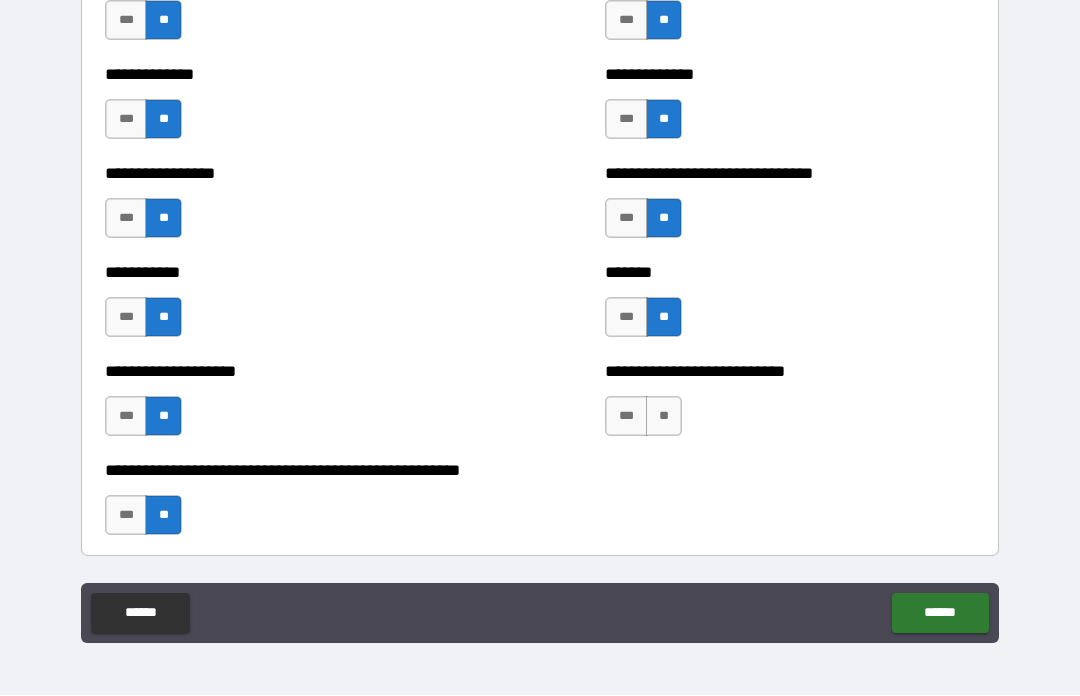 click on "**" at bounding box center [664, 417] 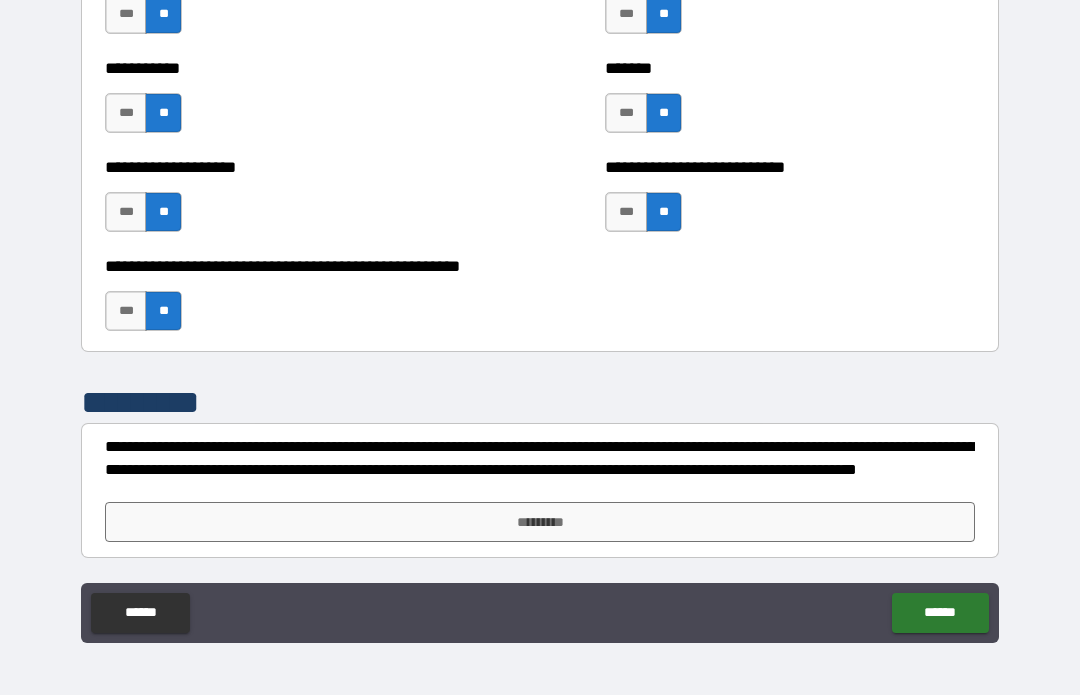 scroll, scrollTop: 8001, scrollLeft: 0, axis: vertical 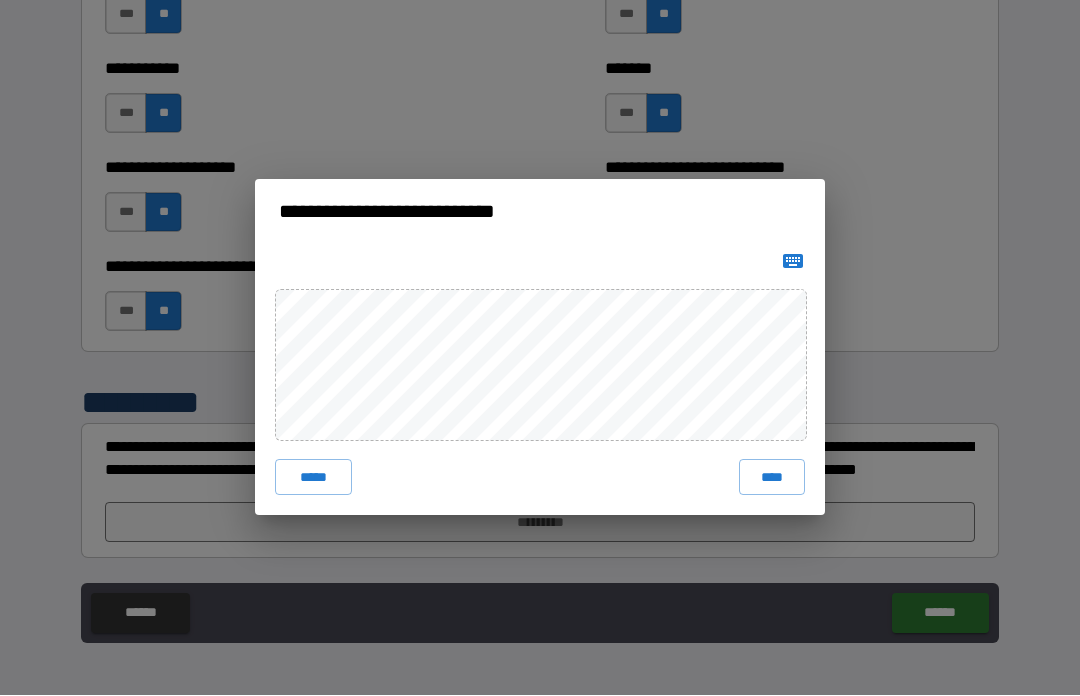 click on "****" at bounding box center [772, 478] 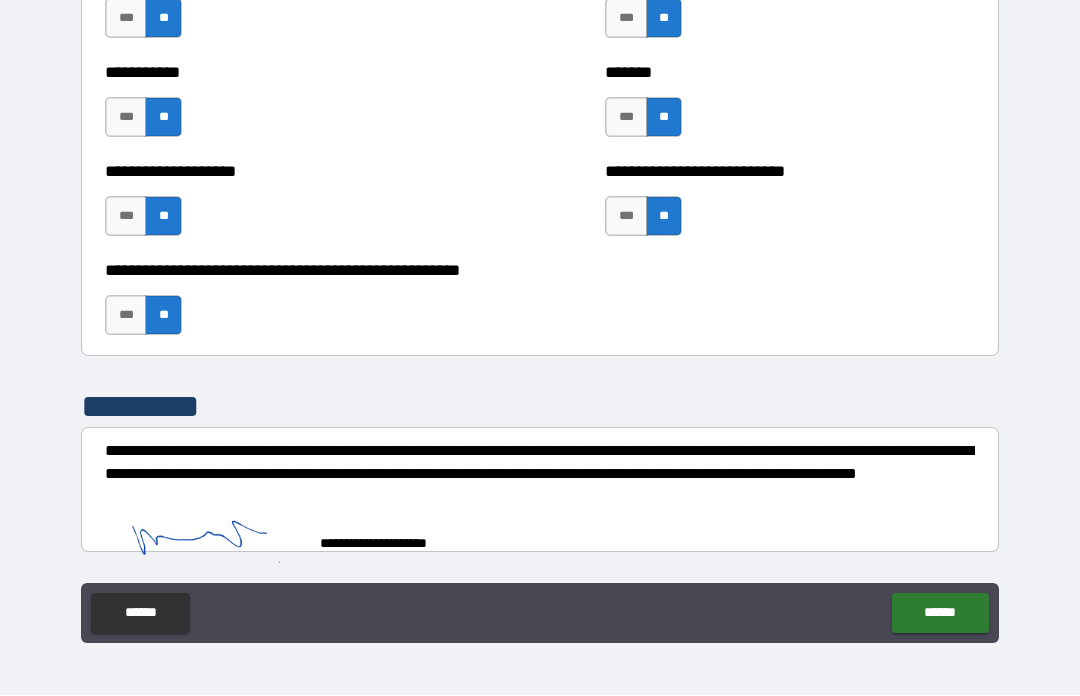 scroll, scrollTop: 7991, scrollLeft: 0, axis: vertical 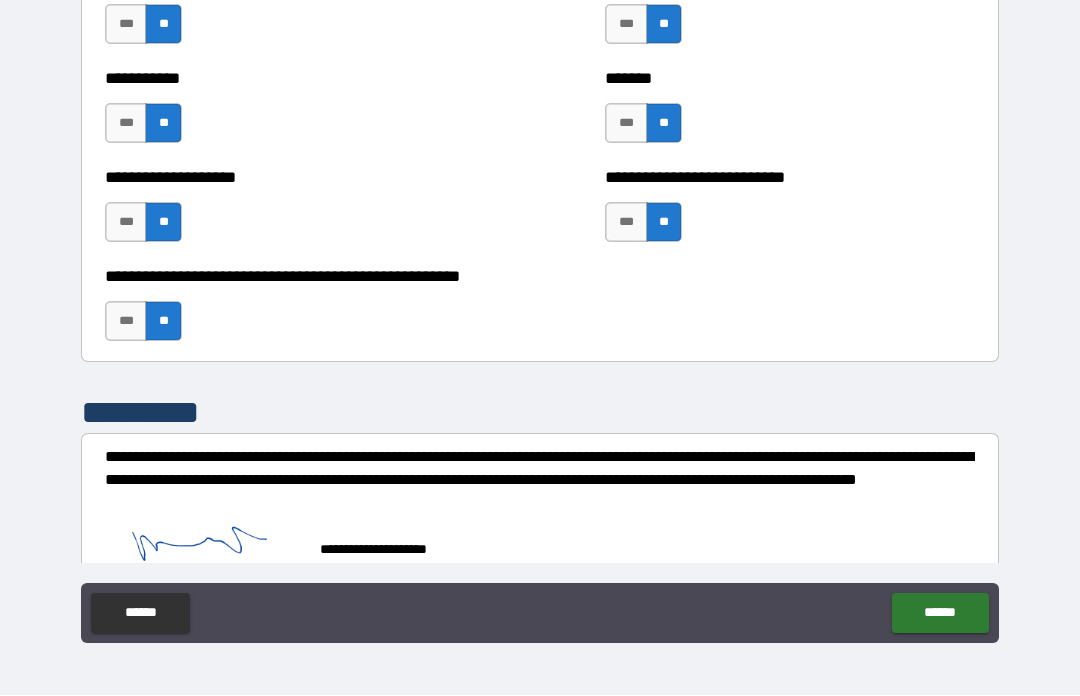 click on "******" at bounding box center [940, 614] 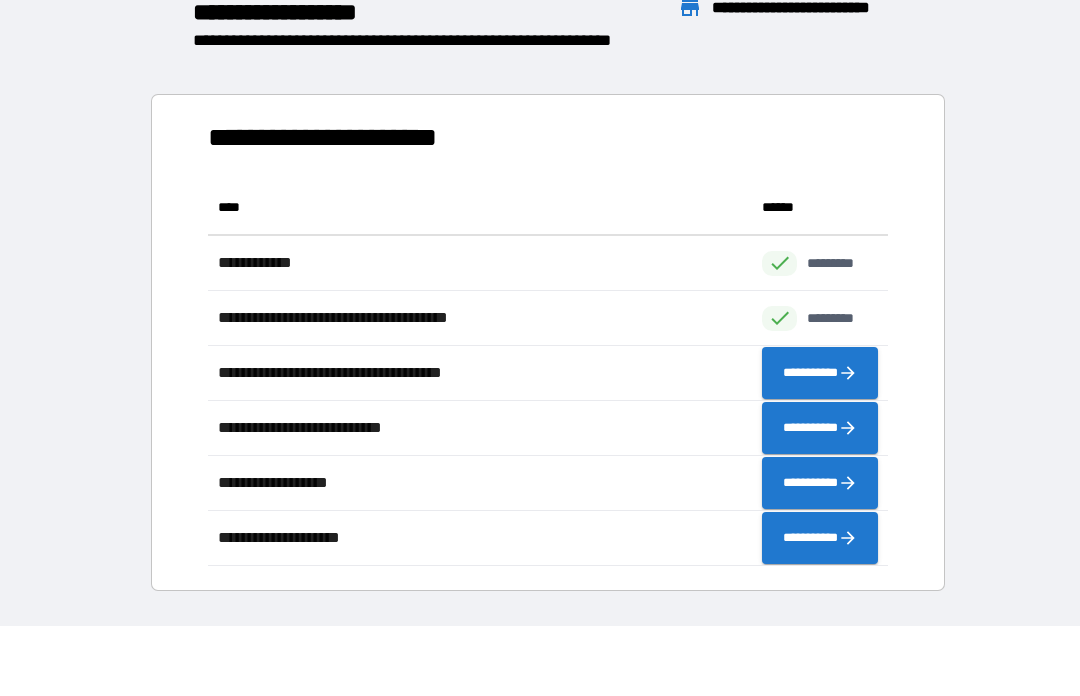 scroll, scrollTop: 1, scrollLeft: 1, axis: both 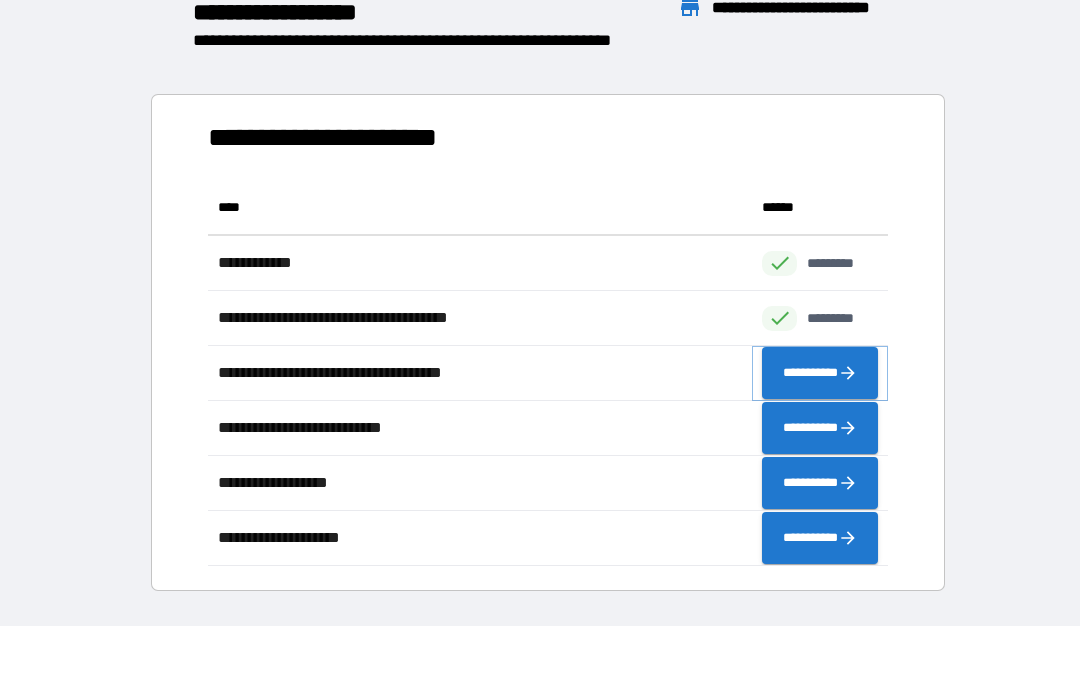 click on "**********" at bounding box center [820, 374] 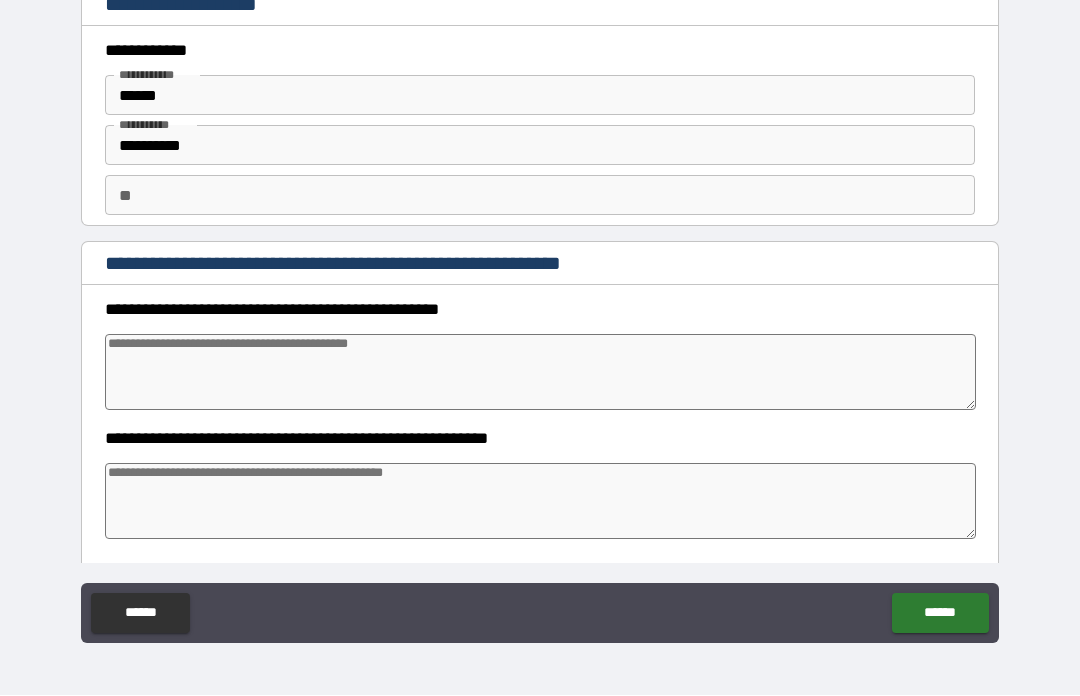 type on "*" 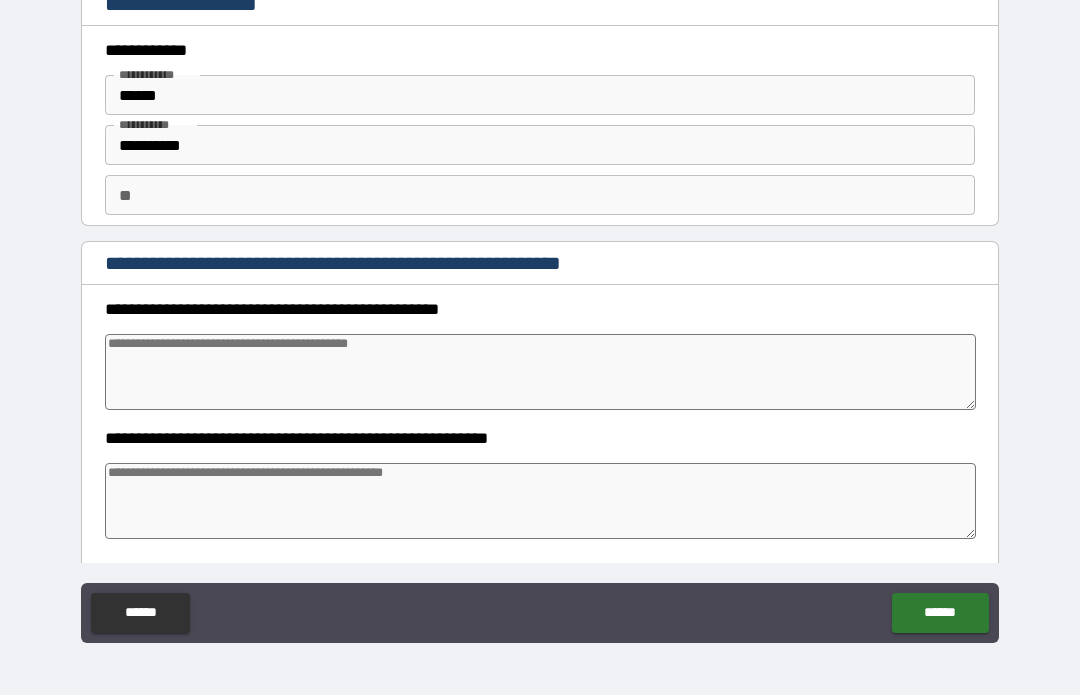 type on "*" 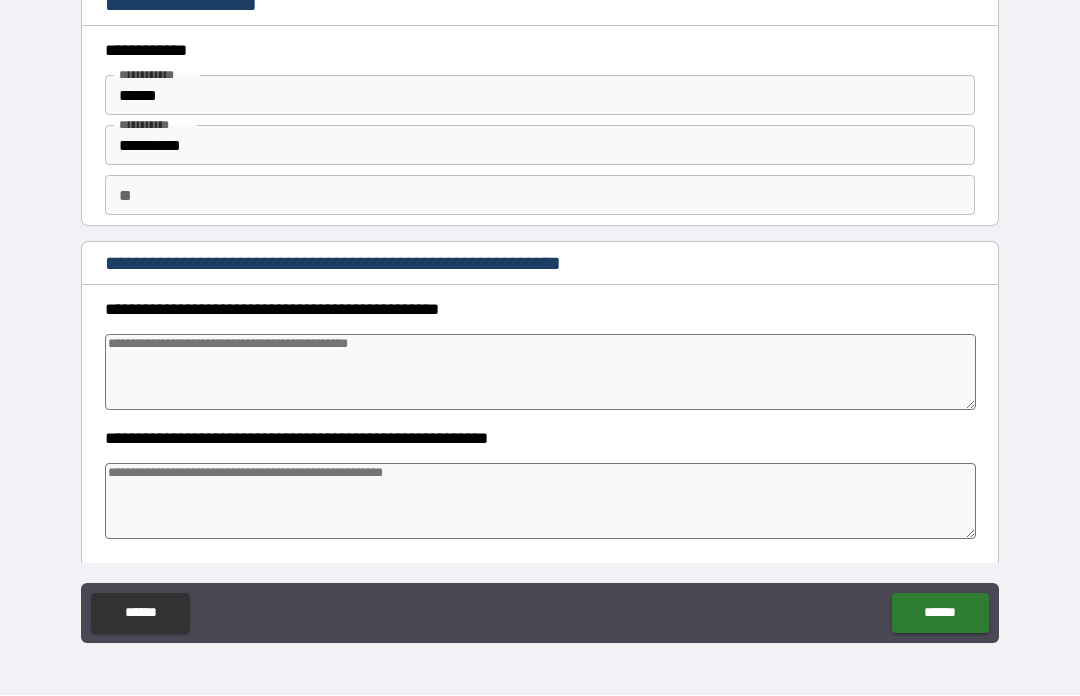 scroll, scrollTop: -1, scrollLeft: 0, axis: vertical 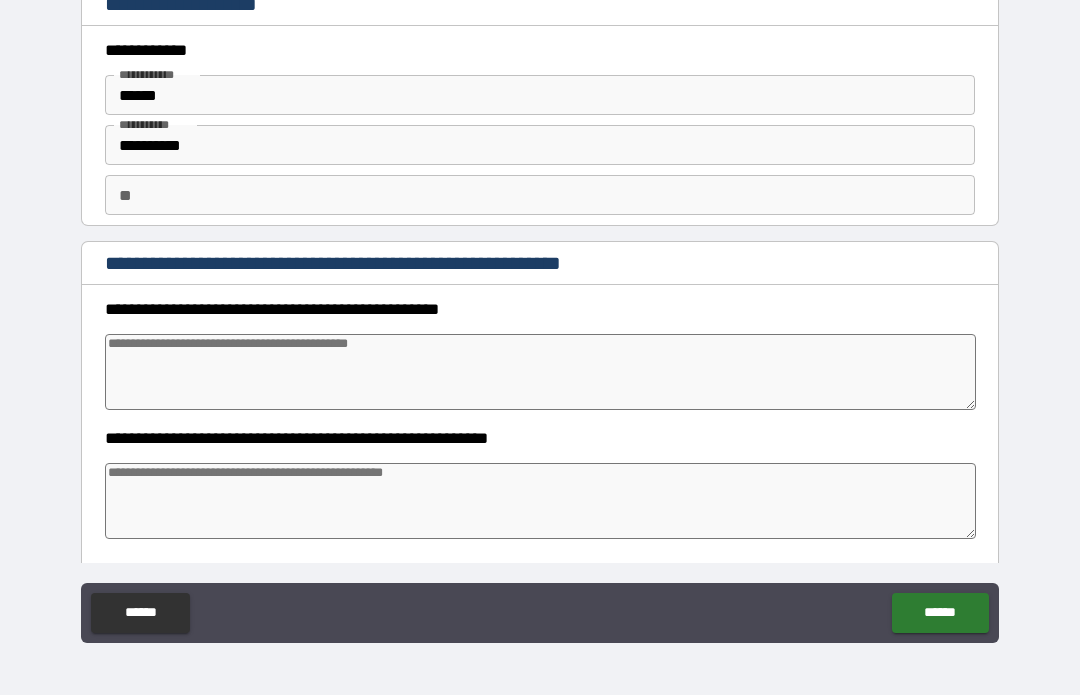 click at bounding box center (540, 373) 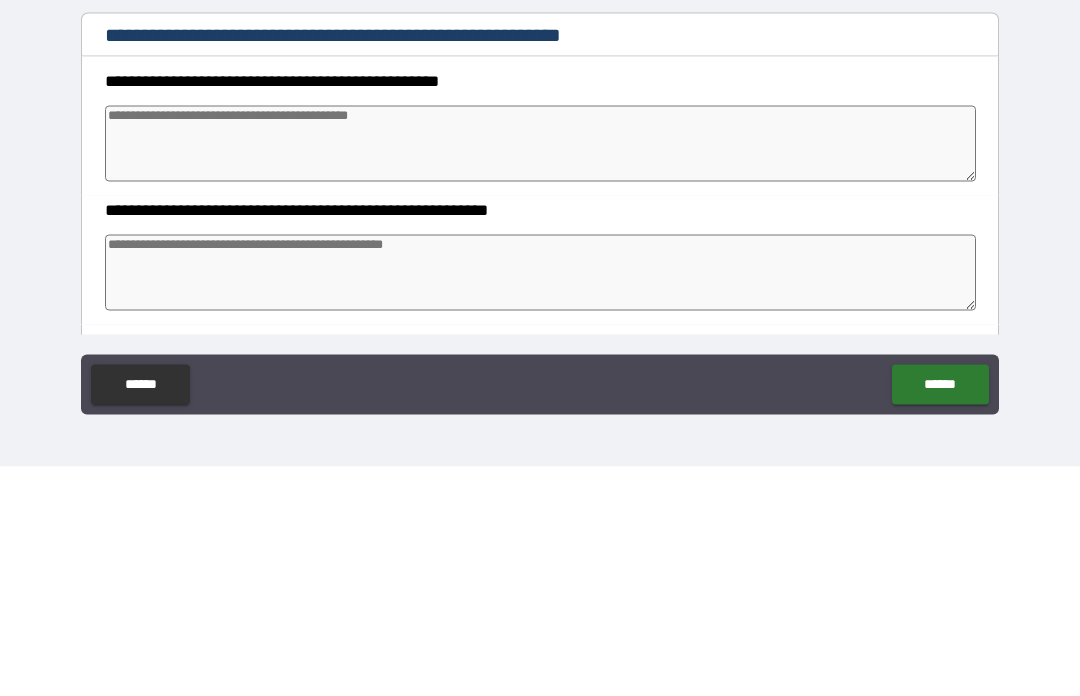type on "*" 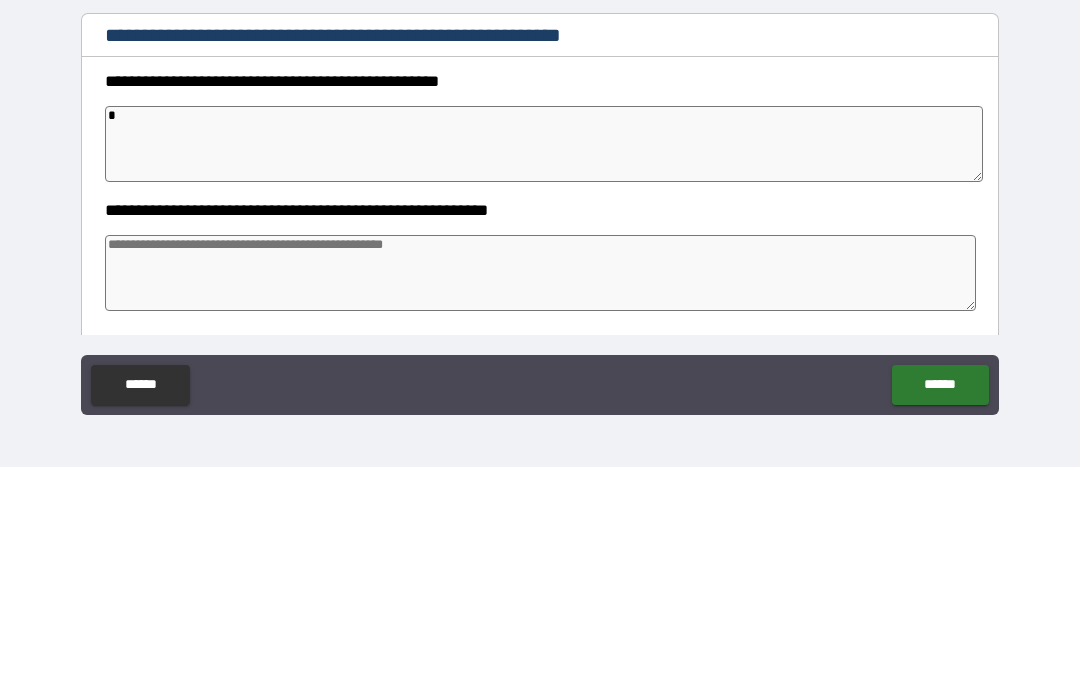 type on "*" 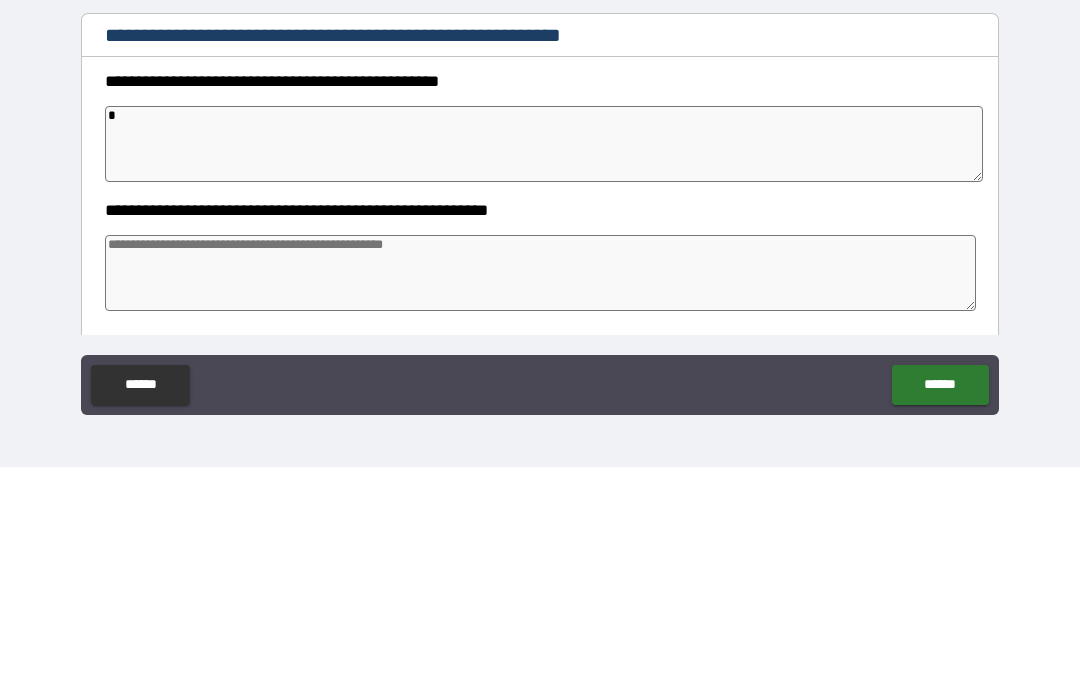 type on "*" 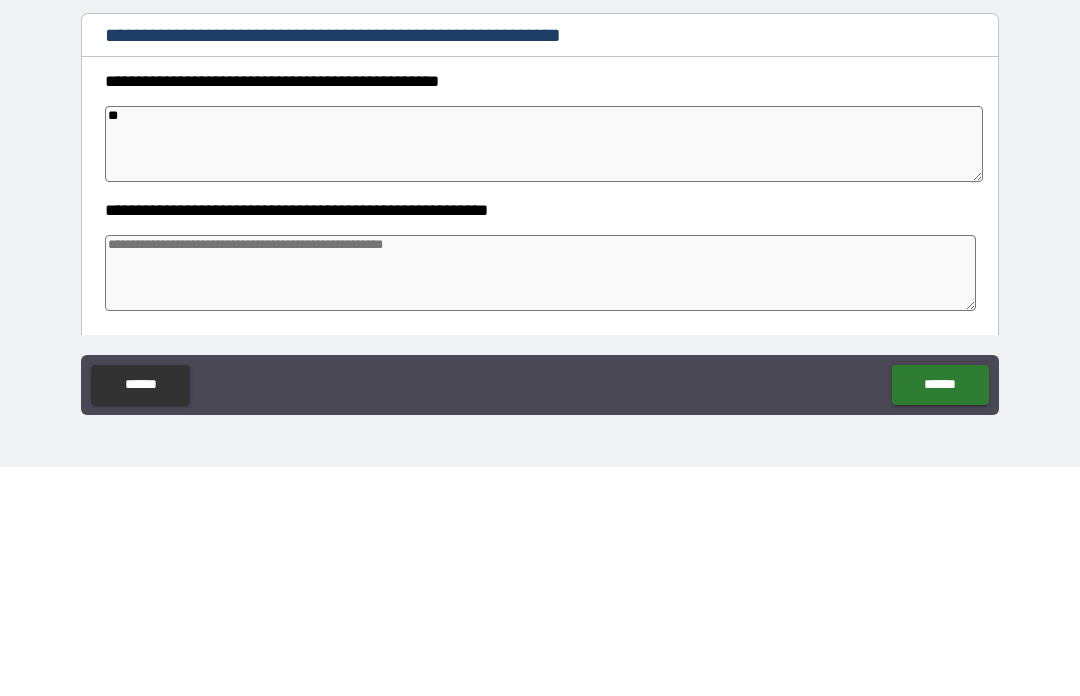 type on "*" 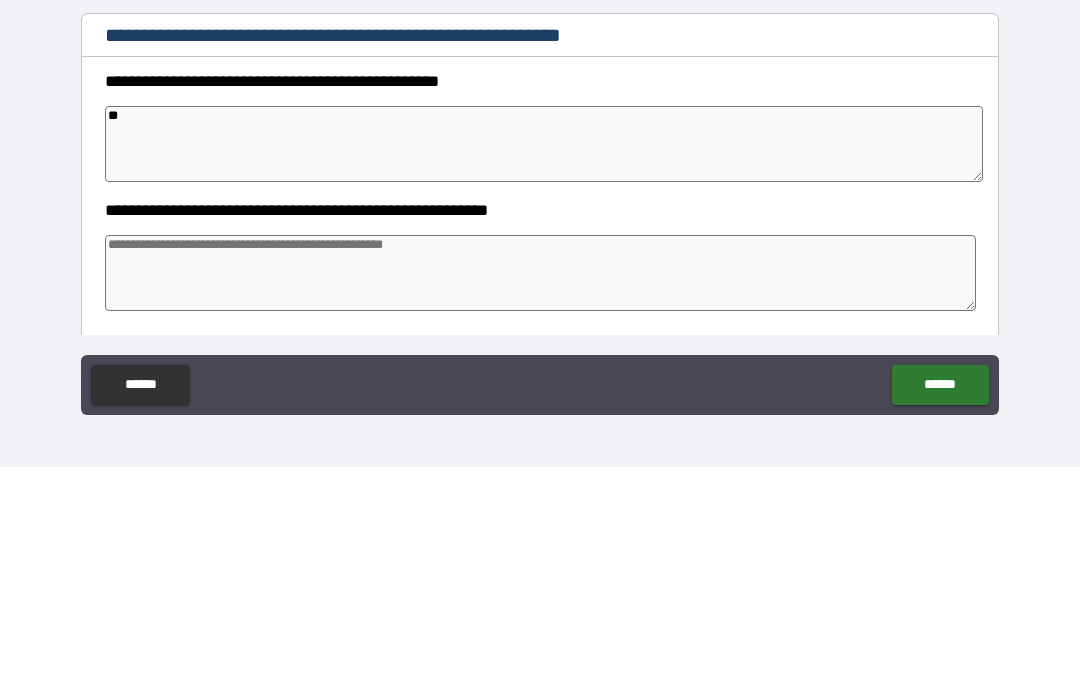type on "*" 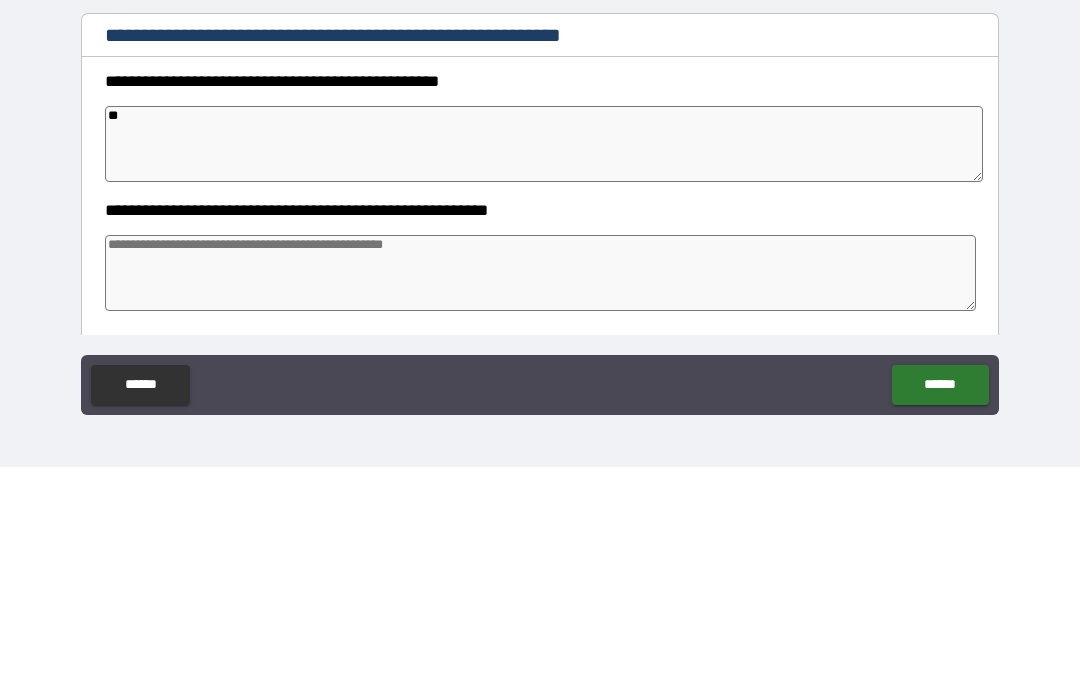 type on "*" 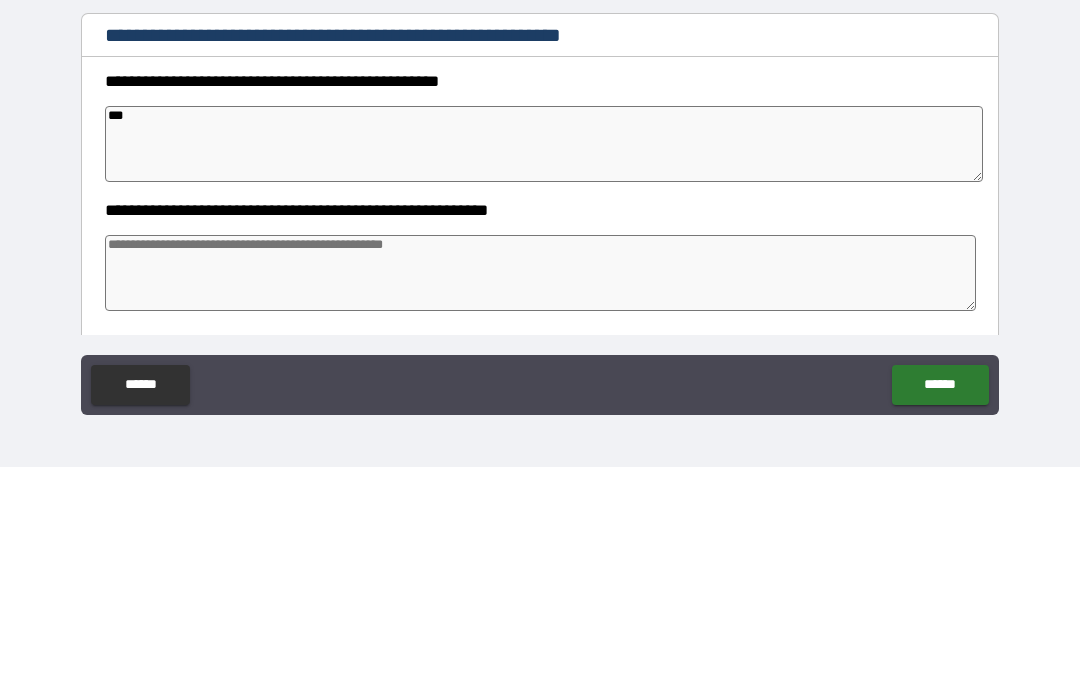 type on "*" 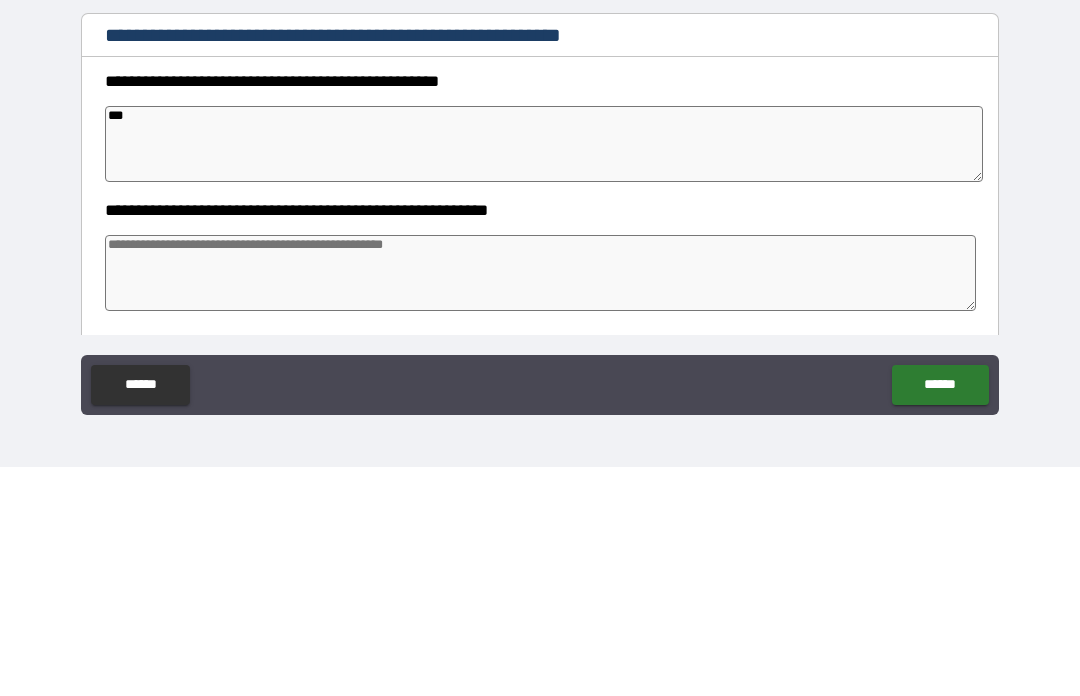 type on "*" 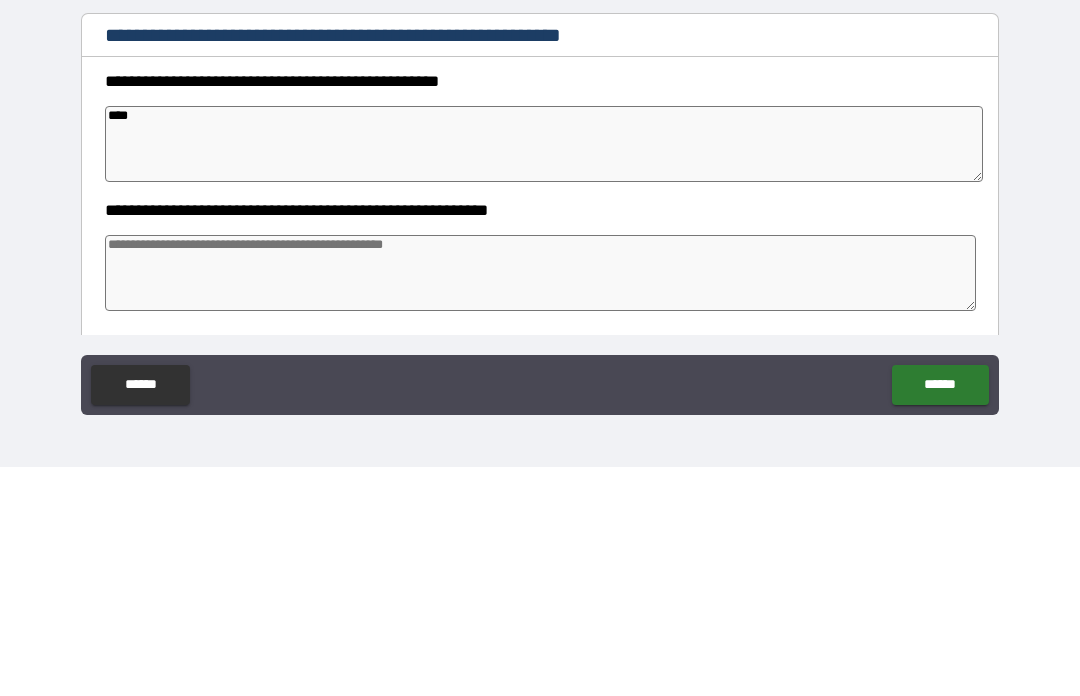 type on "*" 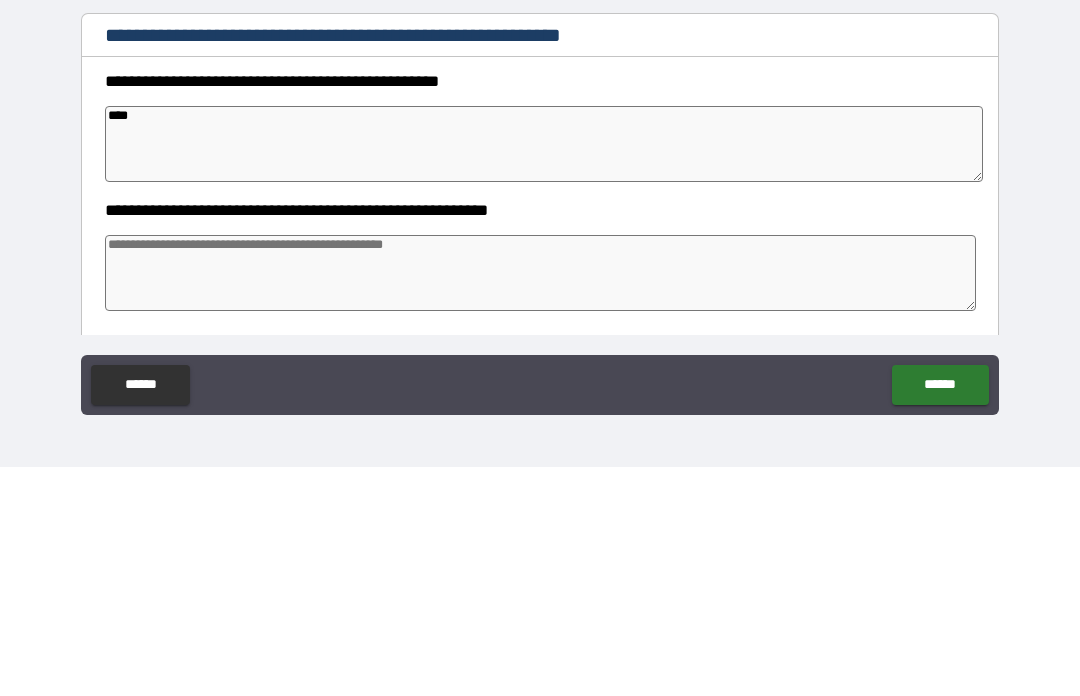 type on "*" 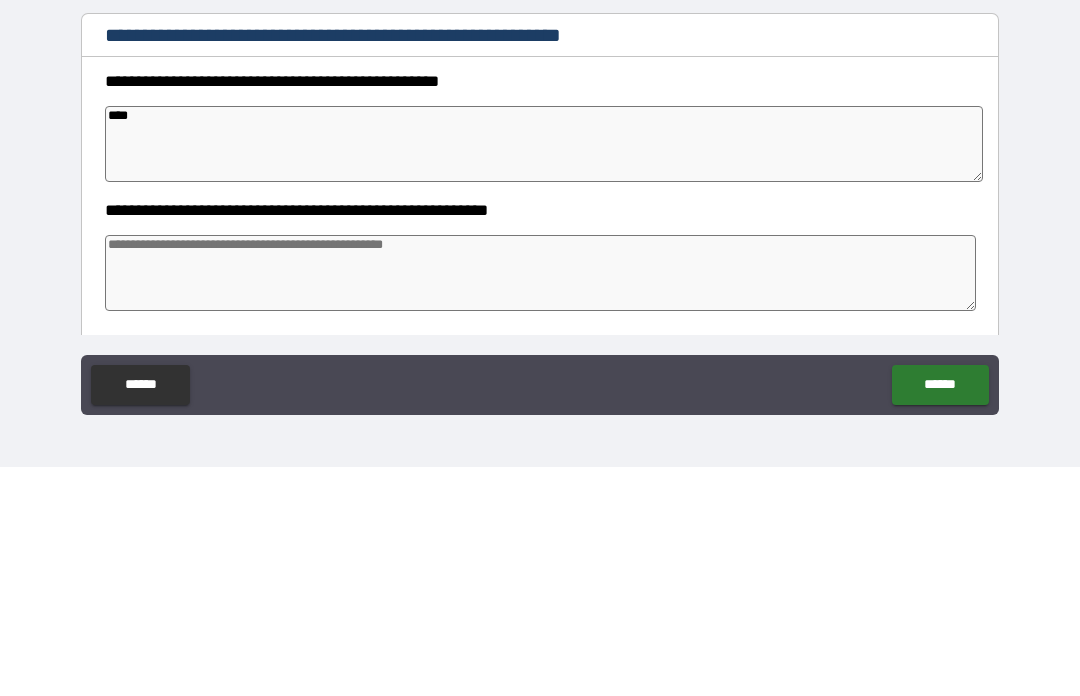 type on "*" 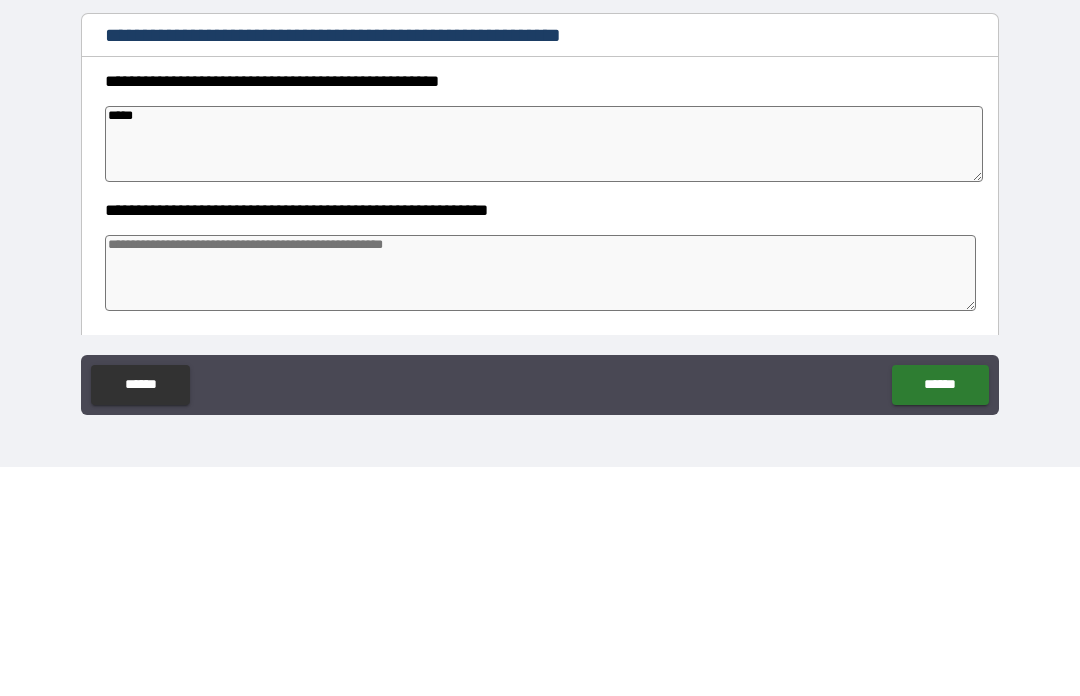 type on "*" 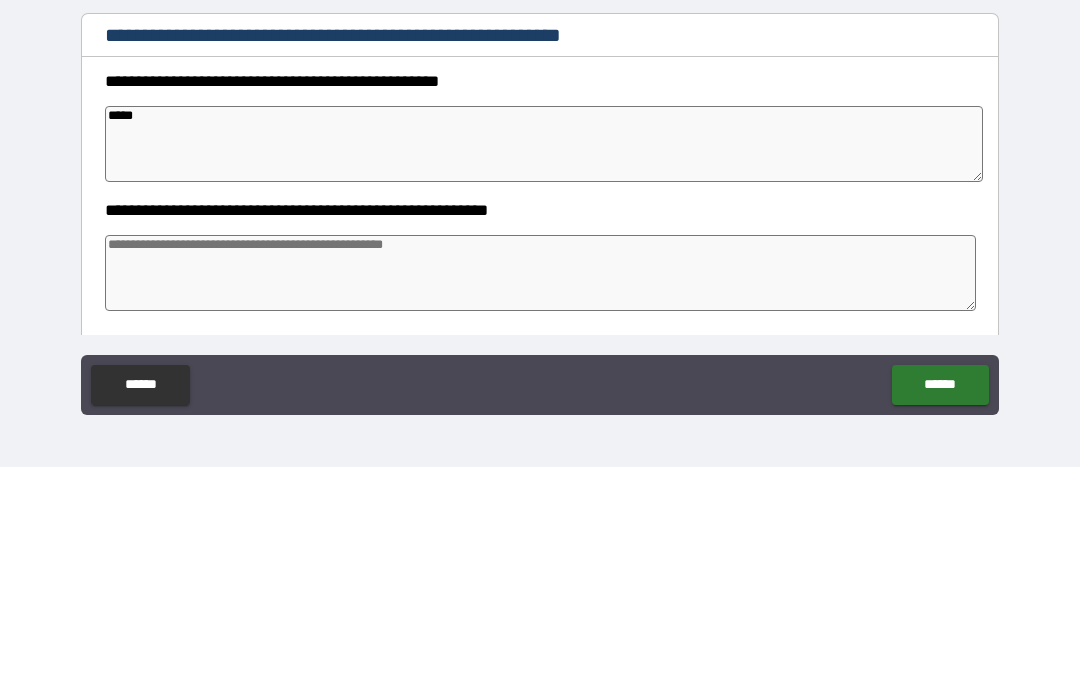 type on "*" 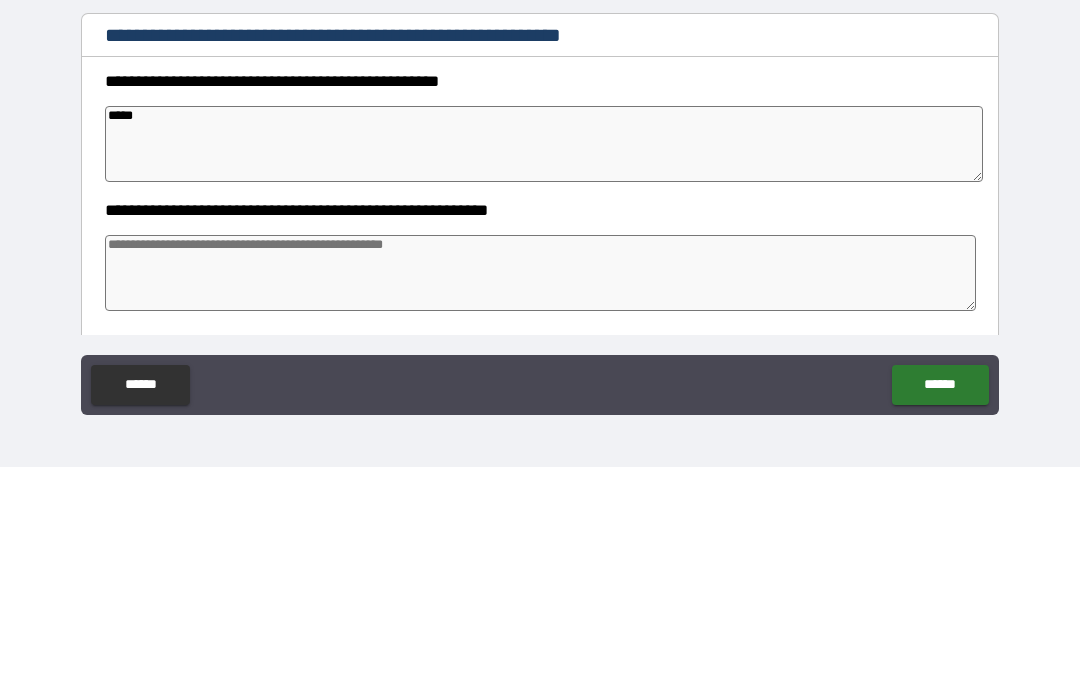 type on "*" 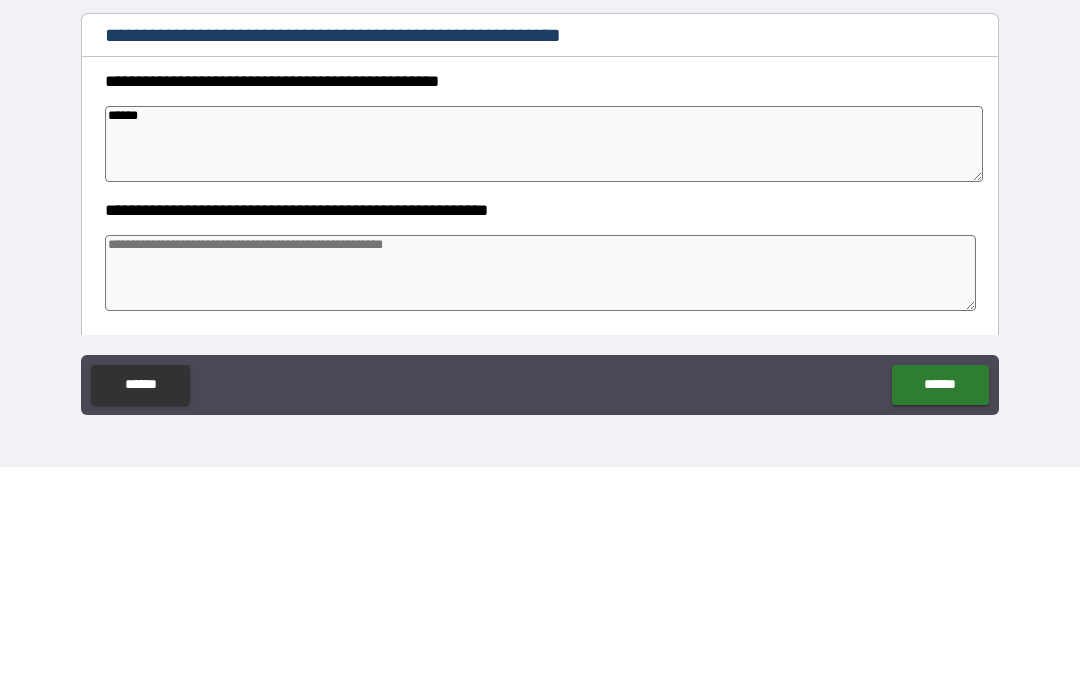type on "*" 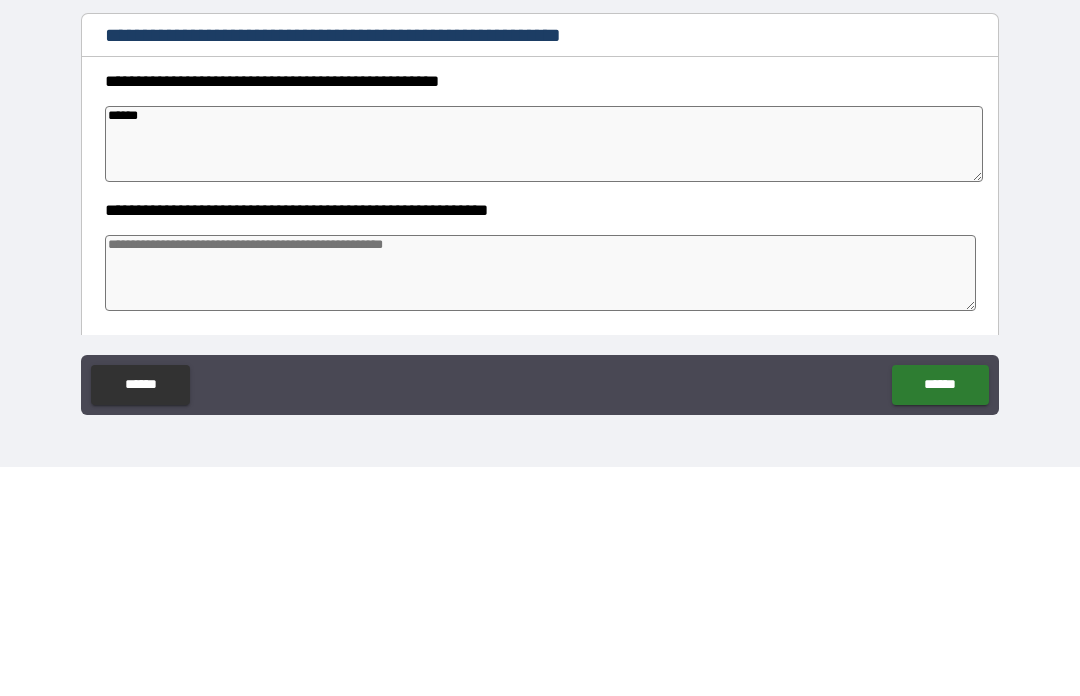 type on "*" 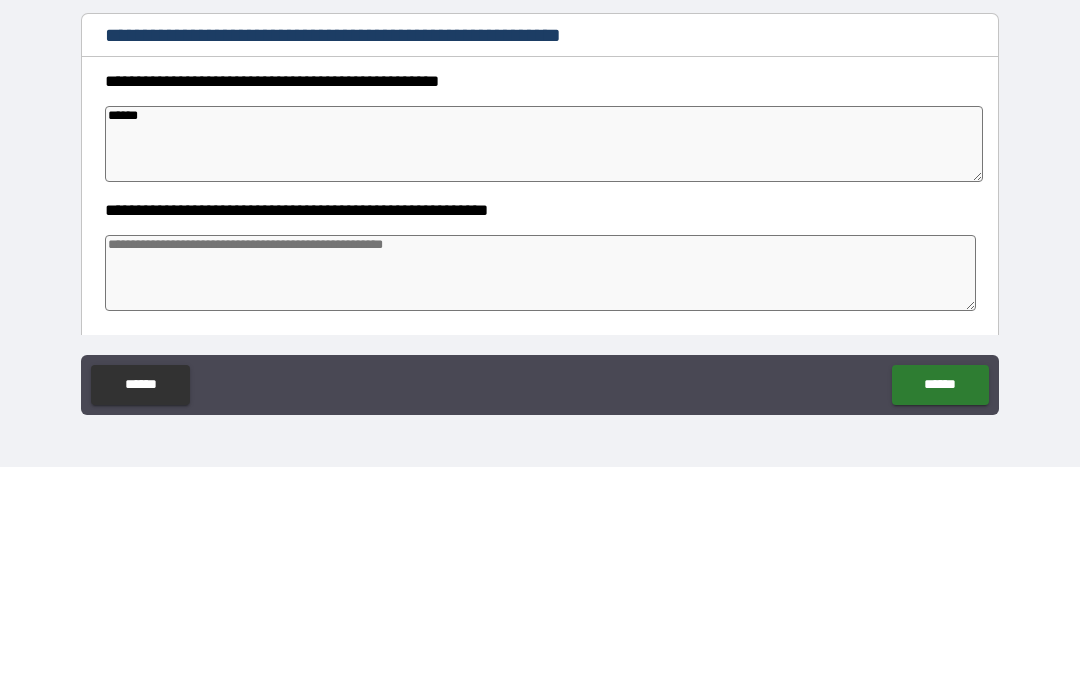 type on "*" 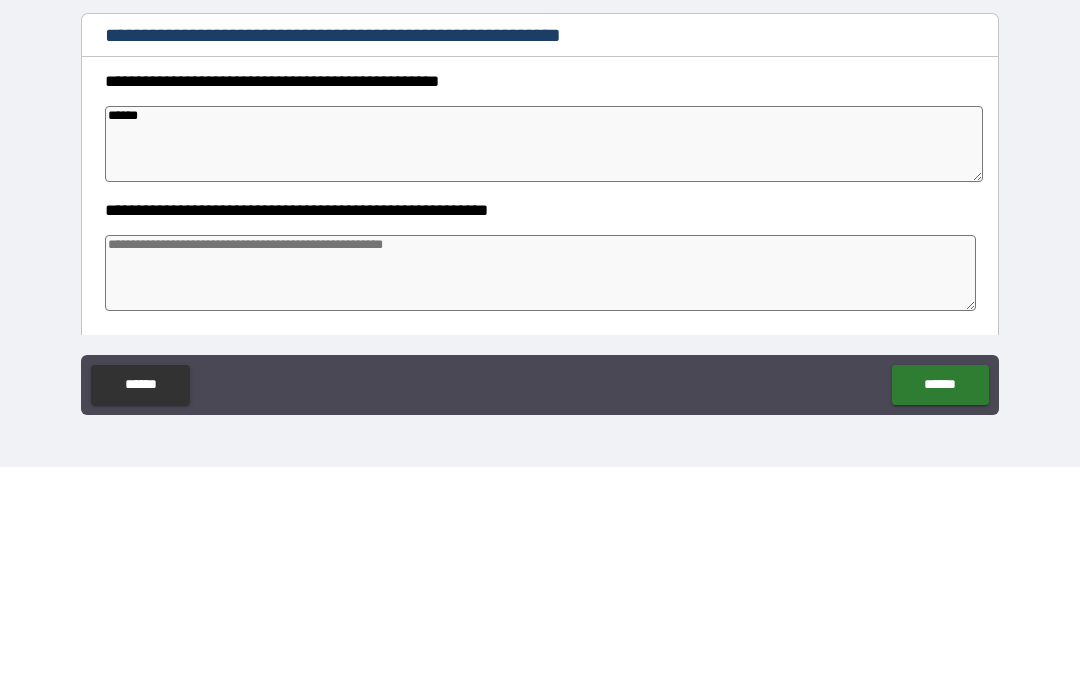 type on "*******" 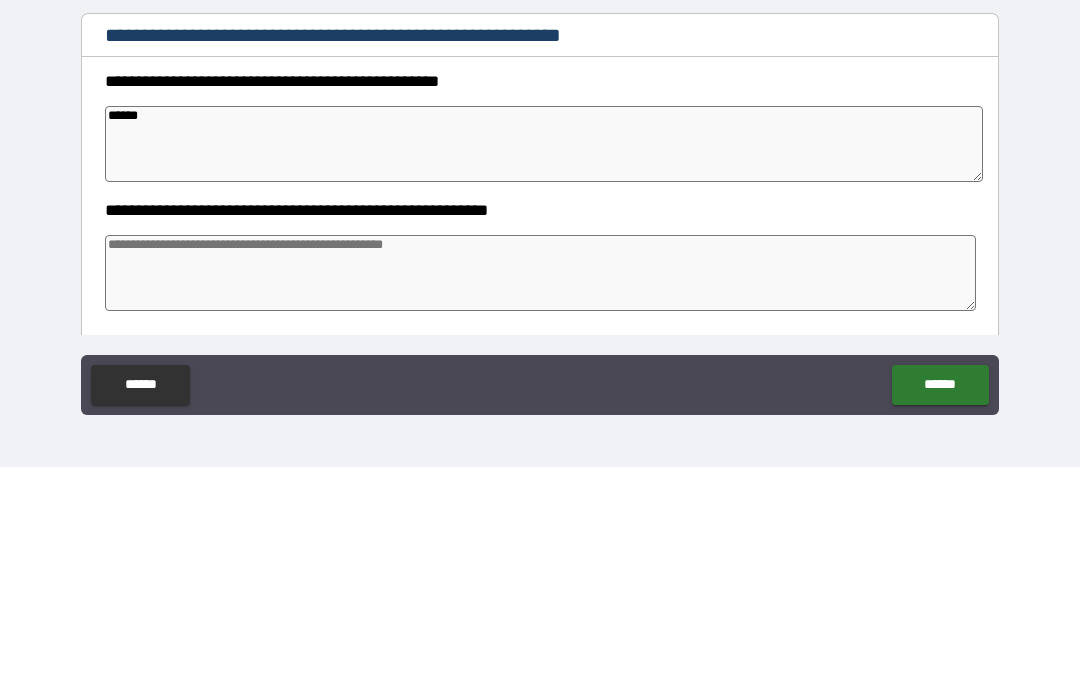 type on "*" 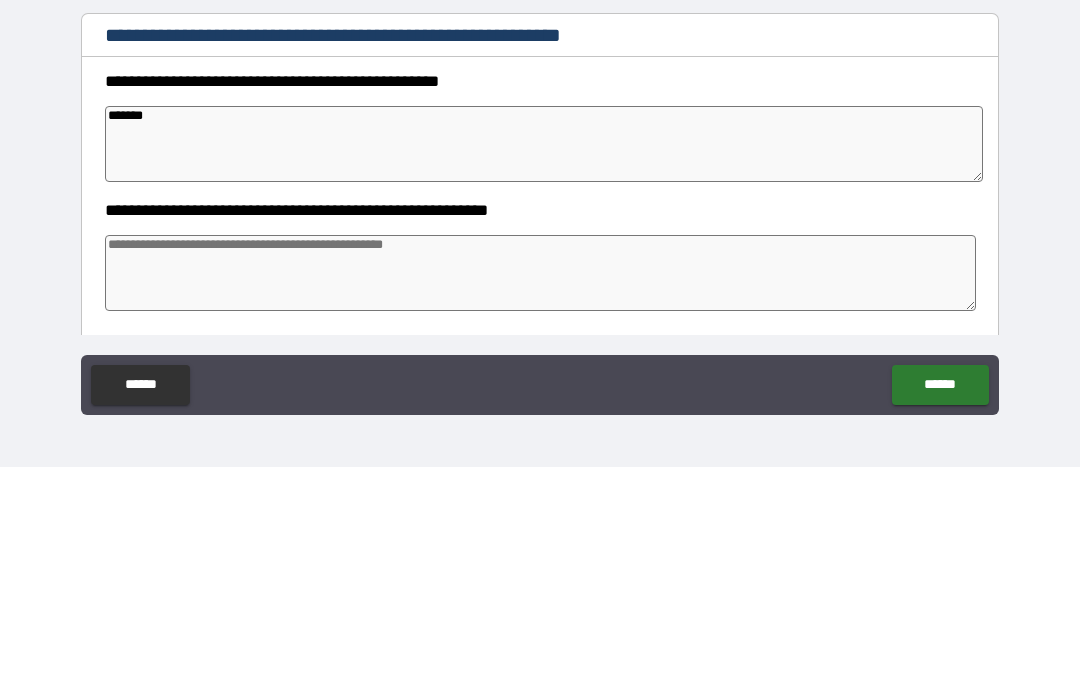 type on "*******" 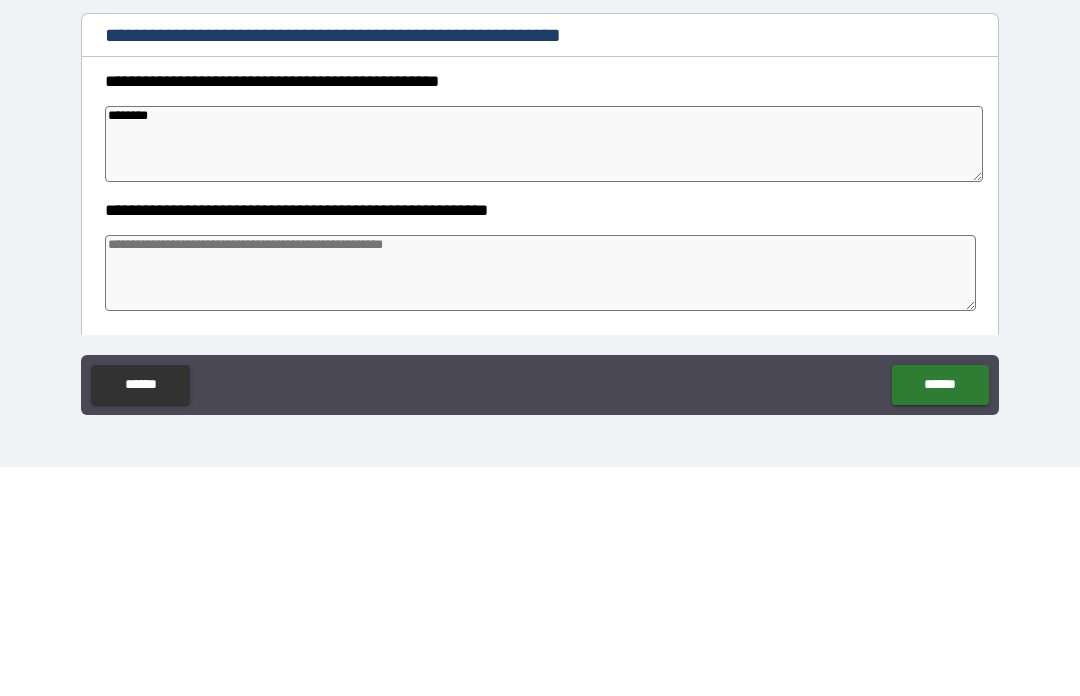 type on "*" 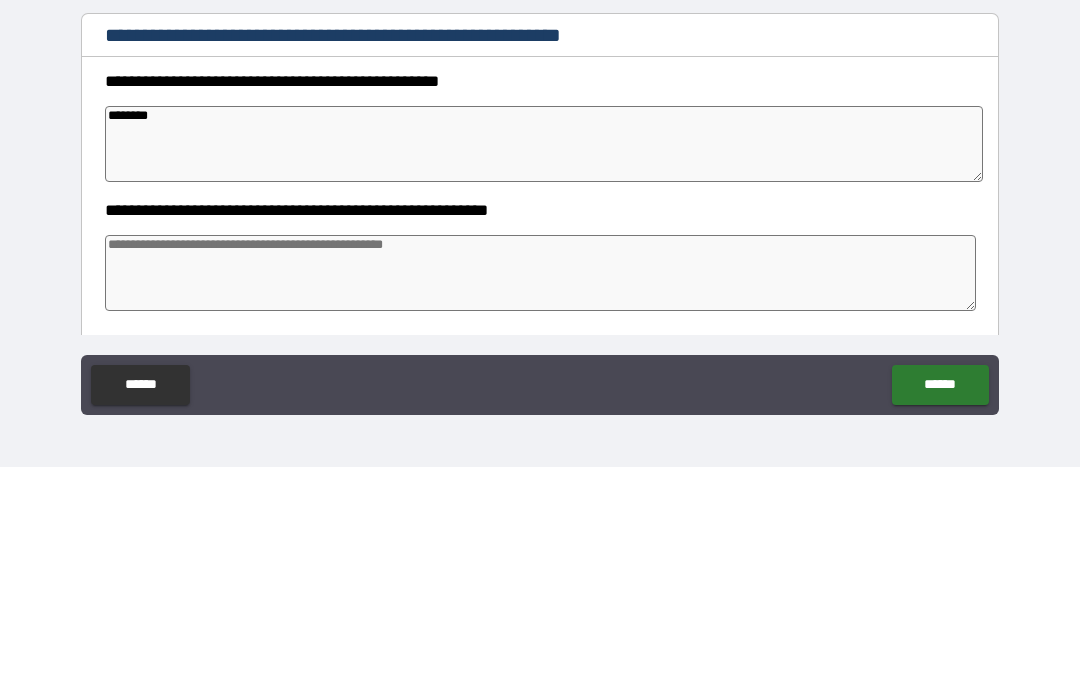 type on "*" 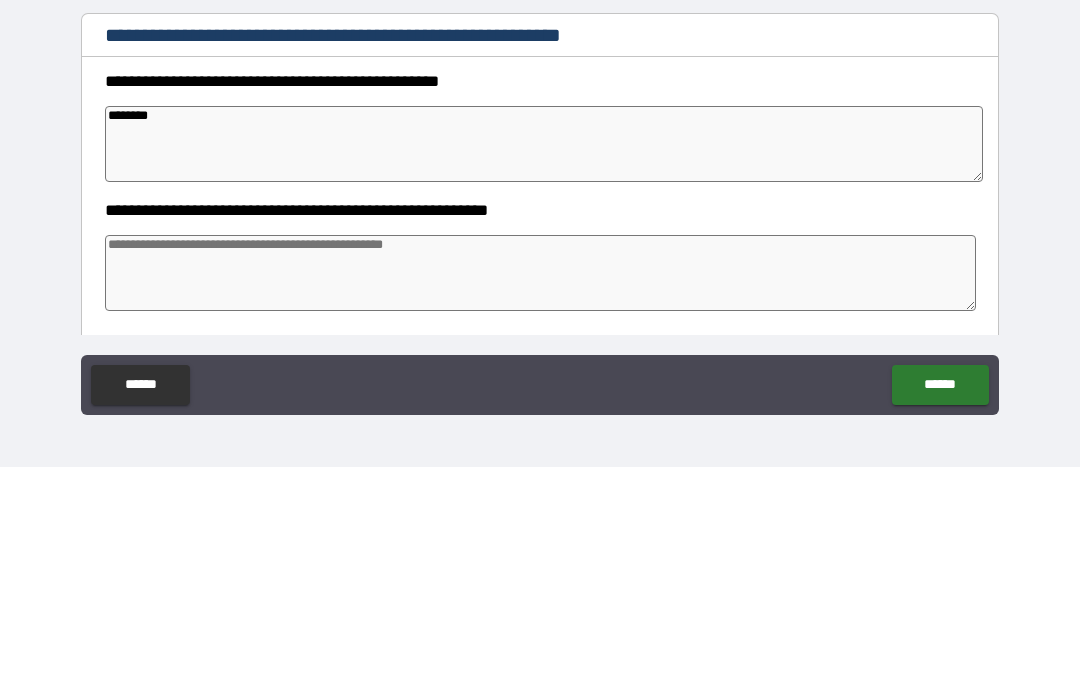 type on "*******" 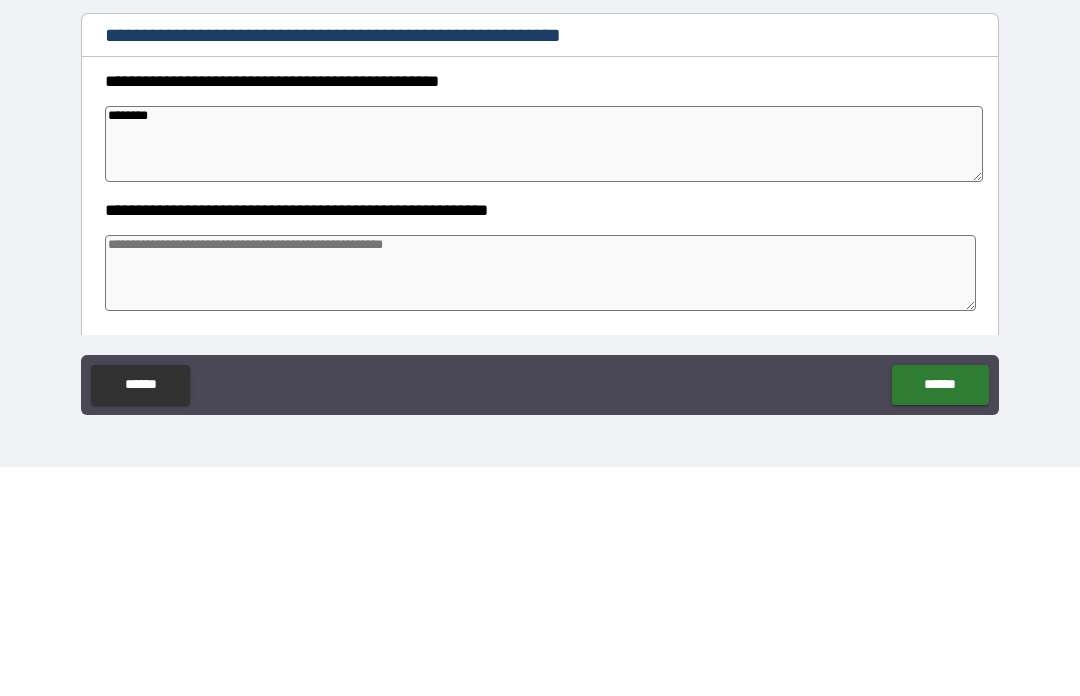 type on "*" 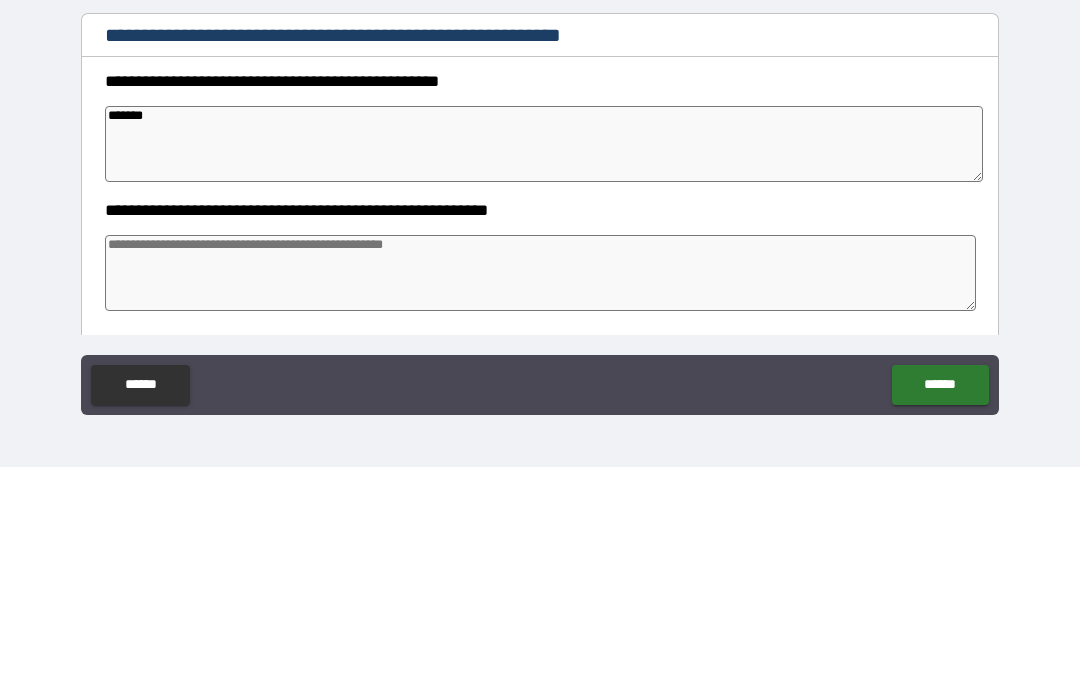 type on "******" 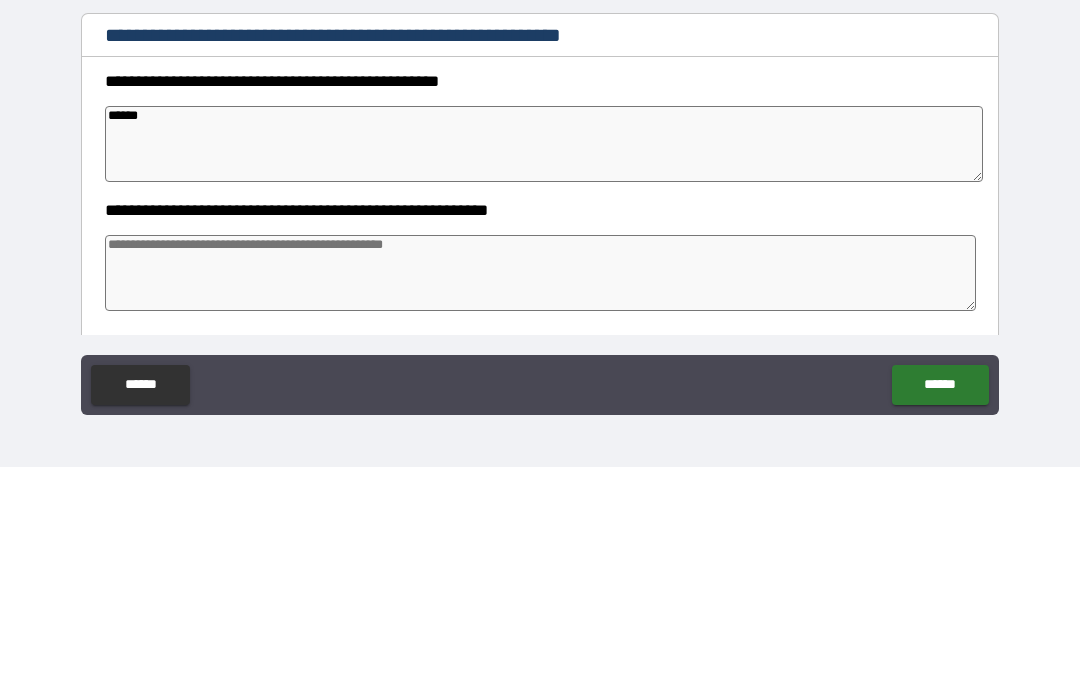 type on "*" 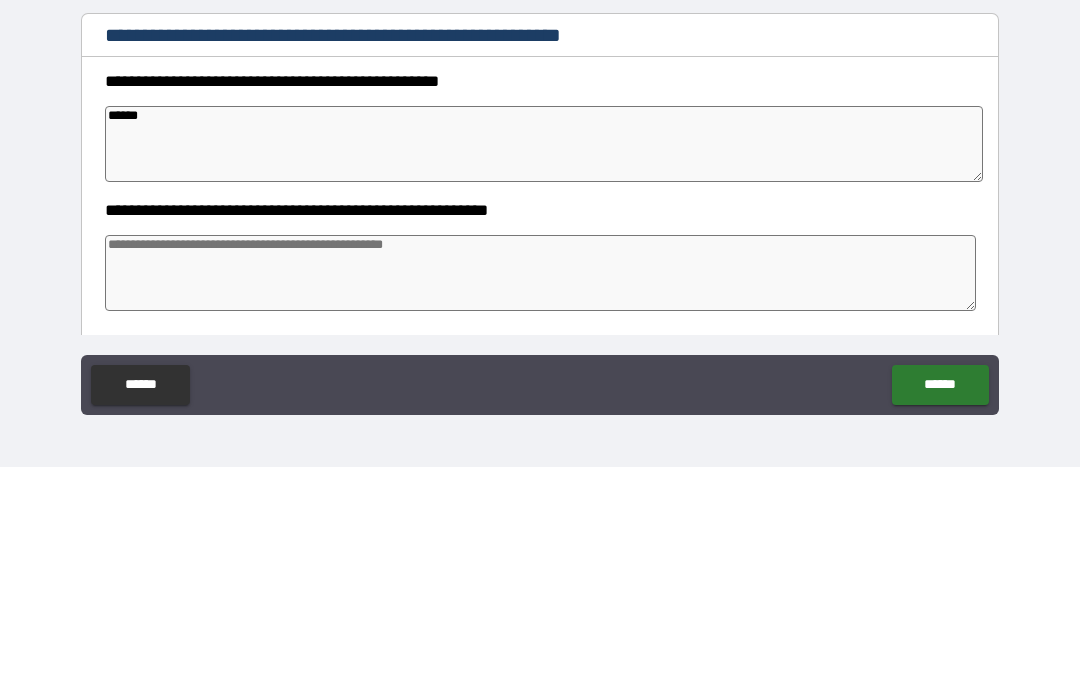 type on "*" 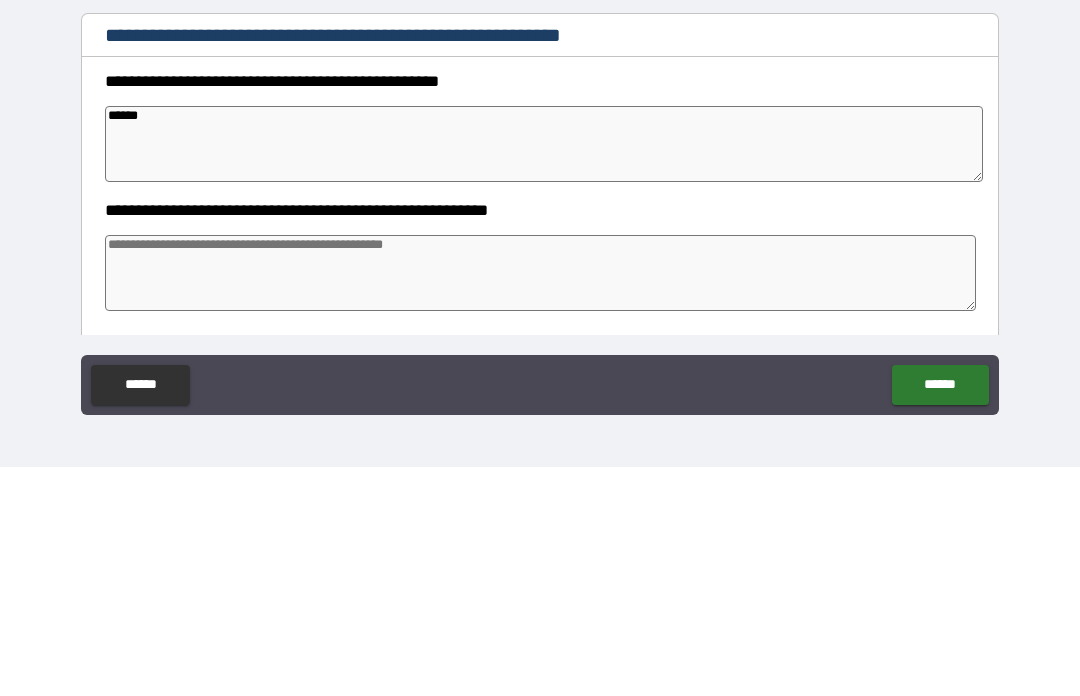 type on "*" 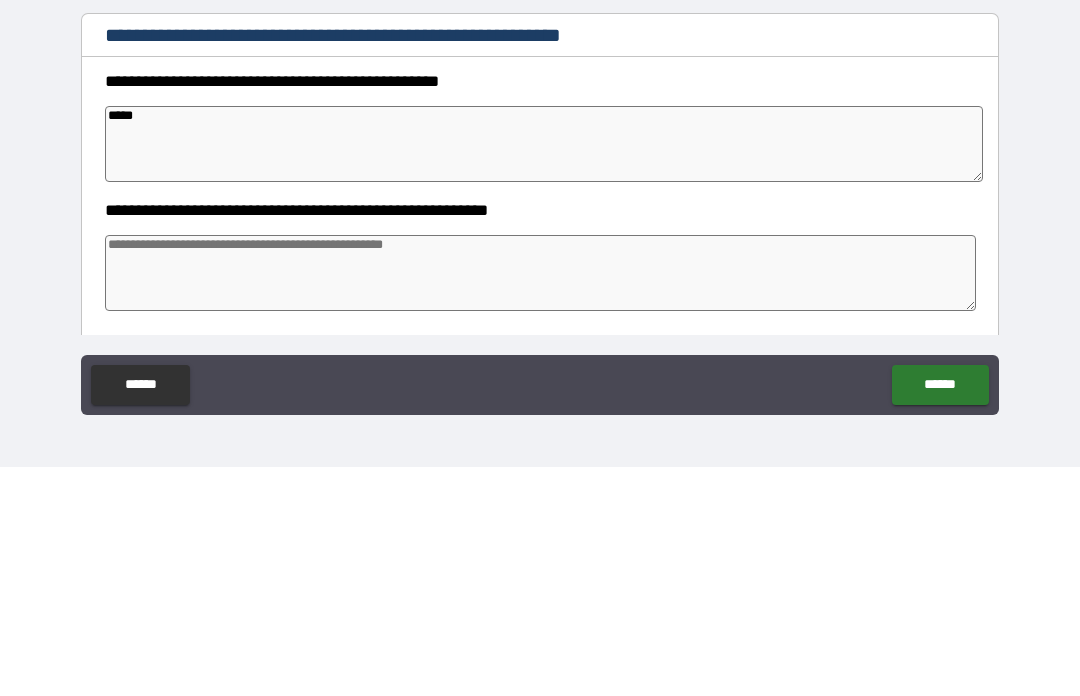 type on "*" 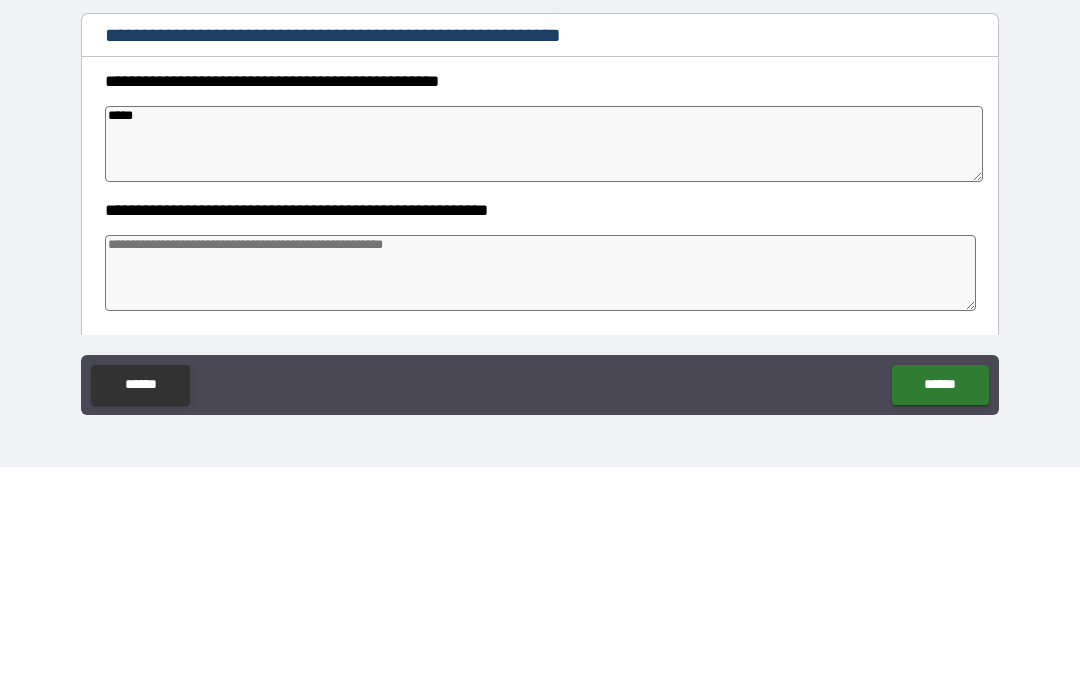 type on "*" 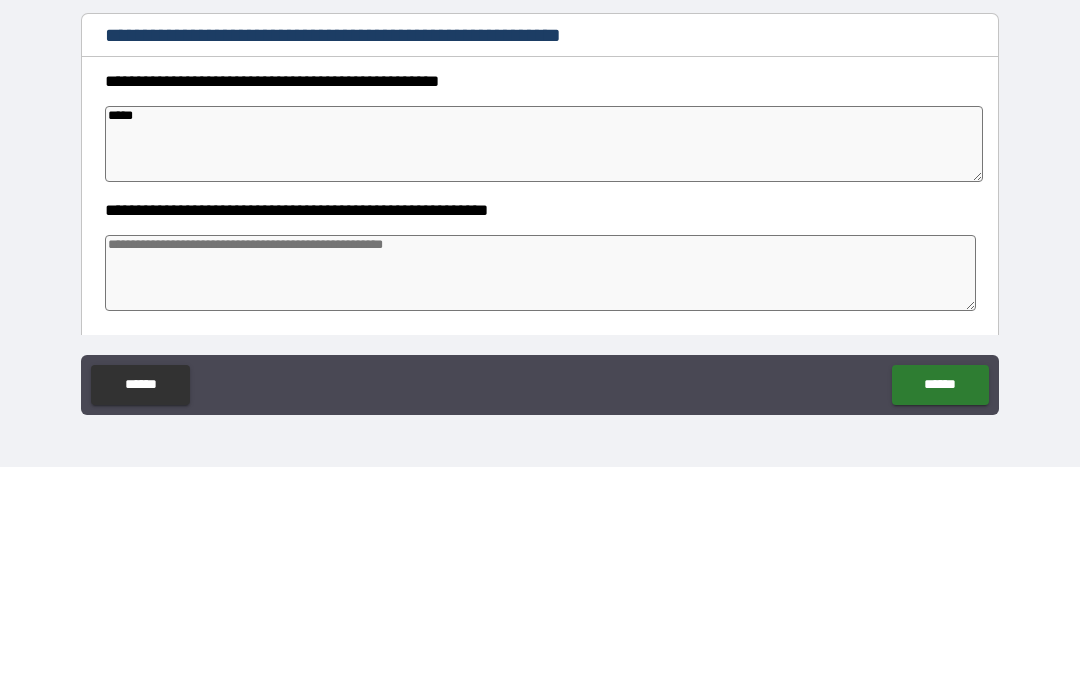 type on "*" 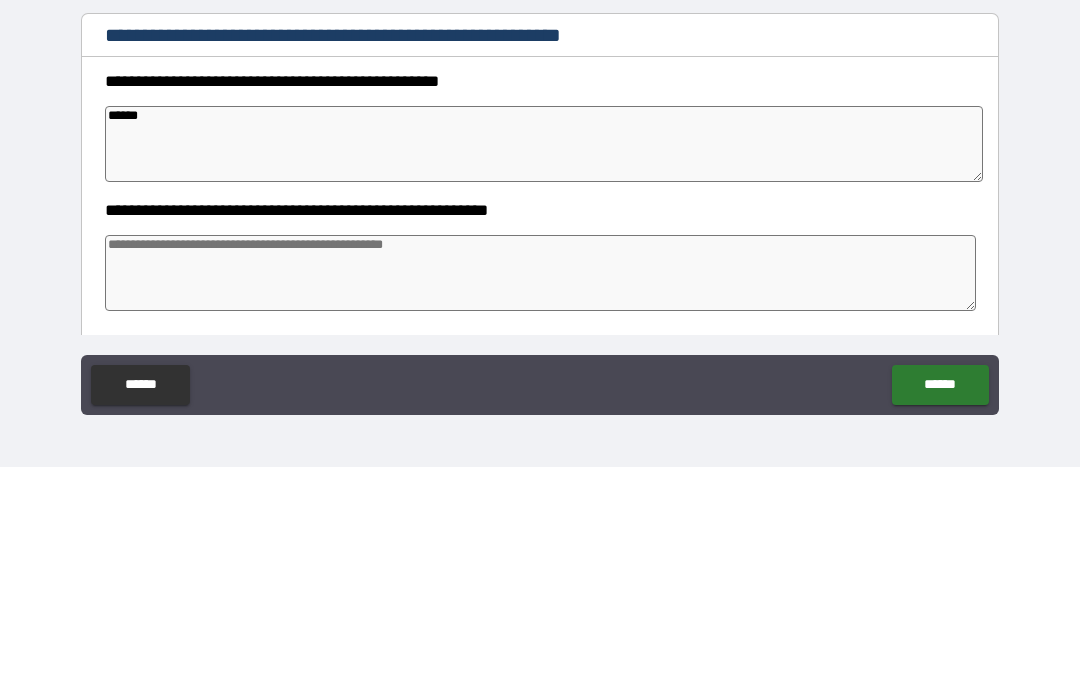 type on "*" 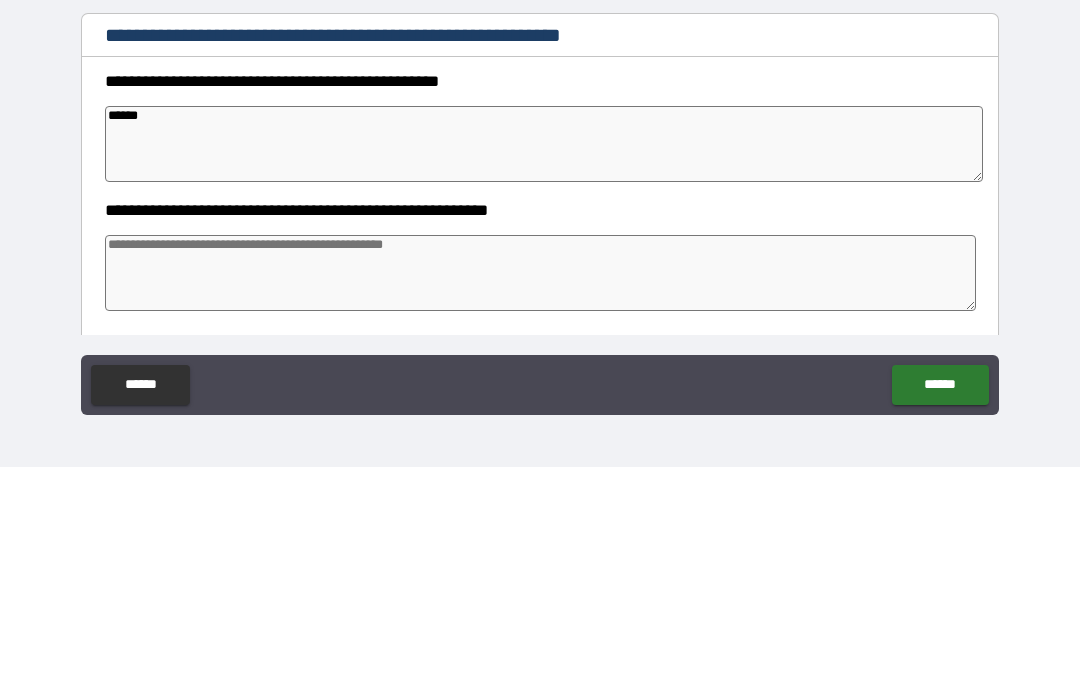 type on "******" 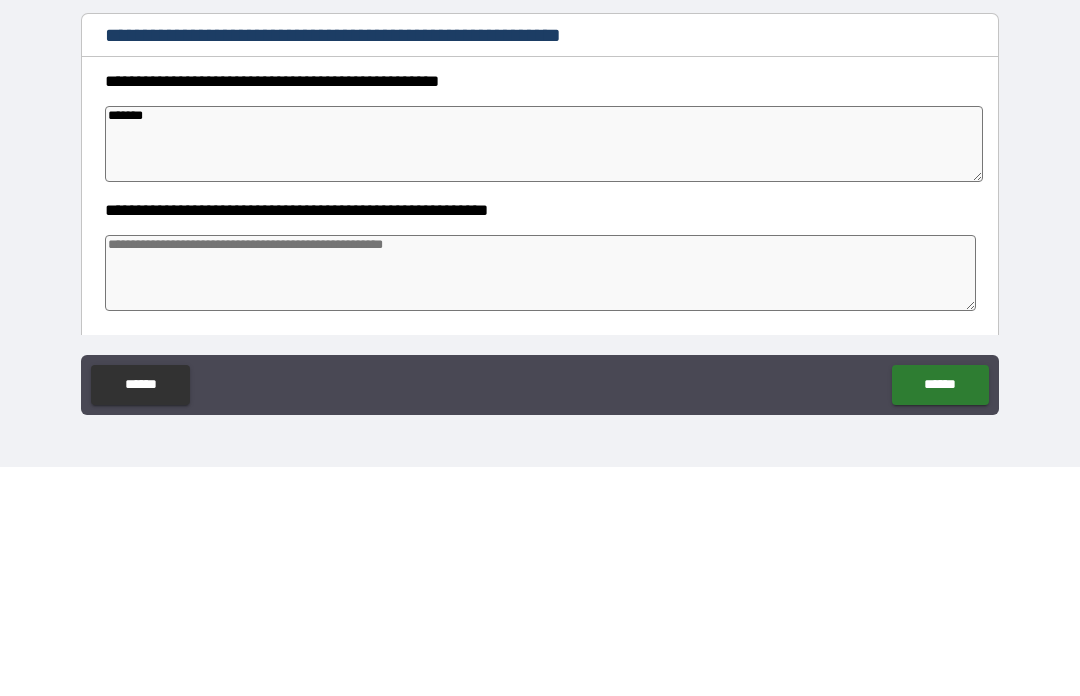 type on "*" 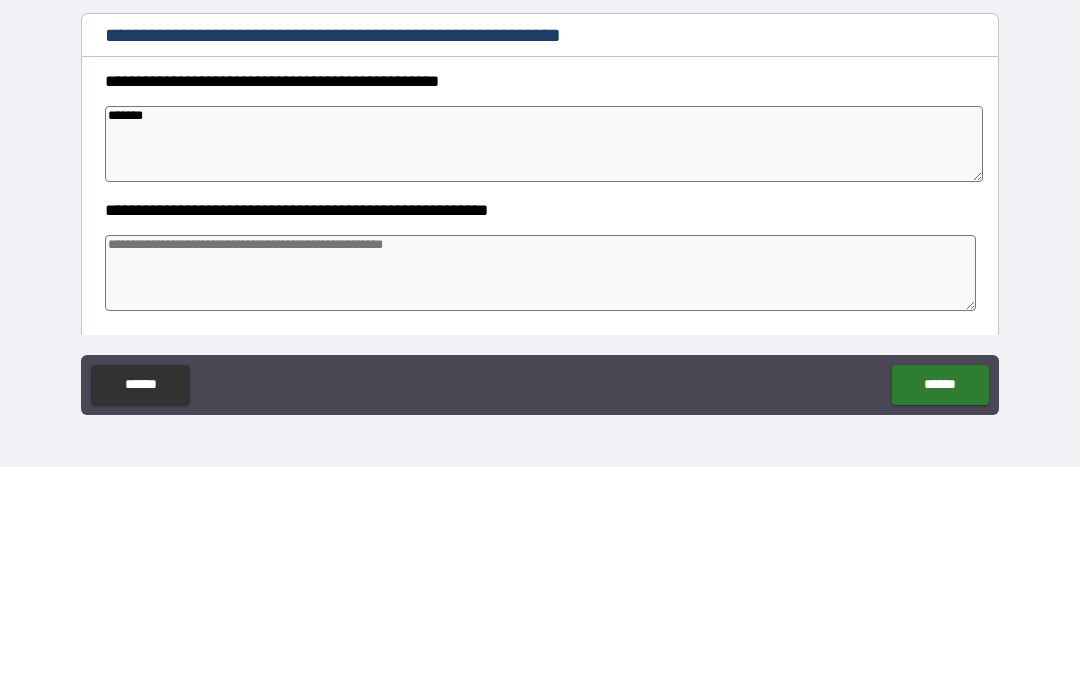 type on "*" 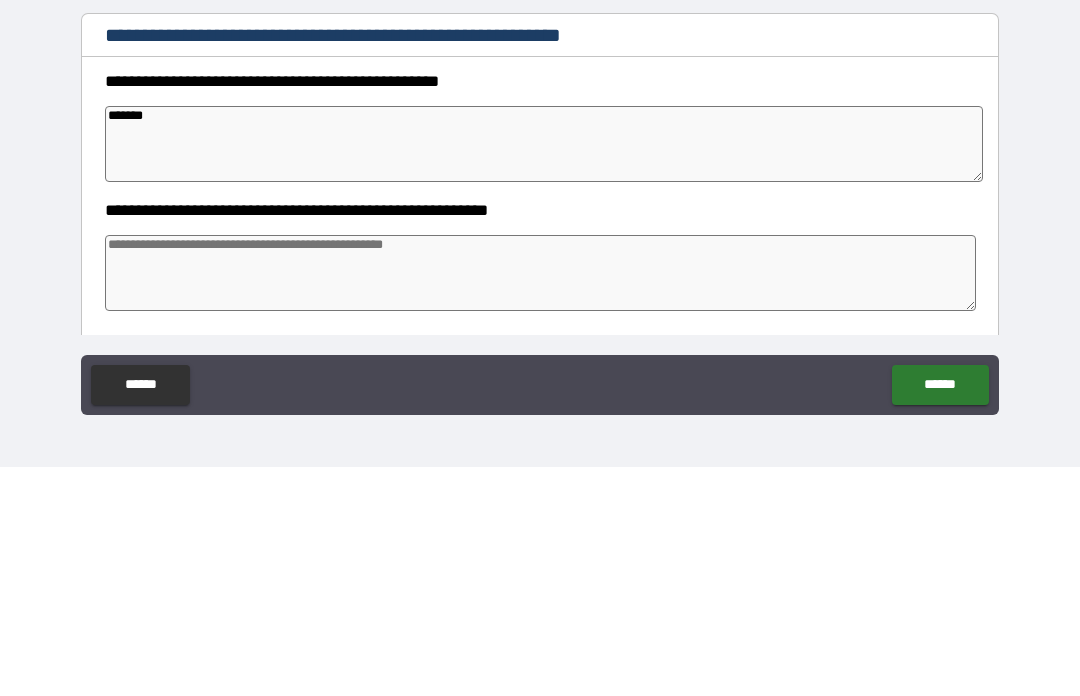 type on "*" 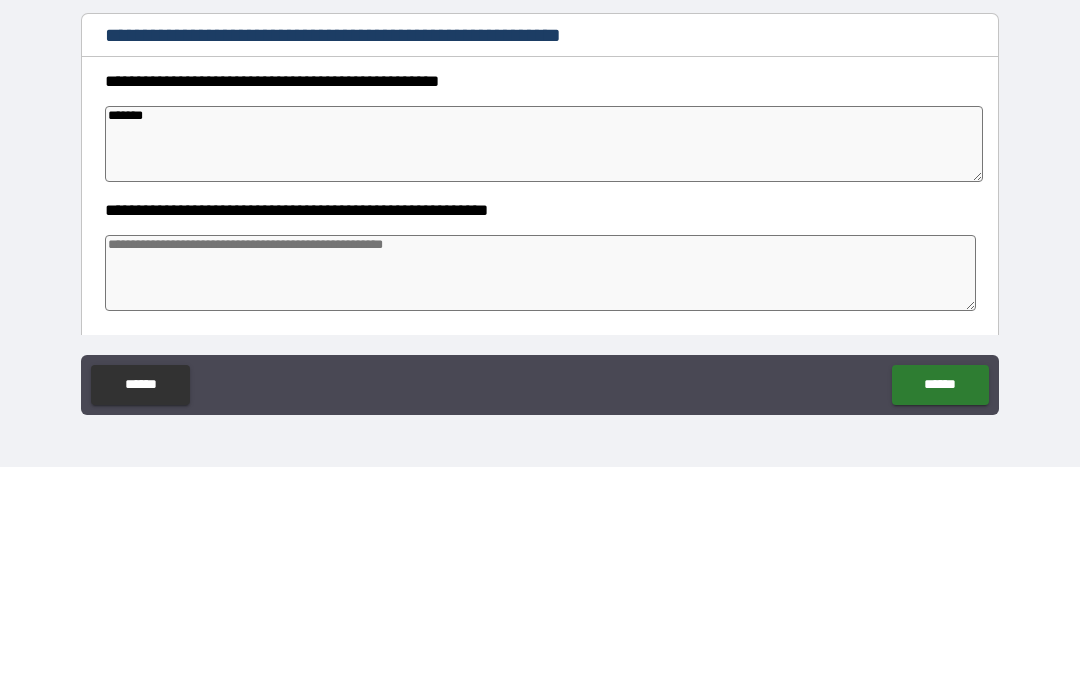 type on "********" 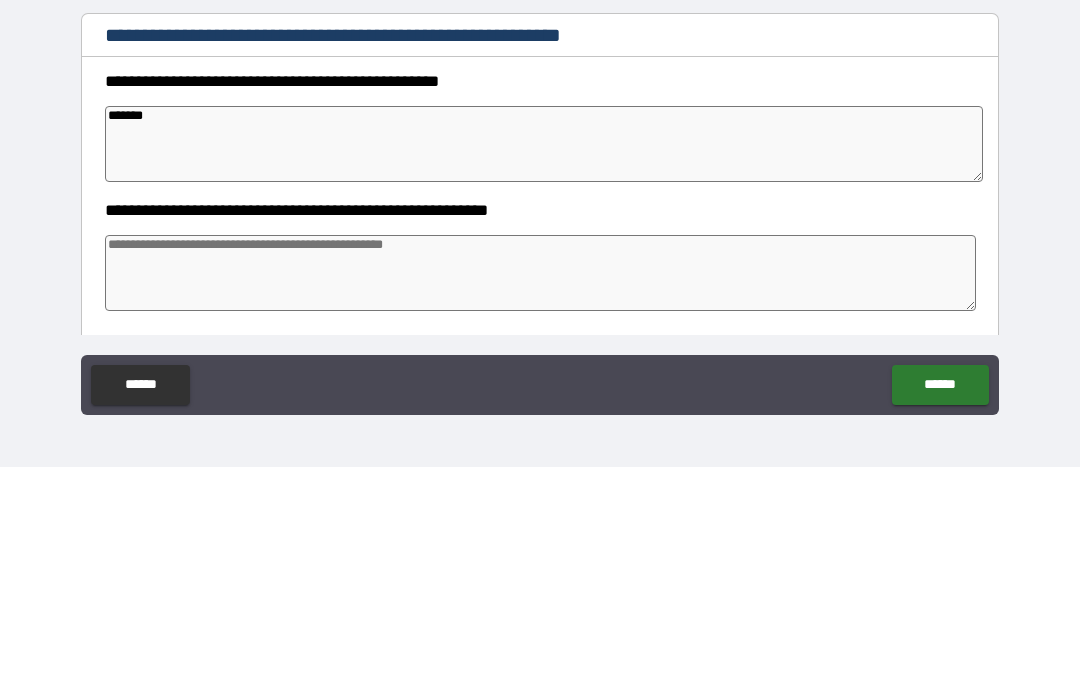 type on "*" 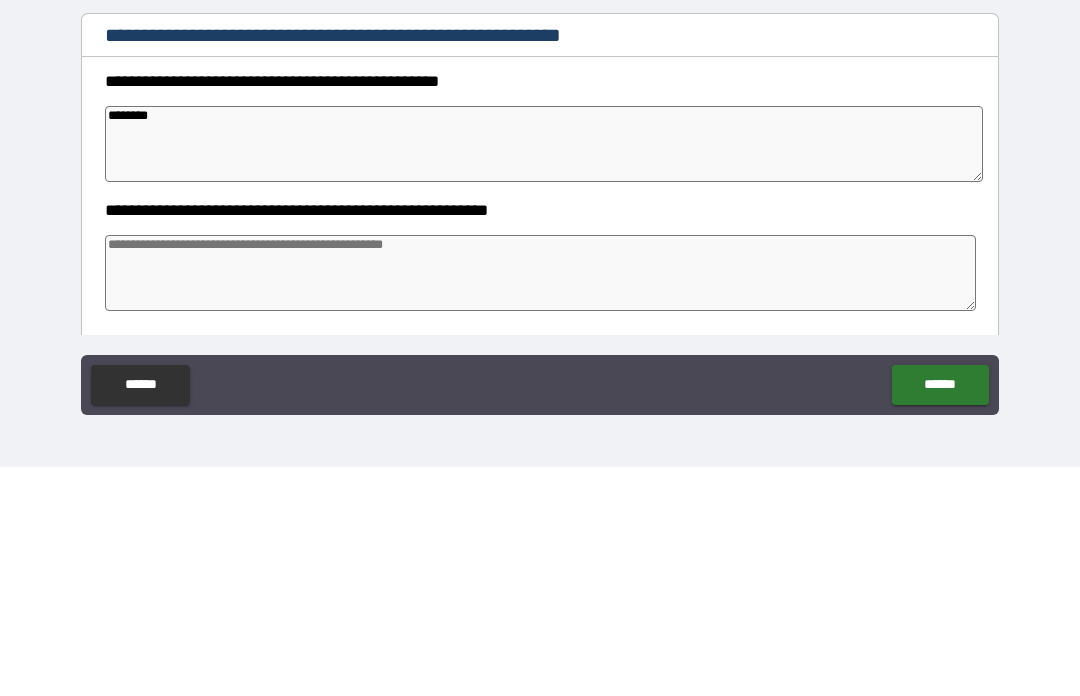 type on "*" 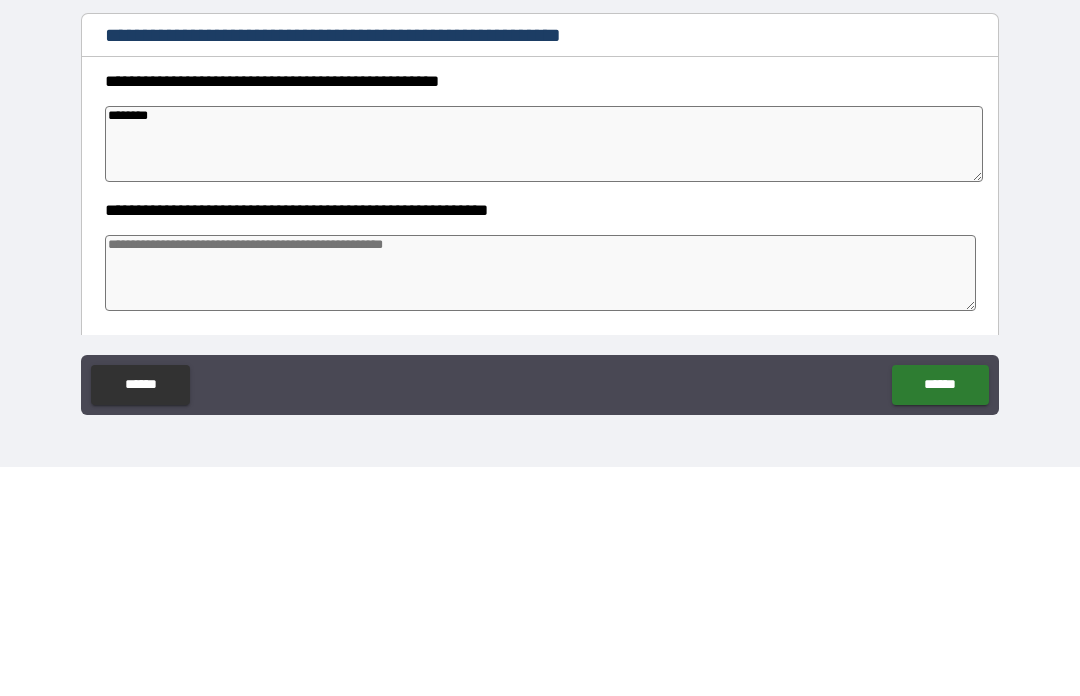 type on "*" 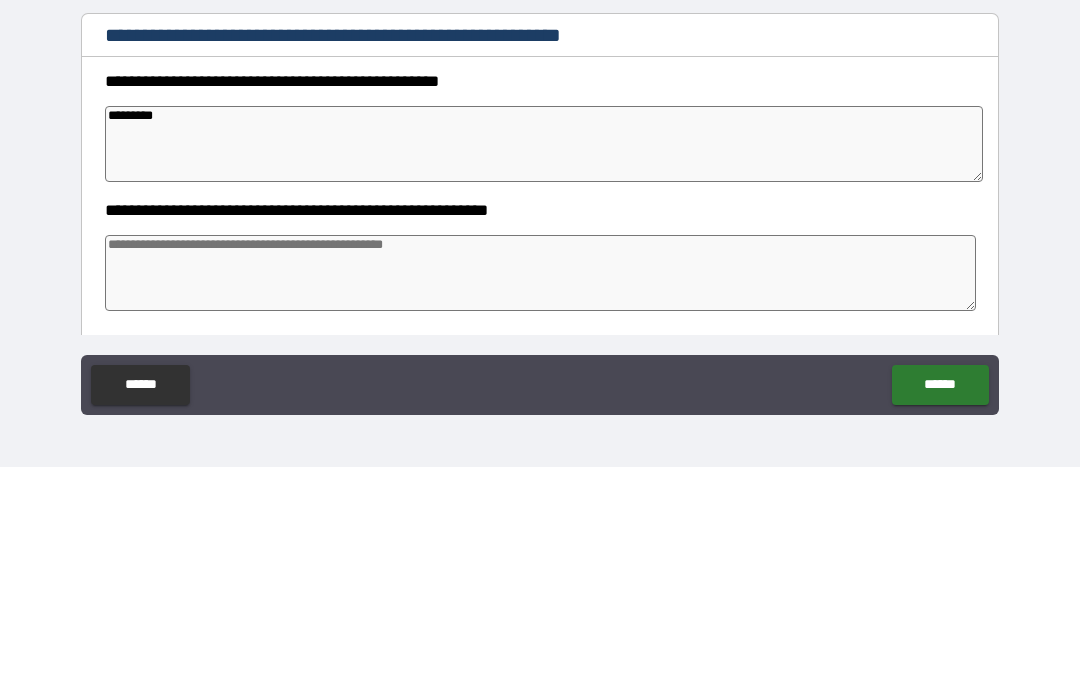 type on "*" 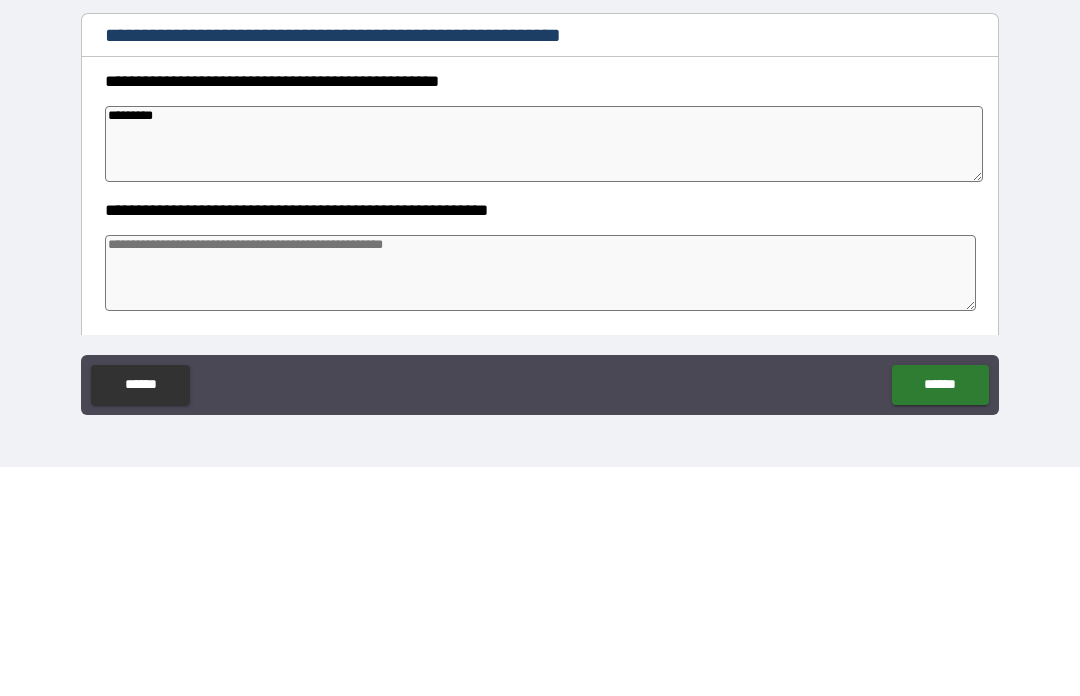 type on "*" 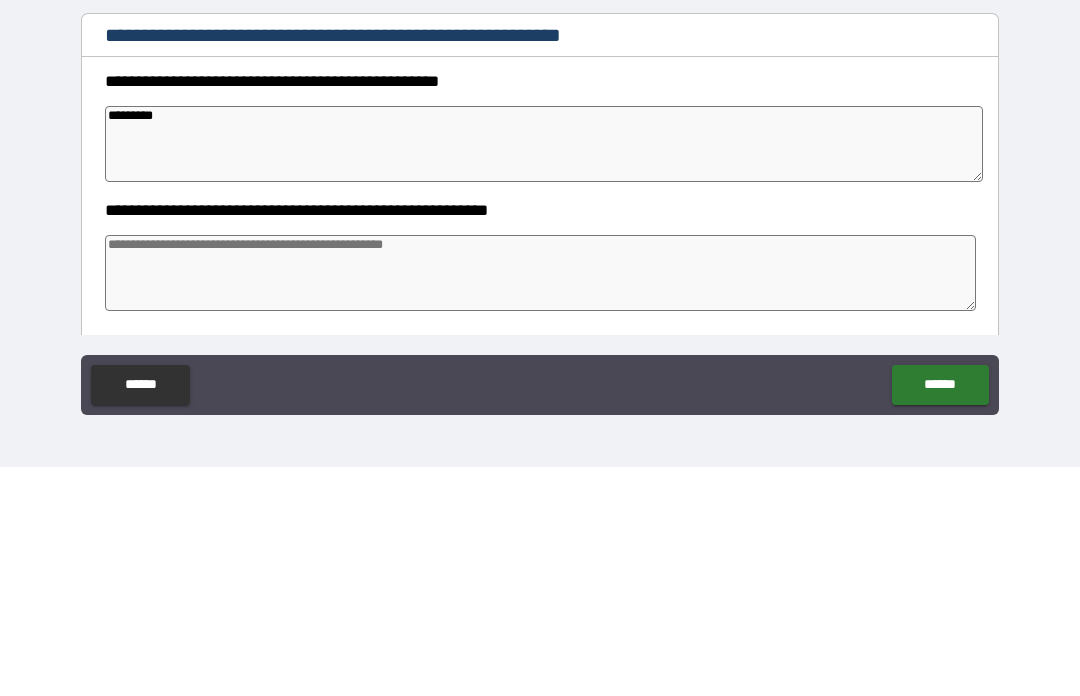 type on "*" 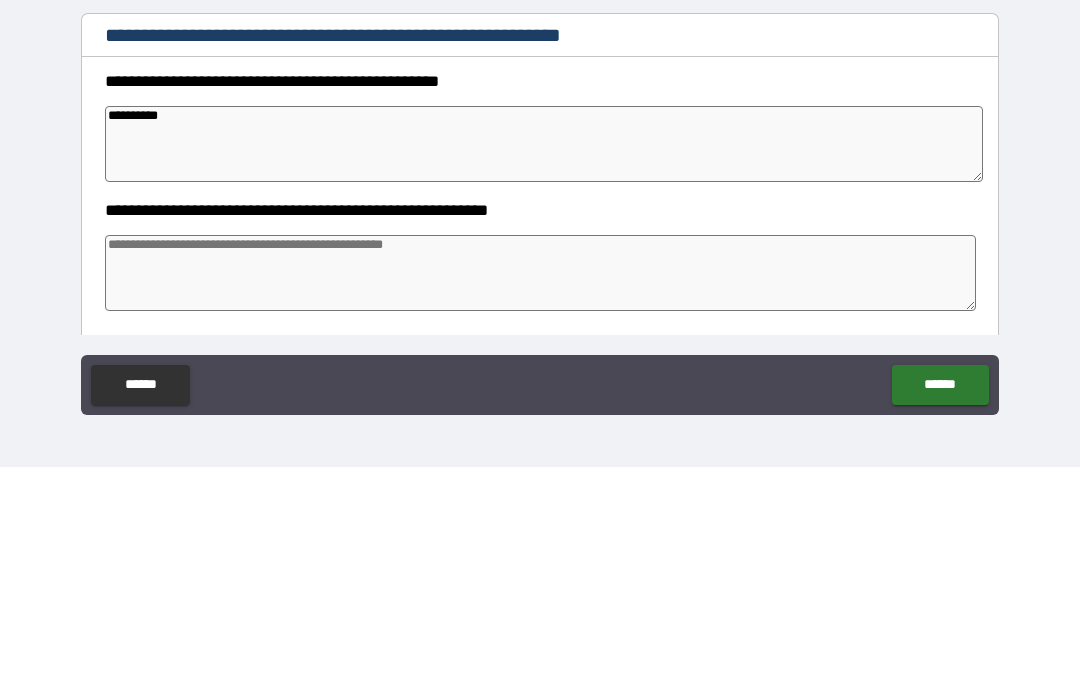 type on "*" 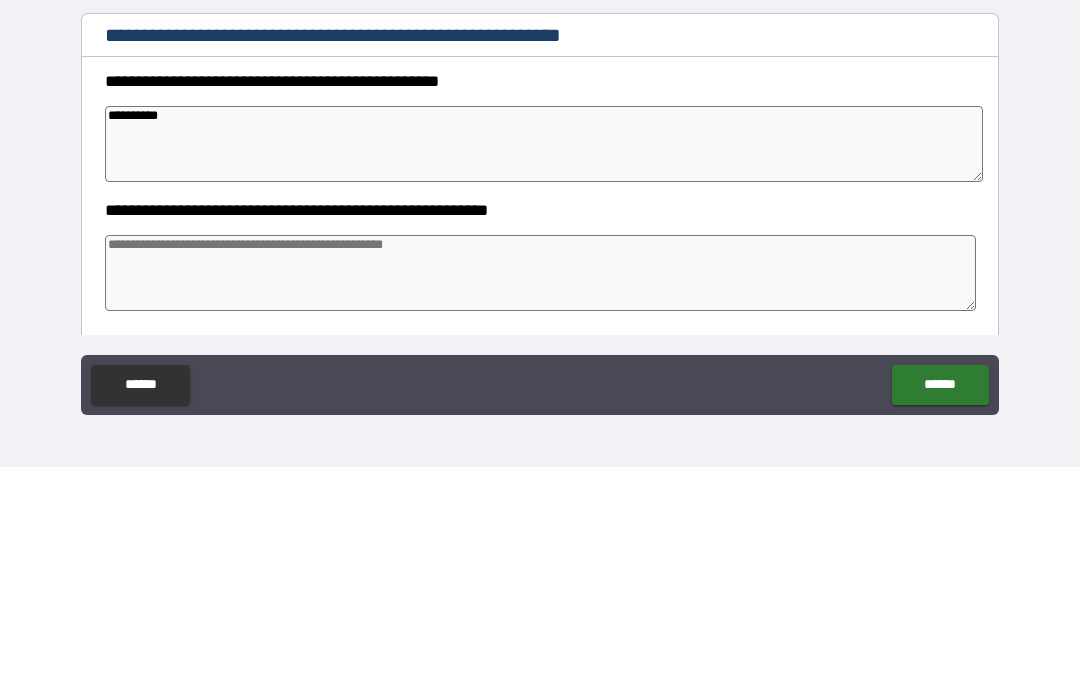 type on "*" 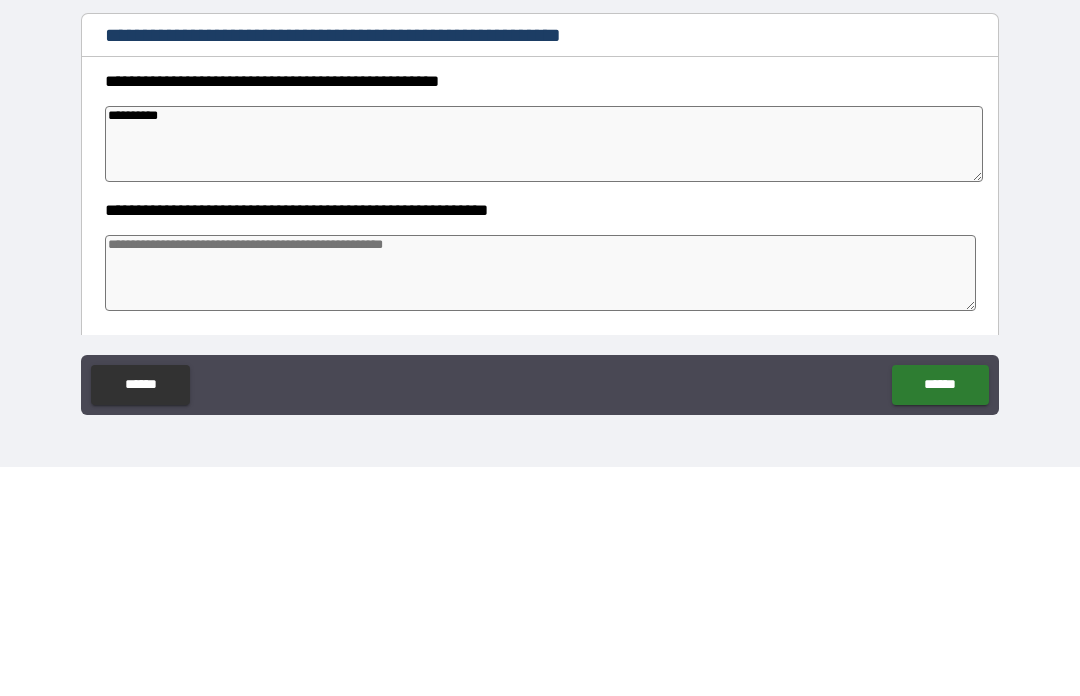 type on "*" 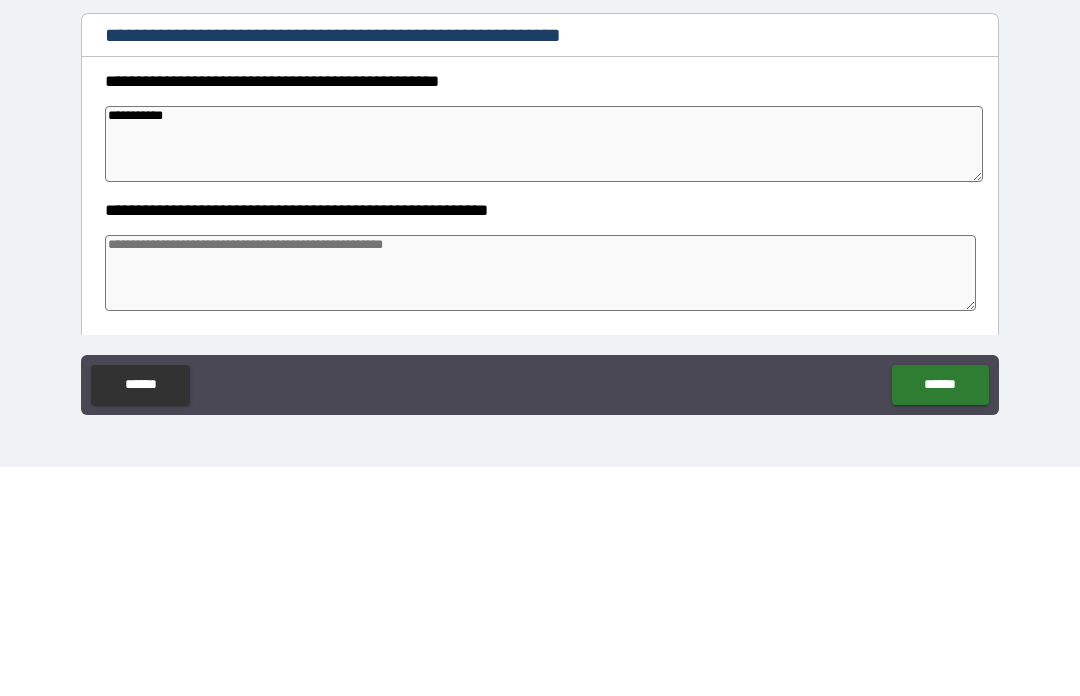 type on "*" 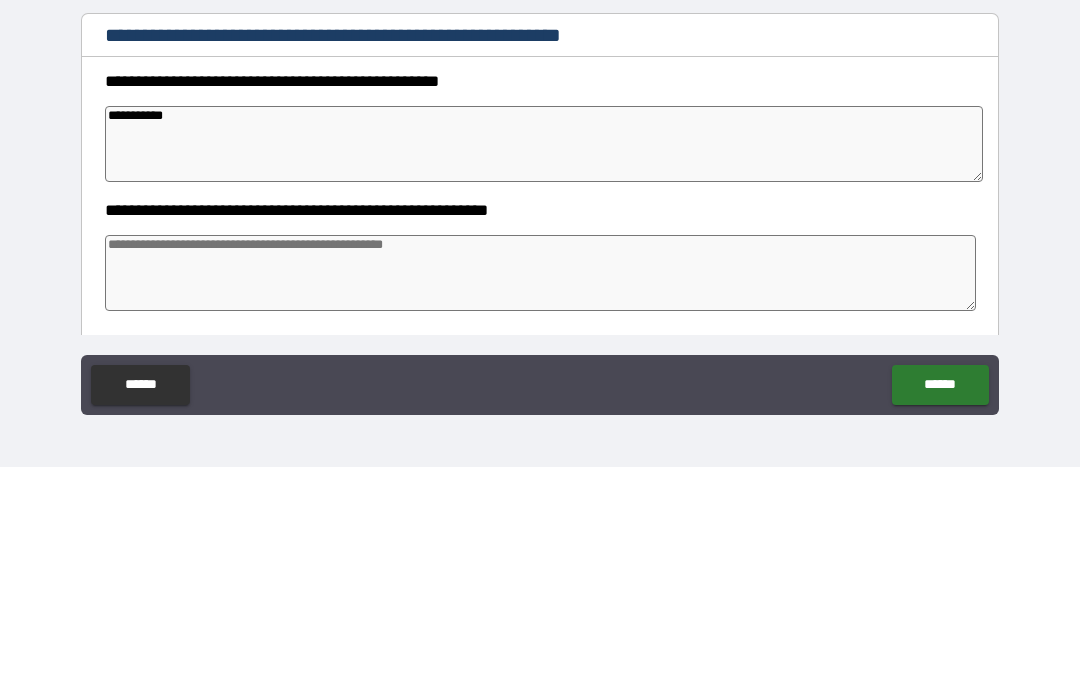 type on "*" 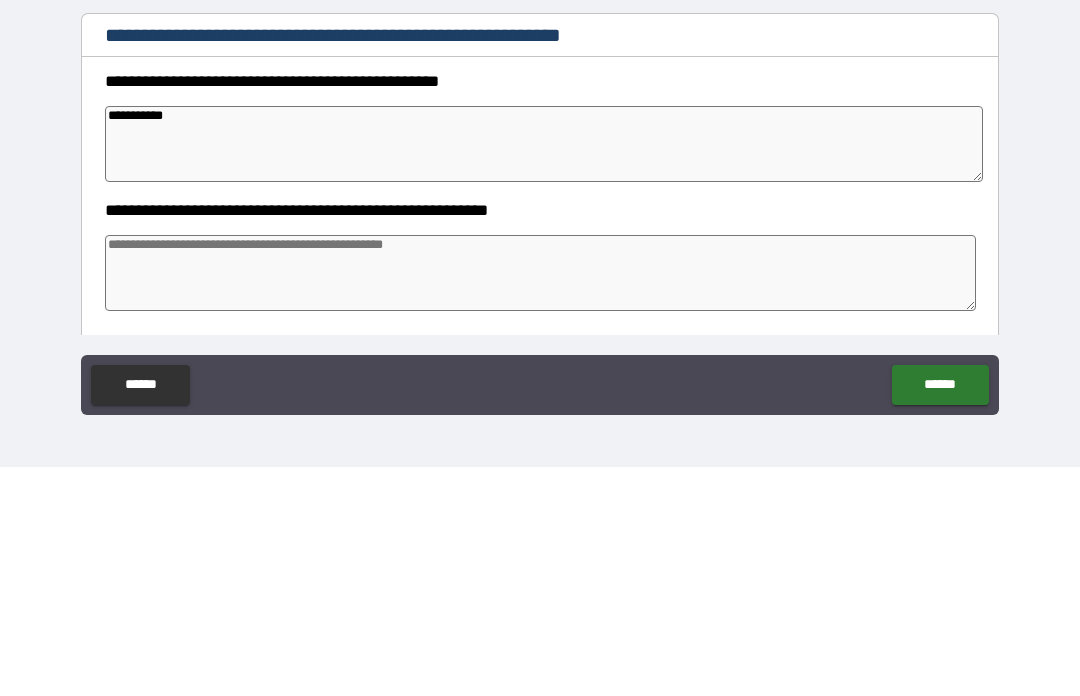 type on "*" 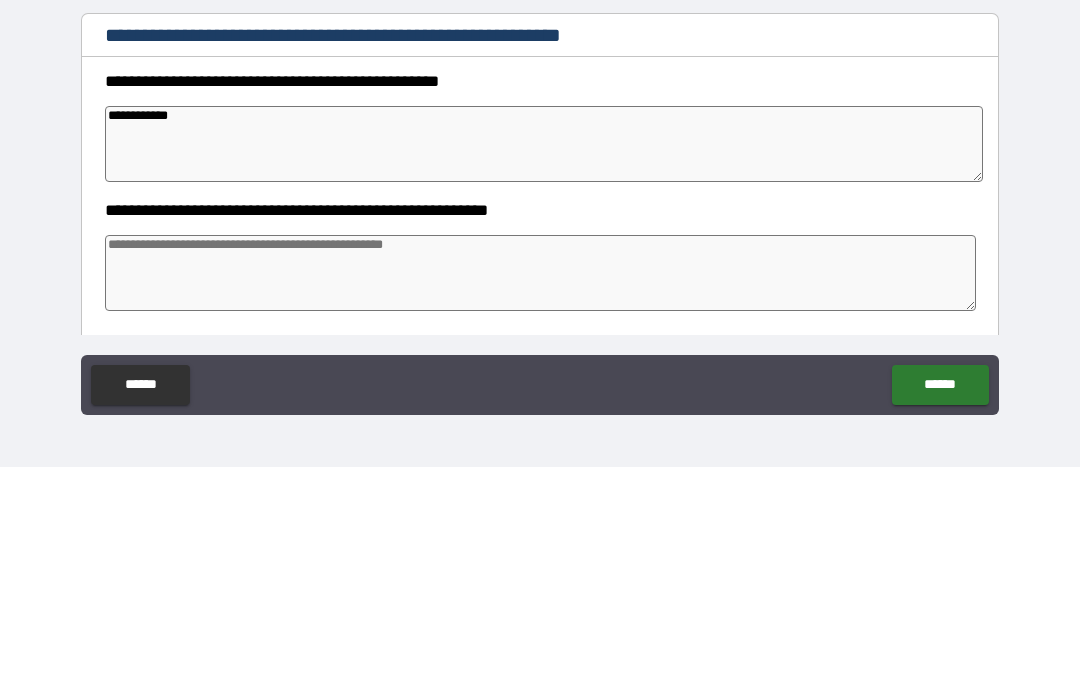 type on "*" 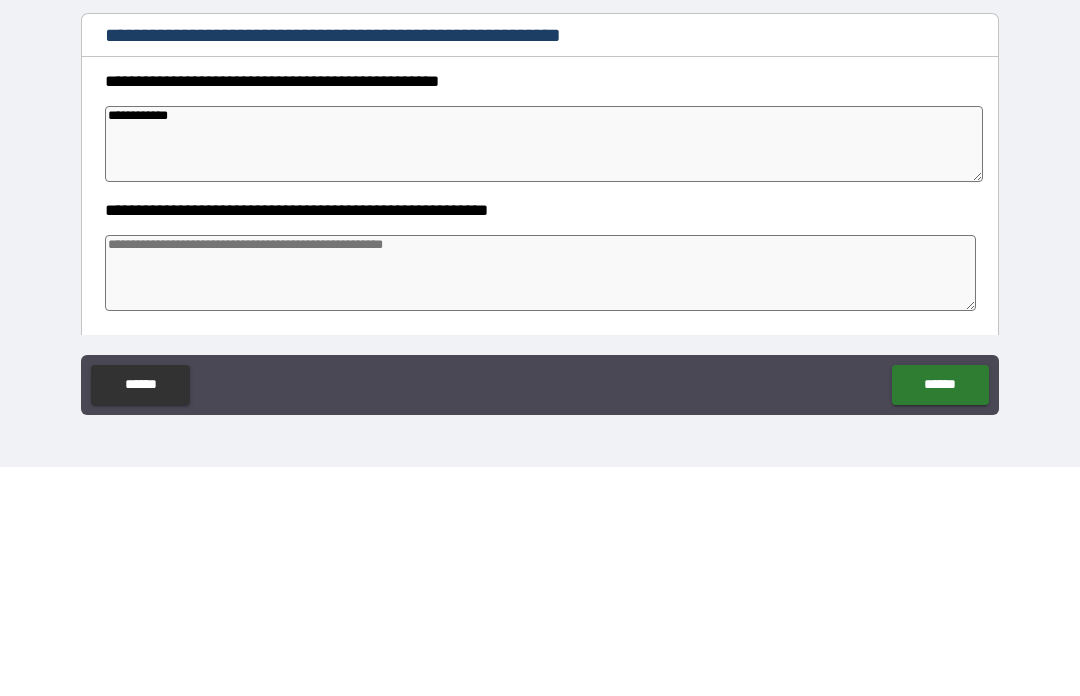 type on "*" 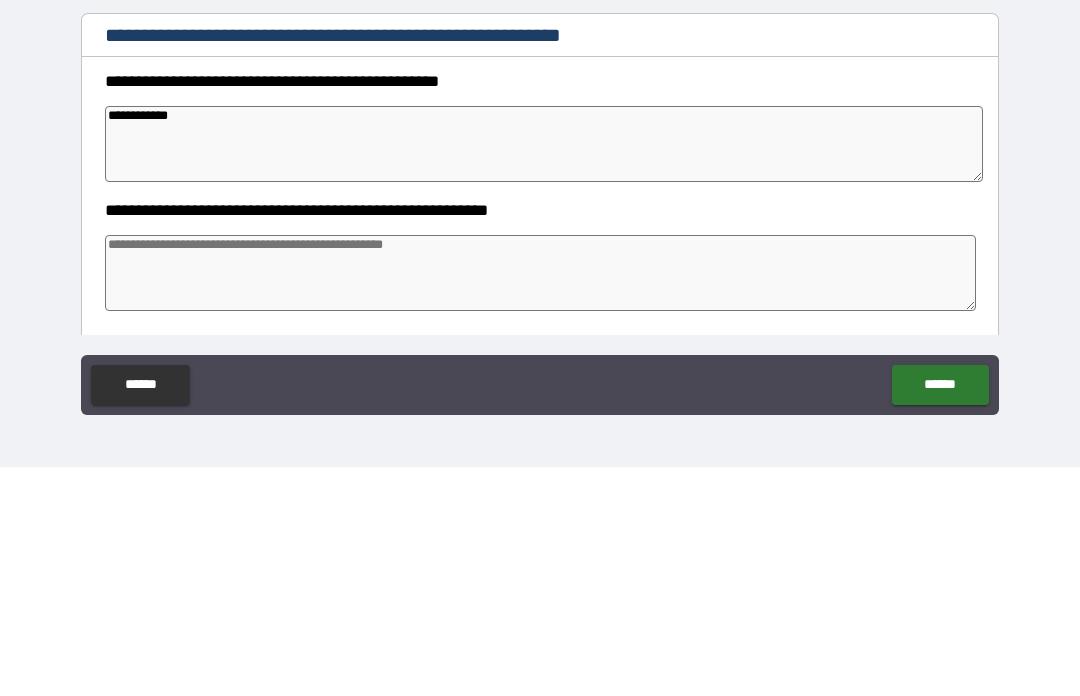 type on "*" 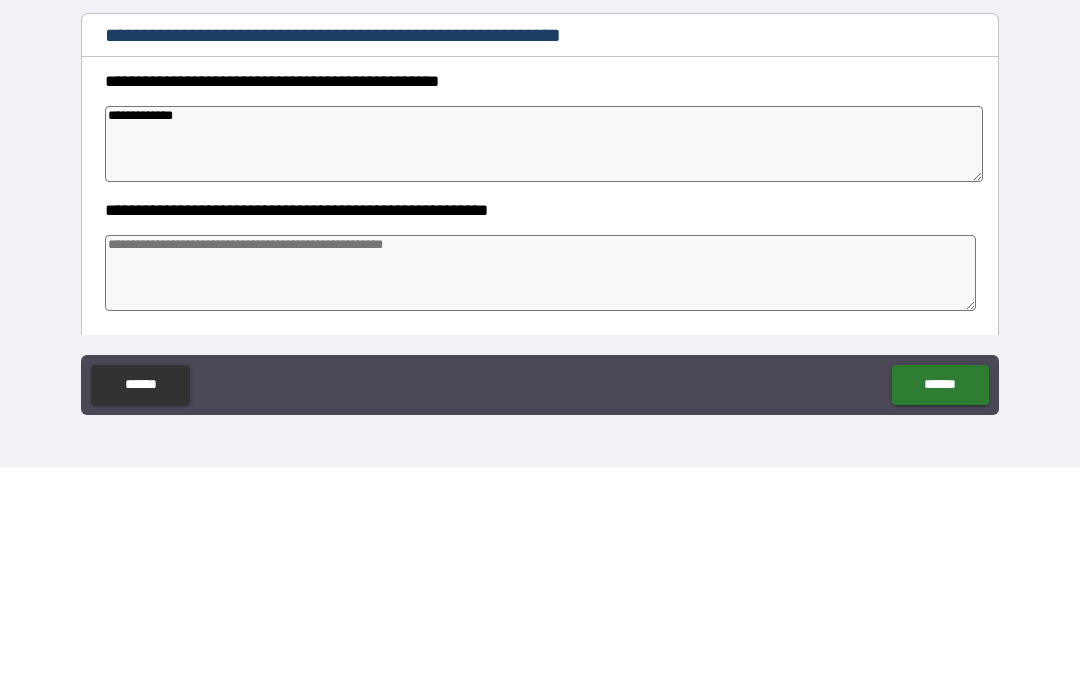 type on "*" 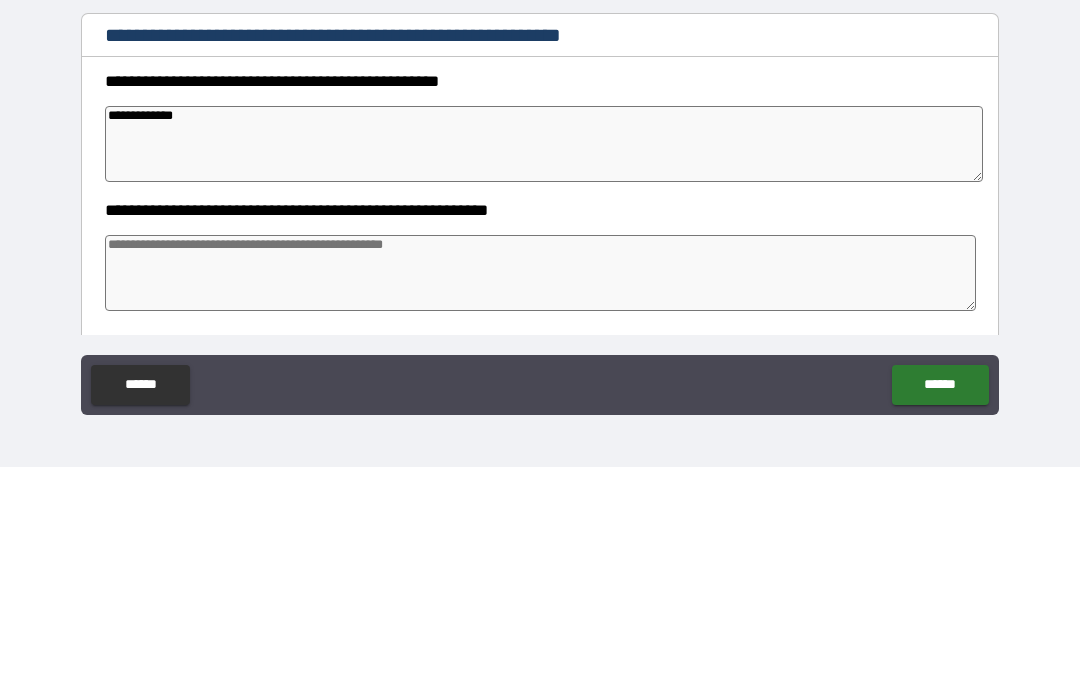 type on "*" 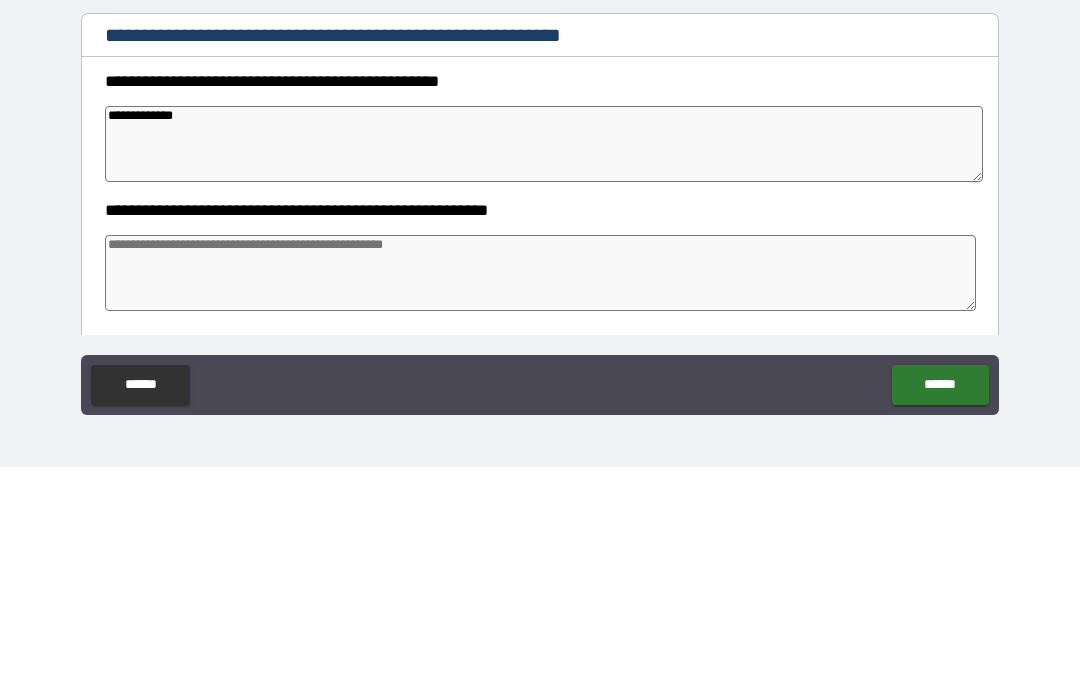 type on "*" 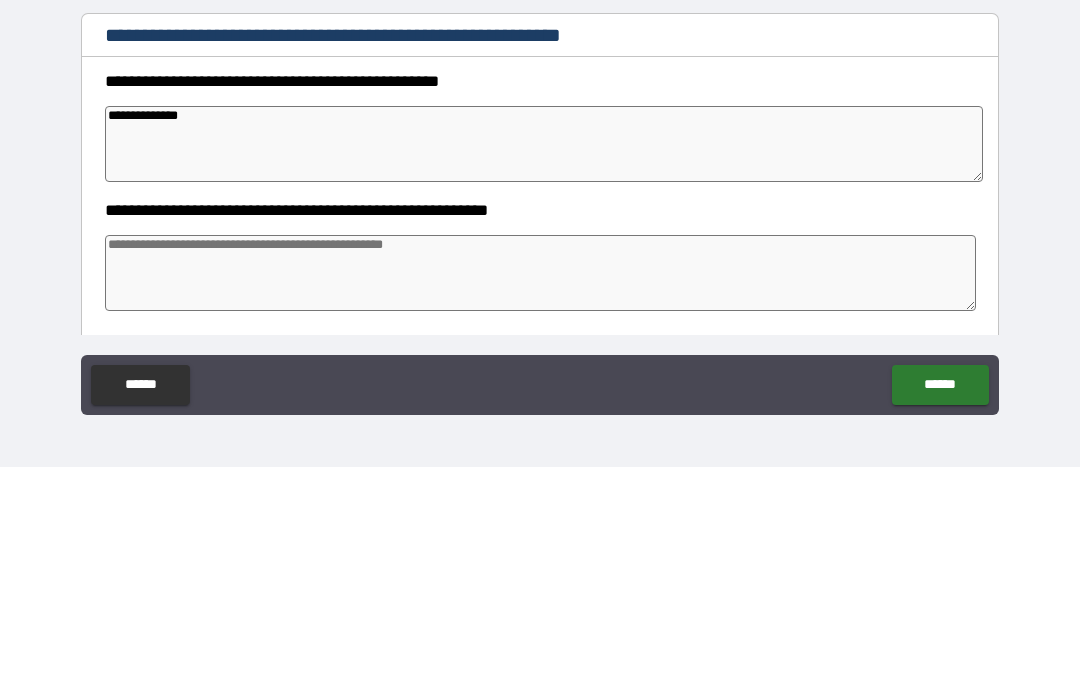 type on "**********" 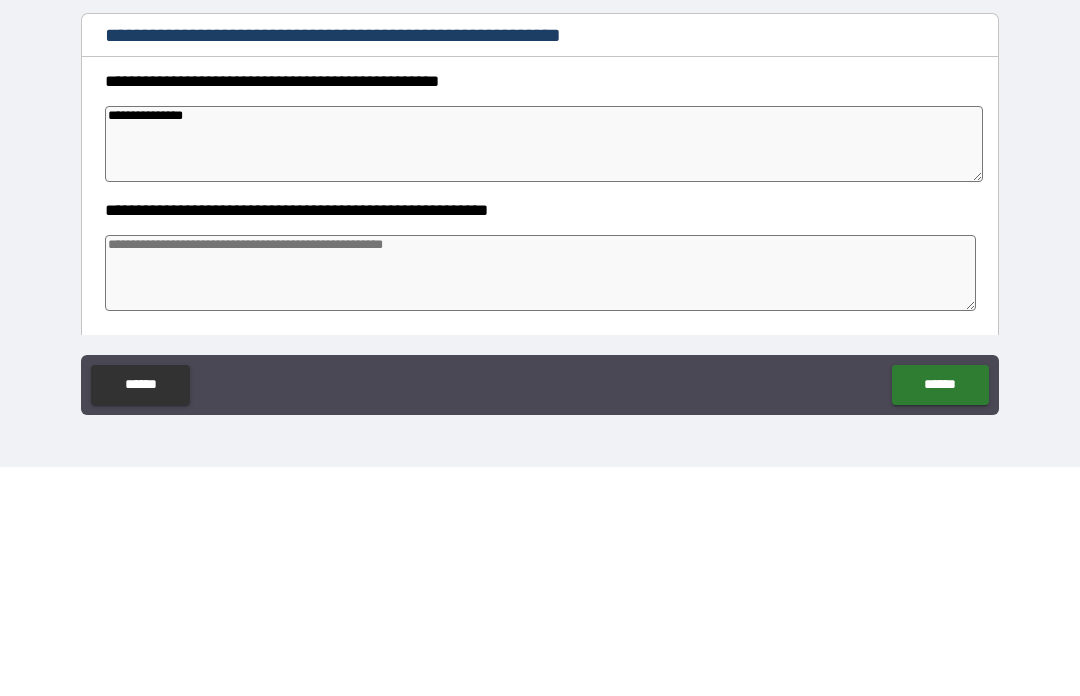 type on "*" 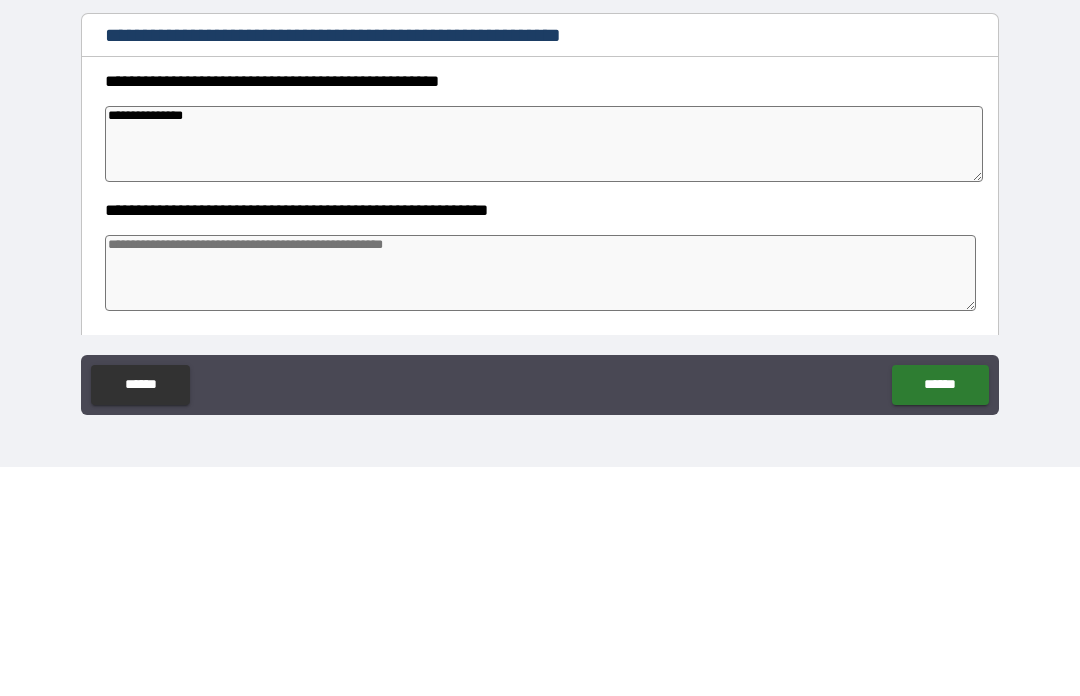 type on "*" 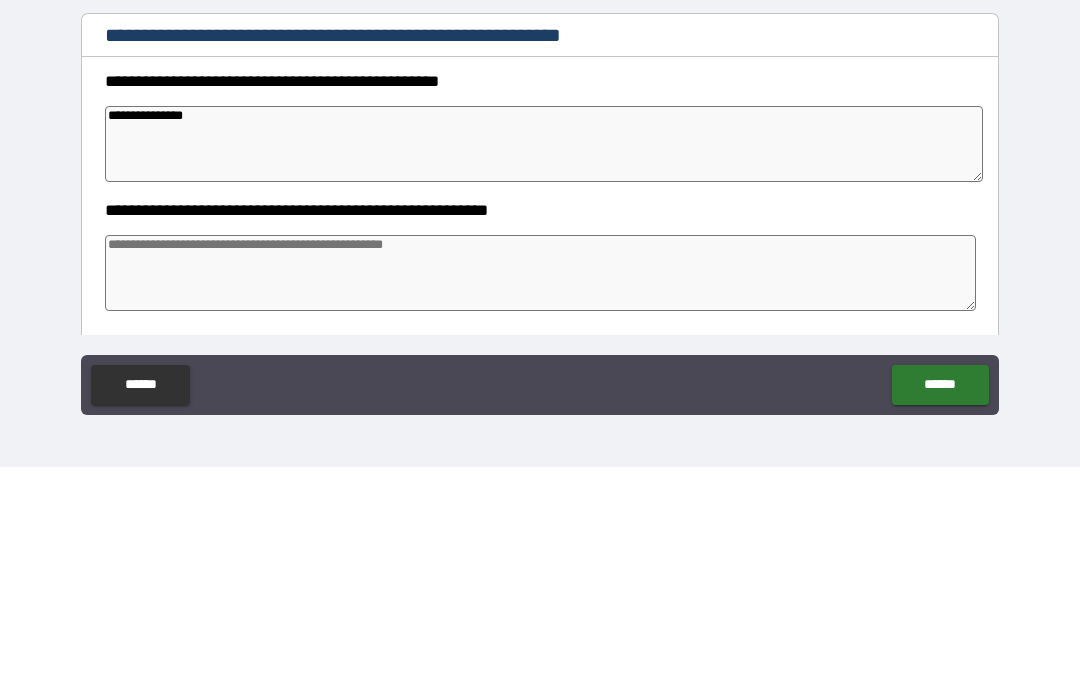 type on "*" 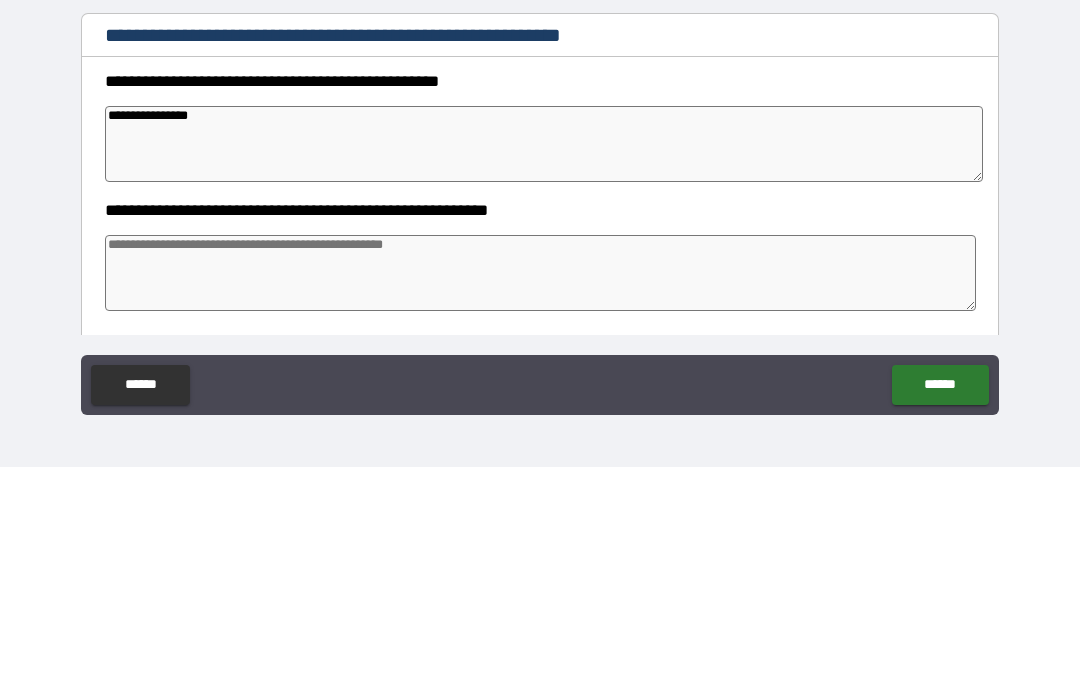 type on "*" 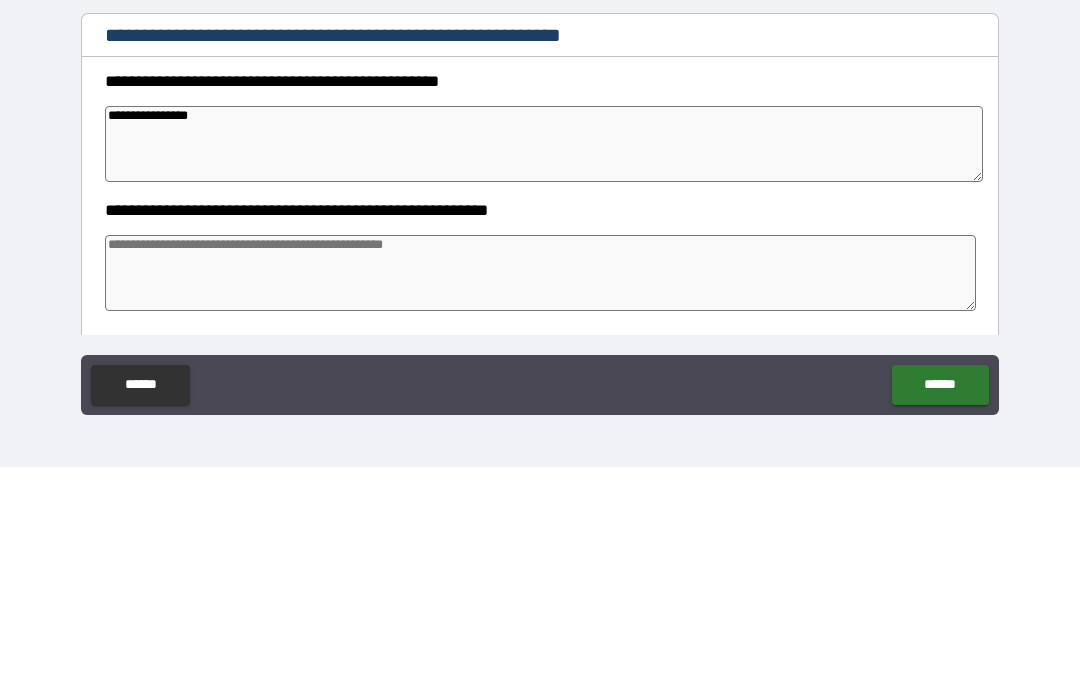 type on "*" 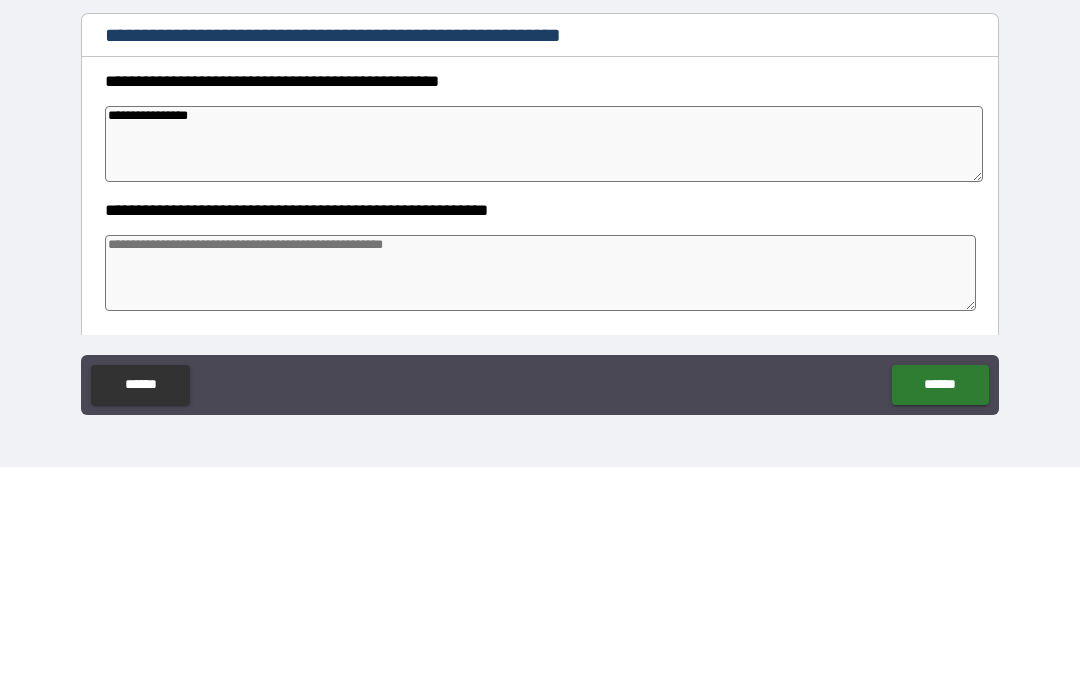 type on "**********" 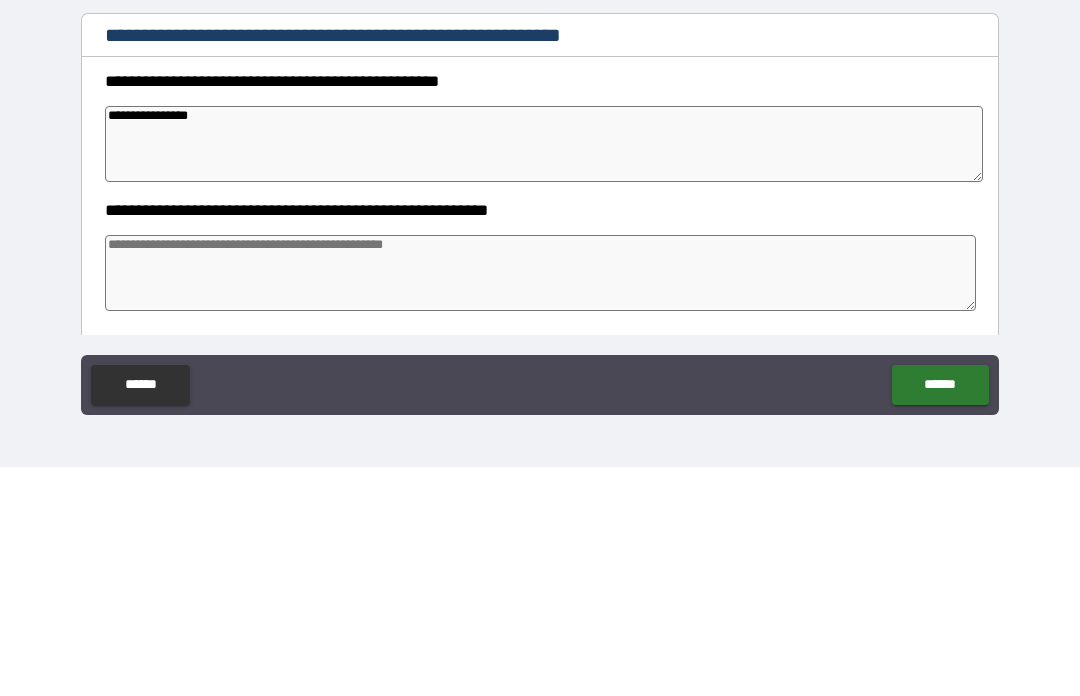 type on "*" 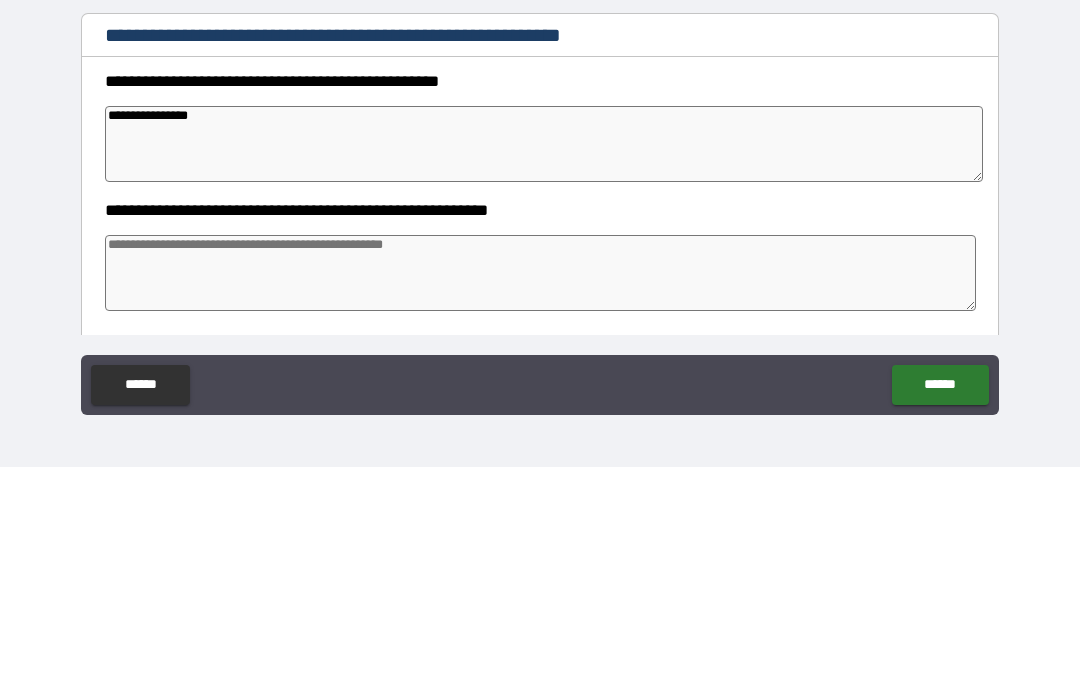 type on "*" 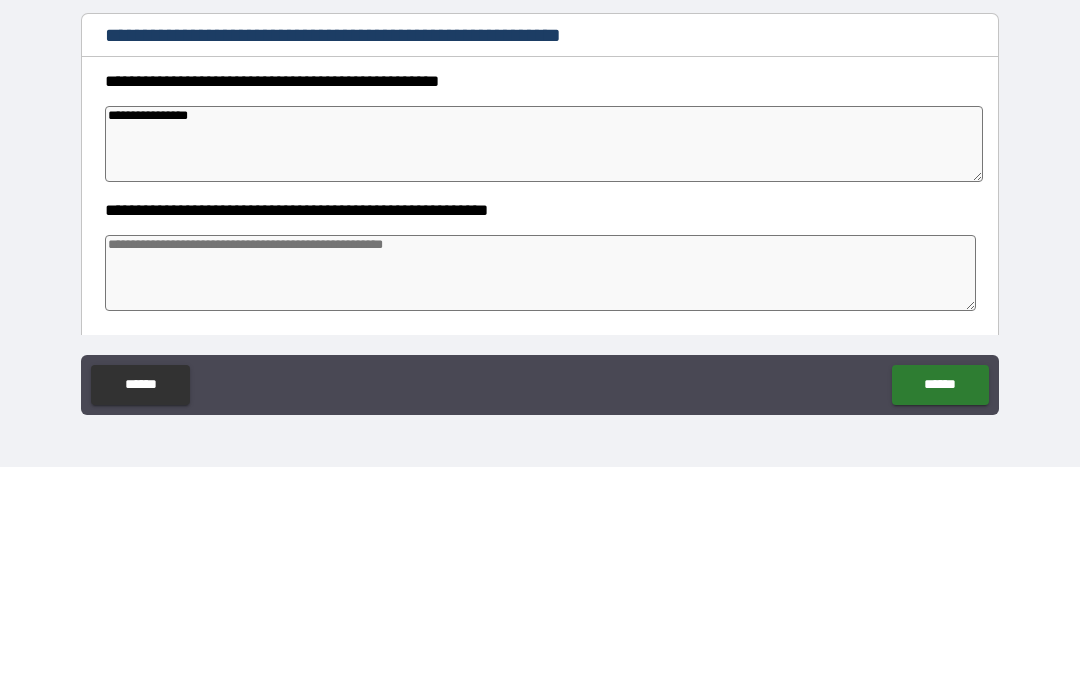 type on "*" 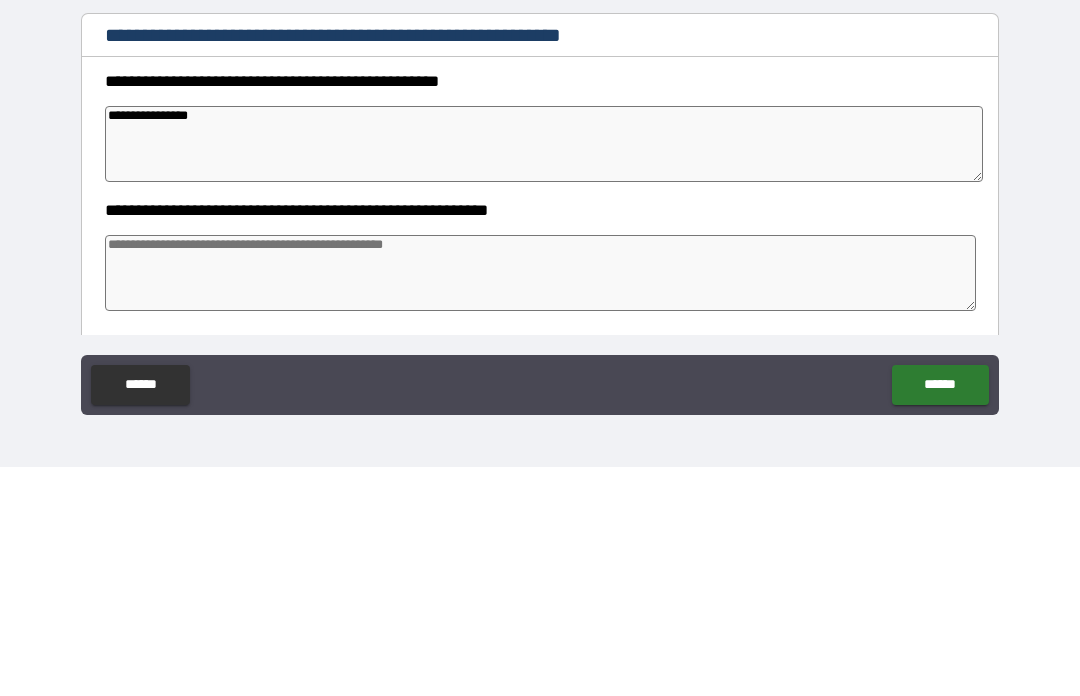 type on "**********" 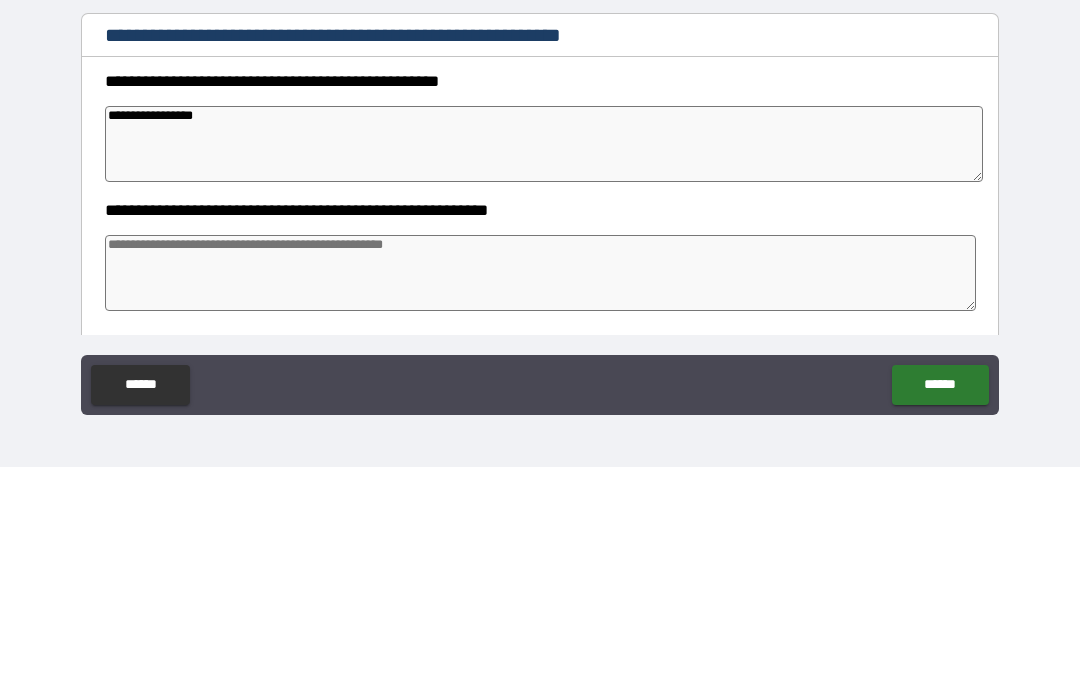 type on "*" 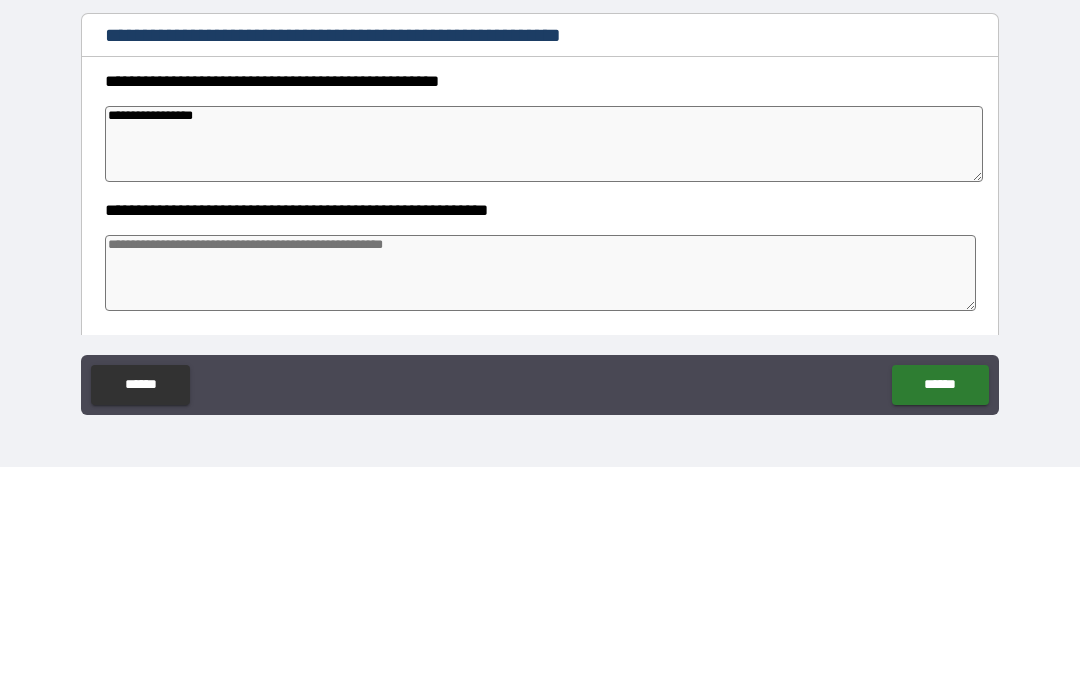 type on "*" 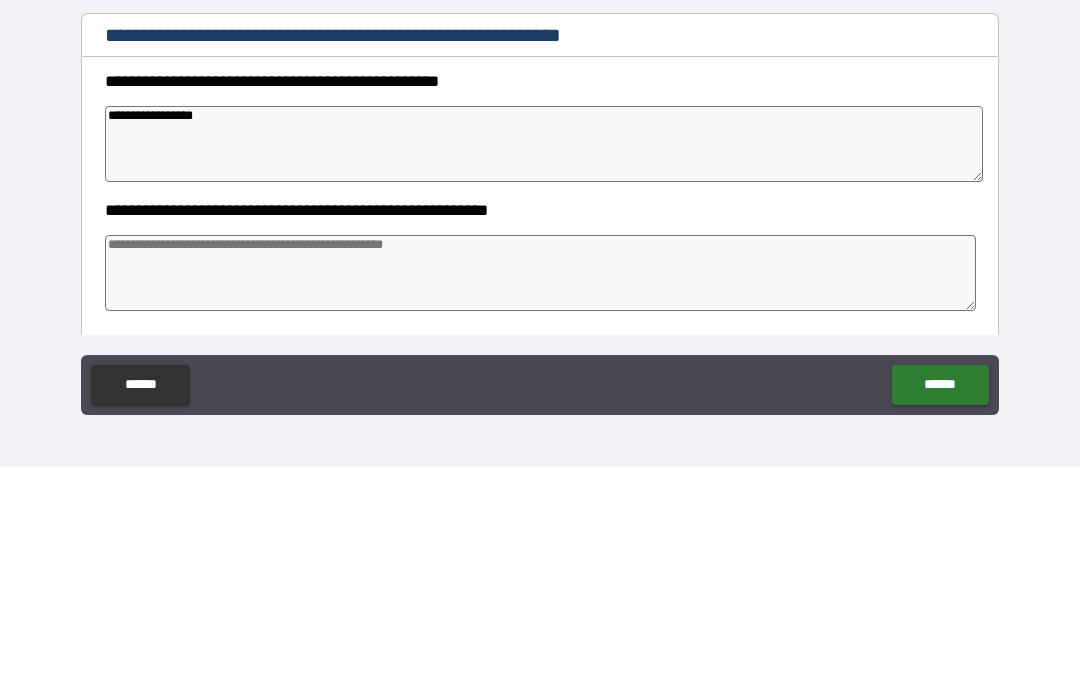 type on "*" 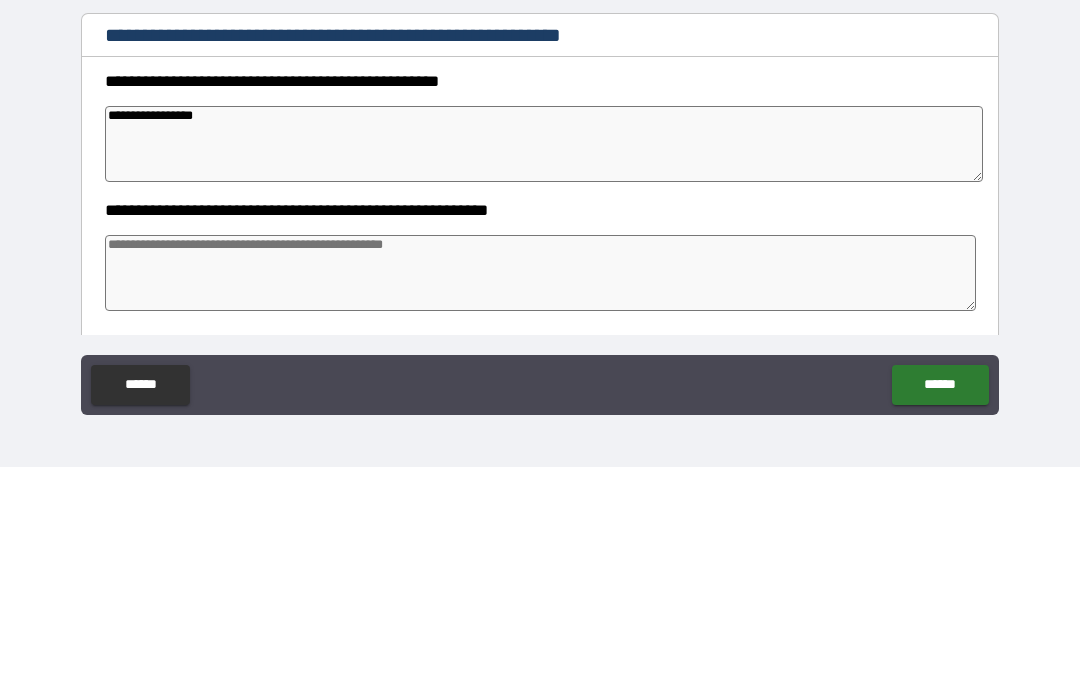 type on "**********" 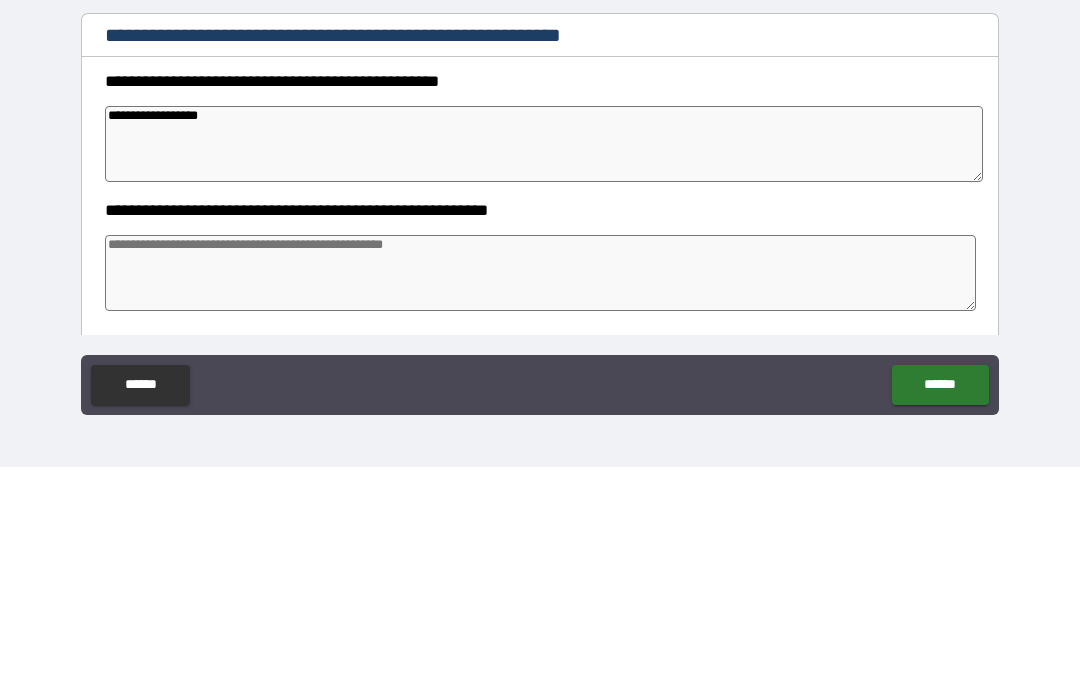 type on "*" 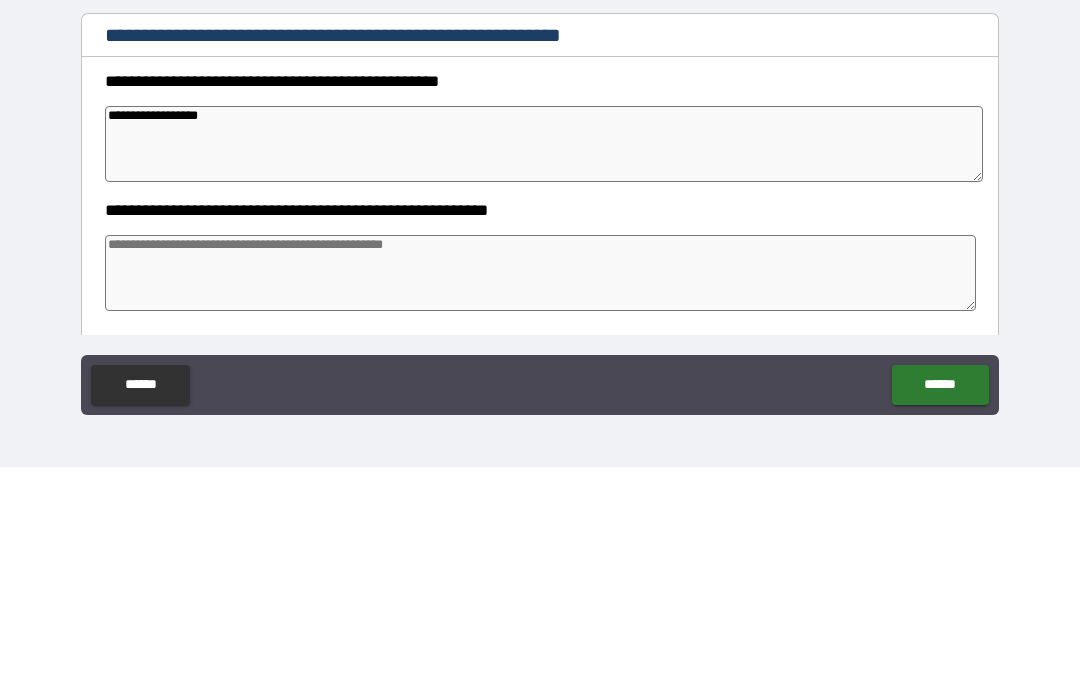 type on "*" 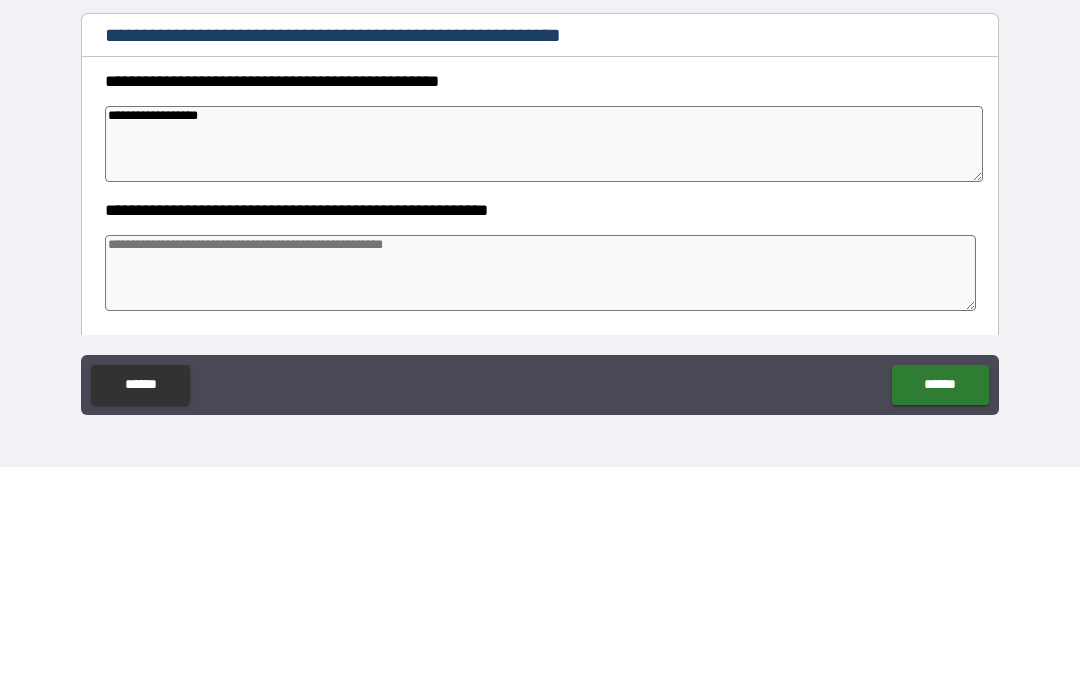 type on "*" 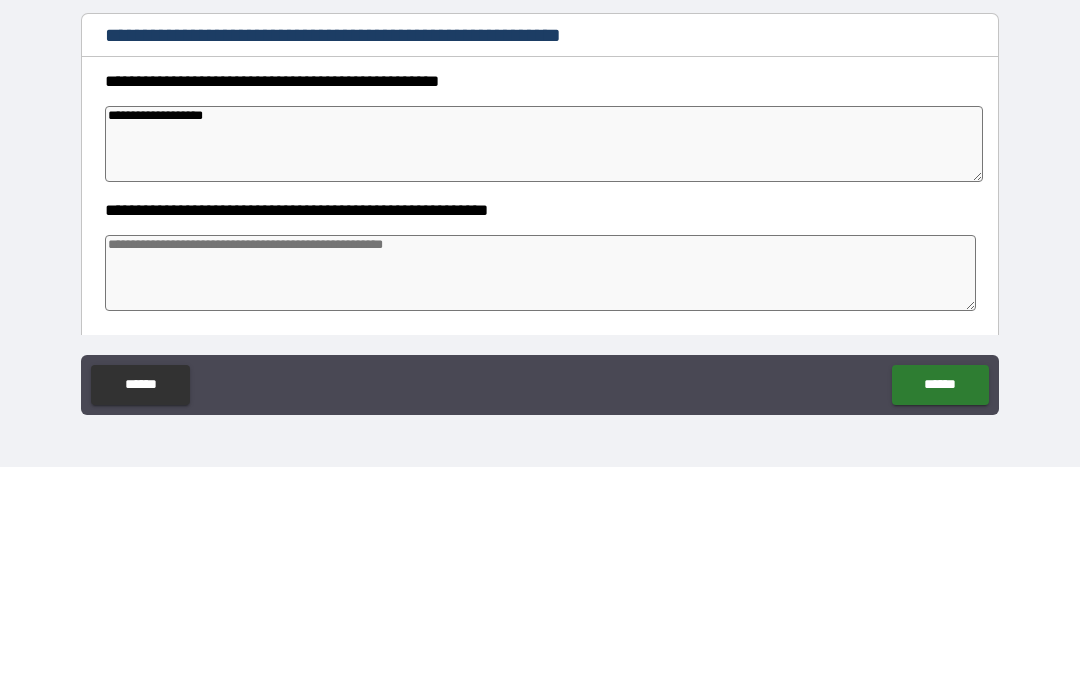 type on "*" 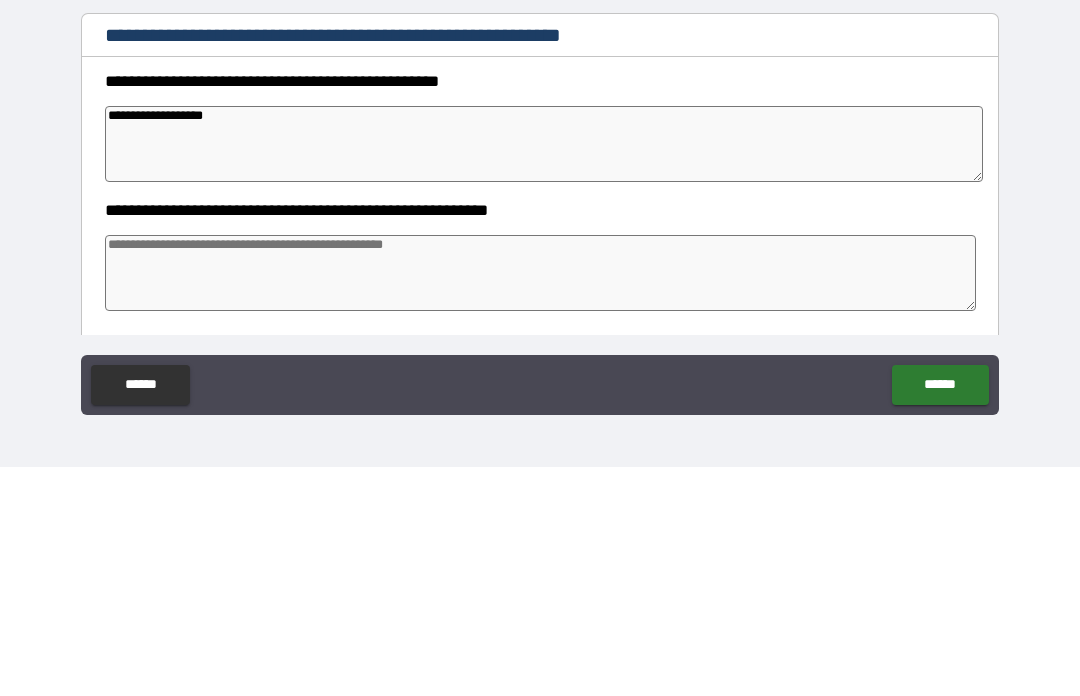 type on "**********" 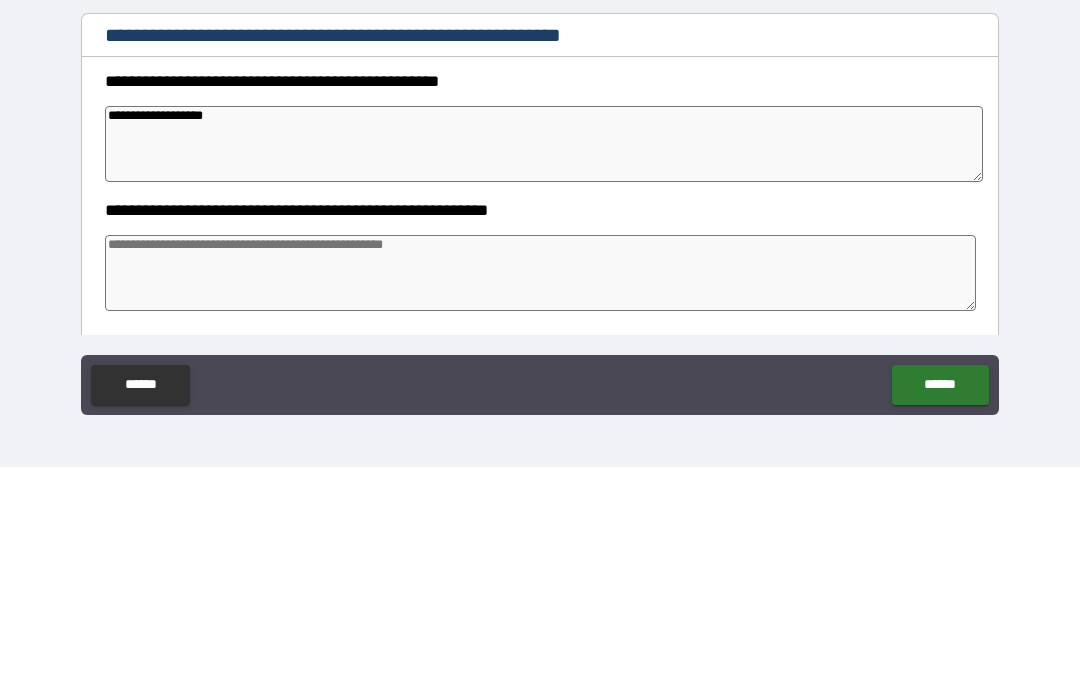 type on "*" 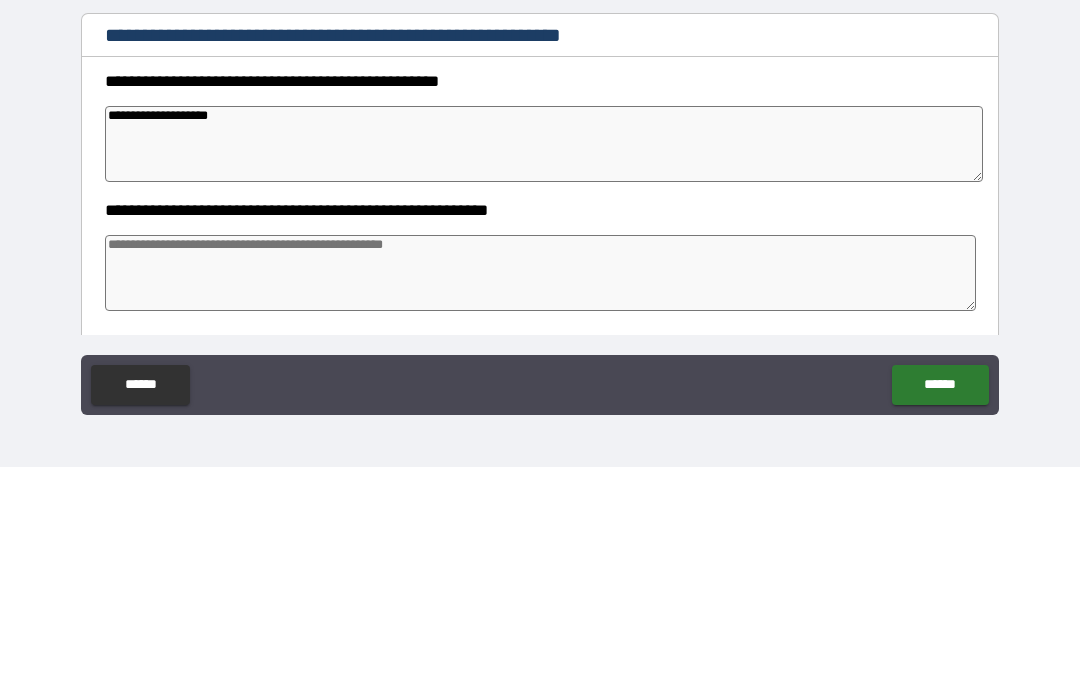 type on "*" 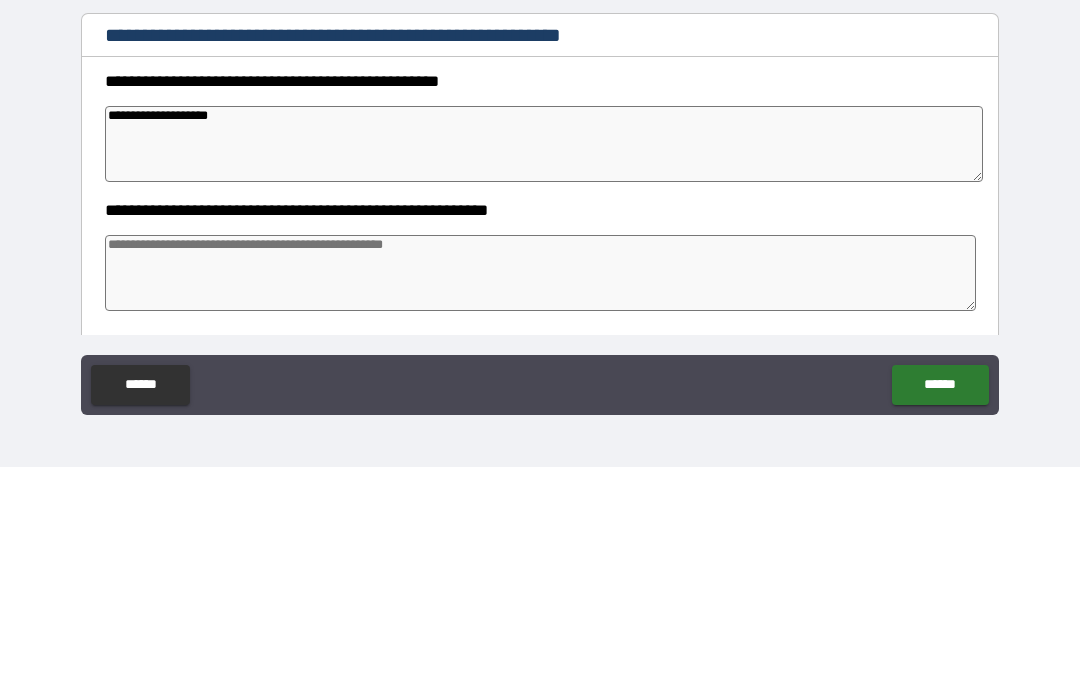 type on "**********" 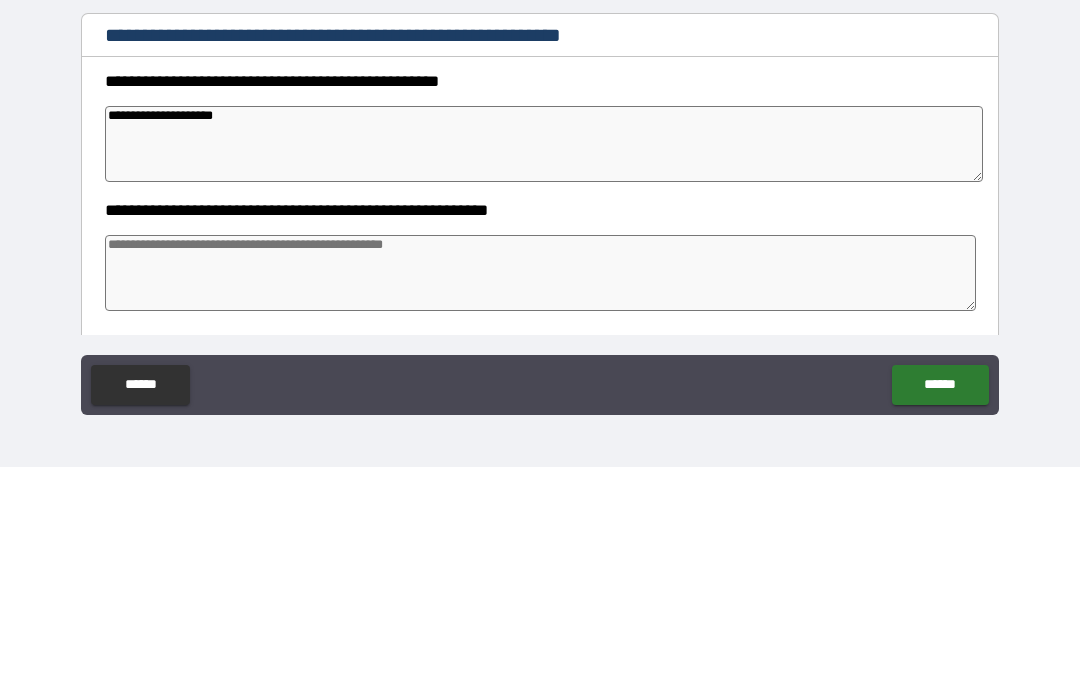type on "*" 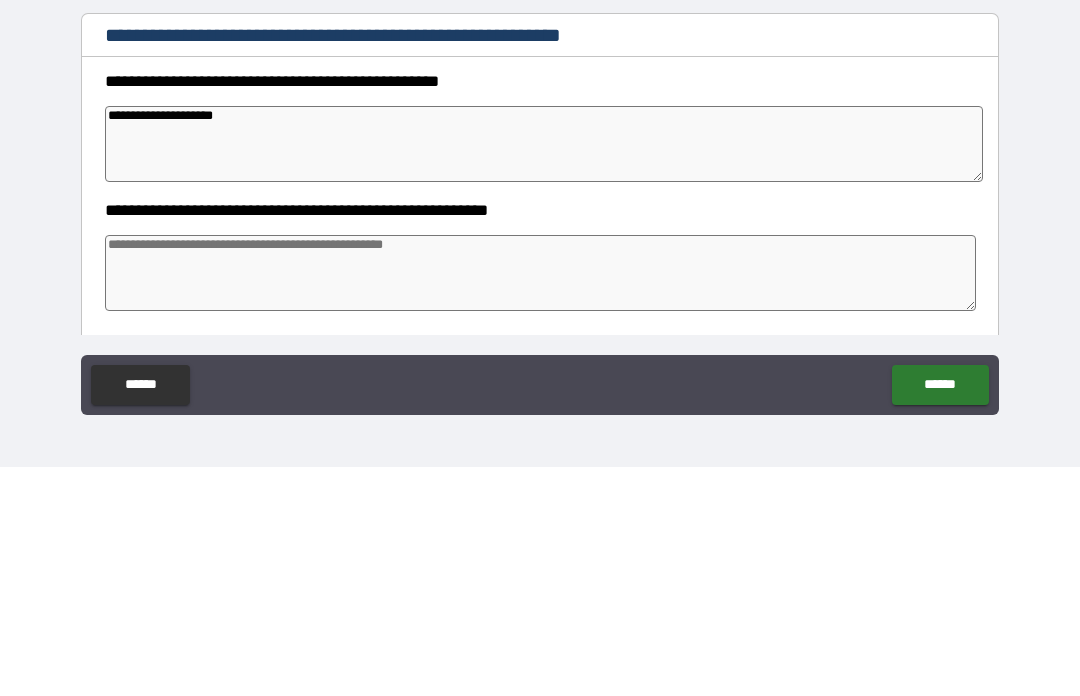 type on "**********" 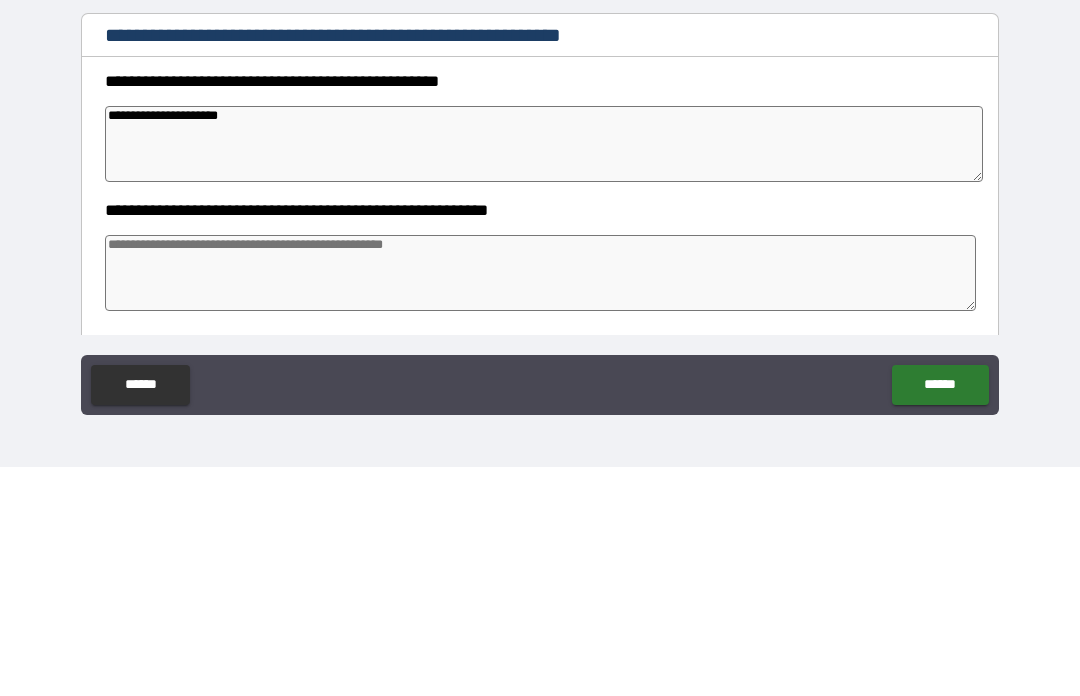type on "*" 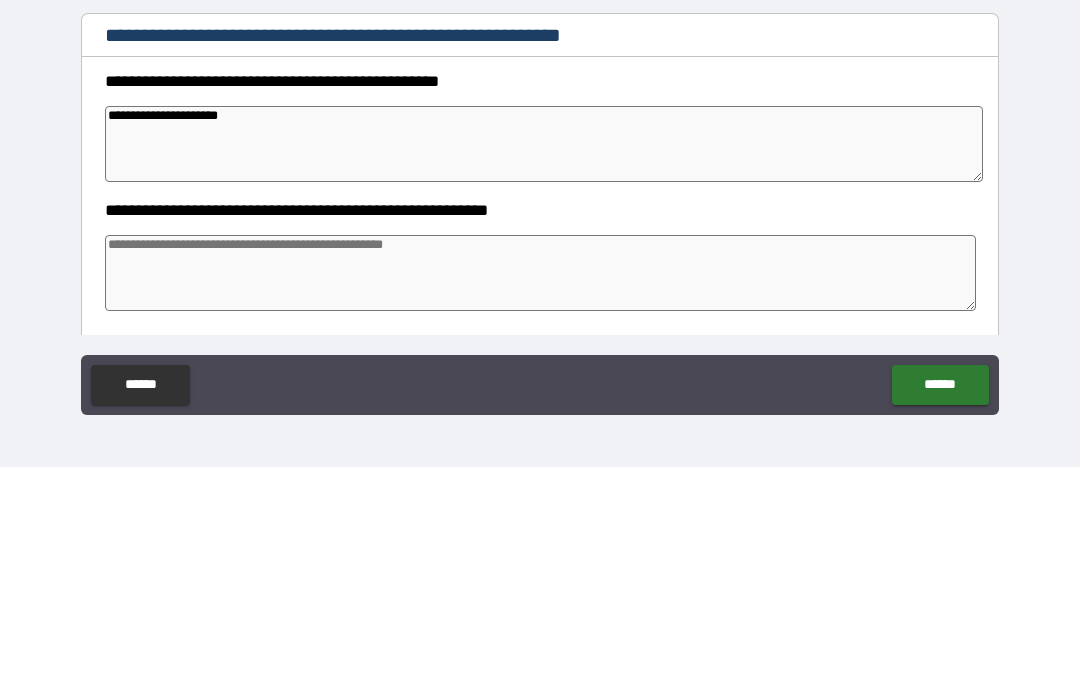 type on "*" 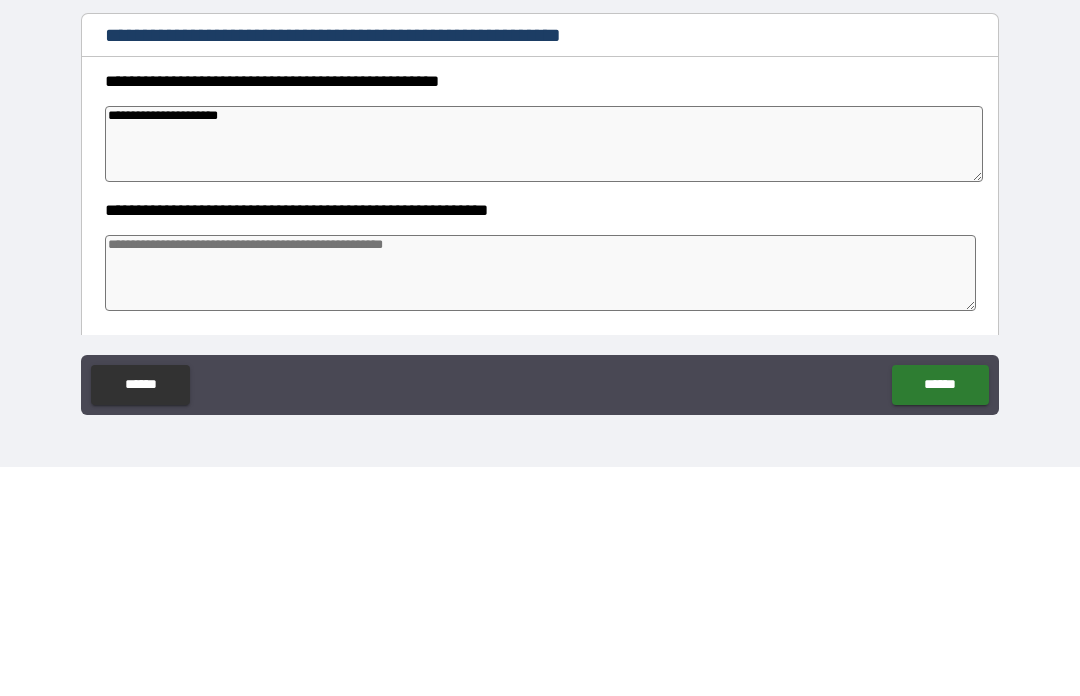 type on "*" 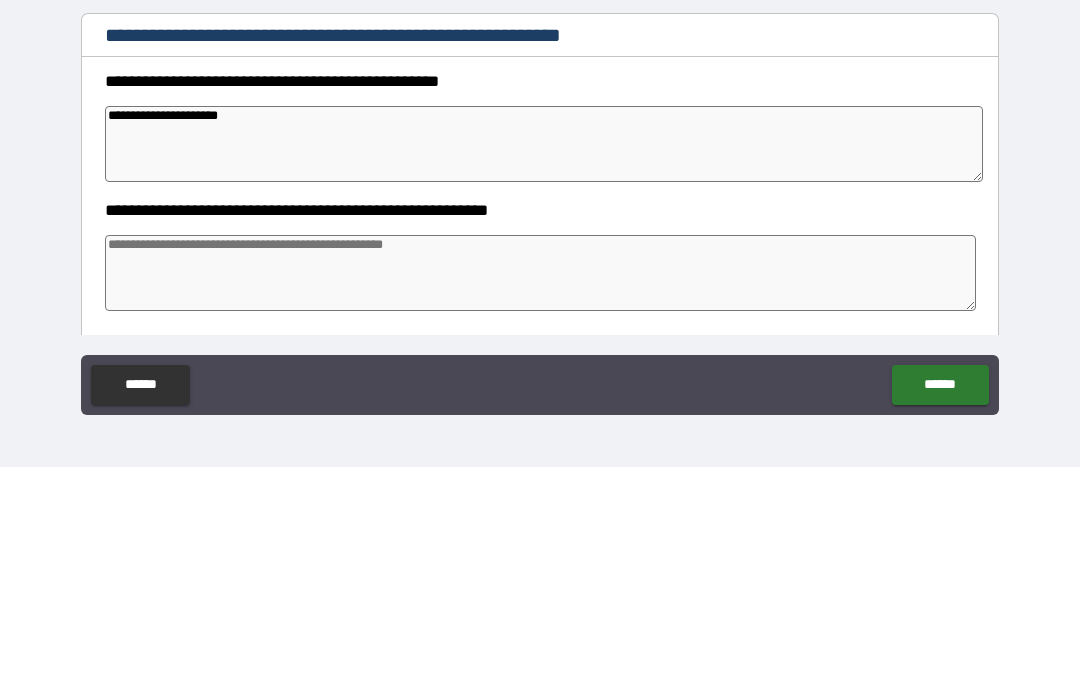 type on "**********" 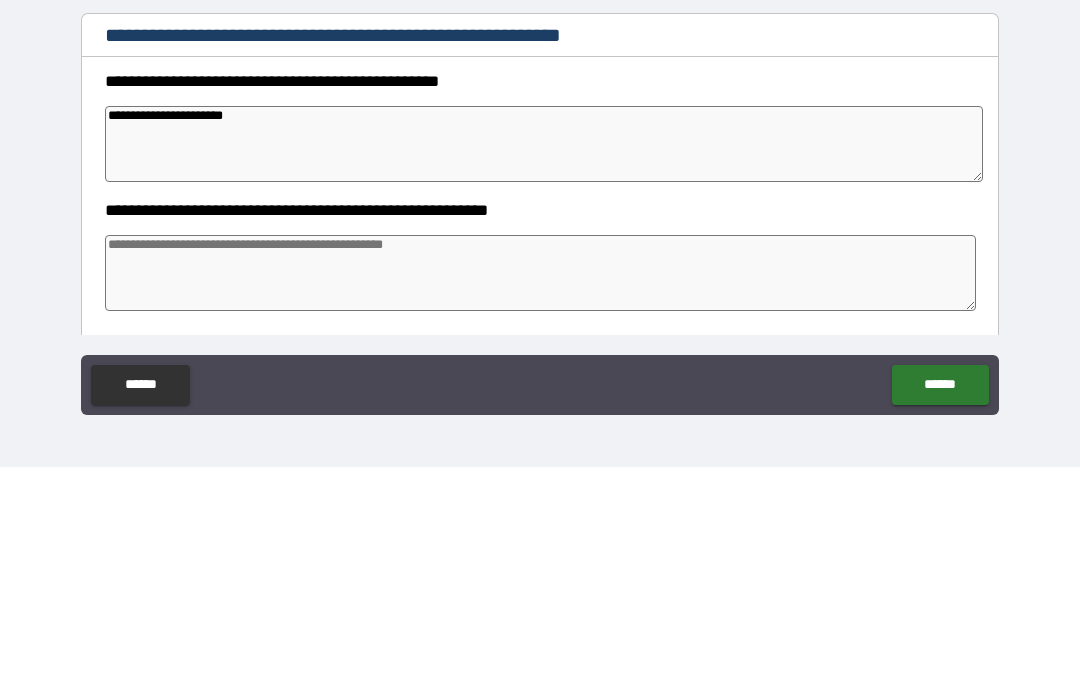 type on "*" 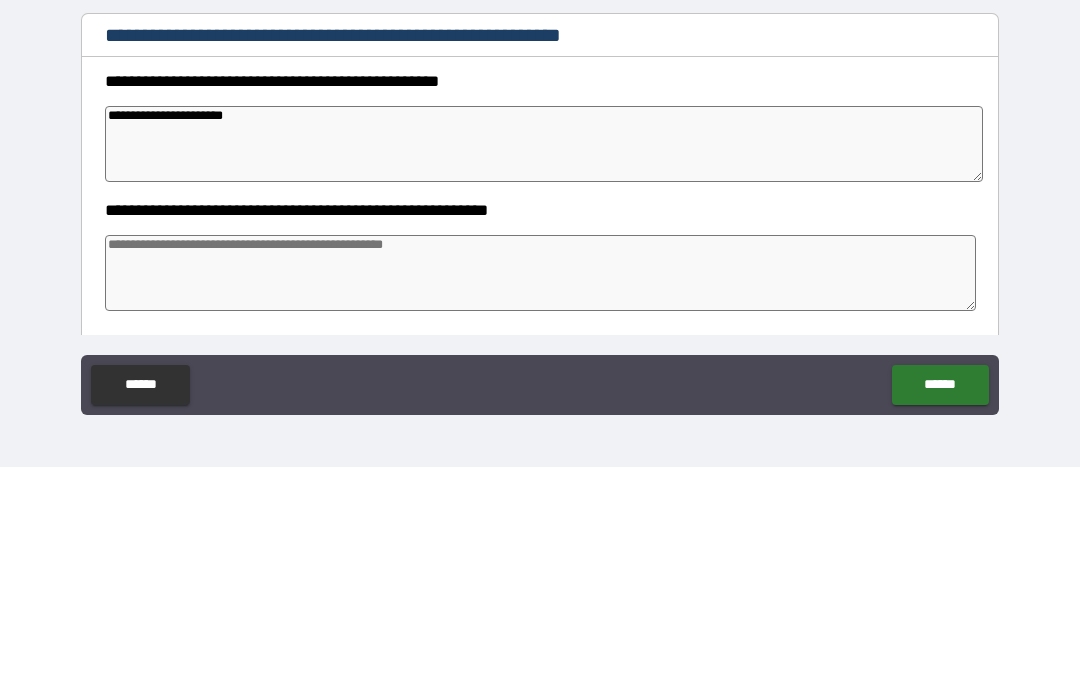 type on "*" 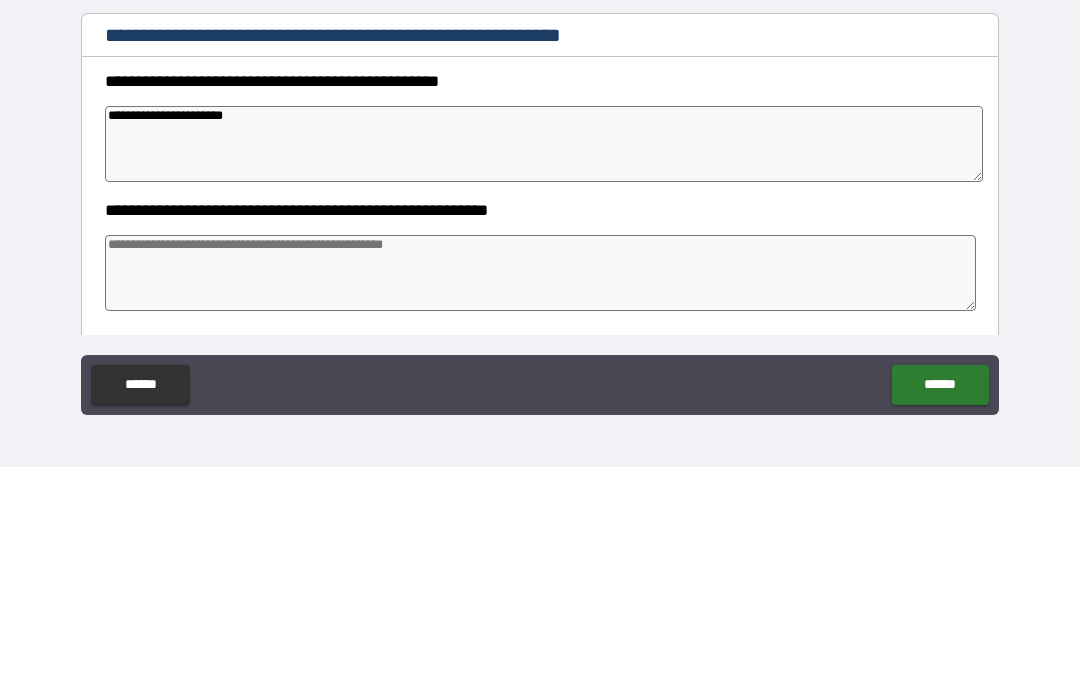 type on "*" 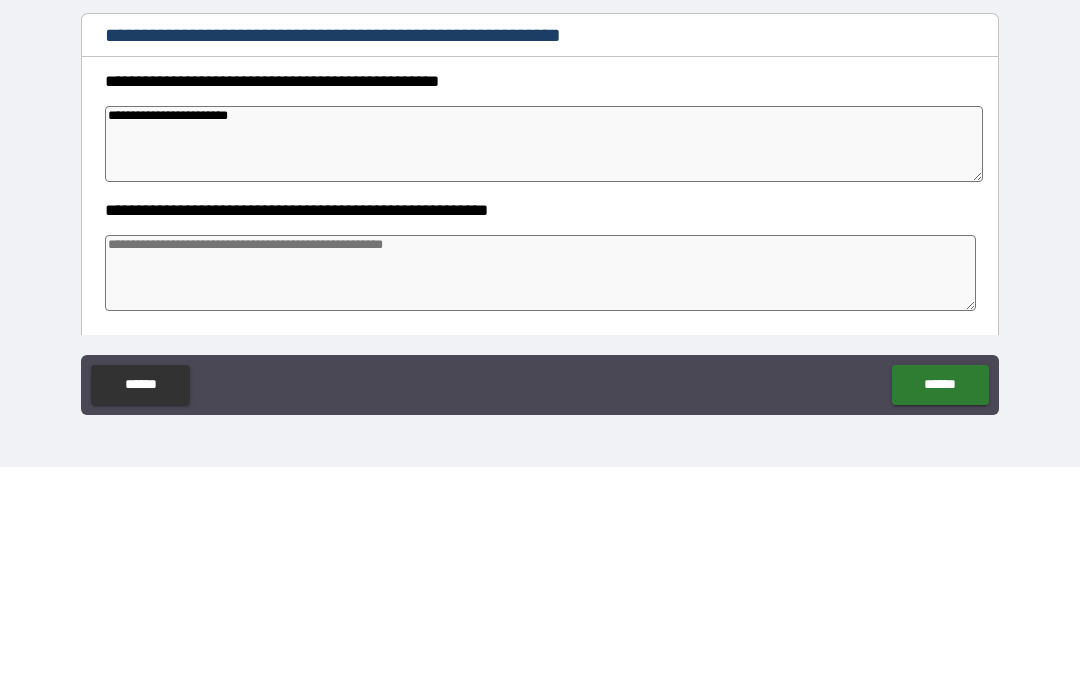 type on "*" 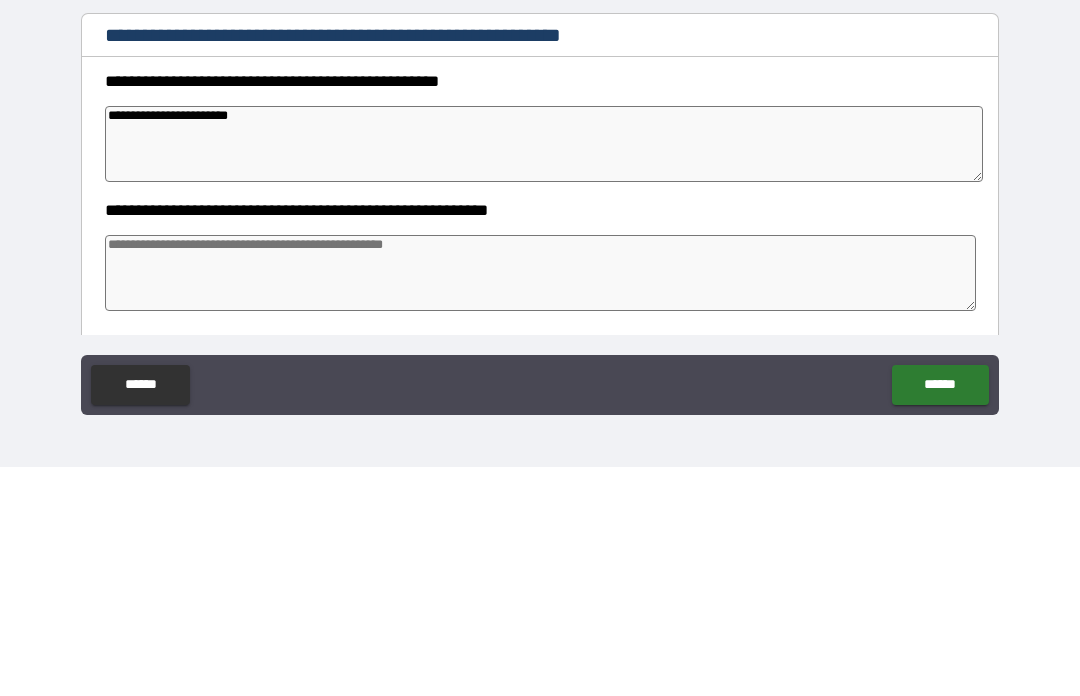 type on "*" 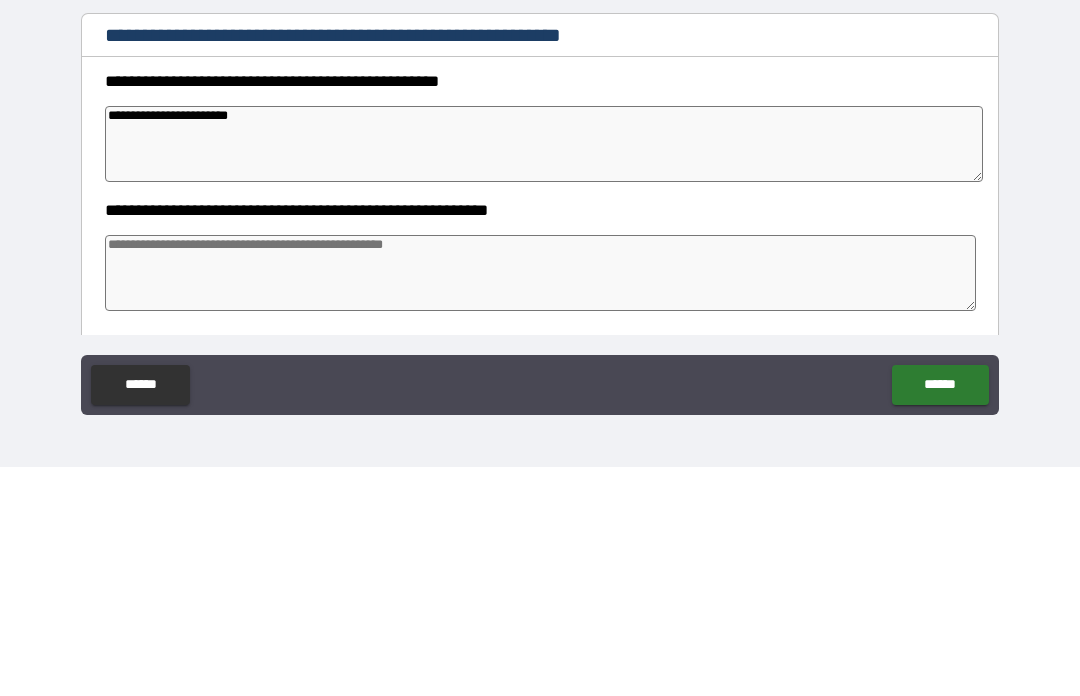 type on "*" 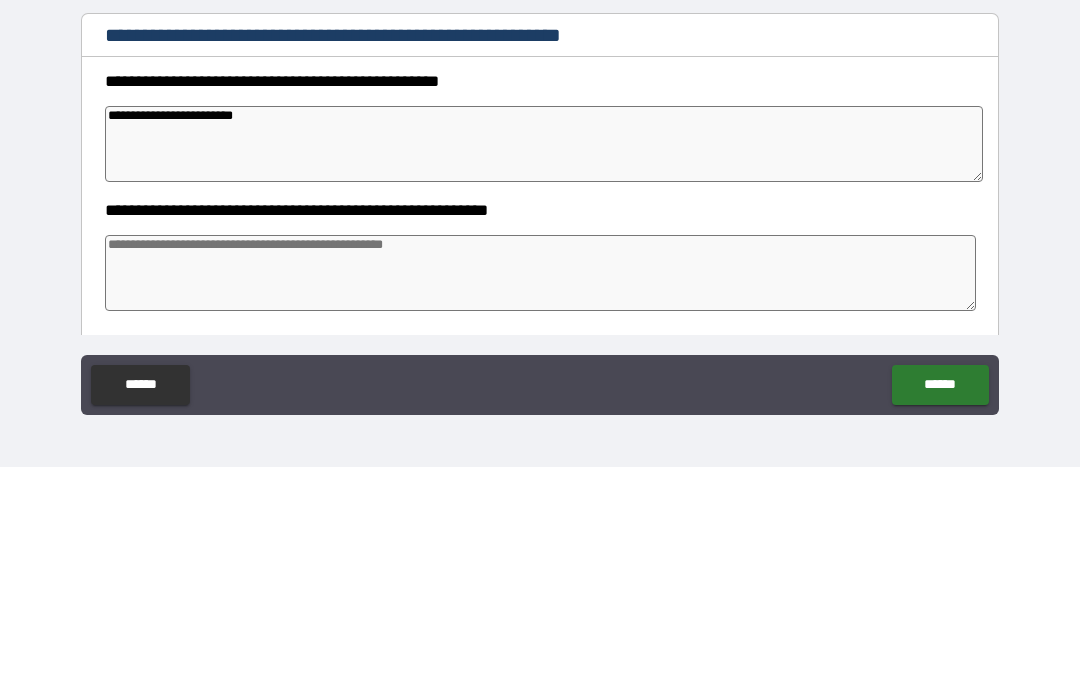 type on "*" 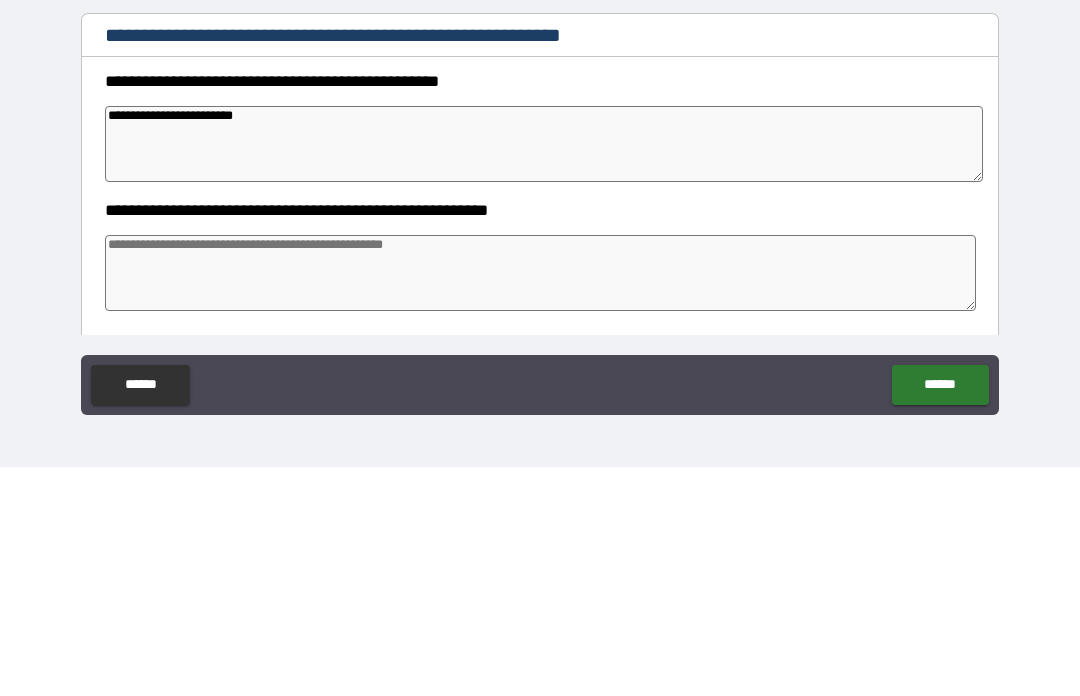 type on "**********" 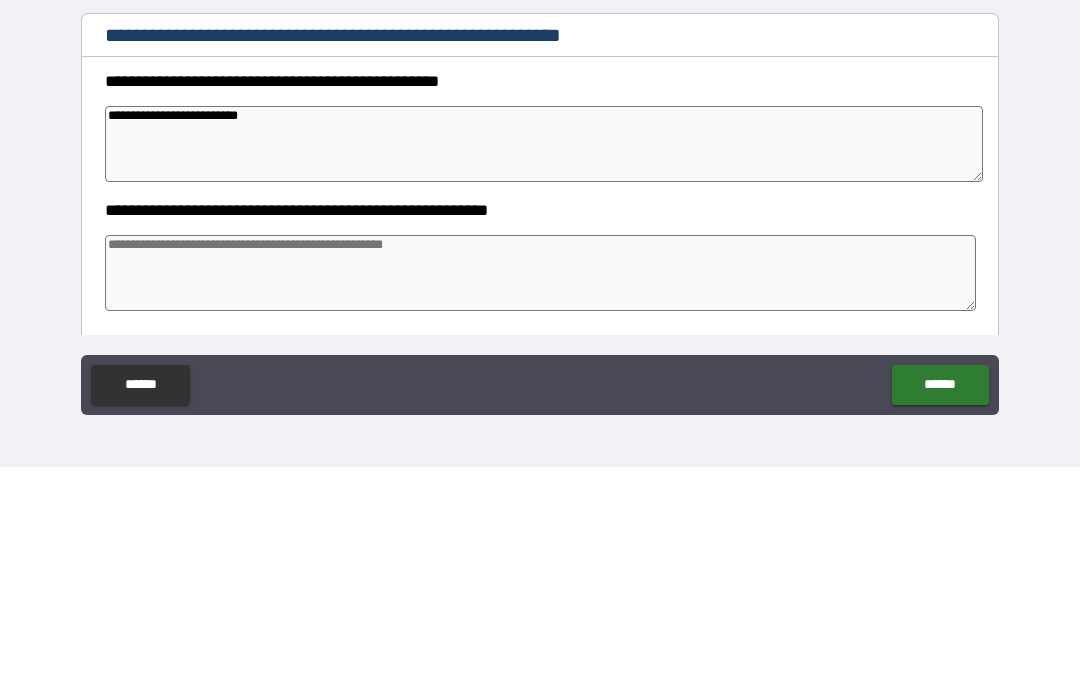 type on "*" 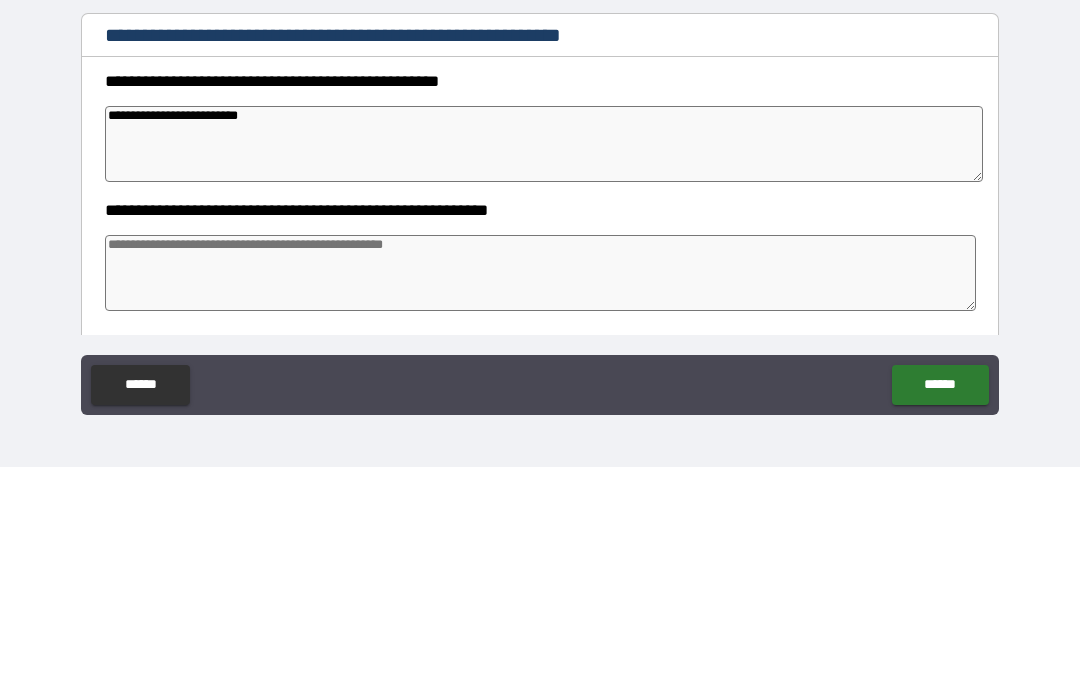 type on "*" 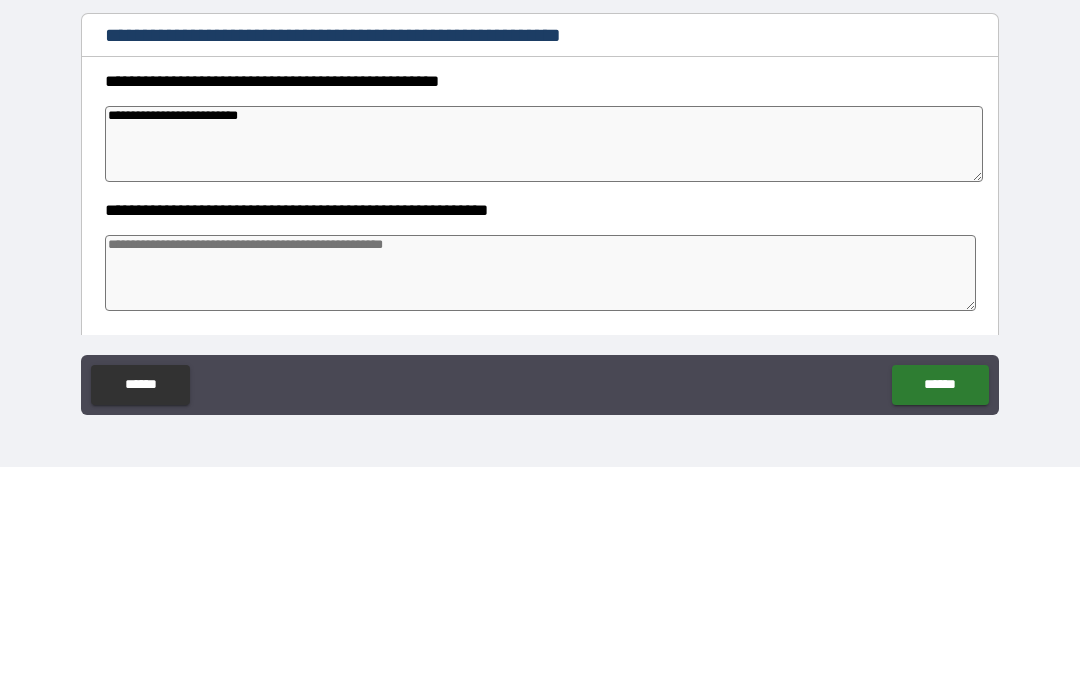 type on "*" 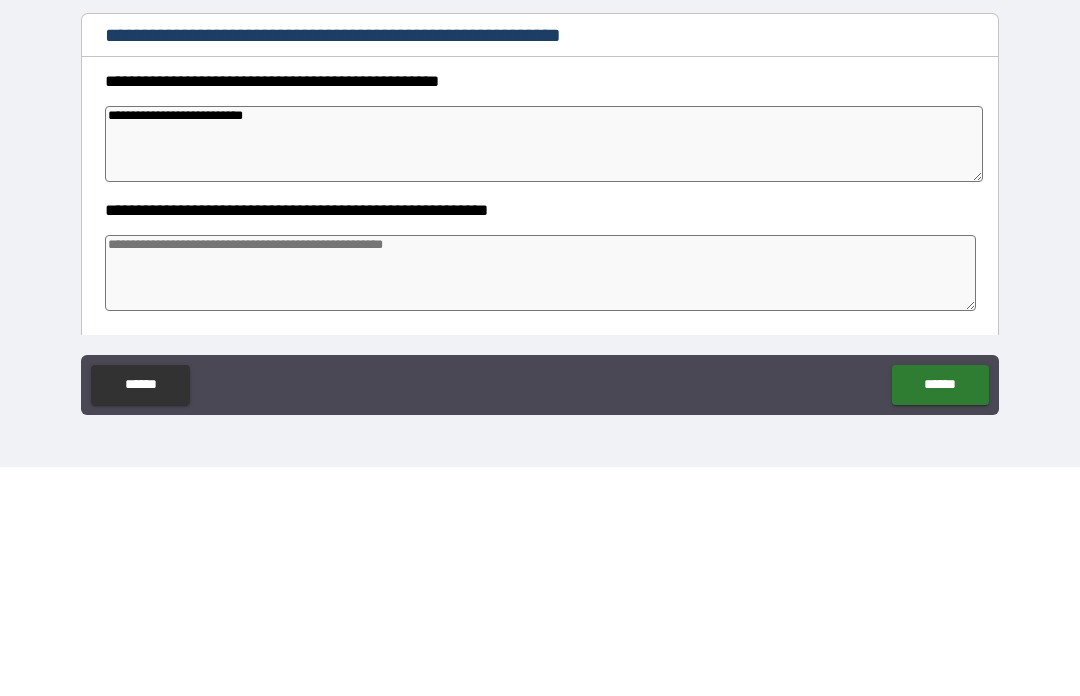 type on "*" 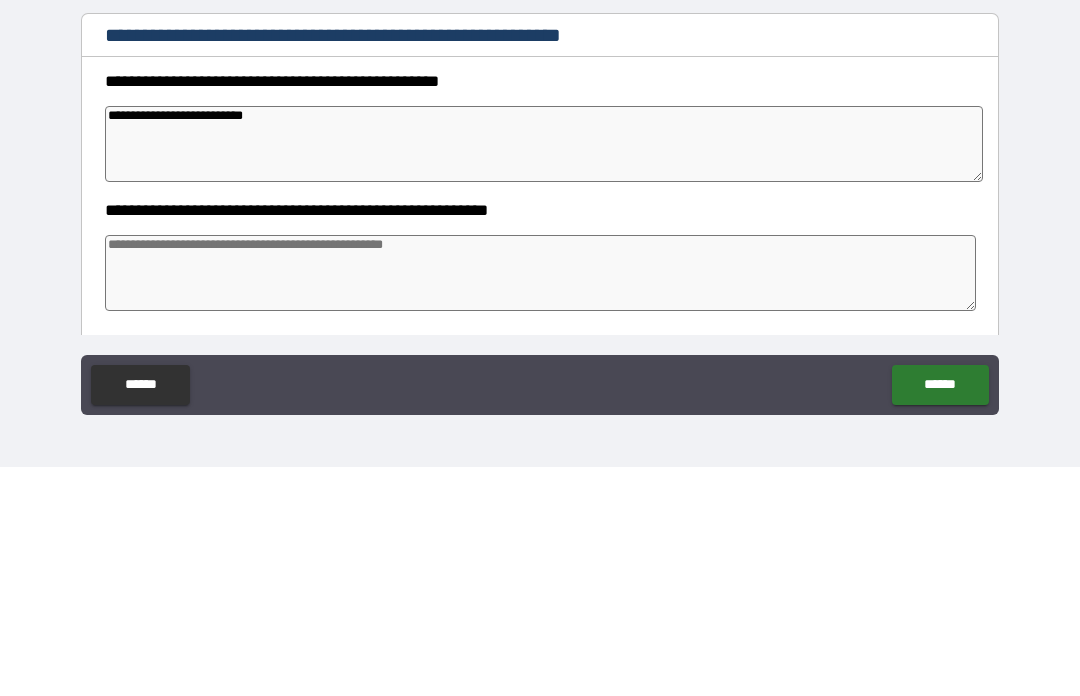 type on "*" 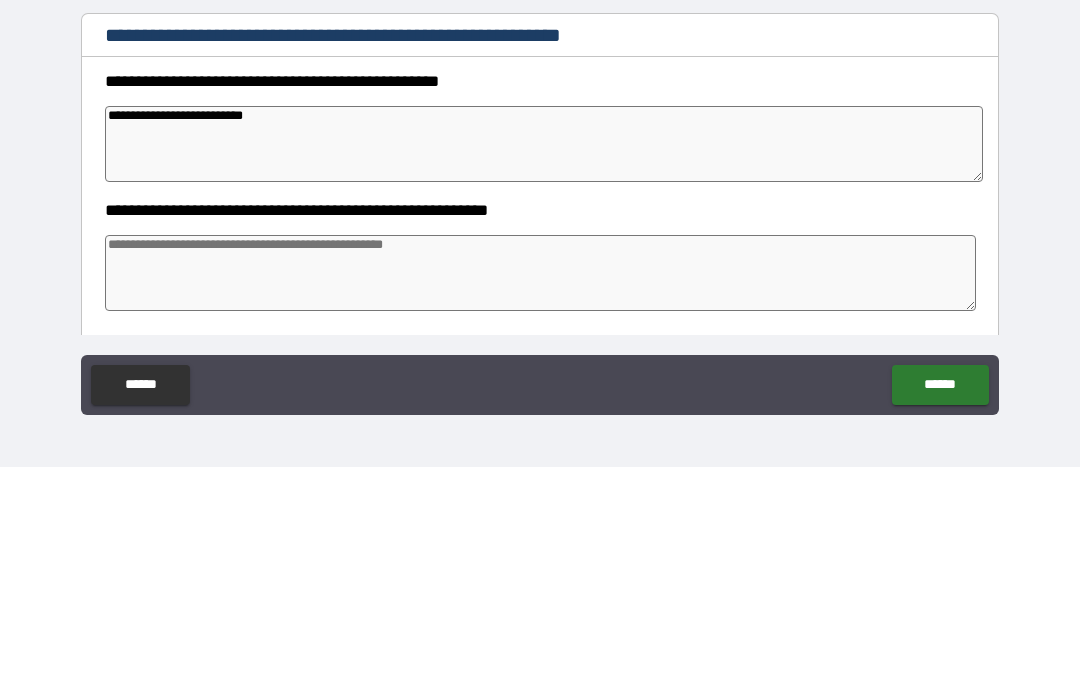 type on "*" 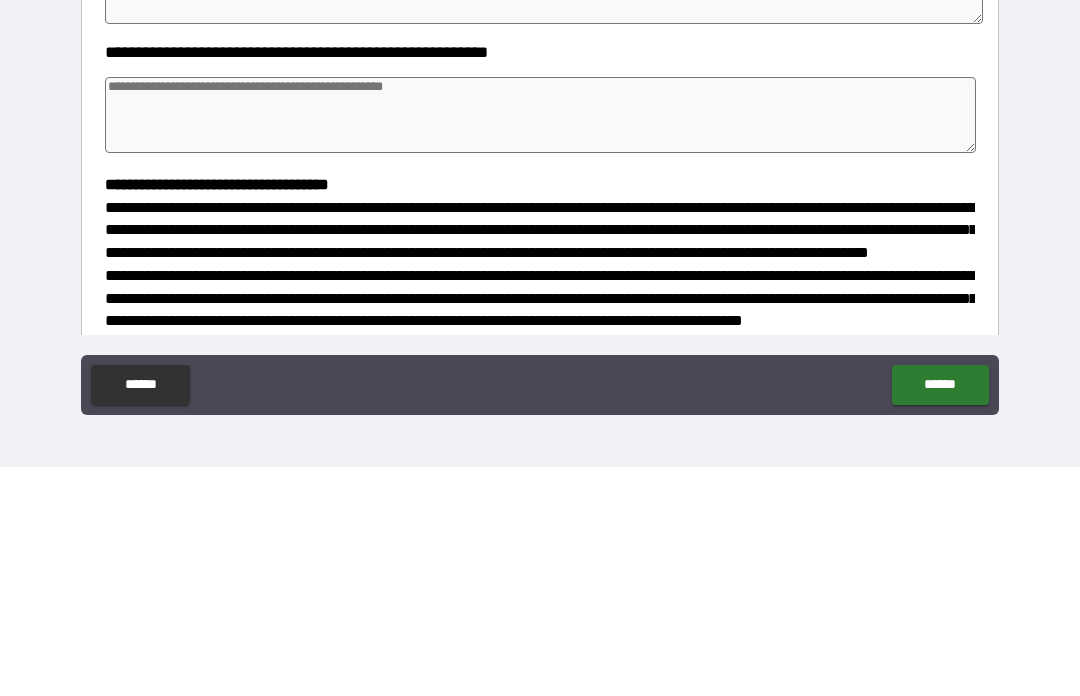 scroll, scrollTop: 167, scrollLeft: 0, axis: vertical 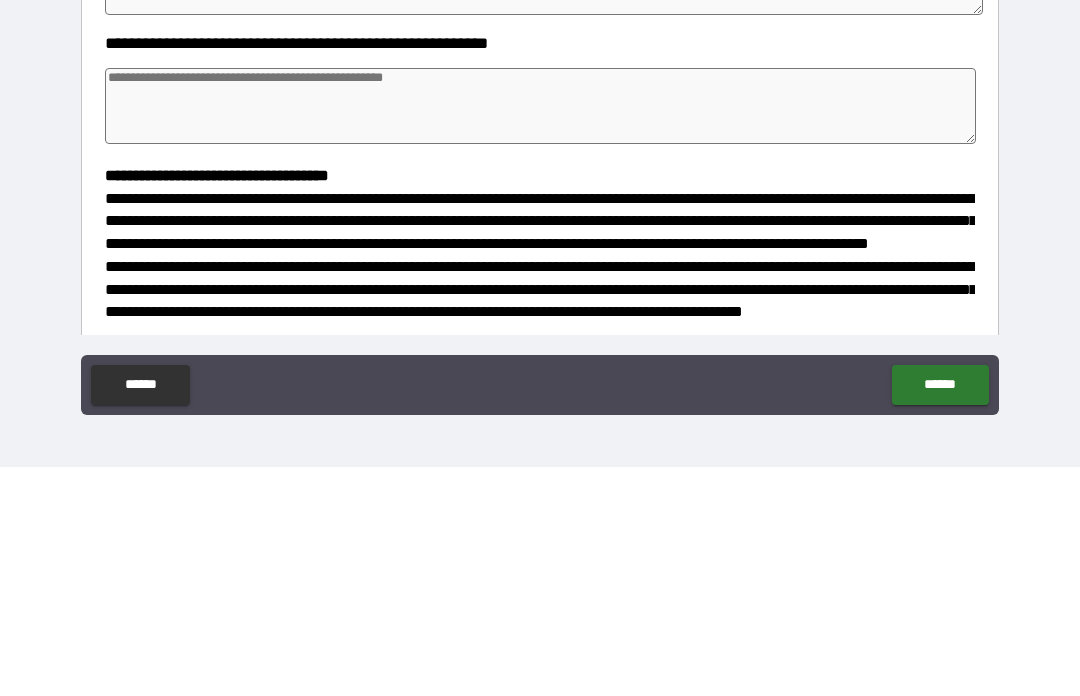 type on "**********" 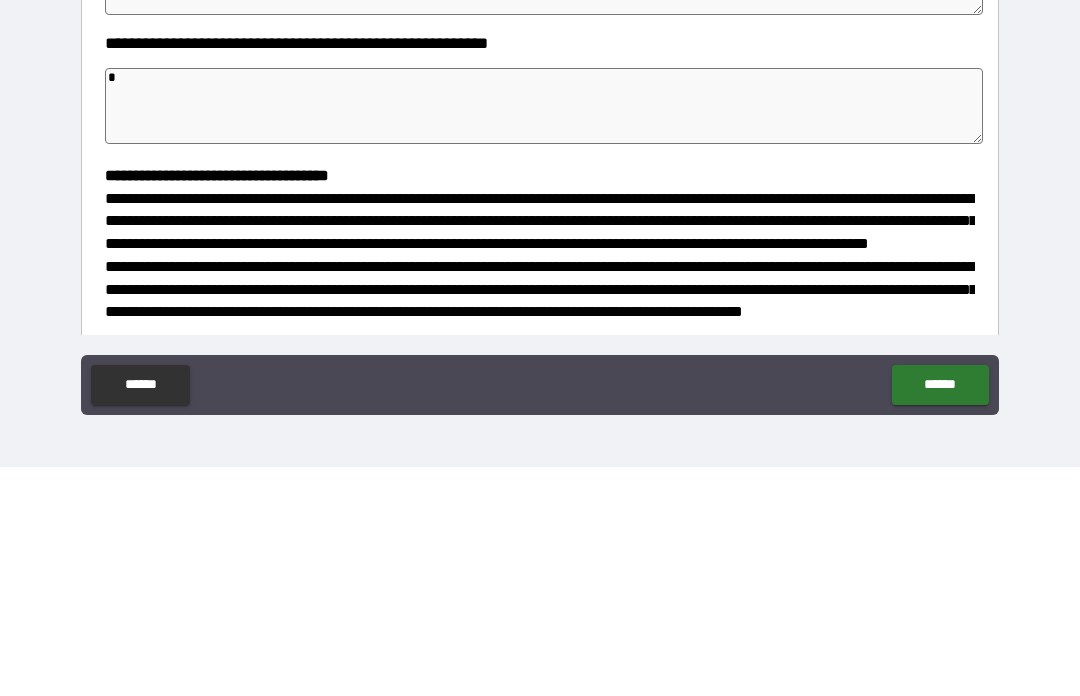 type on "*" 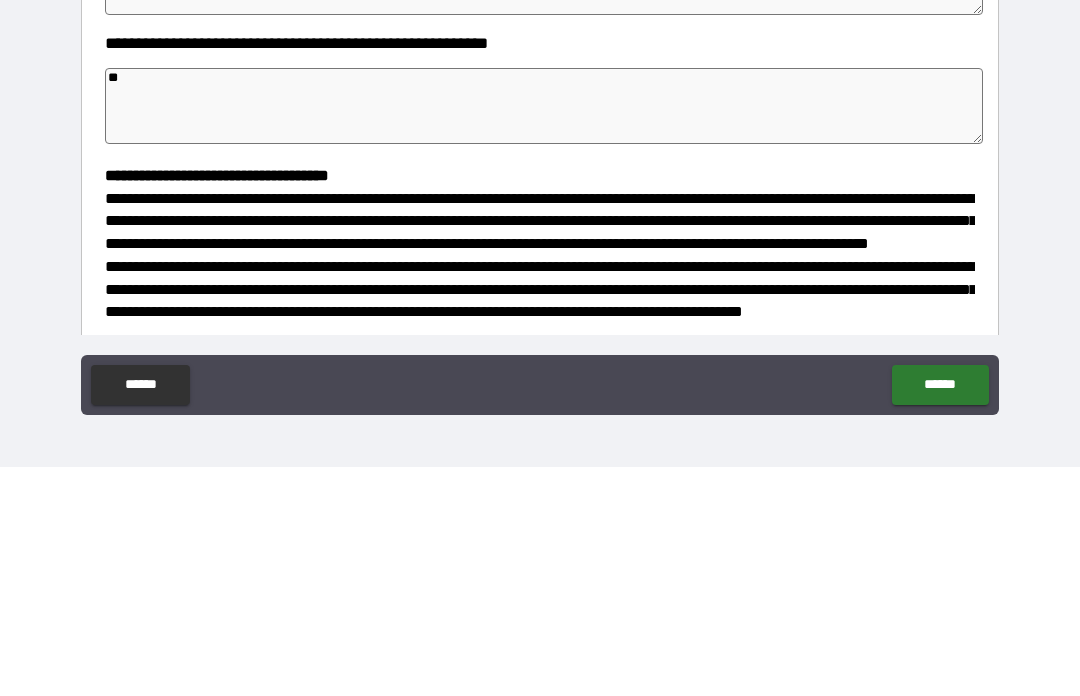 type on "*" 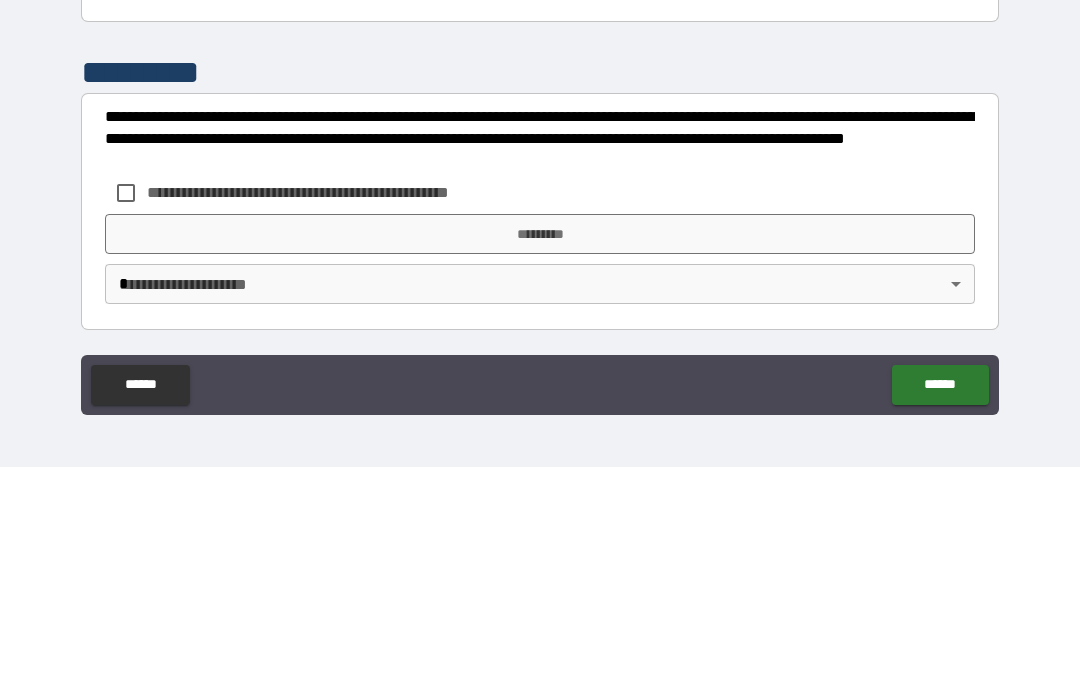 scroll, scrollTop: 531, scrollLeft: 0, axis: vertical 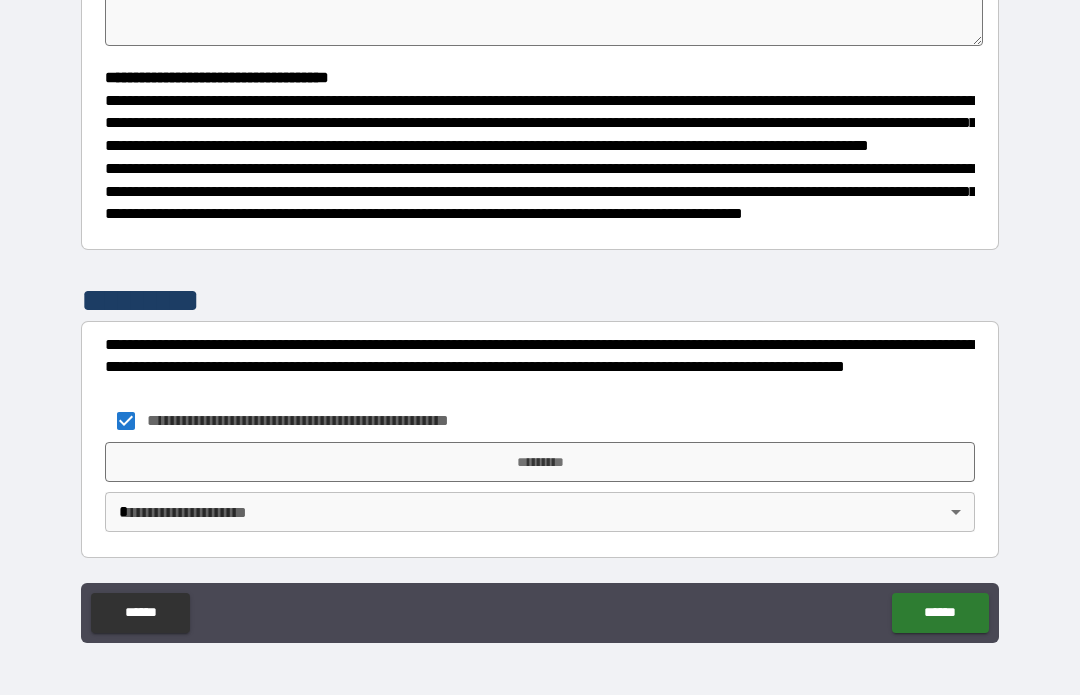 type on "*" 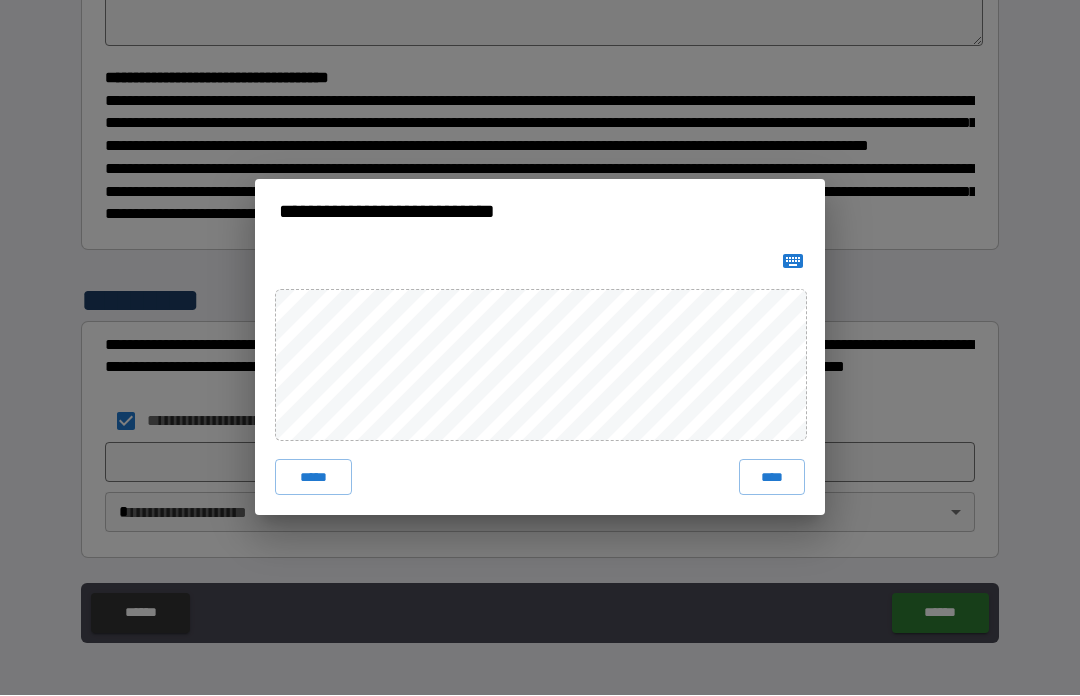 click on "****" at bounding box center [772, 478] 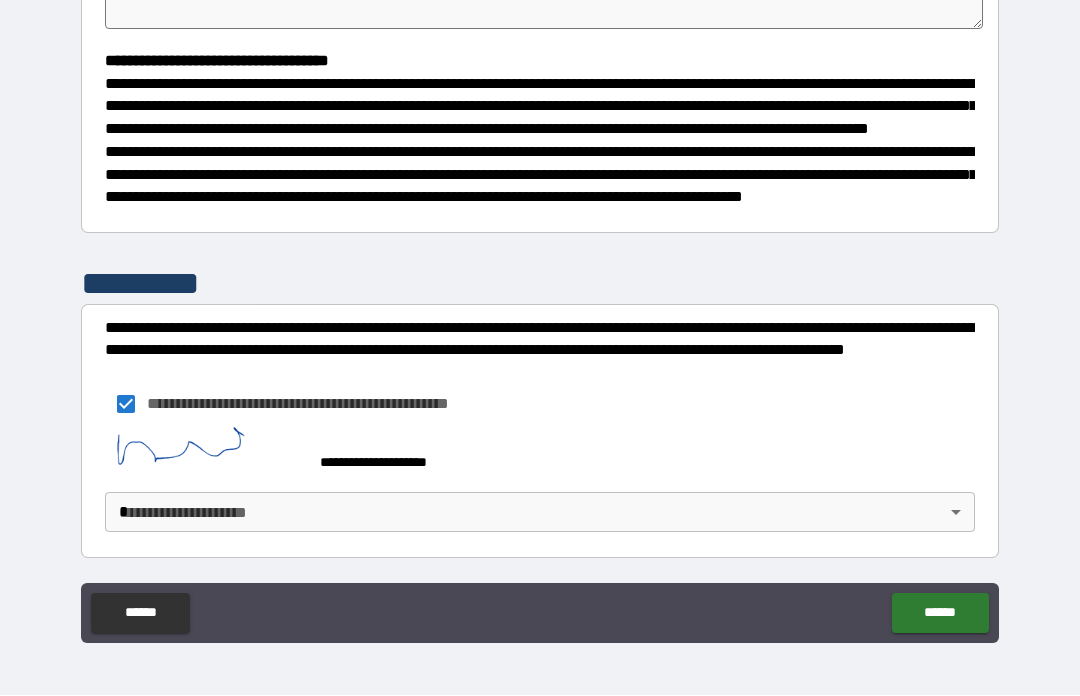 type on "*" 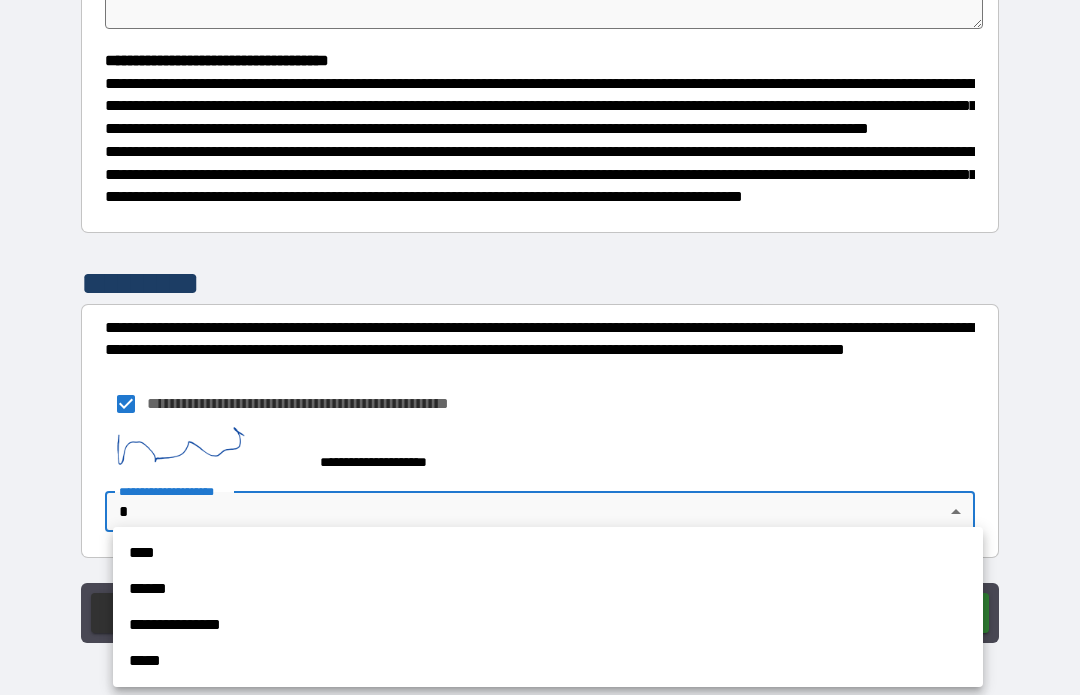 click on "*****" at bounding box center [548, 662] 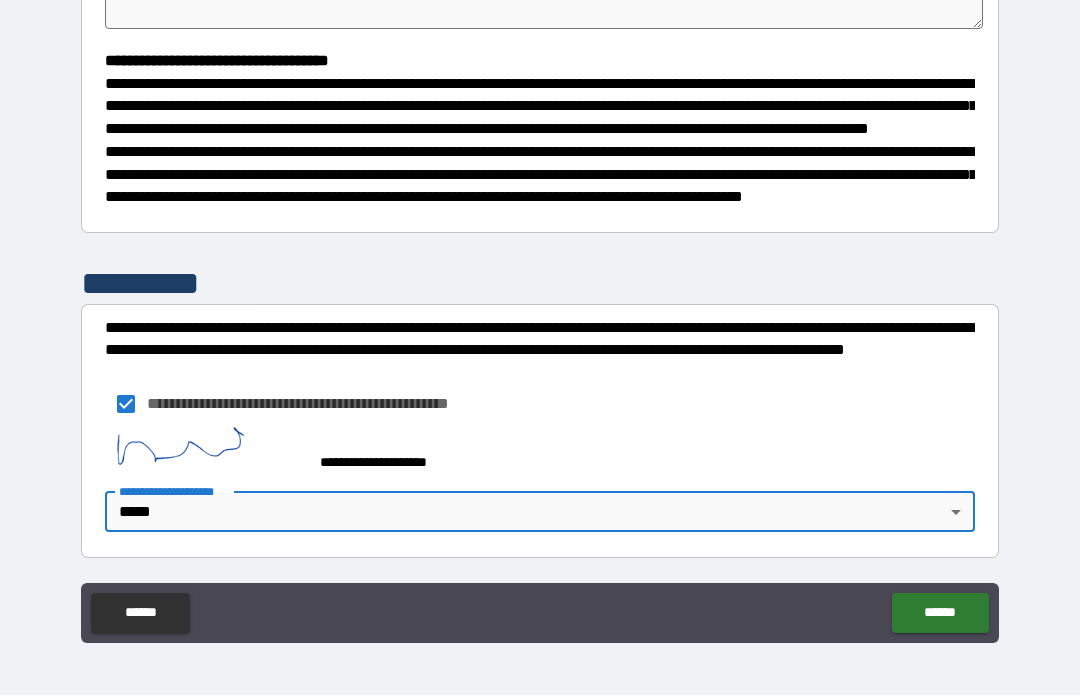 type on "*" 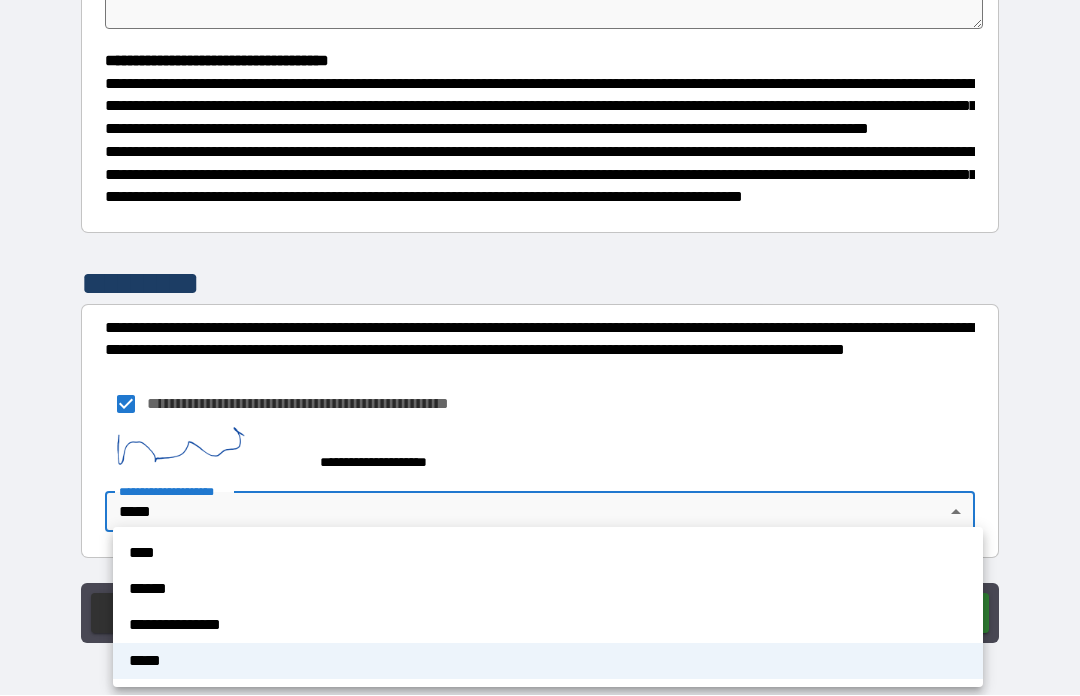 click at bounding box center (540, 348) 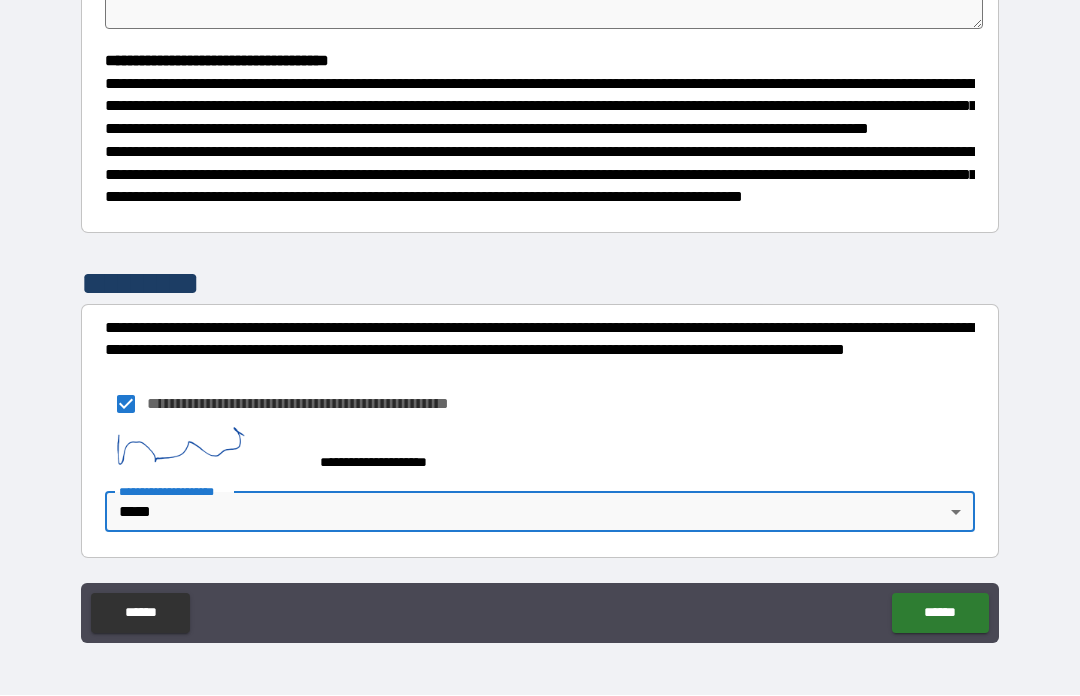click on "******" at bounding box center (940, 614) 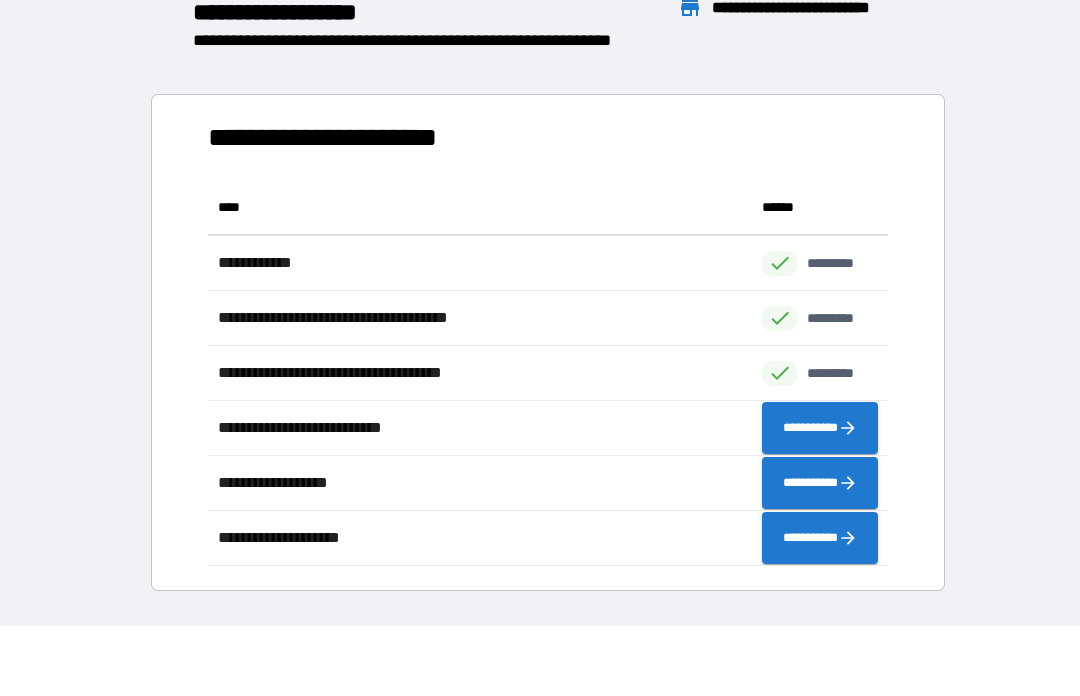 scroll, scrollTop: 386, scrollLeft: 680, axis: both 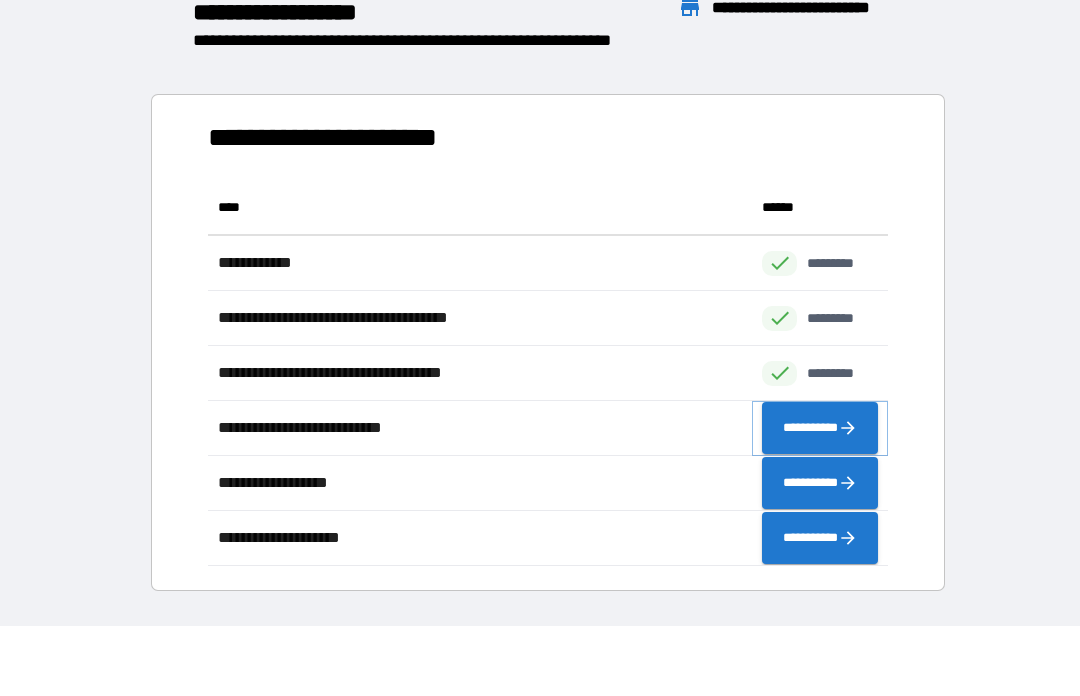 click on "**********" at bounding box center [820, 429] 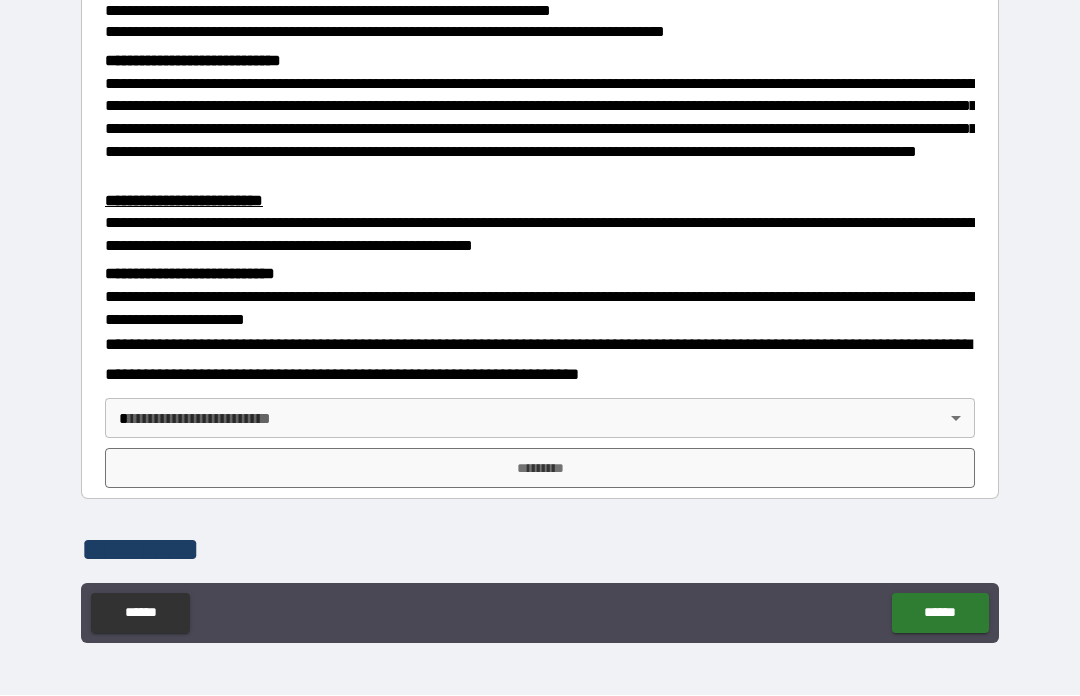 scroll, scrollTop: 372, scrollLeft: 0, axis: vertical 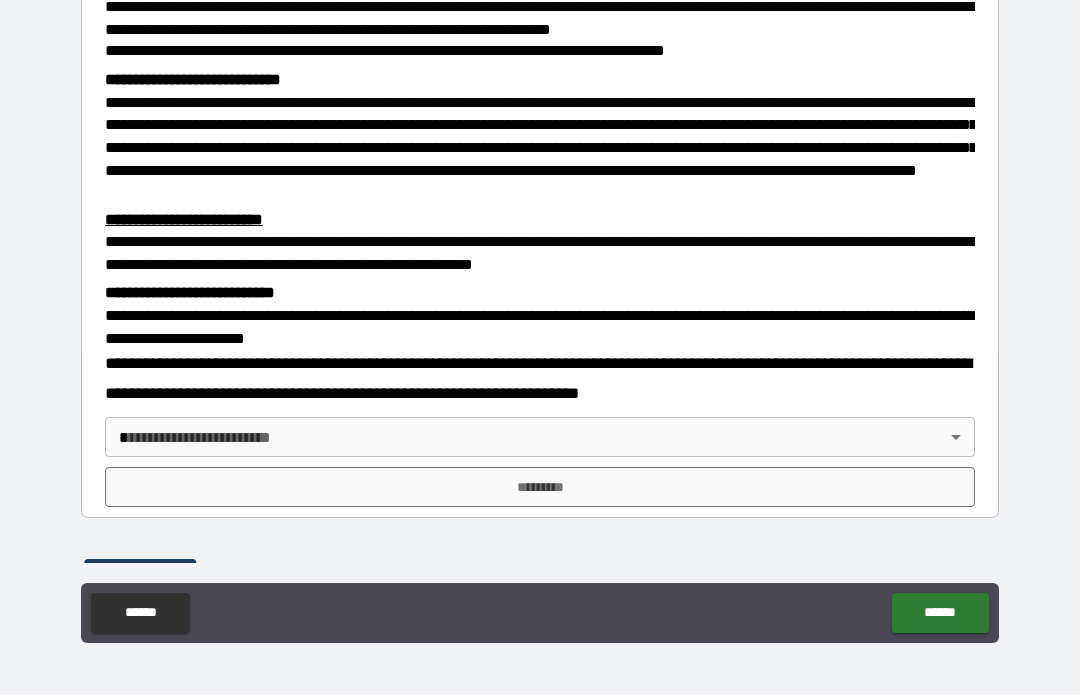 click on "**********" at bounding box center (540, 313) 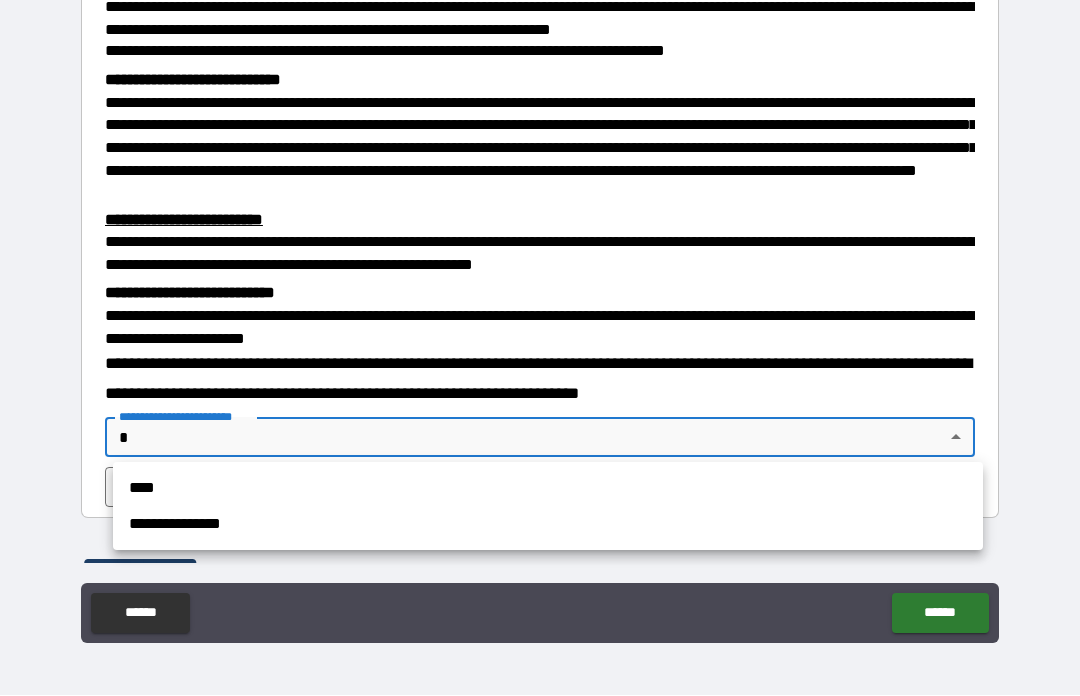 click on "****" at bounding box center (548, 489) 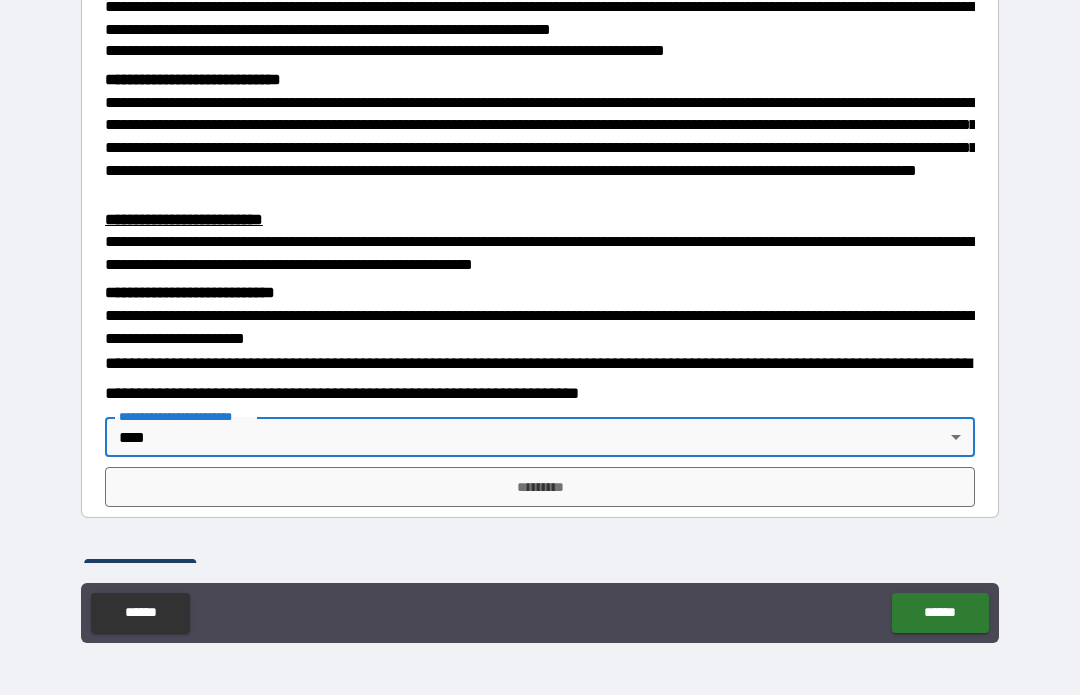 click on "*********" at bounding box center [540, 488] 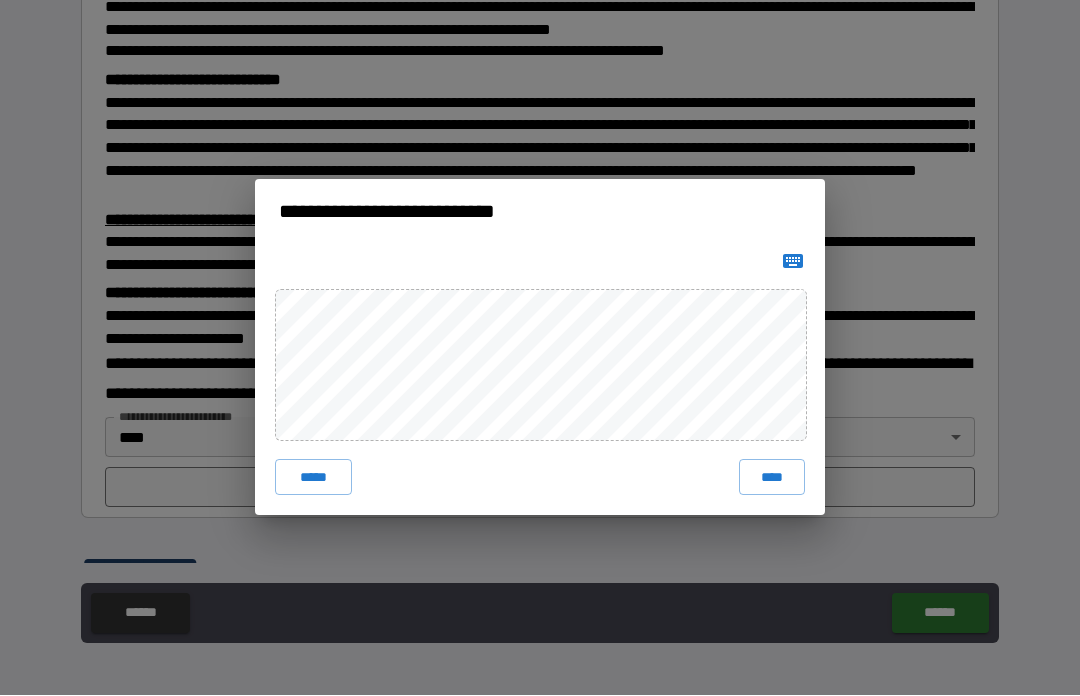 click on "****" at bounding box center [772, 478] 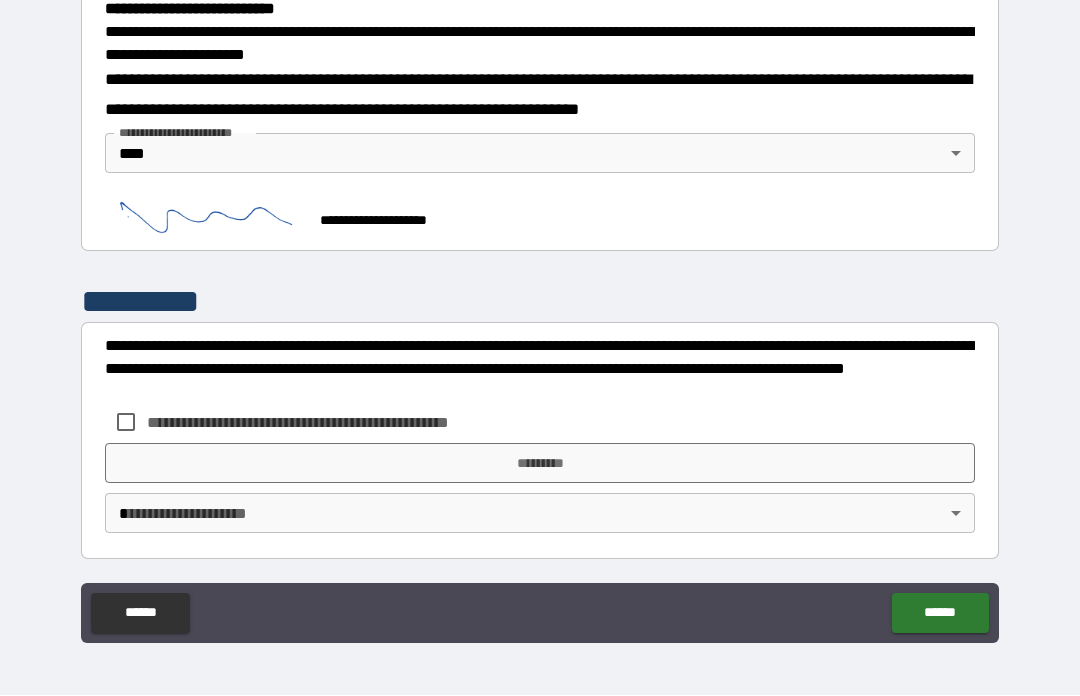 scroll, scrollTop: 655, scrollLeft: 0, axis: vertical 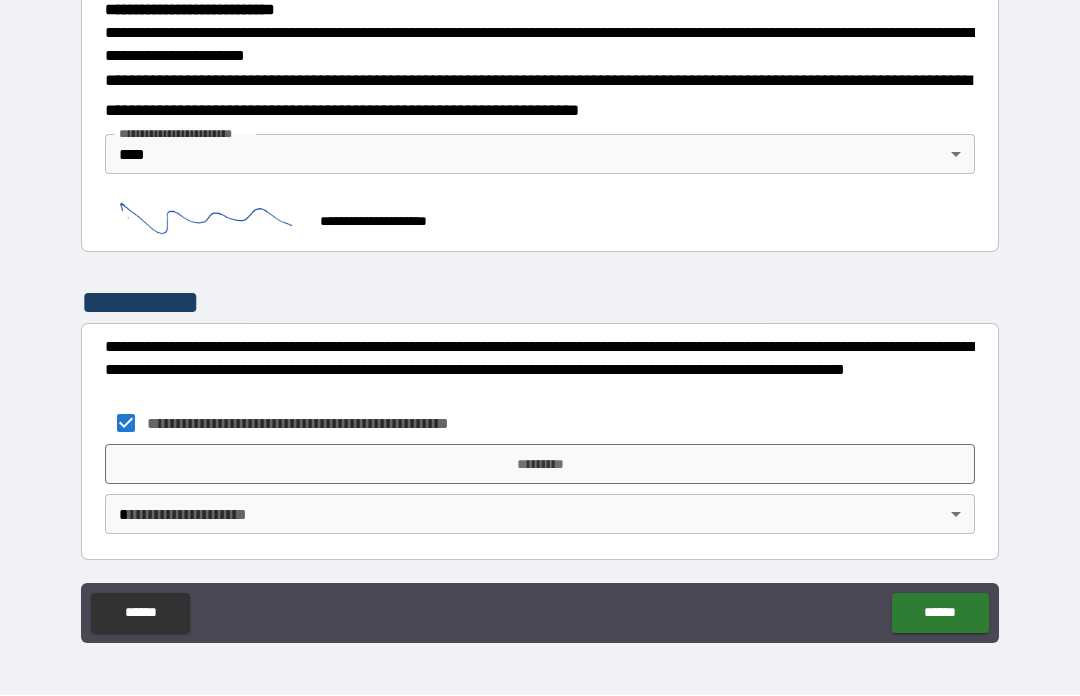 click on "*********" at bounding box center (540, 465) 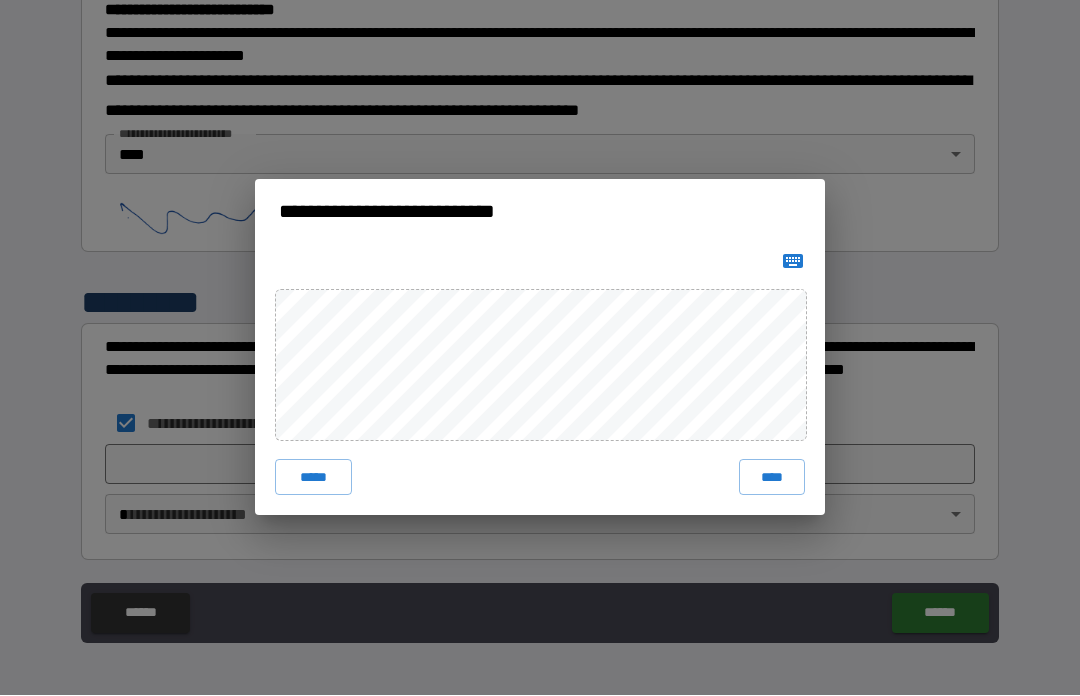 click on "****" at bounding box center [772, 478] 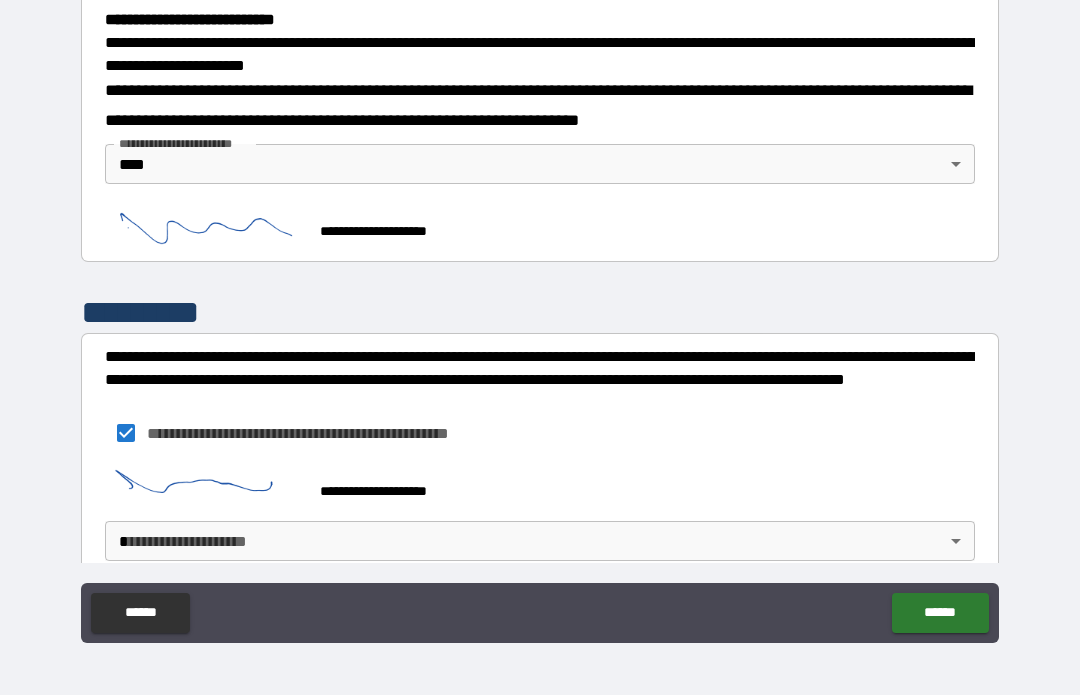 click on "**********" at bounding box center (540, 313) 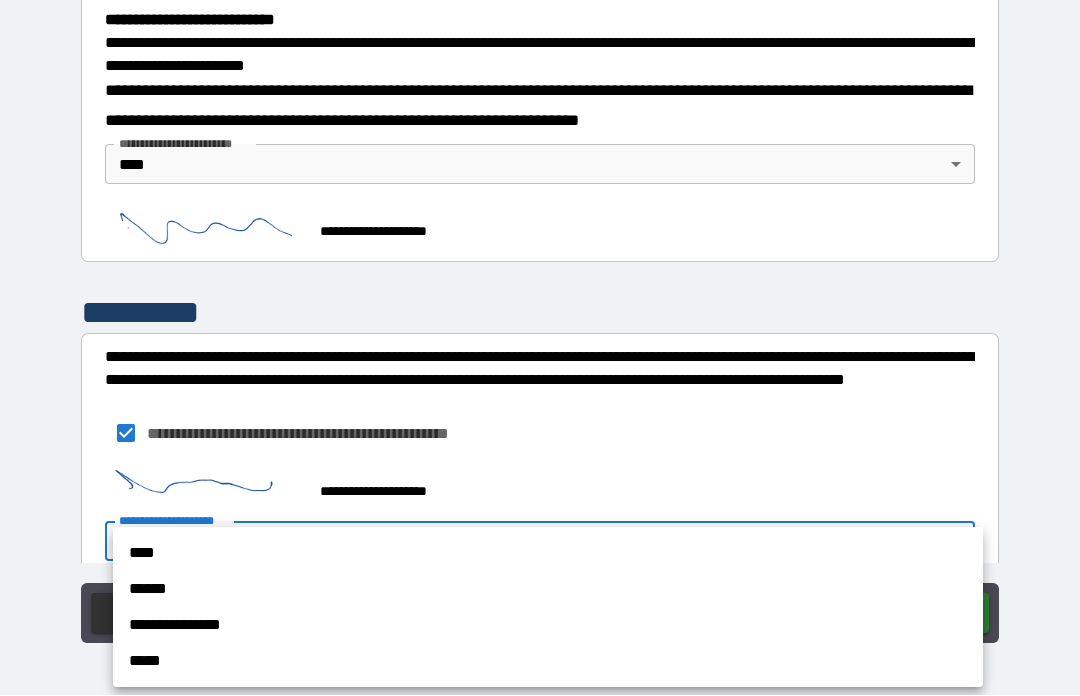 click on "****" at bounding box center (548, 554) 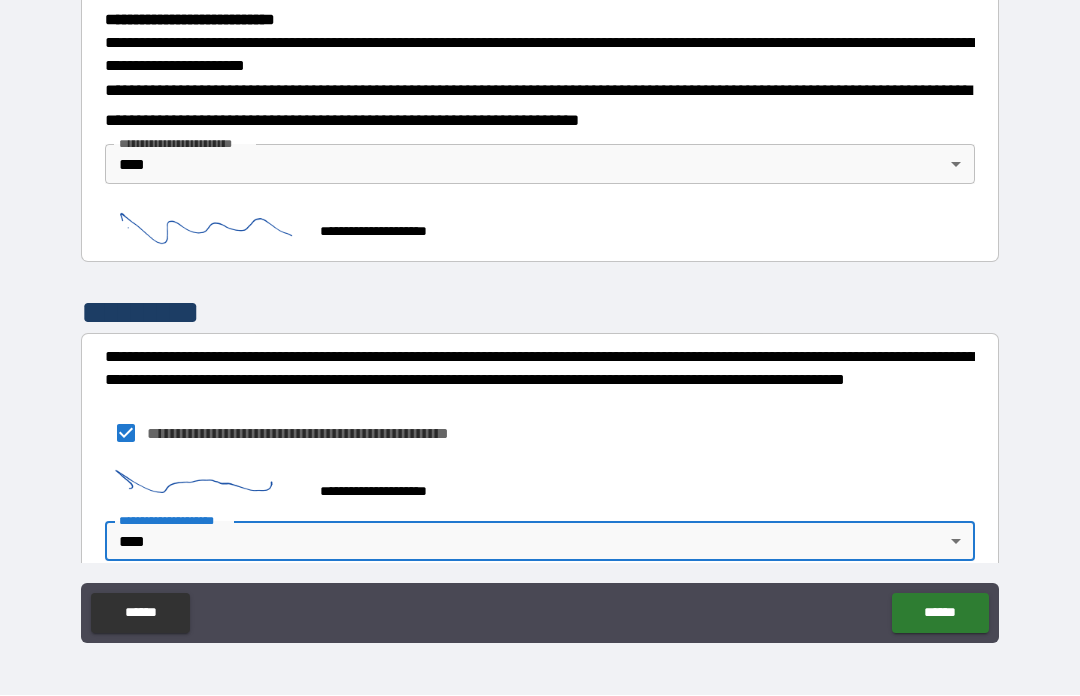 type on "****" 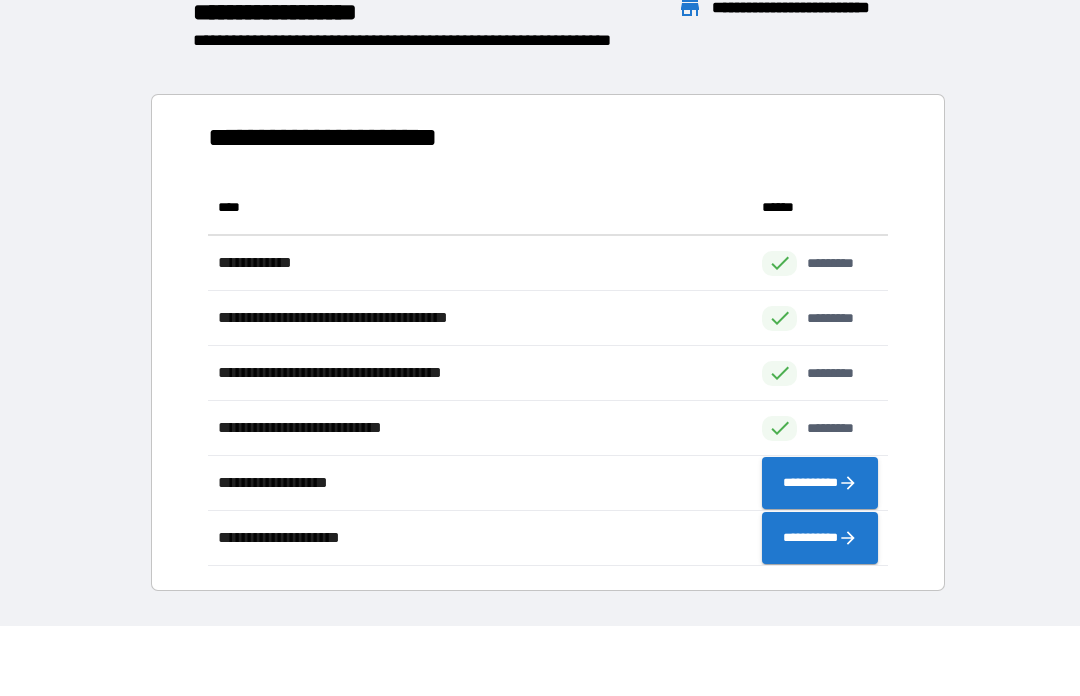 scroll, scrollTop: 386, scrollLeft: 680, axis: both 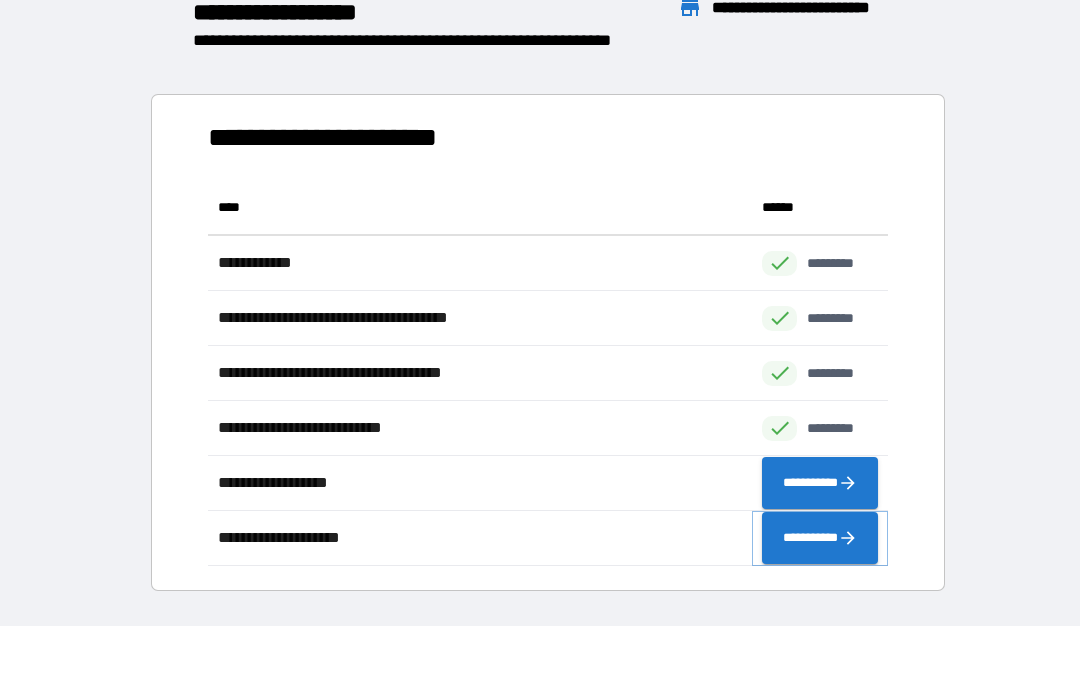 click on "**********" at bounding box center (820, 539) 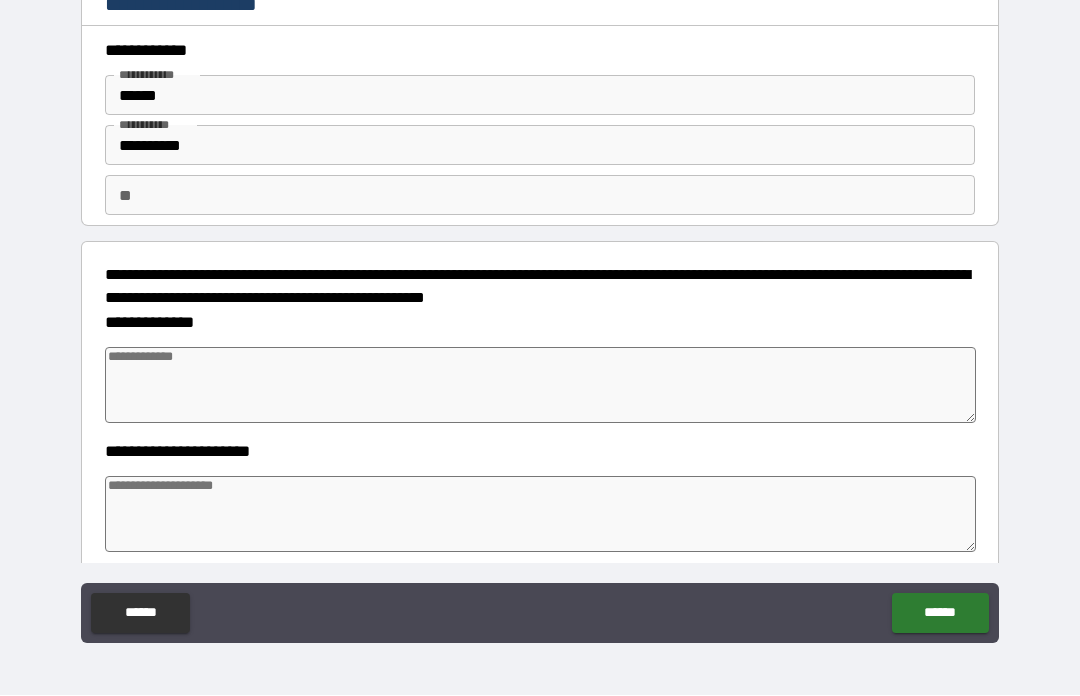 type on "*" 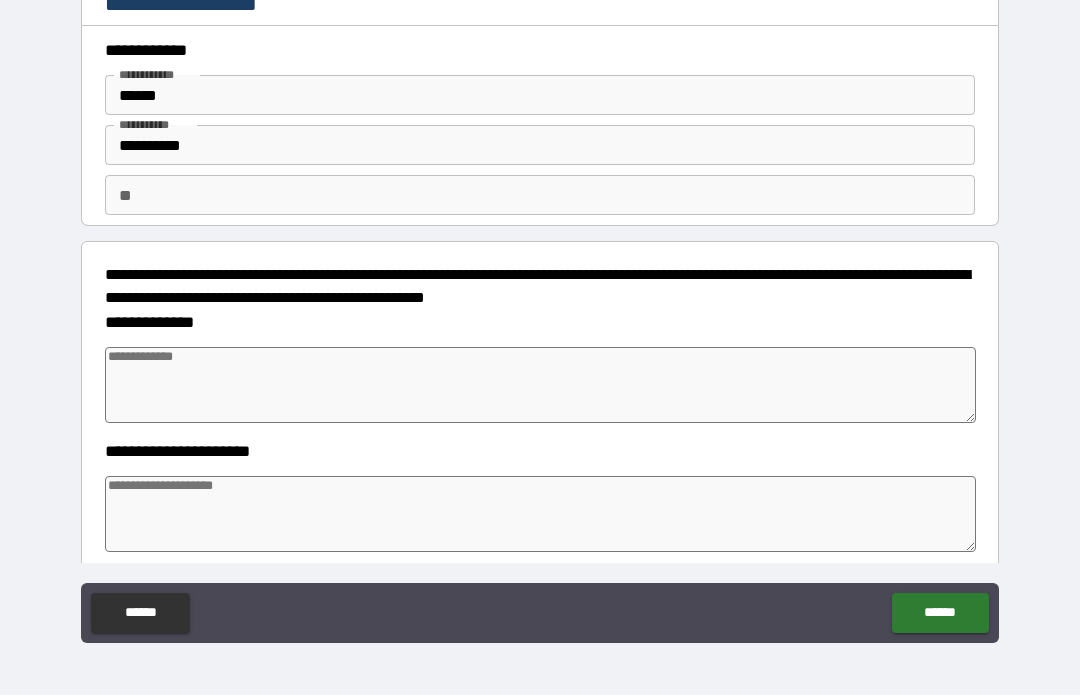 type 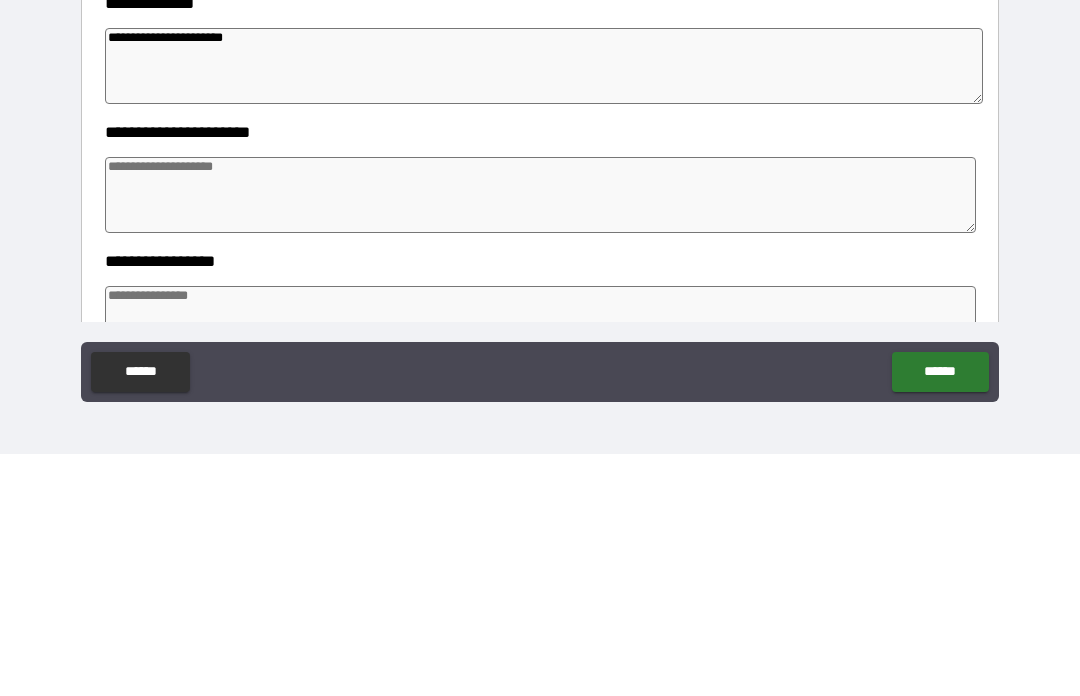 scroll, scrollTop: 81, scrollLeft: 0, axis: vertical 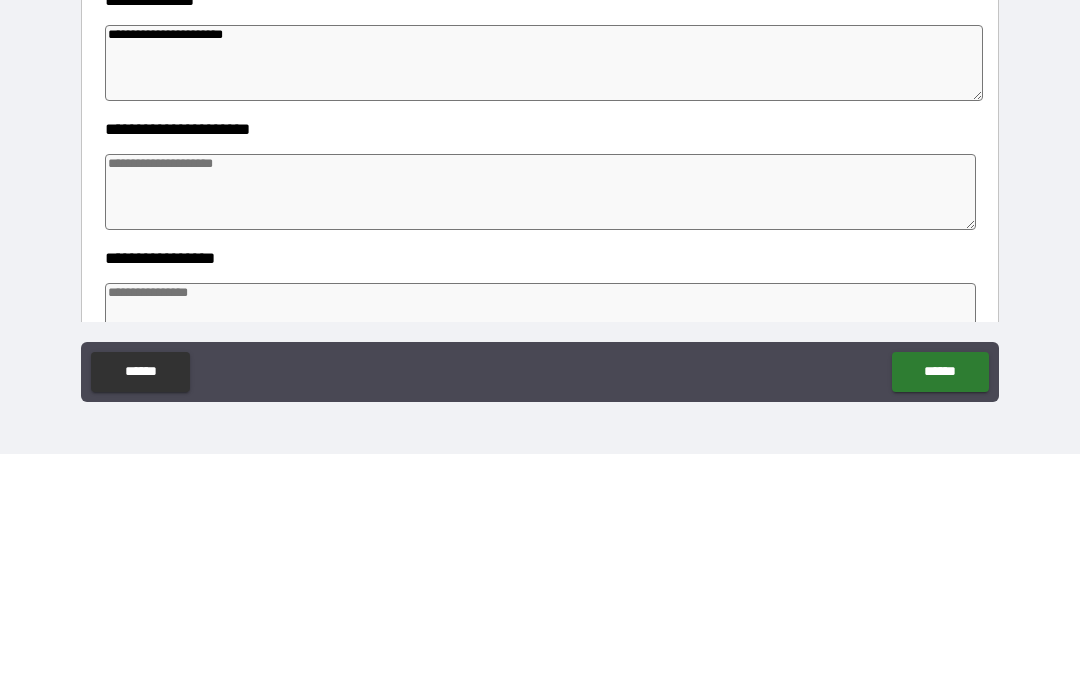 click on "**********" at bounding box center [544, 305] 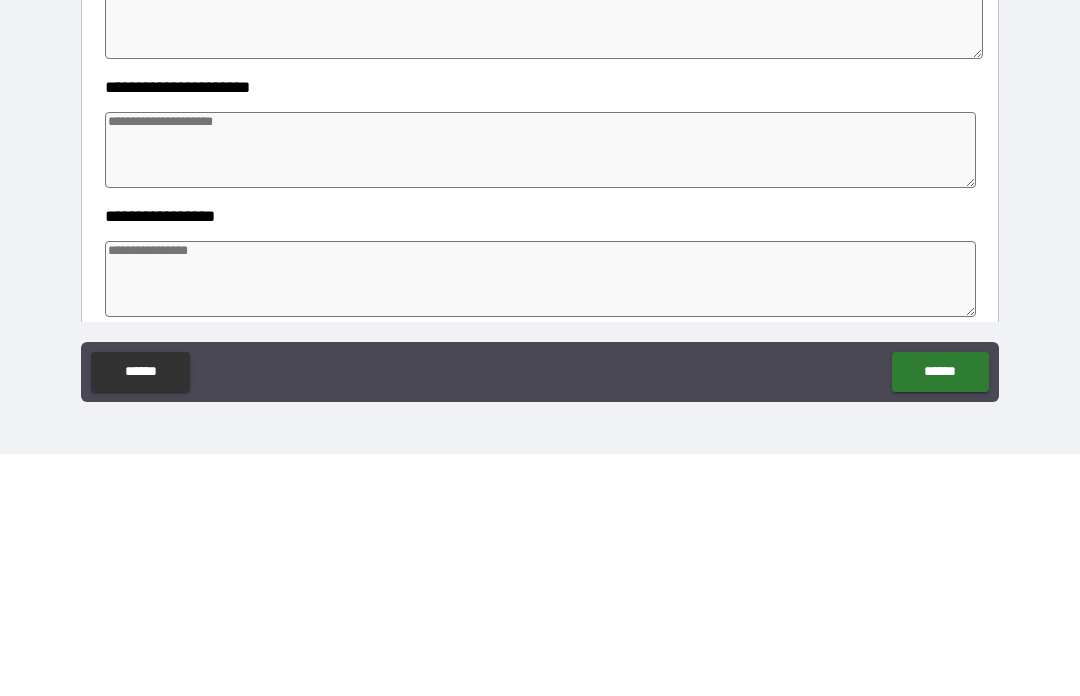 scroll, scrollTop: 129, scrollLeft: 0, axis: vertical 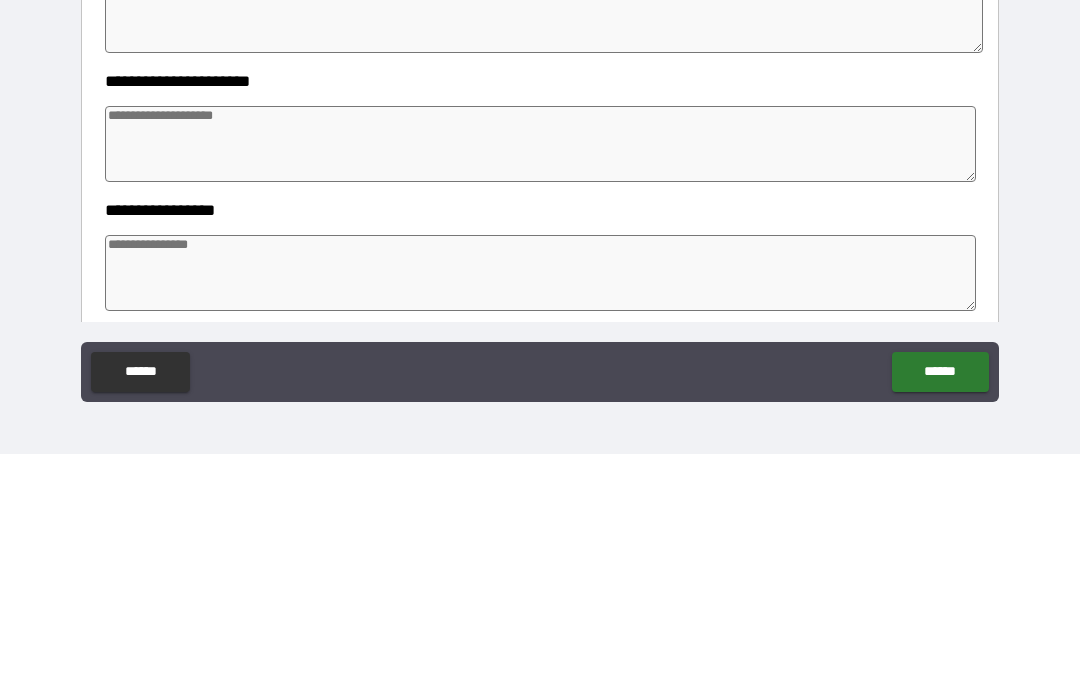 click at bounding box center [540, 386] 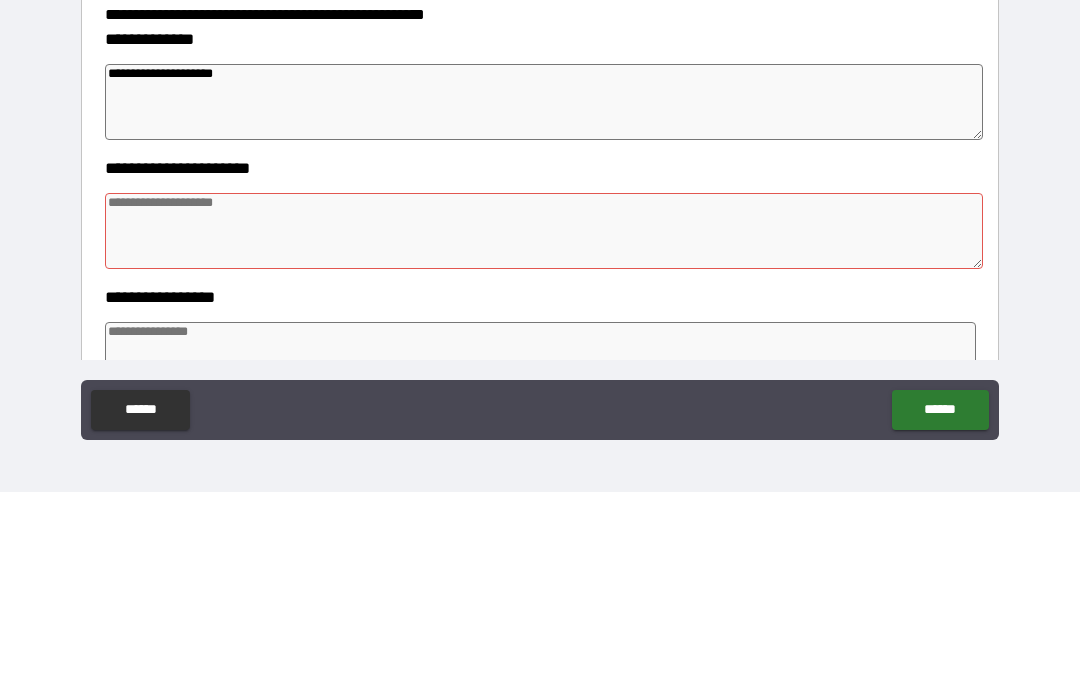 scroll, scrollTop: 79, scrollLeft: 0, axis: vertical 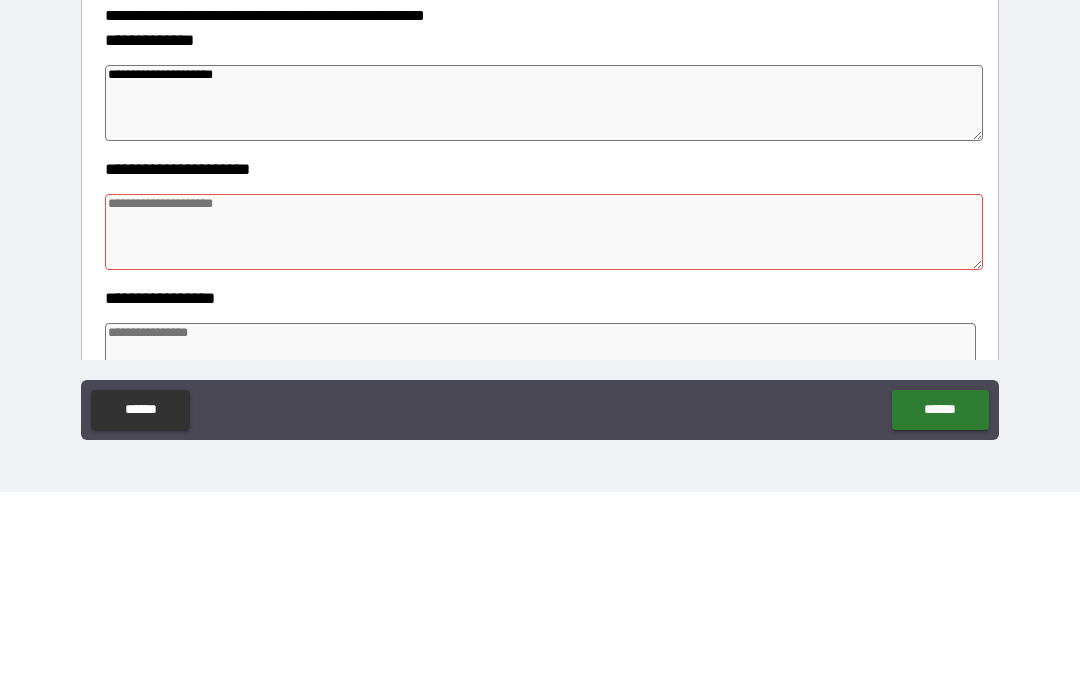 click on "**********" at bounding box center [544, 307] 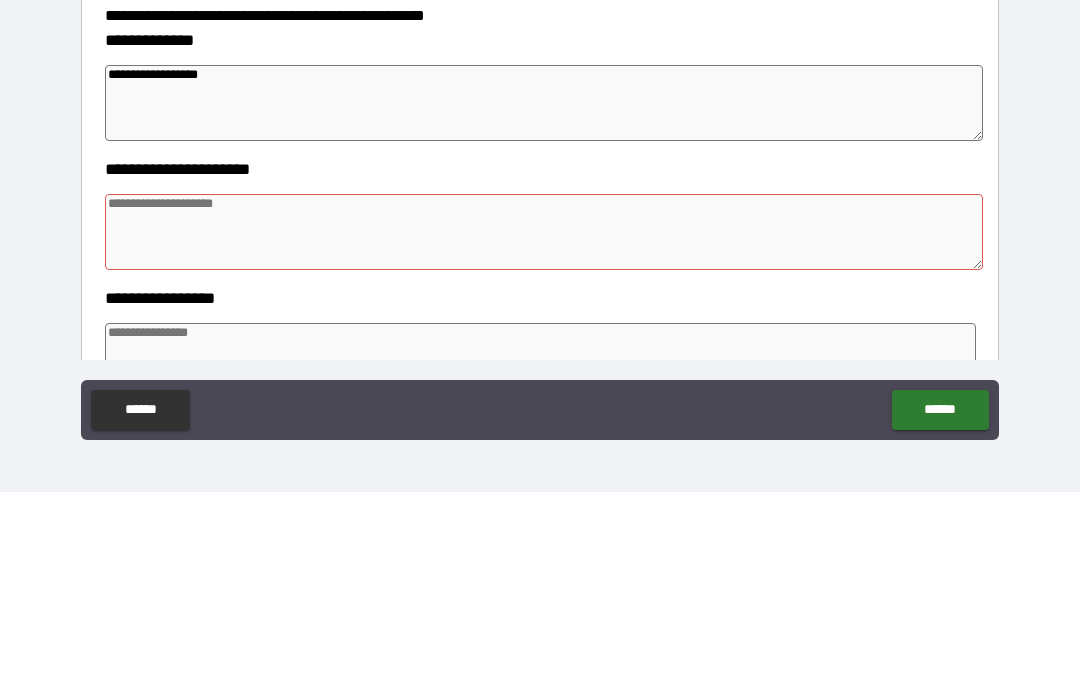 click at bounding box center (544, 436) 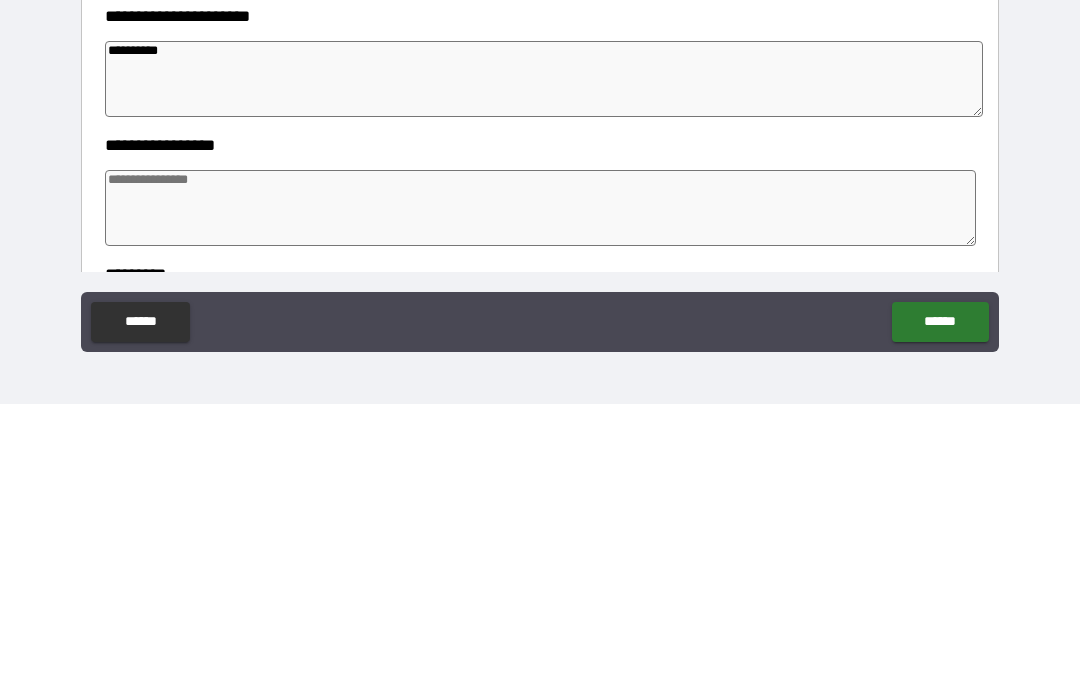 scroll, scrollTop: 167, scrollLeft: 0, axis: vertical 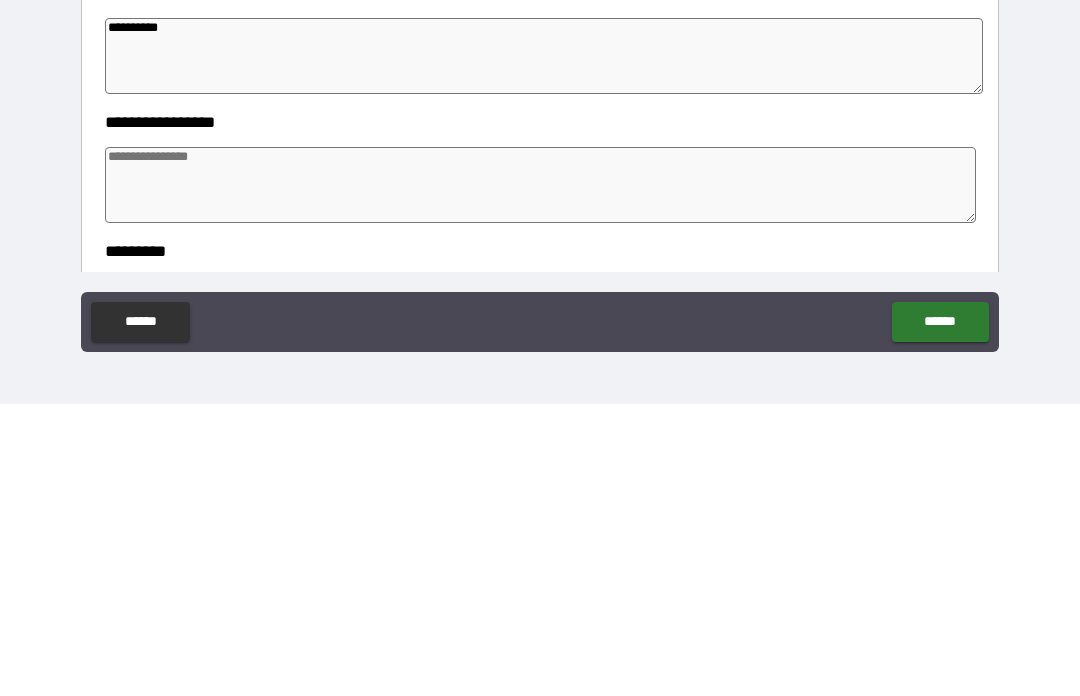click at bounding box center (540, 477) 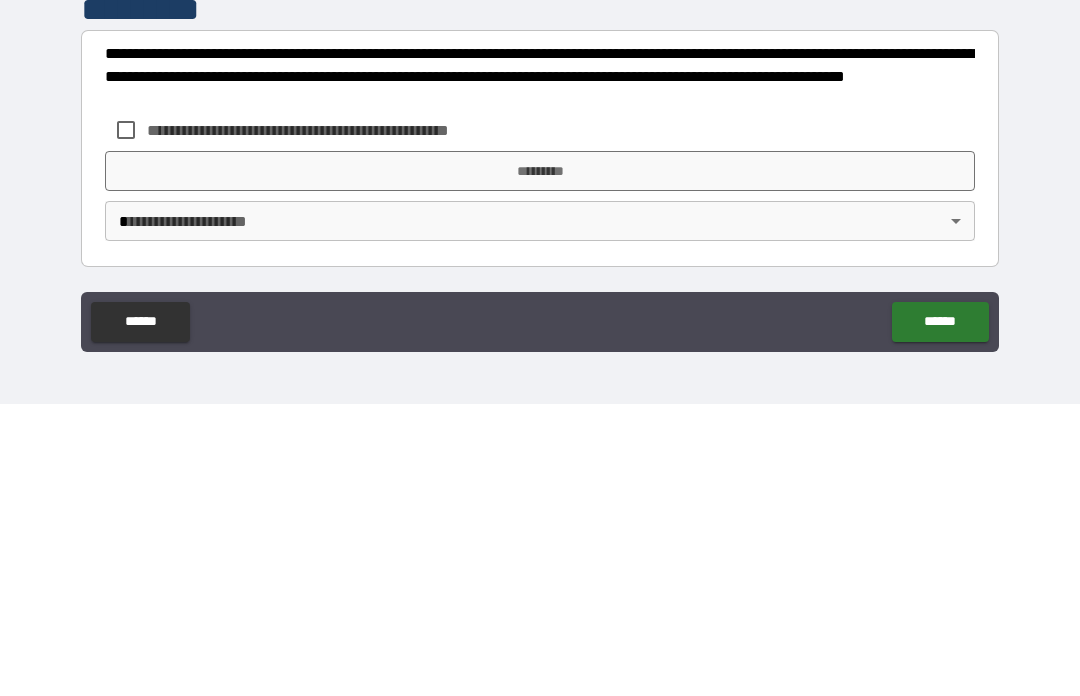 scroll, scrollTop: 575, scrollLeft: 0, axis: vertical 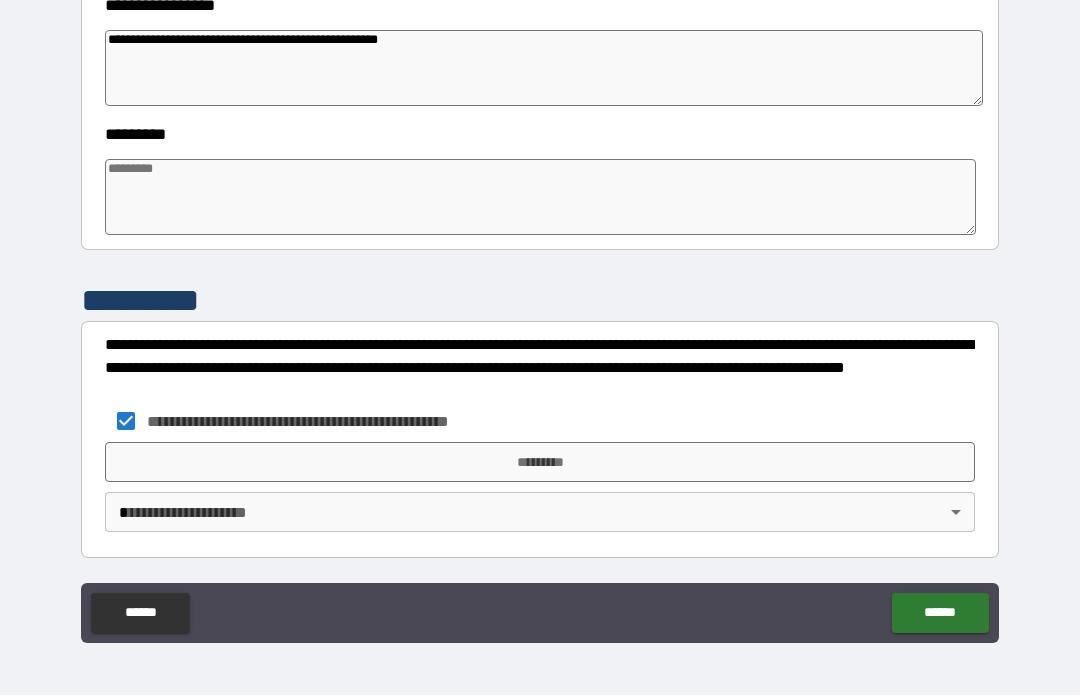 click on "*********" at bounding box center (540, 463) 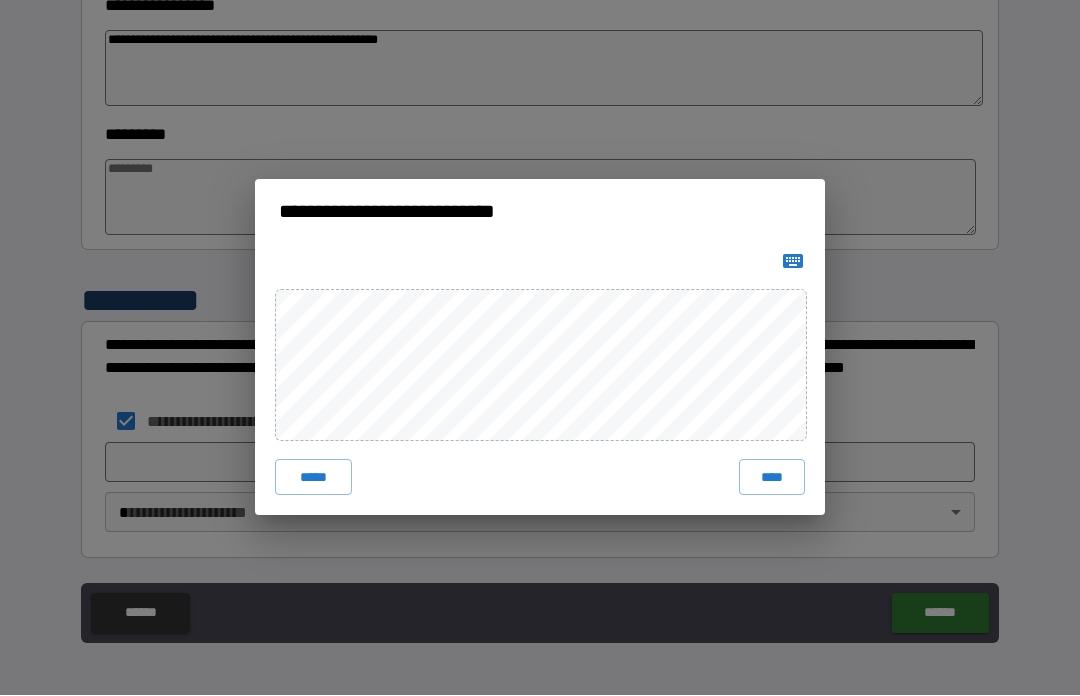 click on "****" at bounding box center [772, 478] 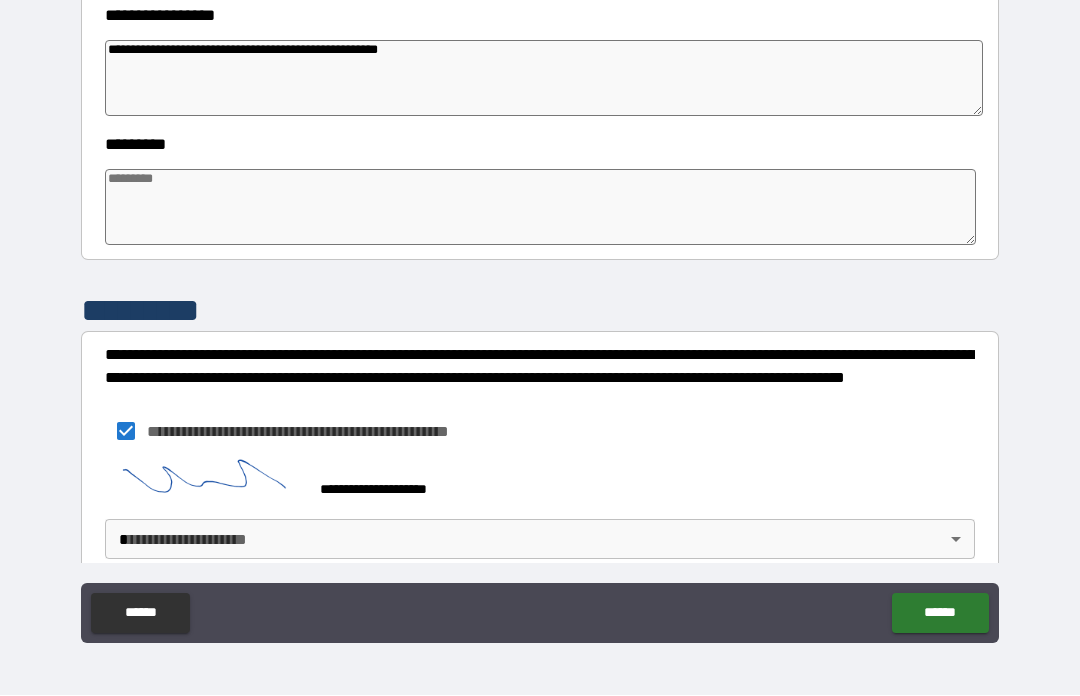 click on "**********" at bounding box center (540, 313) 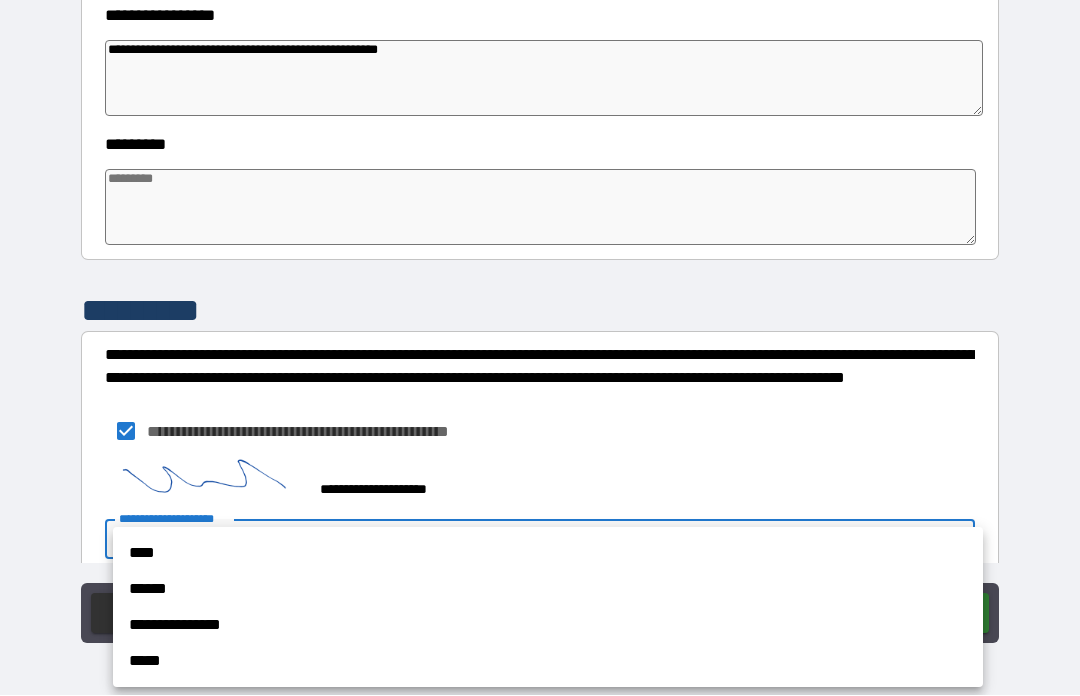 click on "****" at bounding box center [548, 554] 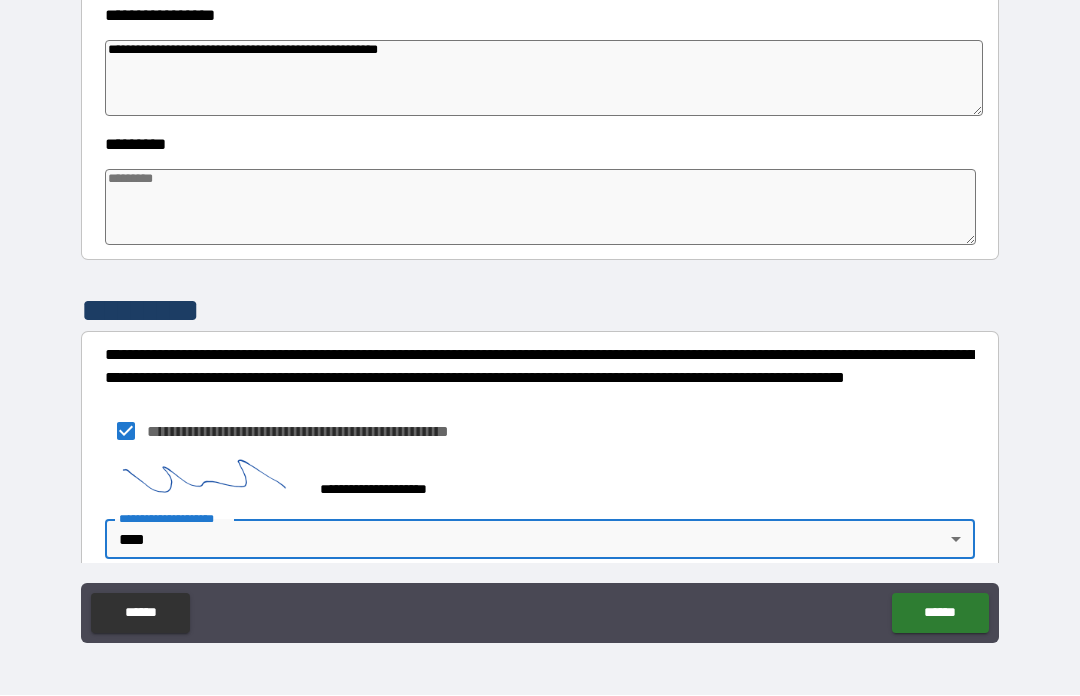 click on "******" at bounding box center (940, 614) 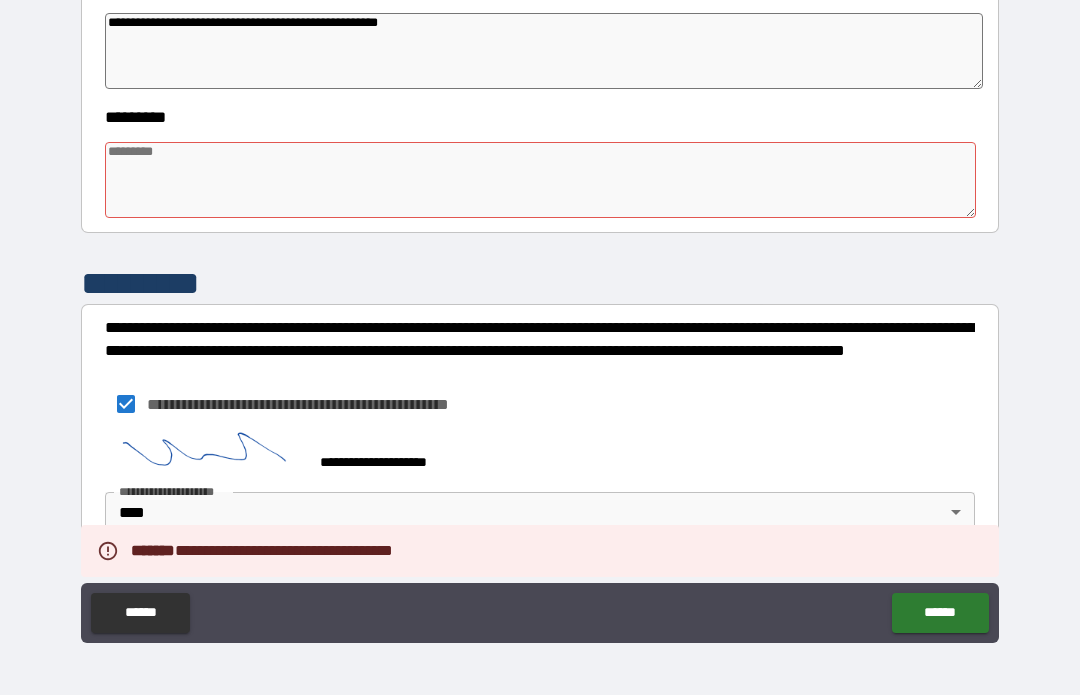 scroll, scrollTop: 592, scrollLeft: 0, axis: vertical 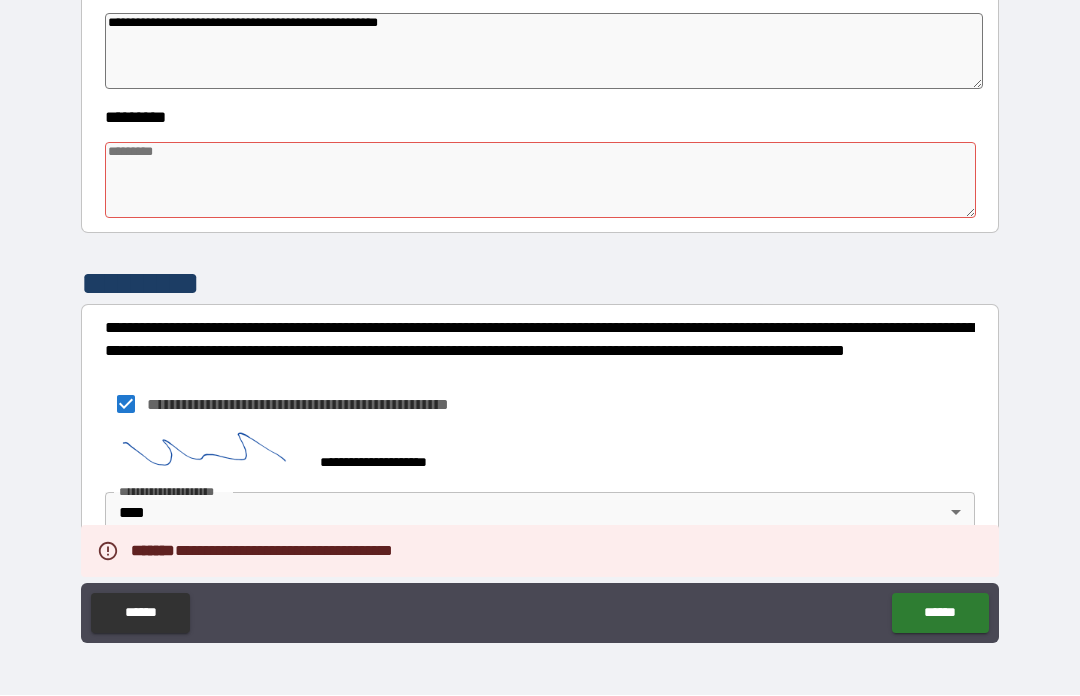 click at bounding box center (540, 181) 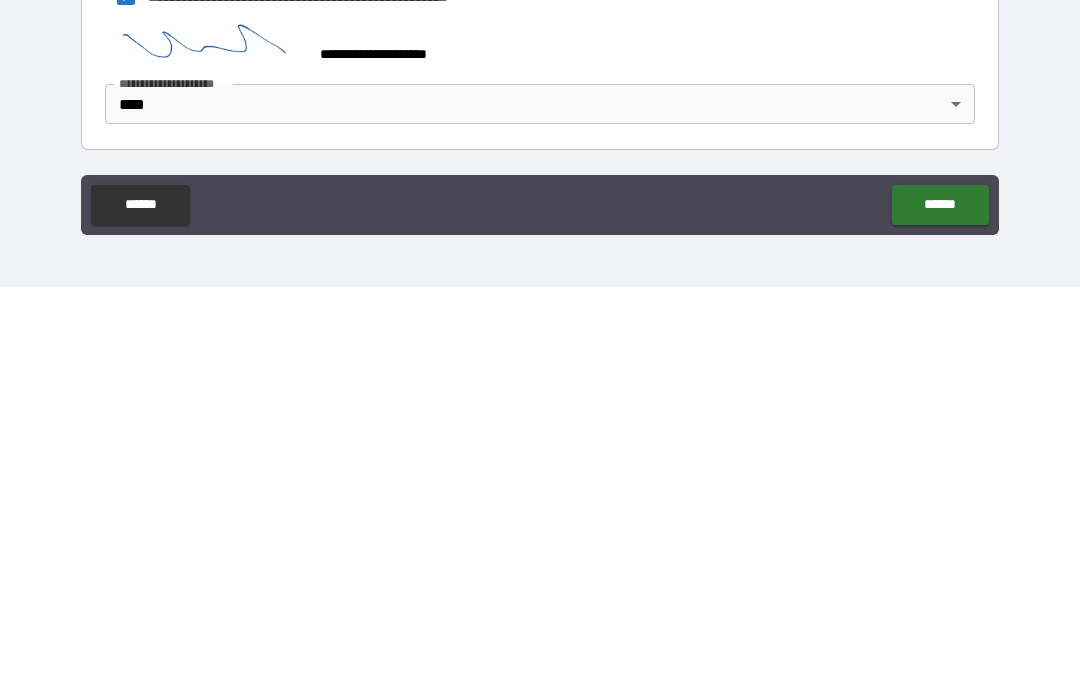 click on "******" at bounding box center [940, 614] 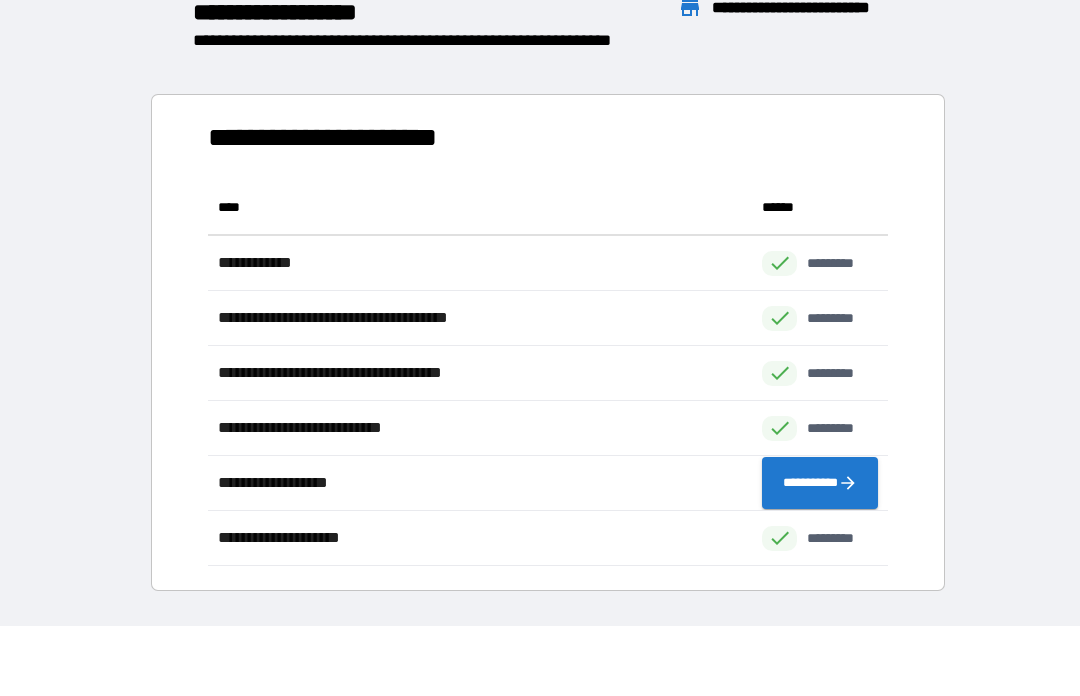 scroll, scrollTop: 1, scrollLeft: 1, axis: both 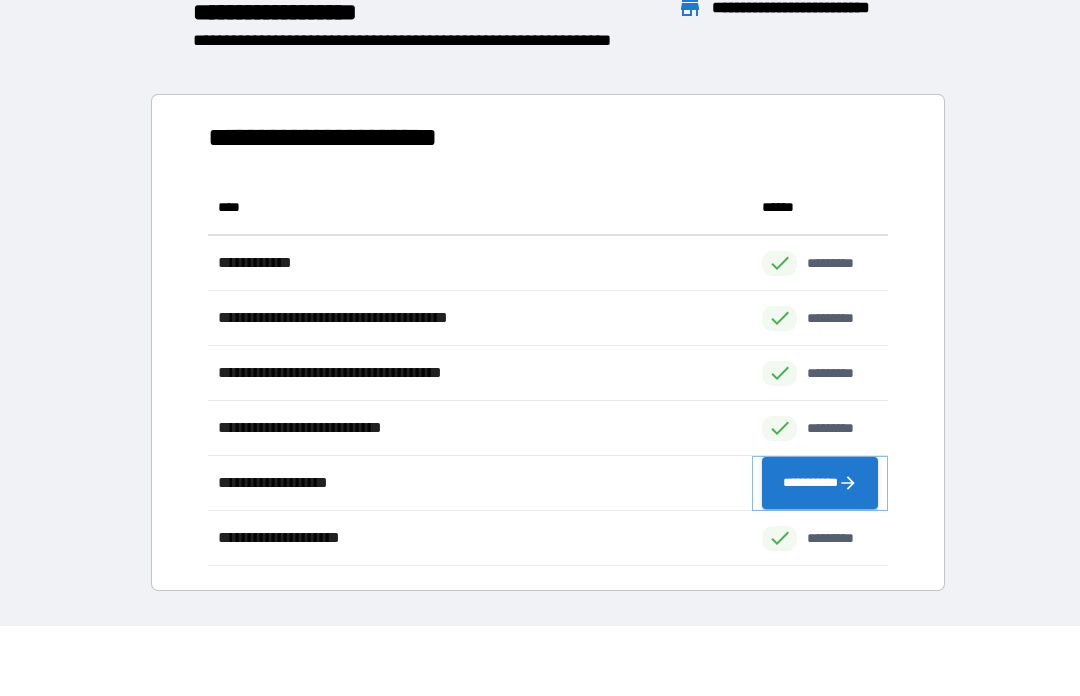 click on "**********" at bounding box center [820, 484] 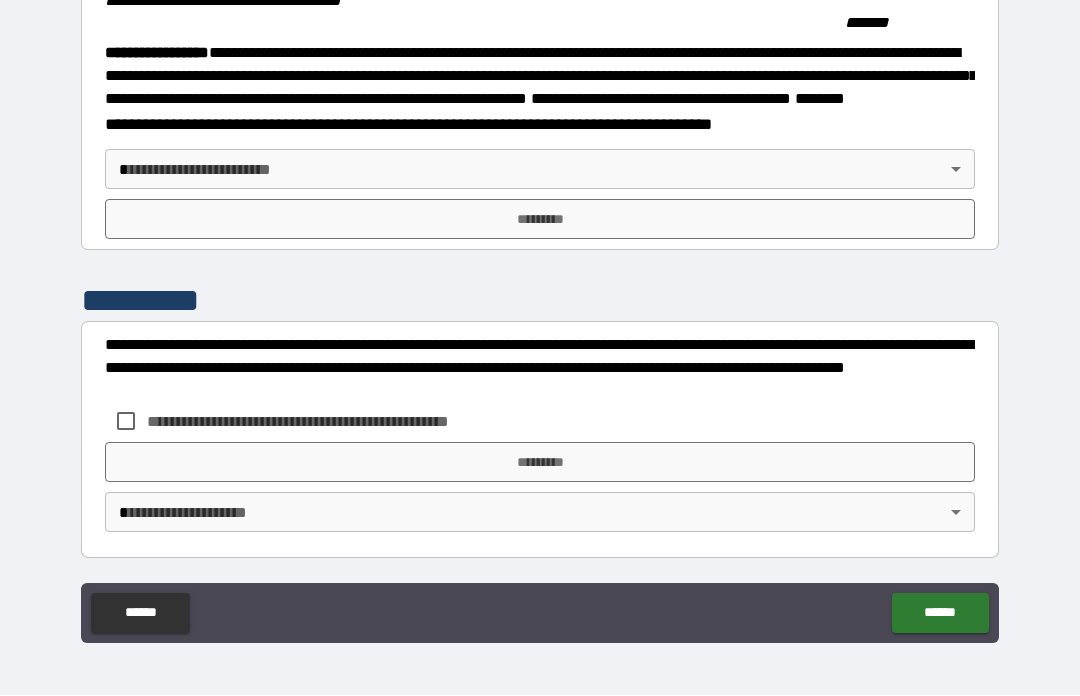 scroll, scrollTop: 2242, scrollLeft: 0, axis: vertical 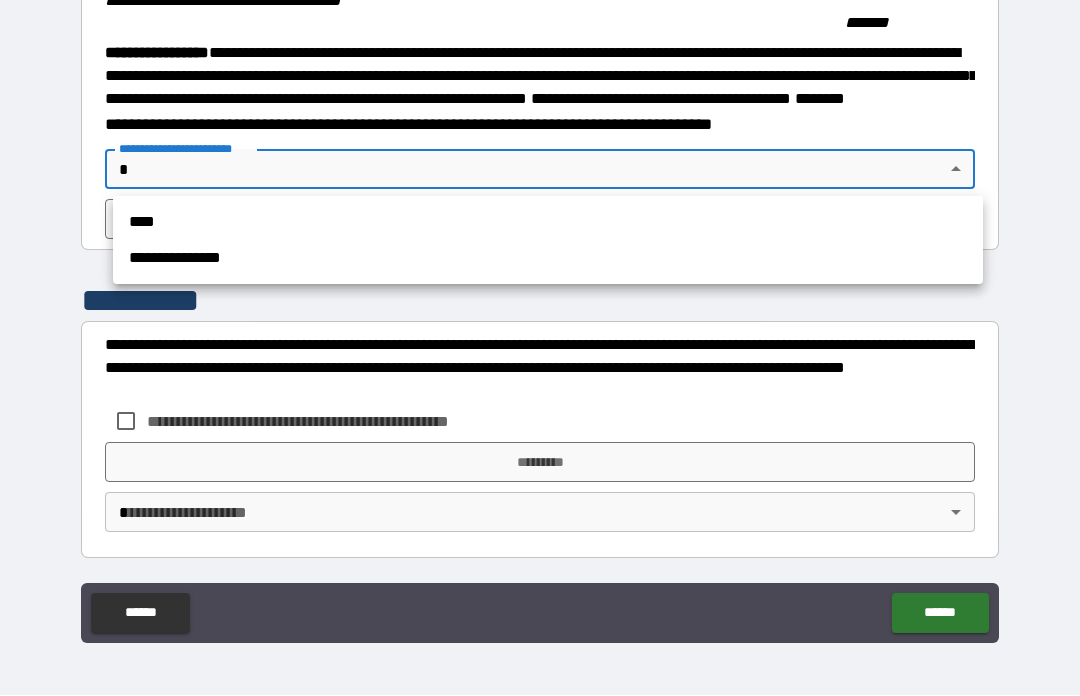 click on "****" at bounding box center [548, 223] 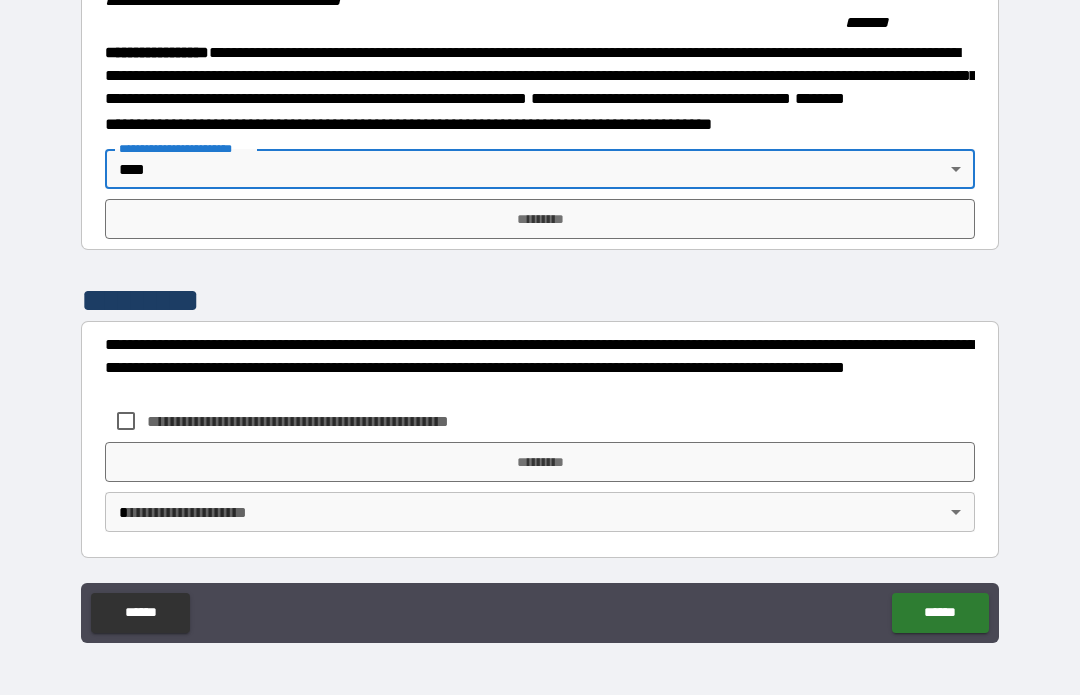 click on "*********" at bounding box center (540, 220) 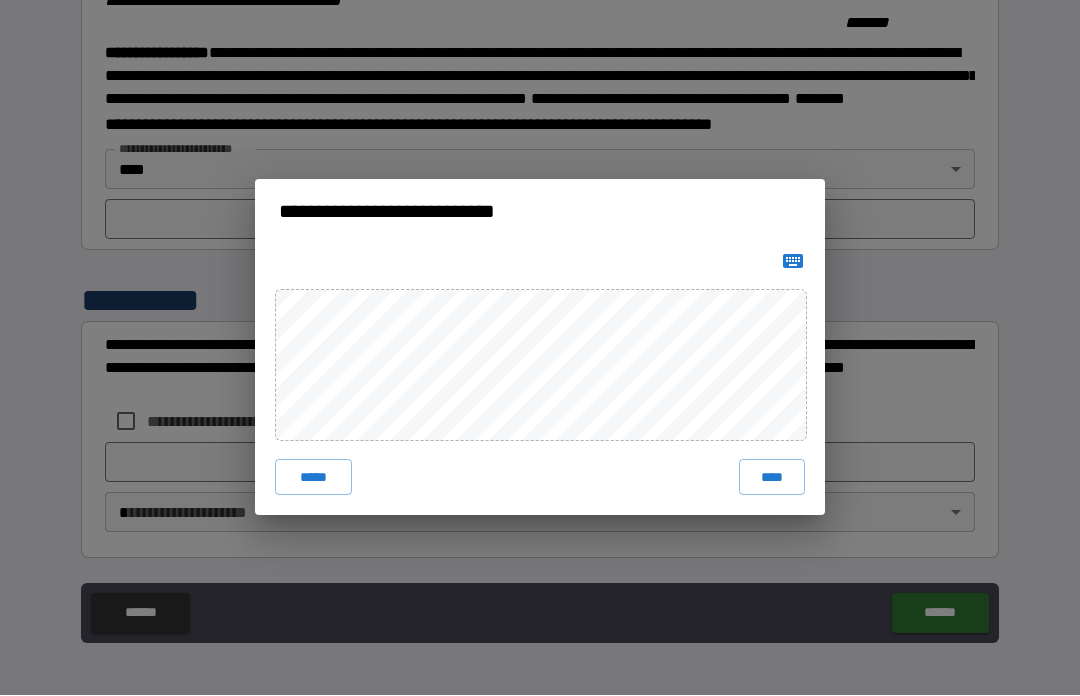 click on "****" at bounding box center (772, 478) 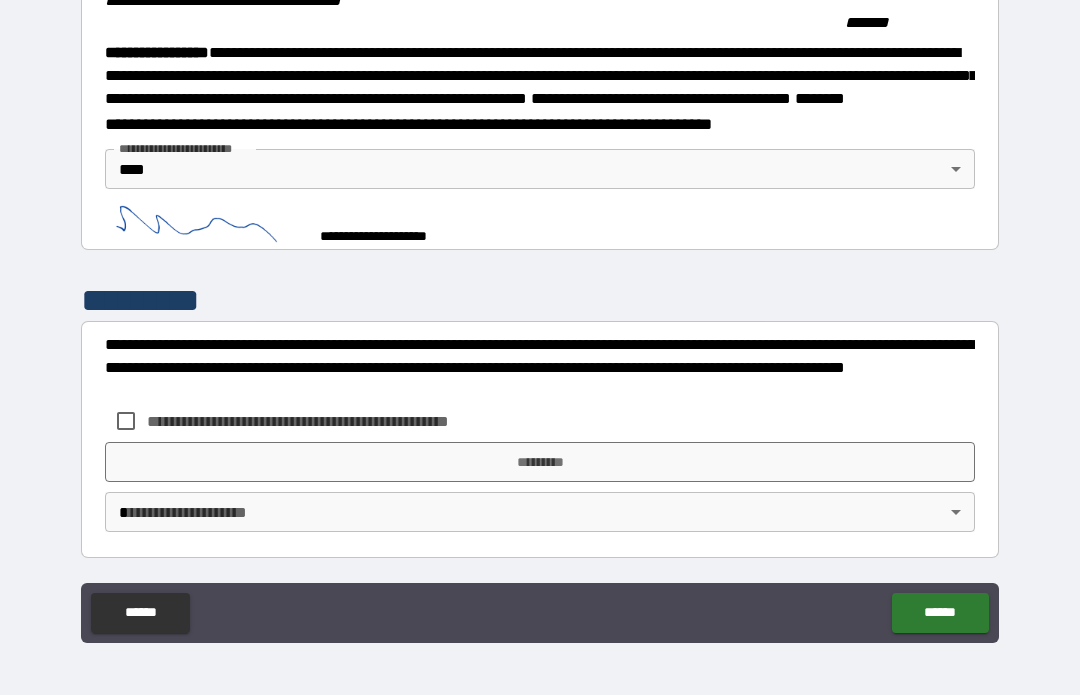 scroll, scrollTop: 2232, scrollLeft: 0, axis: vertical 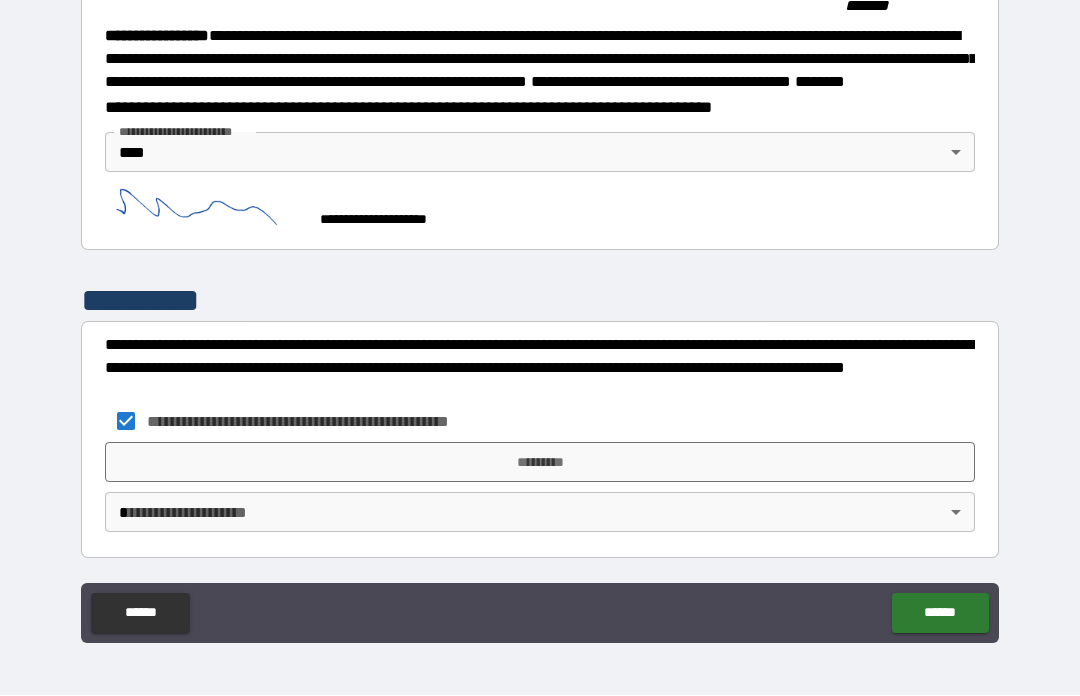 click on "*********" at bounding box center [540, 463] 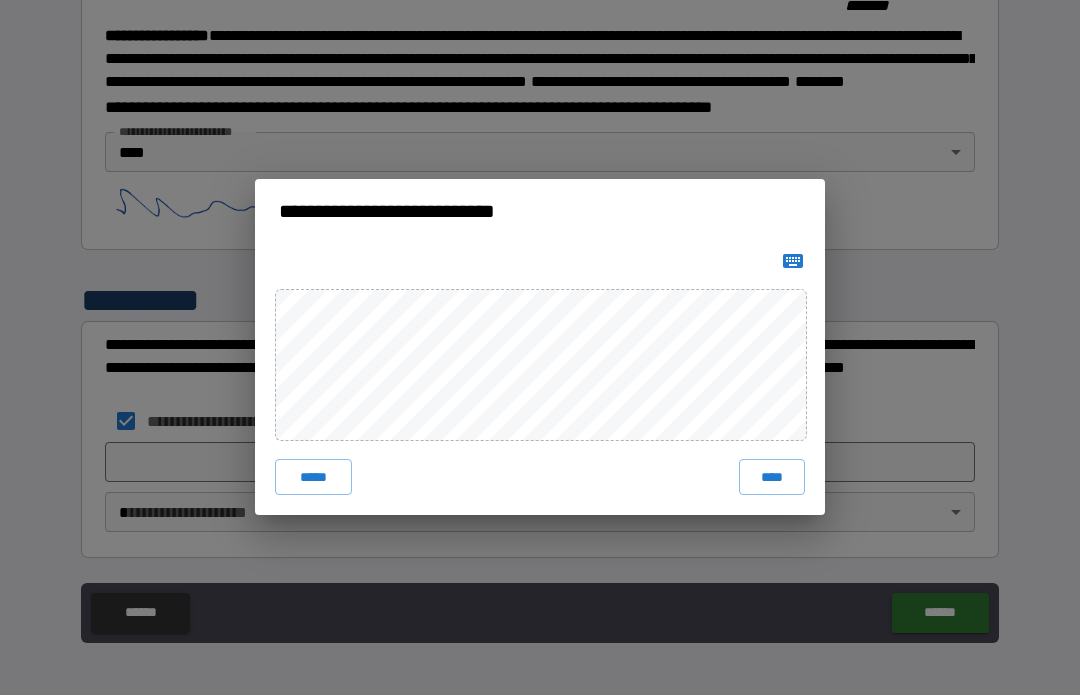 click on "****" at bounding box center [772, 478] 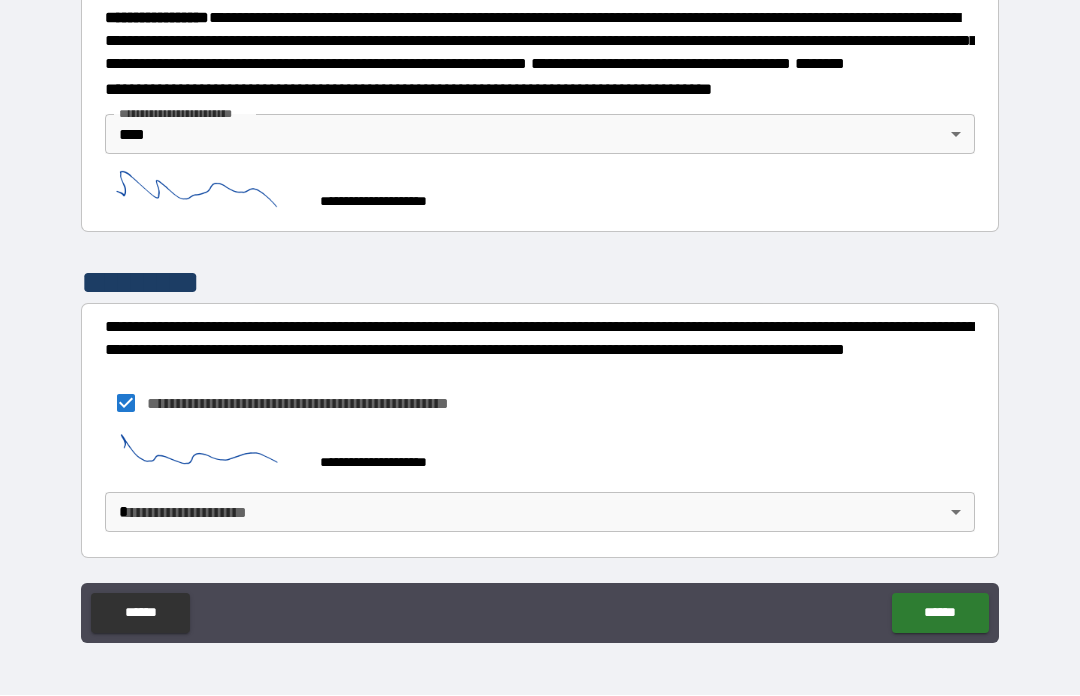 click on "******" at bounding box center [940, 614] 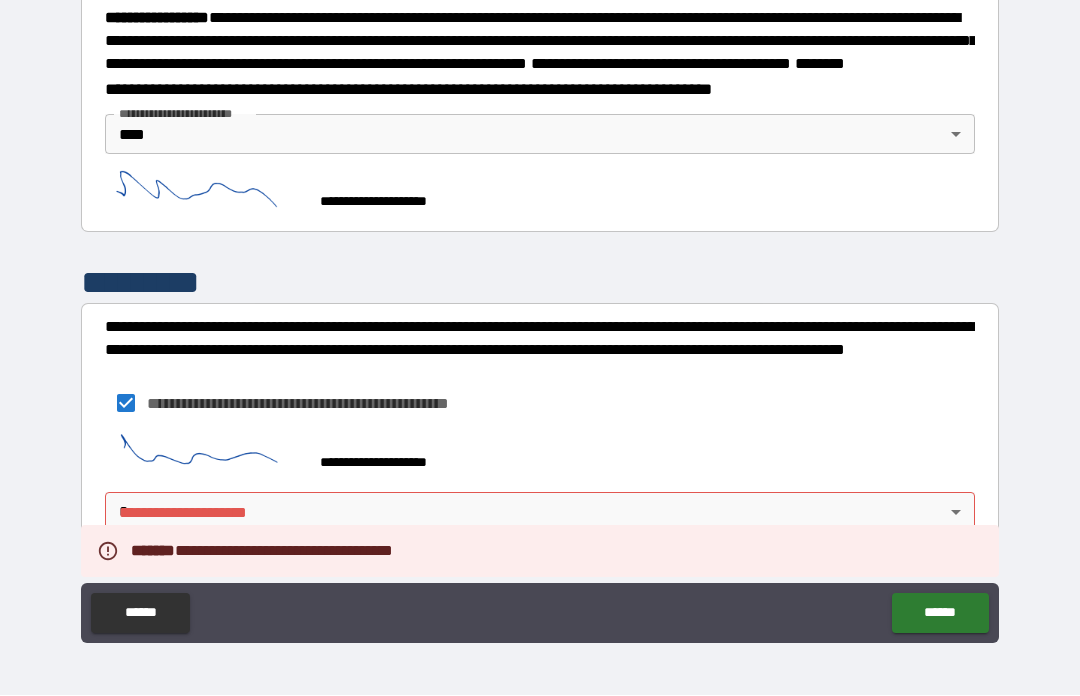 scroll, scrollTop: 2276, scrollLeft: 0, axis: vertical 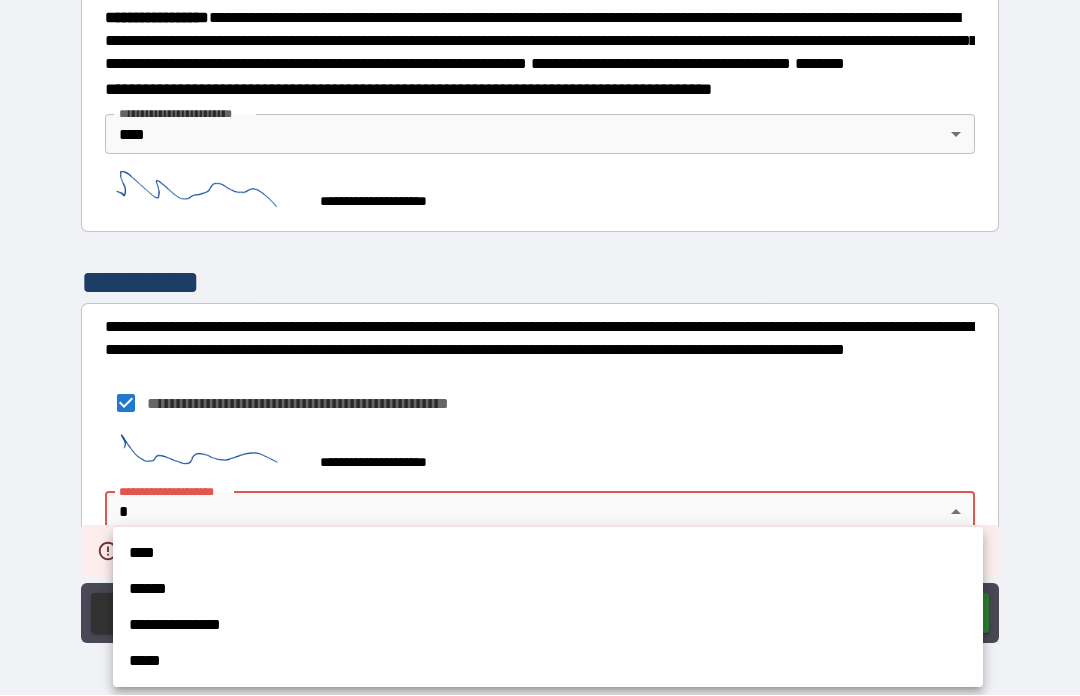 click on "****" at bounding box center [548, 554] 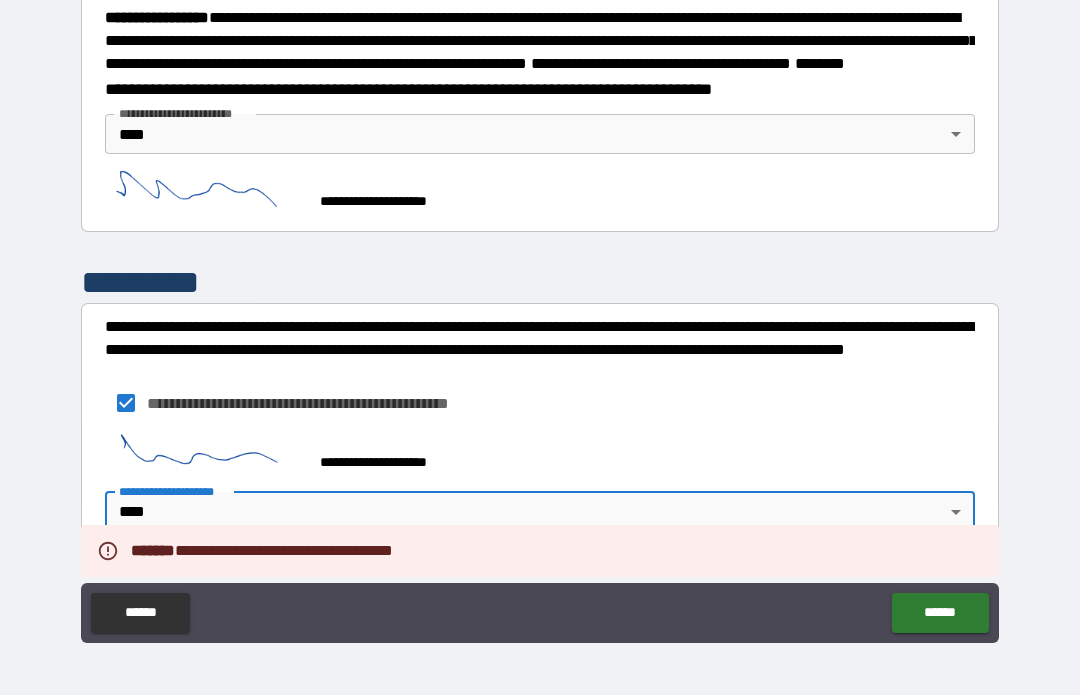 click on "******" at bounding box center [940, 614] 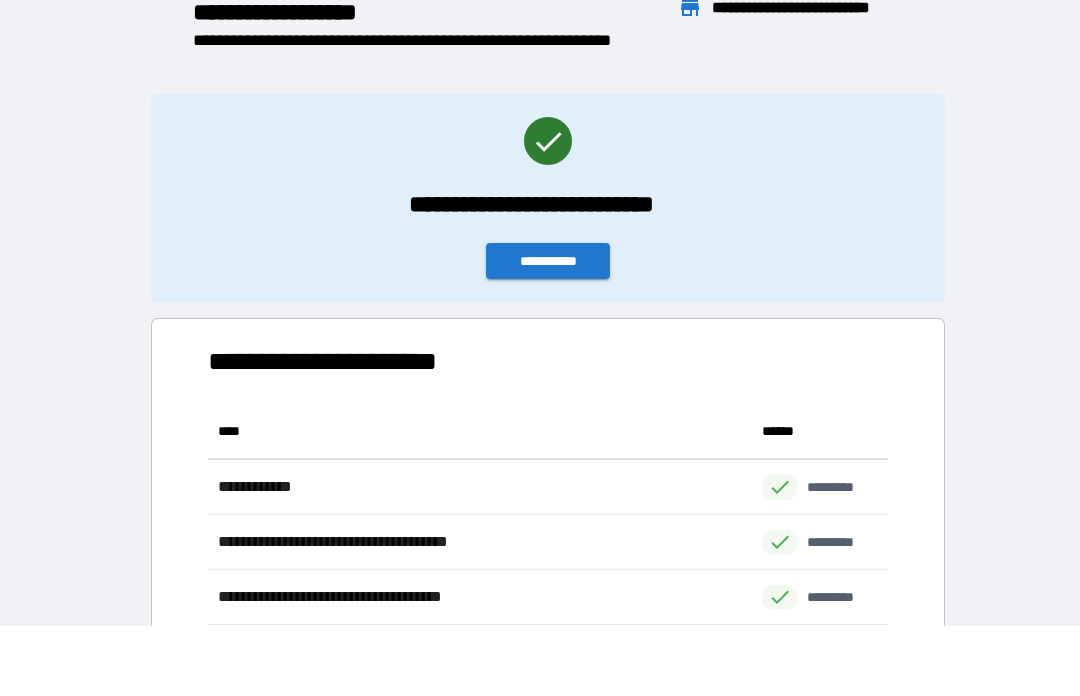 scroll, scrollTop: 1, scrollLeft: 1, axis: both 